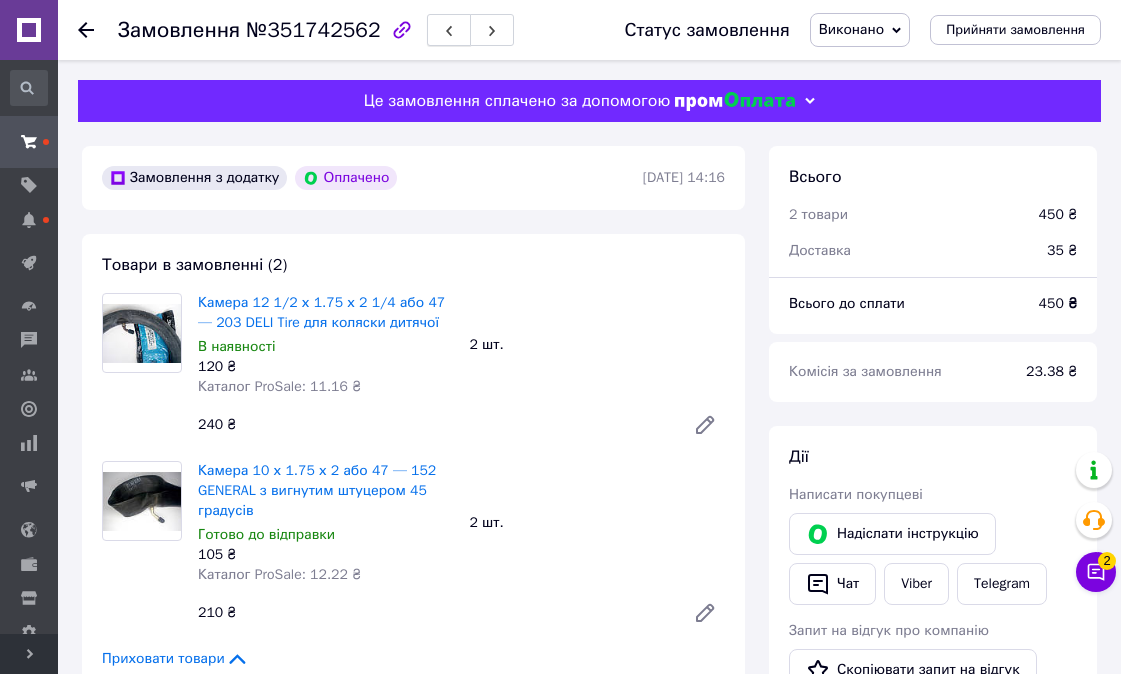 scroll, scrollTop: 0, scrollLeft: 0, axis: both 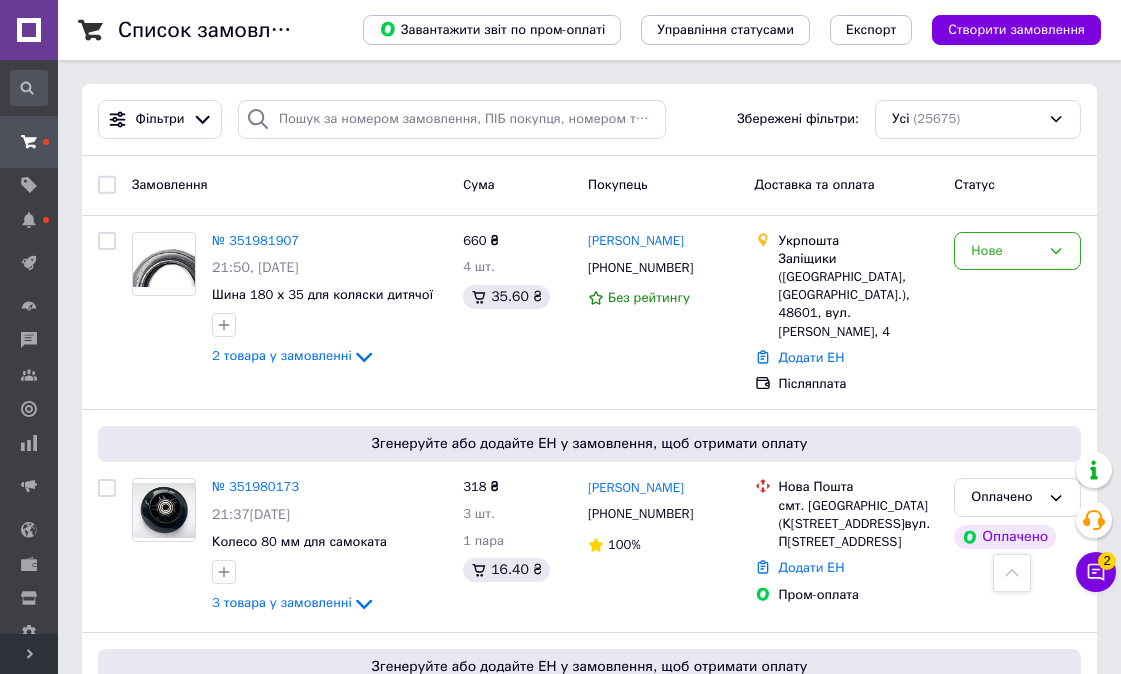 click on "Чат з покупцем 2" at bounding box center (1096, 572) 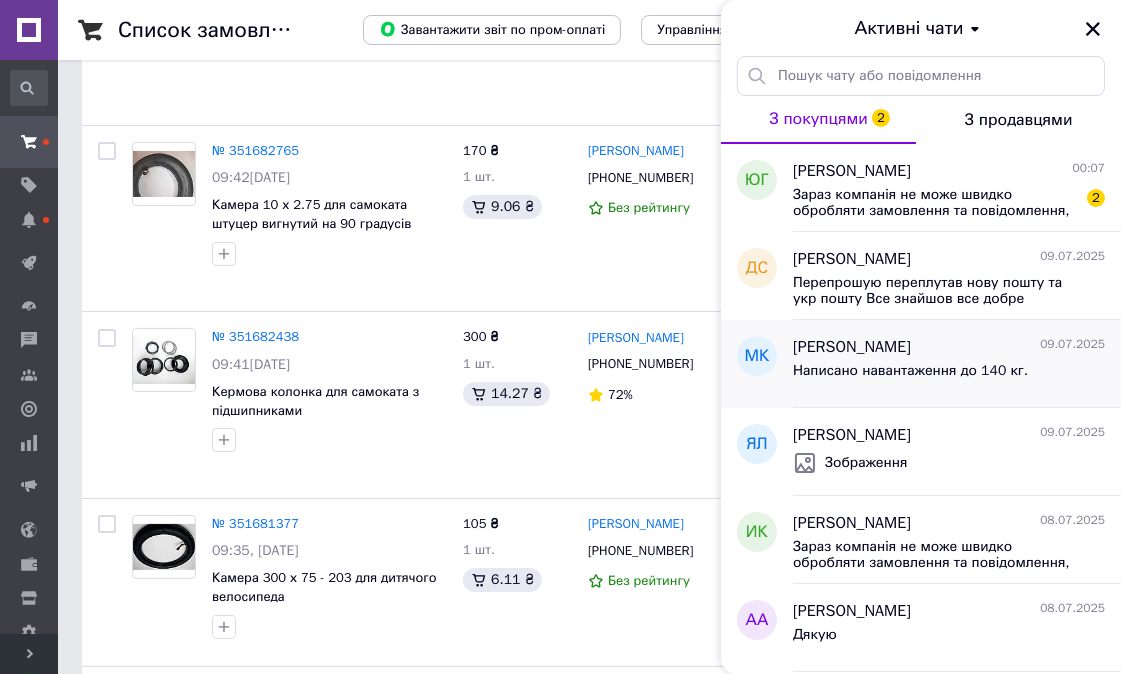 scroll, scrollTop: 10482, scrollLeft: 0, axis: vertical 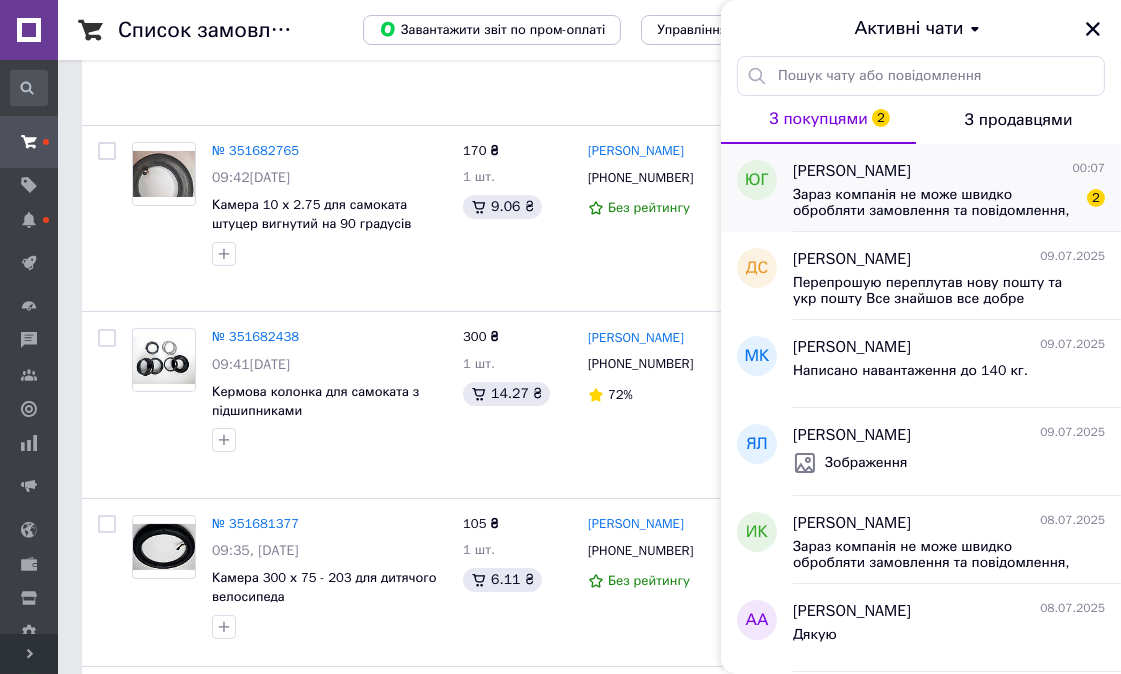 click on "Зараз компанія не може швидко обробляти замовлення та повідомлення,
оскільки за її графіком роботи сьогодні вихідний. Ваша заявка буде оброблена в найближчий робочий день." at bounding box center (935, 203) 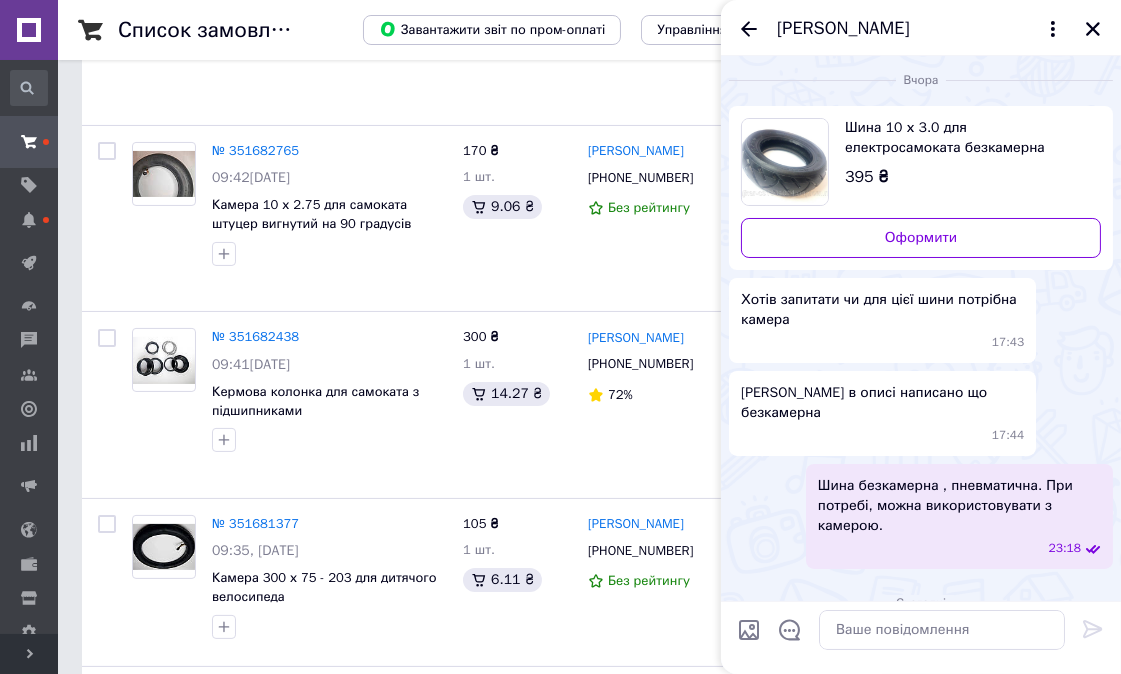 scroll, scrollTop: 0, scrollLeft: 0, axis: both 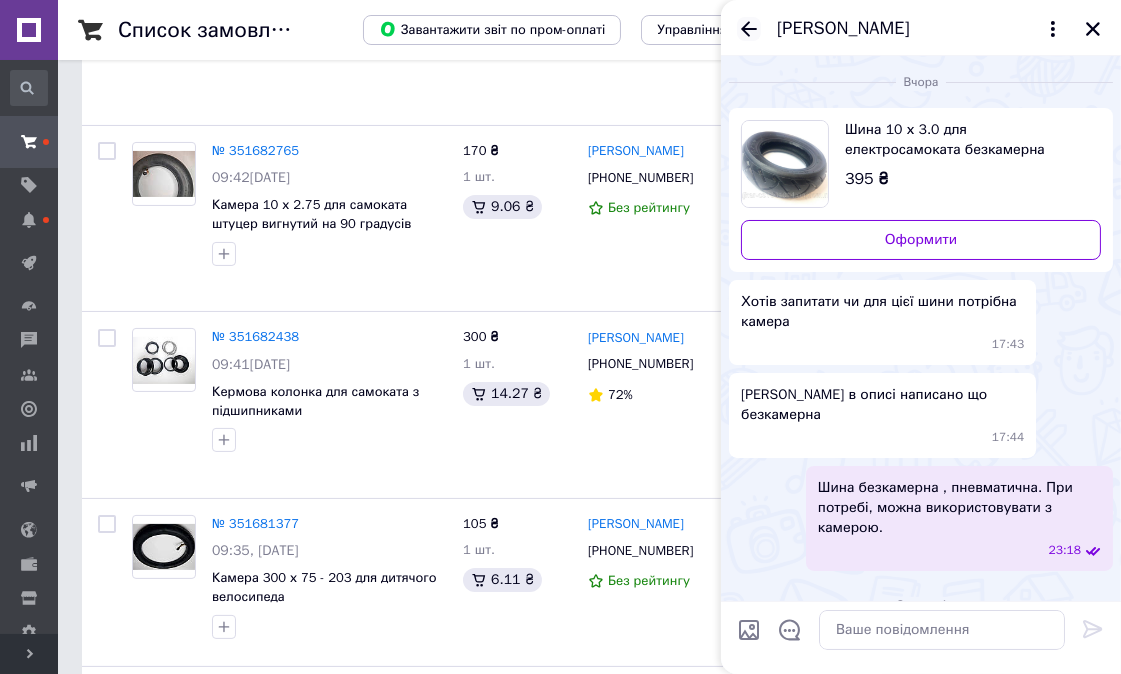 click 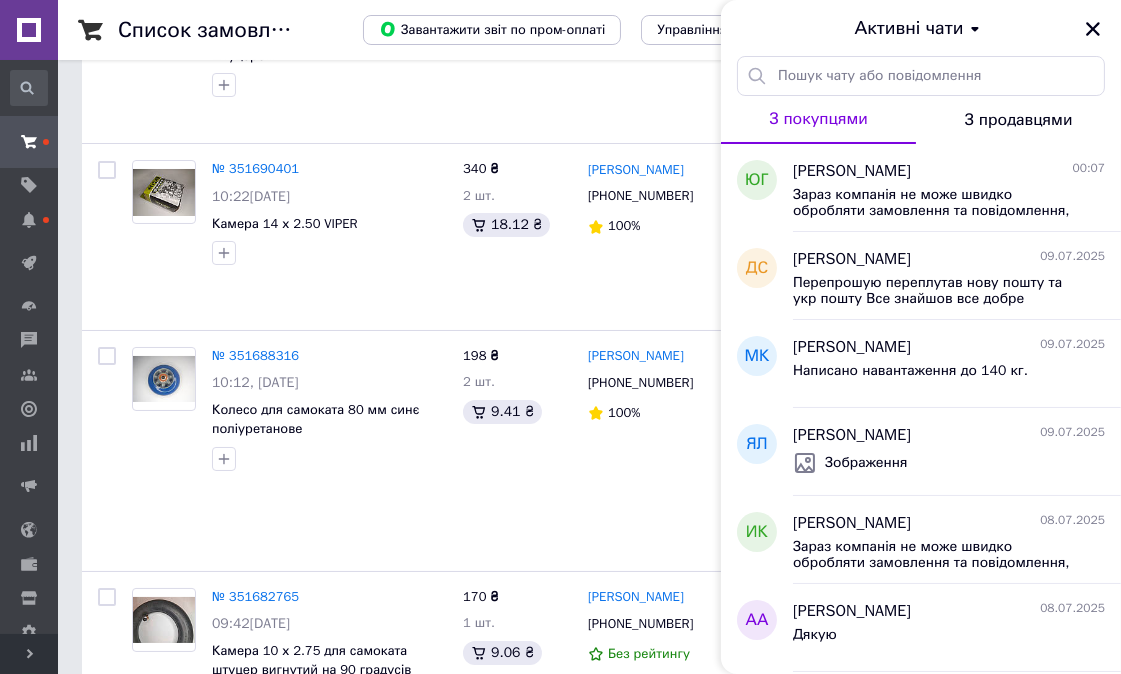 scroll, scrollTop: 9815, scrollLeft: 0, axis: vertical 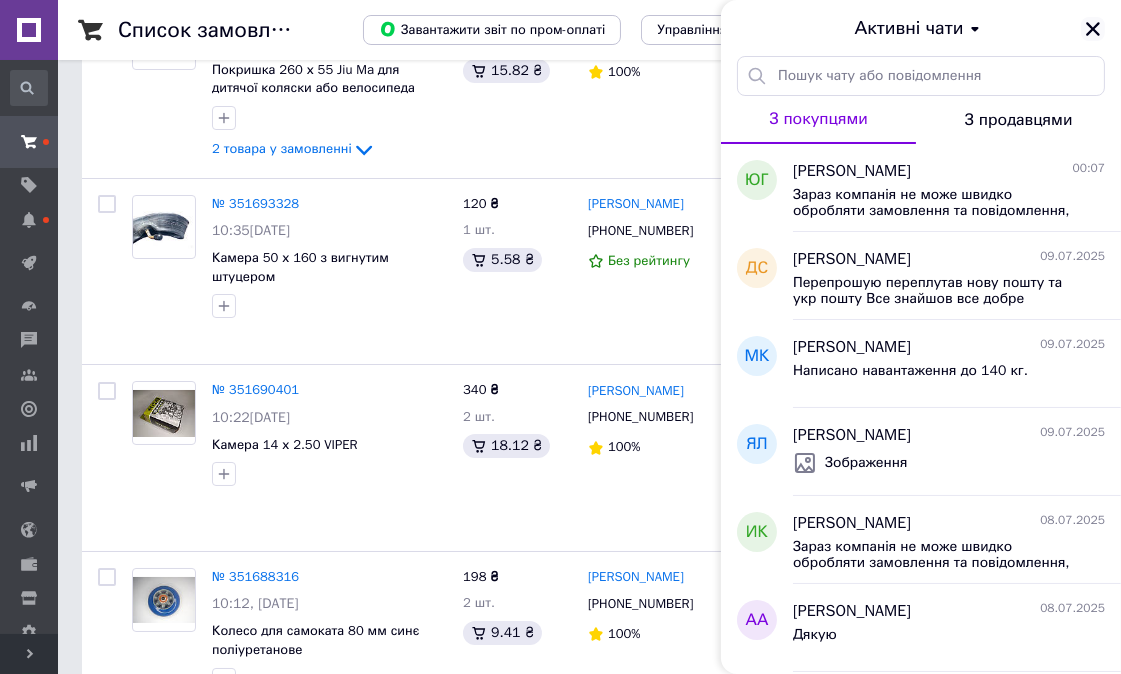 click 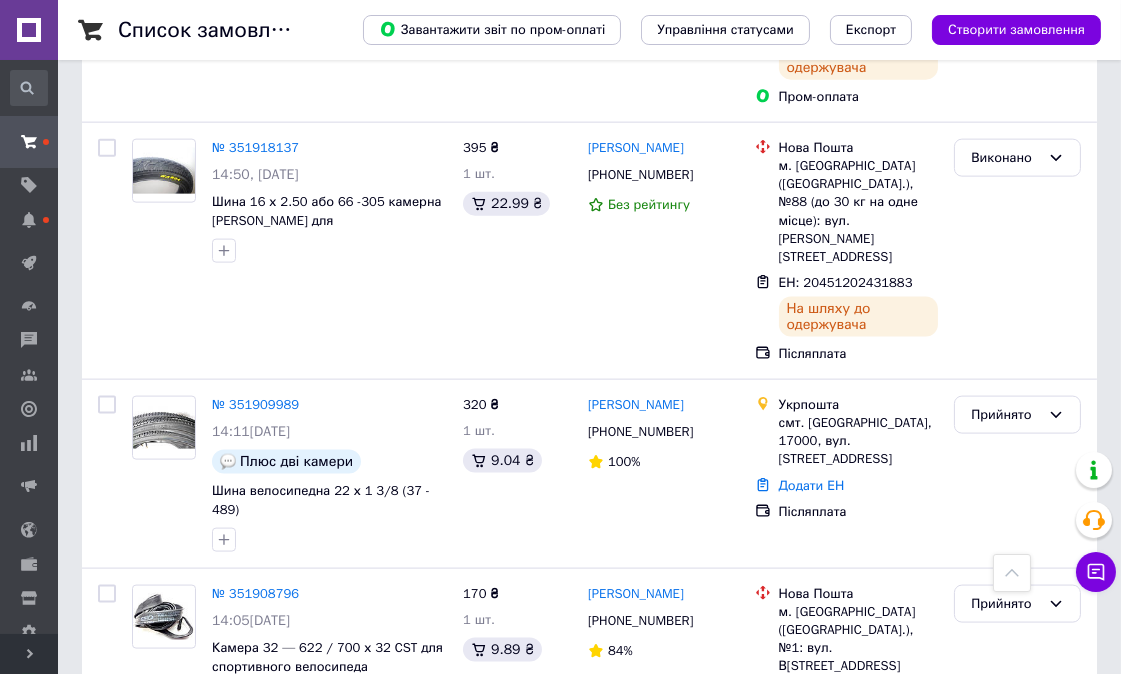 scroll, scrollTop: 3482, scrollLeft: 0, axis: vertical 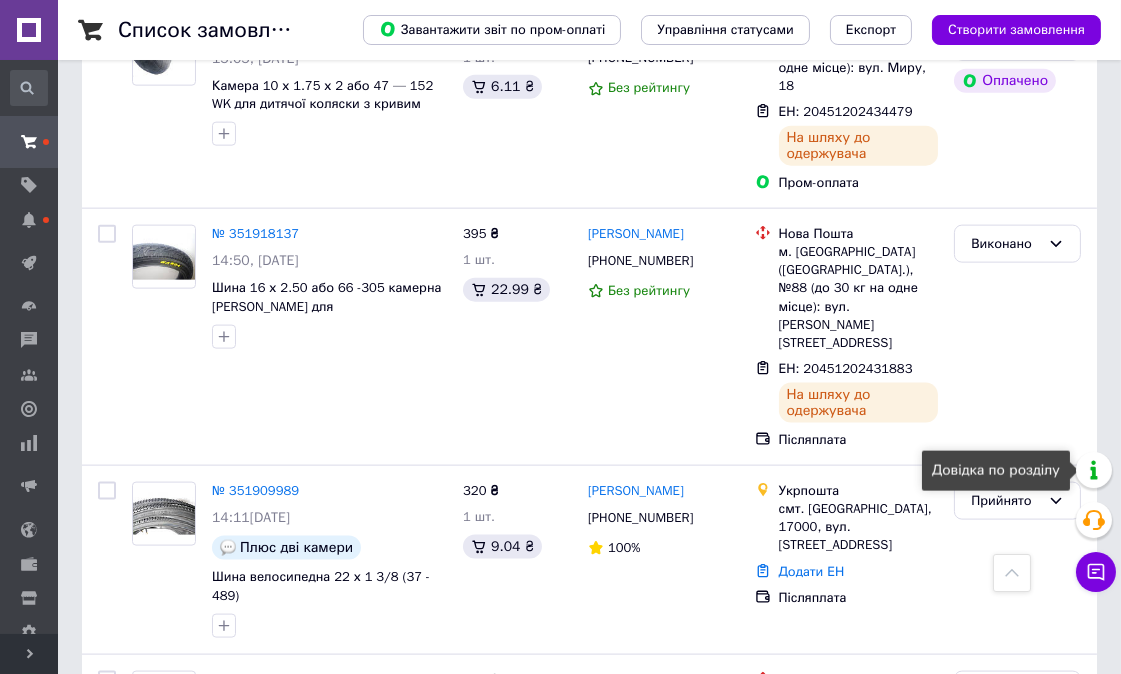 click on "Довідка по розділу" at bounding box center [996, 471] 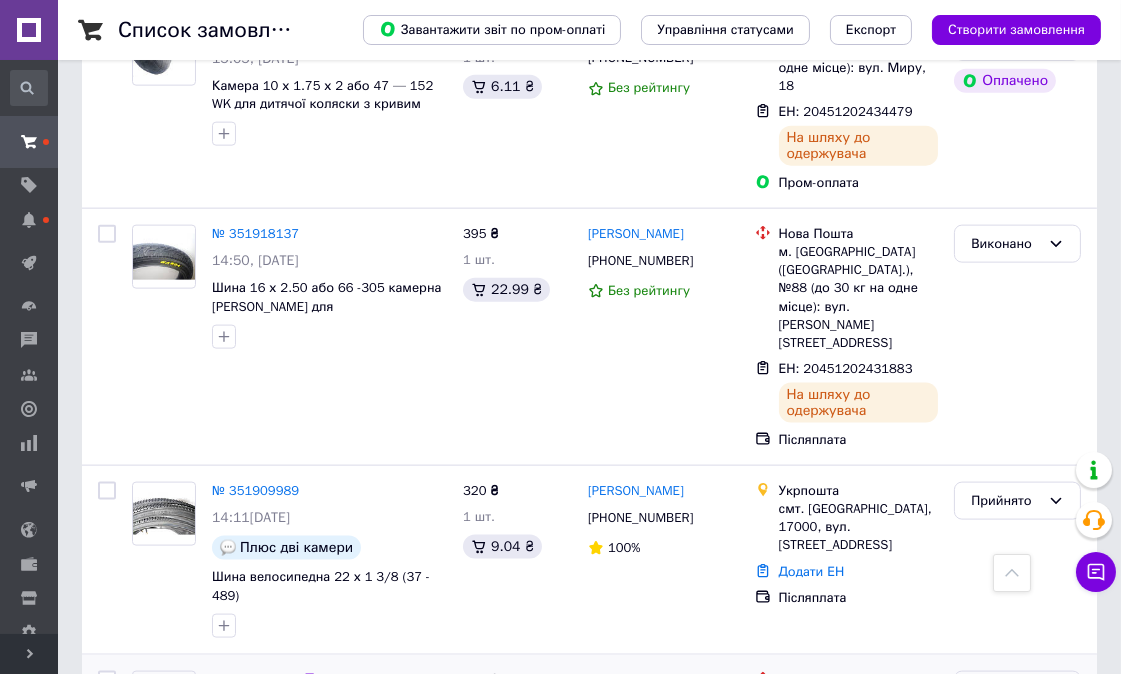 click on "Прийнято" at bounding box center [1017, 690] 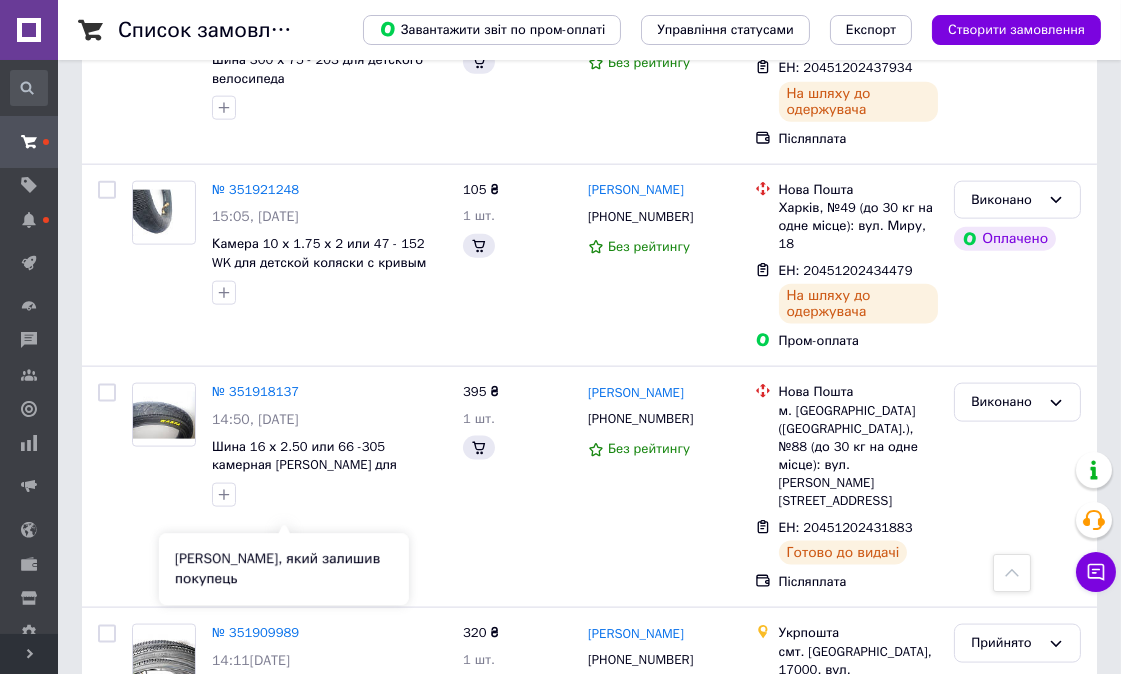 scroll, scrollTop: 3657, scrollLeft: 0, axis: vertical 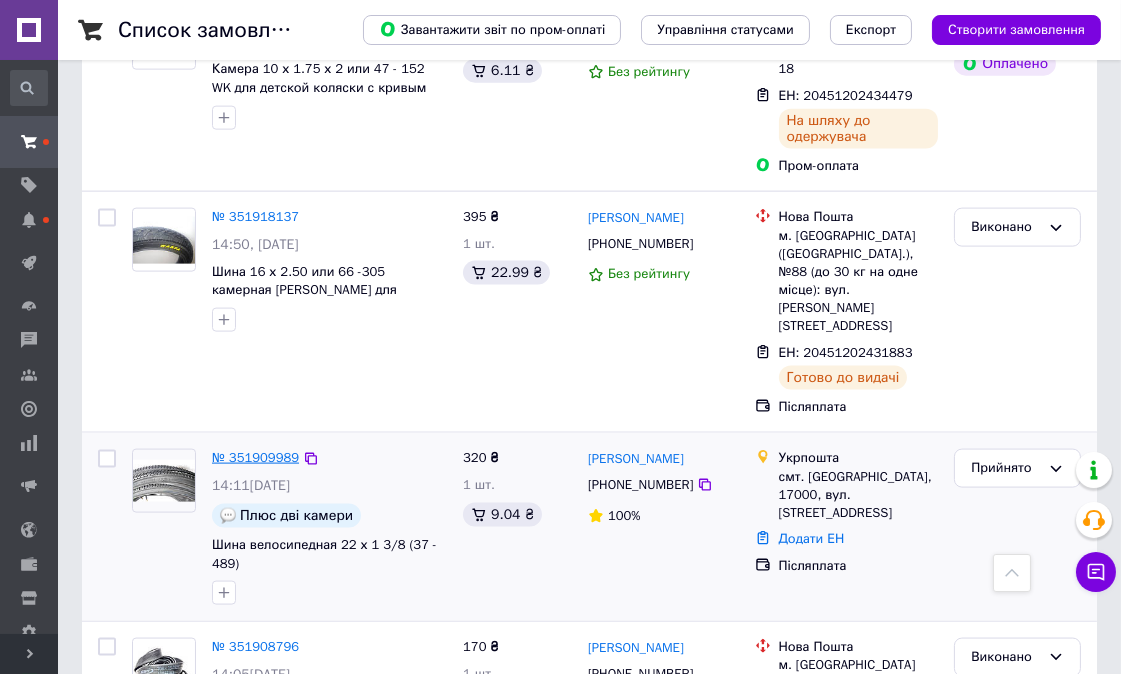 click on "№ 351909989" at bounding box center (255, 457) 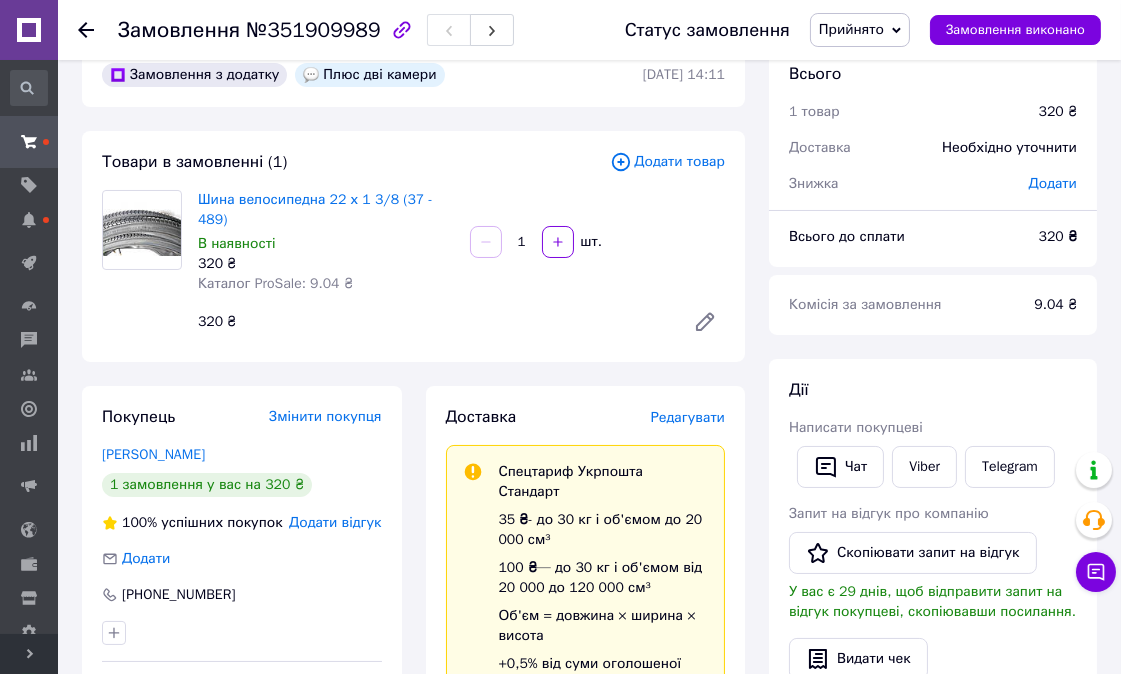 scroll, scrollTop: 0, scrollLeft: 0, axis: both 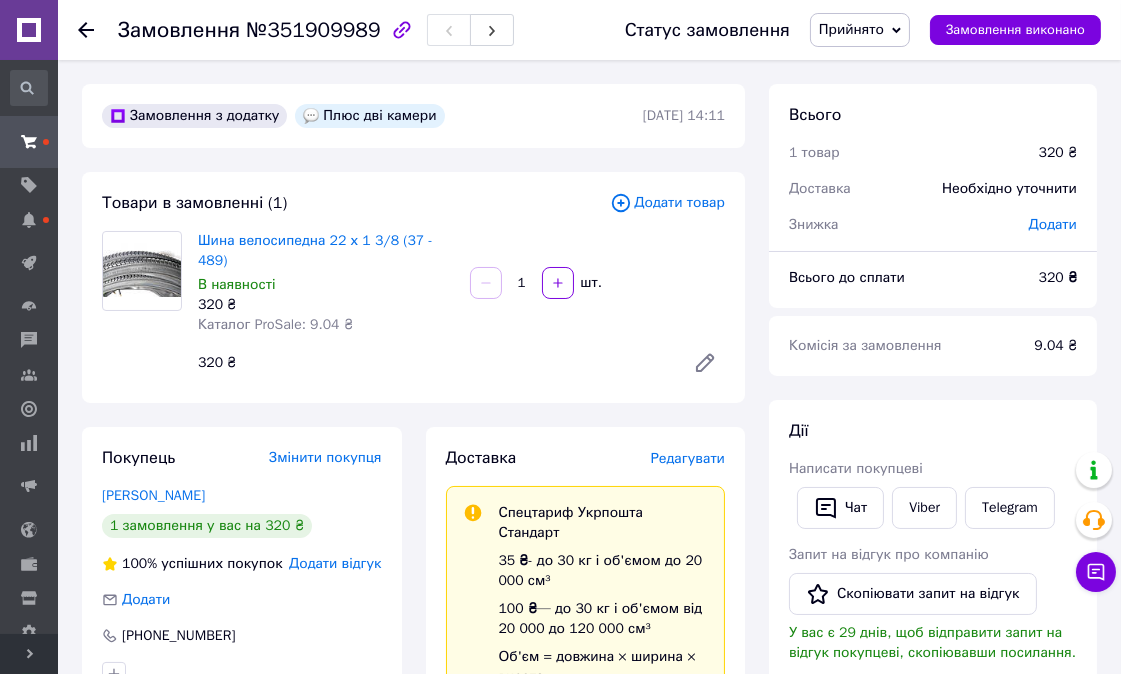 click 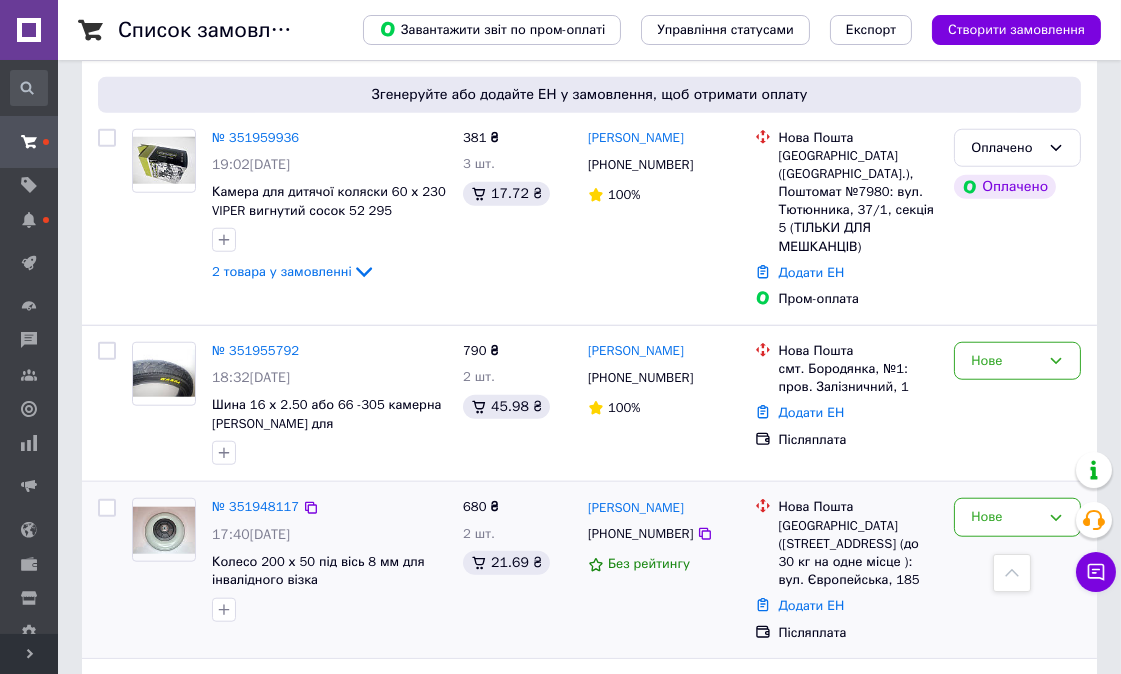 scroll, scrollTop: 2444, scrollLeft: 0, axis: vertical 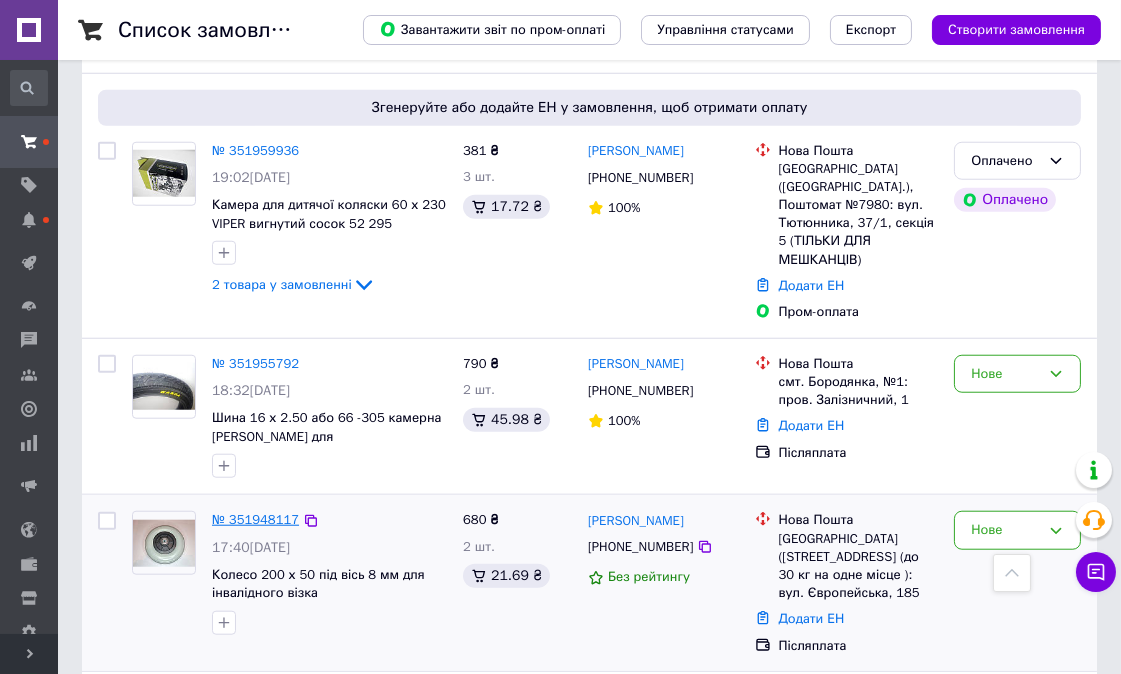 click on "№ 351948117" at bounding box center [255, 519] 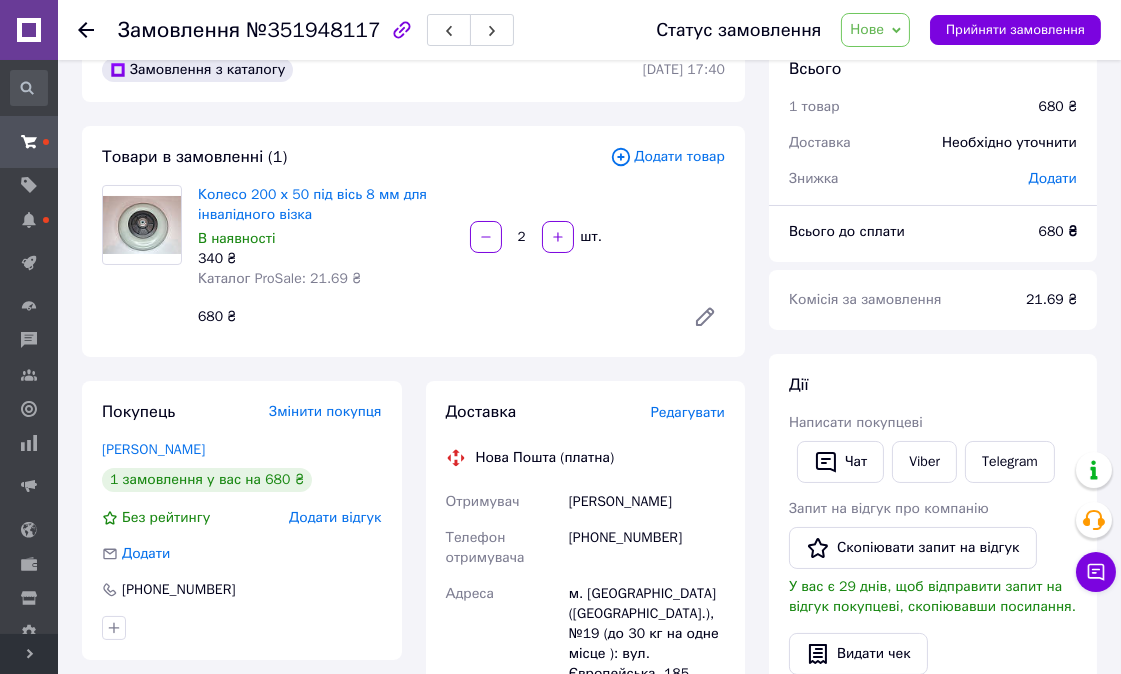 scroll, scrollTop: 0, scrollLeft: 0, axis: both 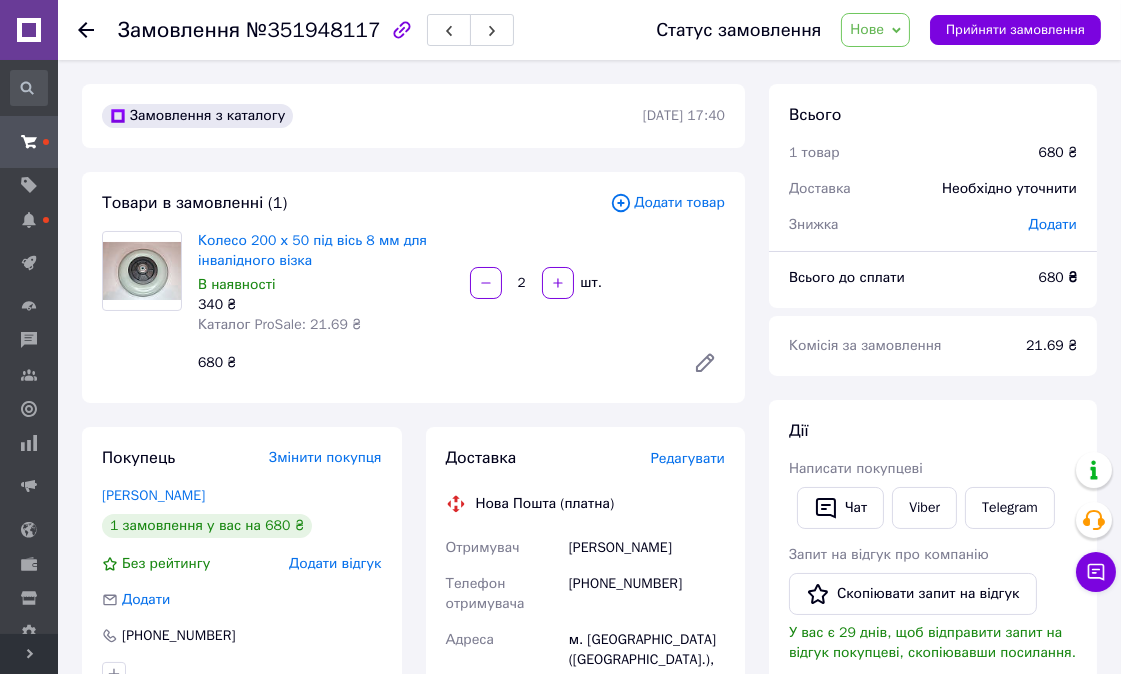 click on "Нове" at bounding box center [867, 29] 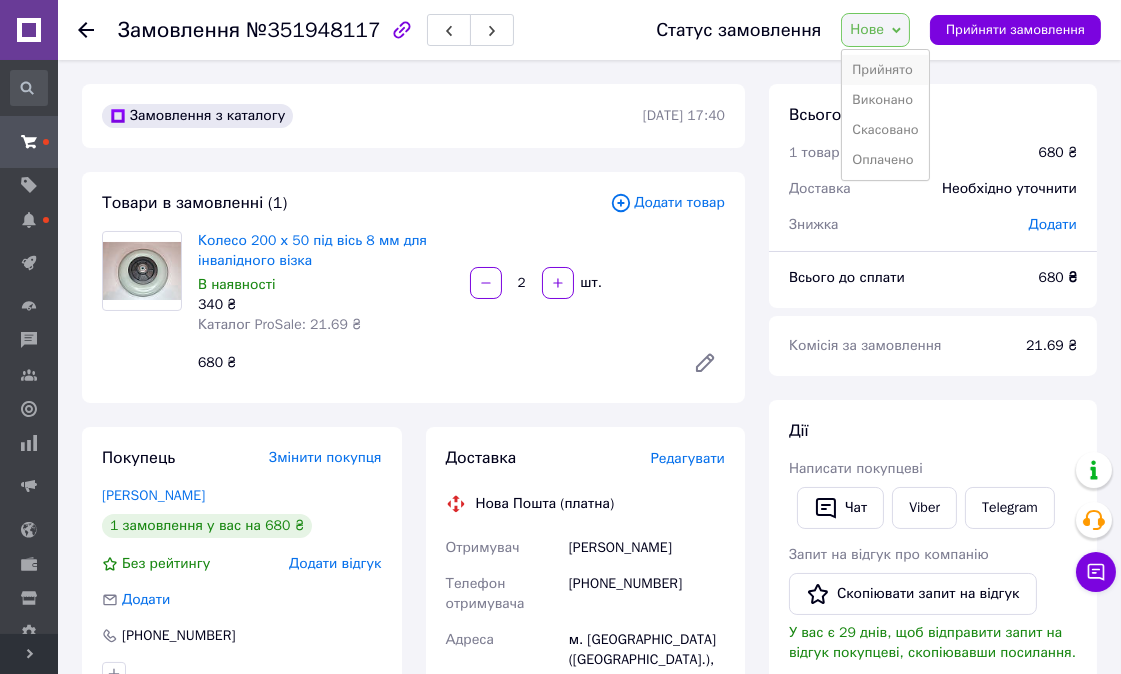 click on "Прийнято" at bounding box center (885, 70) 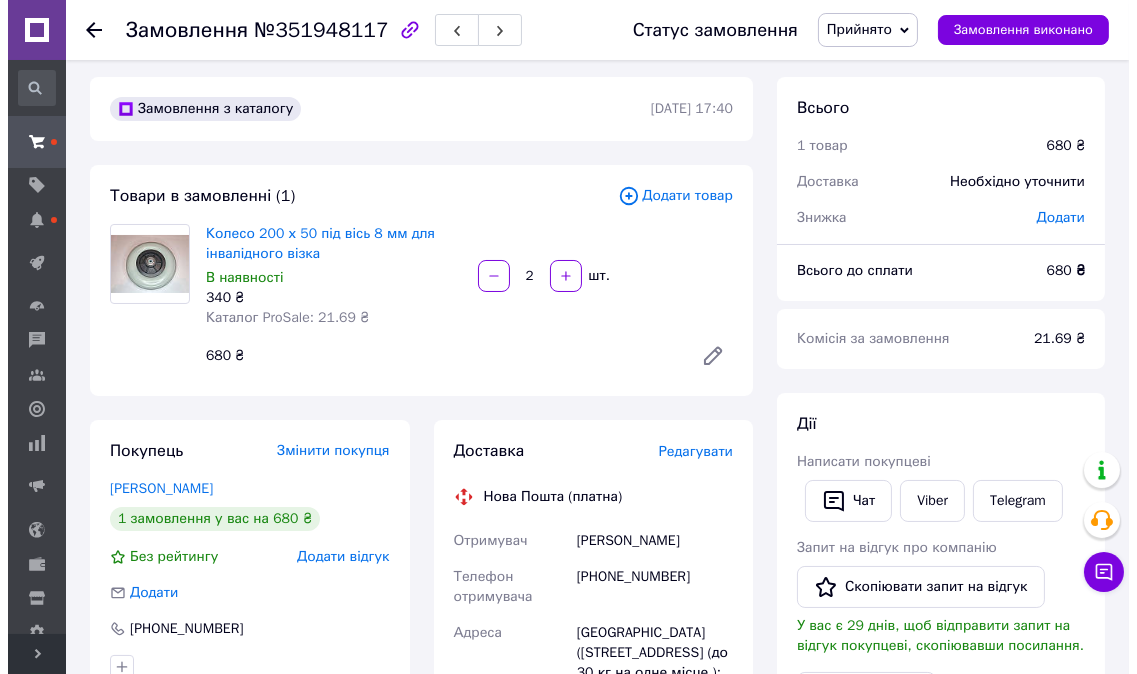 scroll, scrollTop: 0, scrollLeft: 0, axis: both 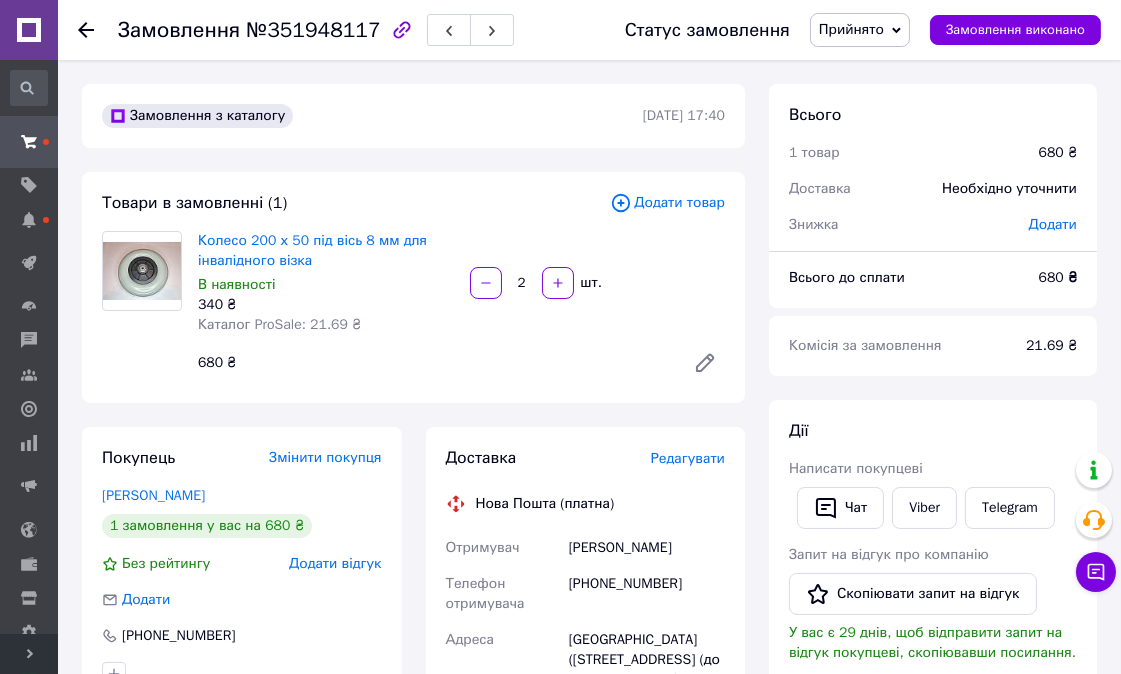 click on "Доставка Редагувати Нова Пошта (платна) Отримувач [PERSON_NAME] Телефон отримувача [PHONE_NUMBER] [GEOGRAPHIC_DATA] ([GEOGRAPHIC_DATA].), №19 (до 30 кг на одне місце ): вул. Європейська, 185 Дата відправки [DATE] Платник Отримувач Оціночна вартість 680 ₴ Сума післяплати 680 ₴ Комісія за післяплату 33.60 ₴ Платник комісії післяплати Отримувач Передати номер або Згенерувати ЕН" at bounding box center [586, 817] 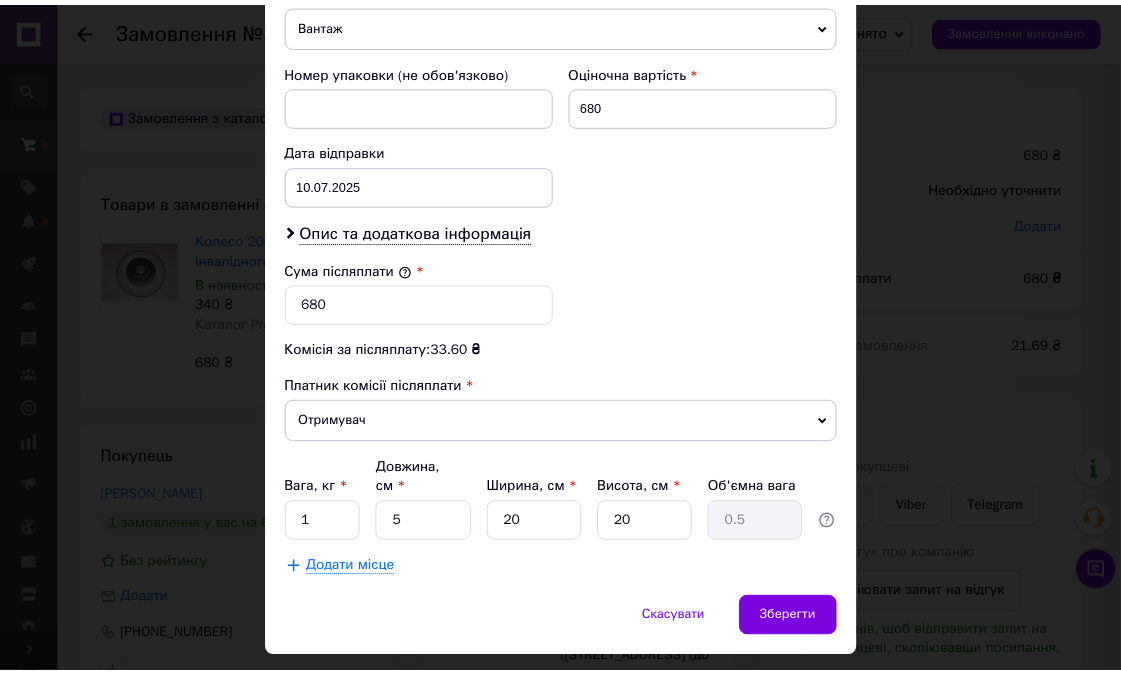 scroll, scrollTop: 874, scrollLeft: 0, axis: vertical 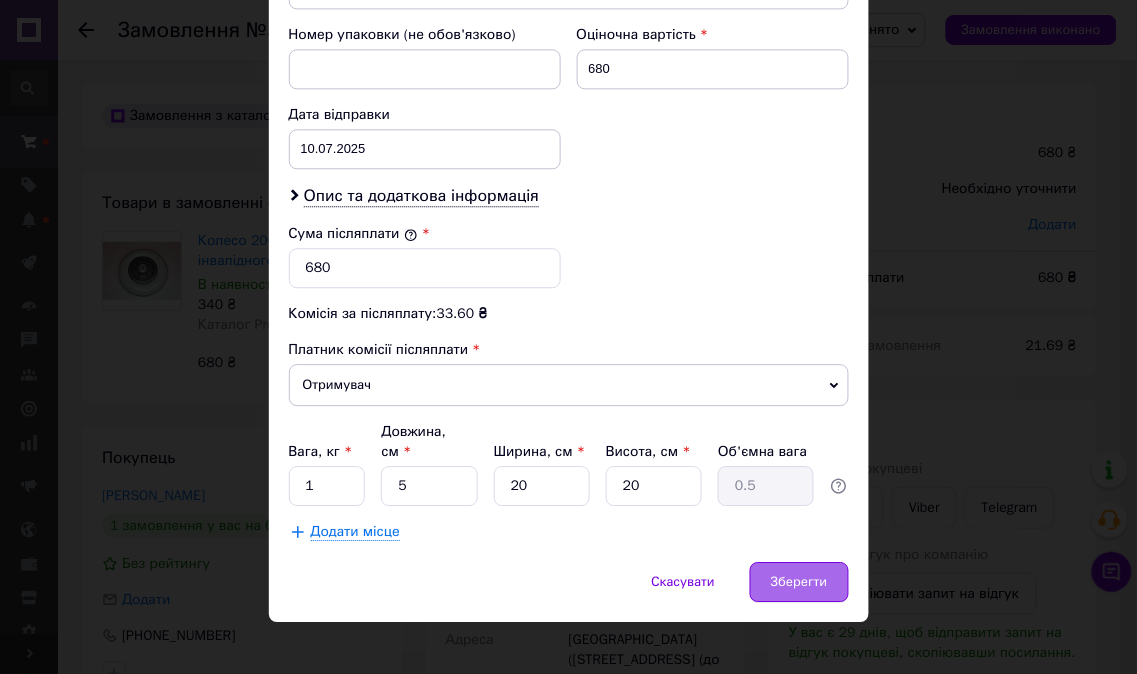 click on "Зберегти" at bounding box center [799, 582] 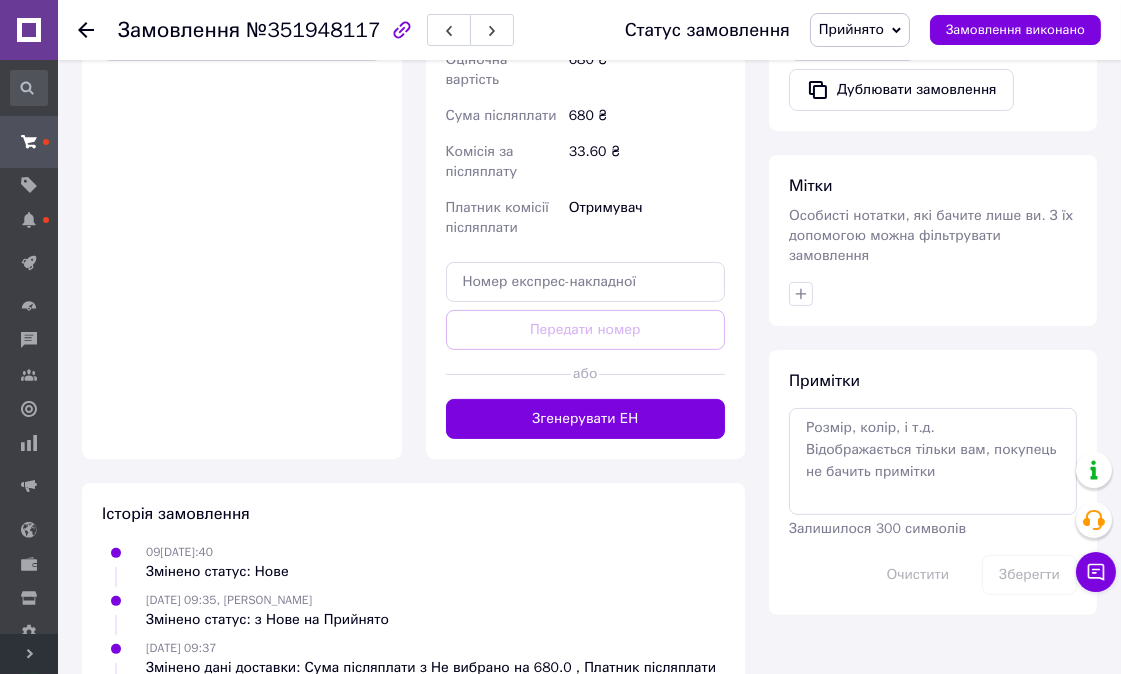 scroll, scrollTop: 777, scrollLeft: 0, axis: vertical 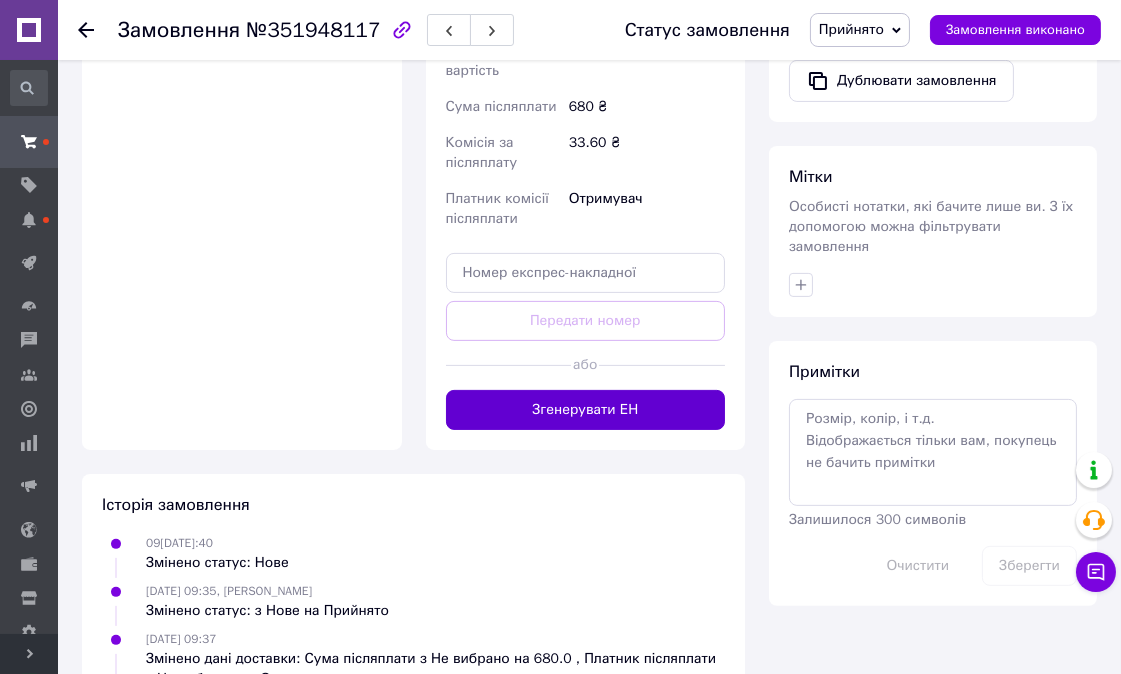 click on "Згенерувати ЕН" at bounding box center (586, 410) 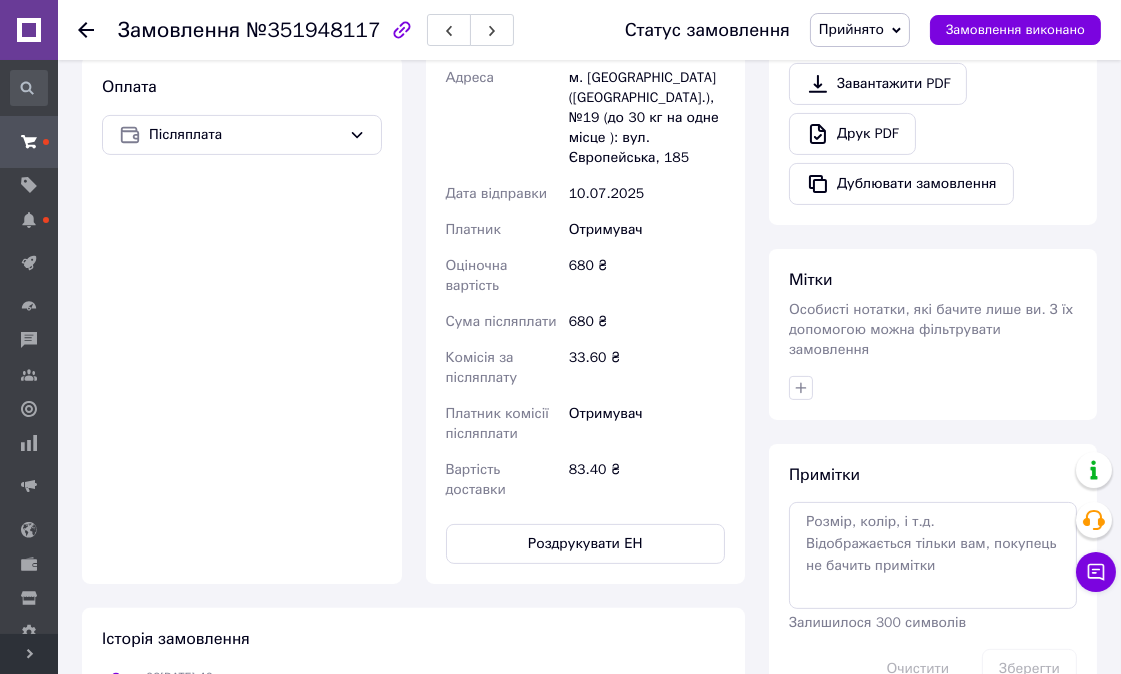 scroll, scrollTop: 222, scrollLeft: 0, axis: vertical 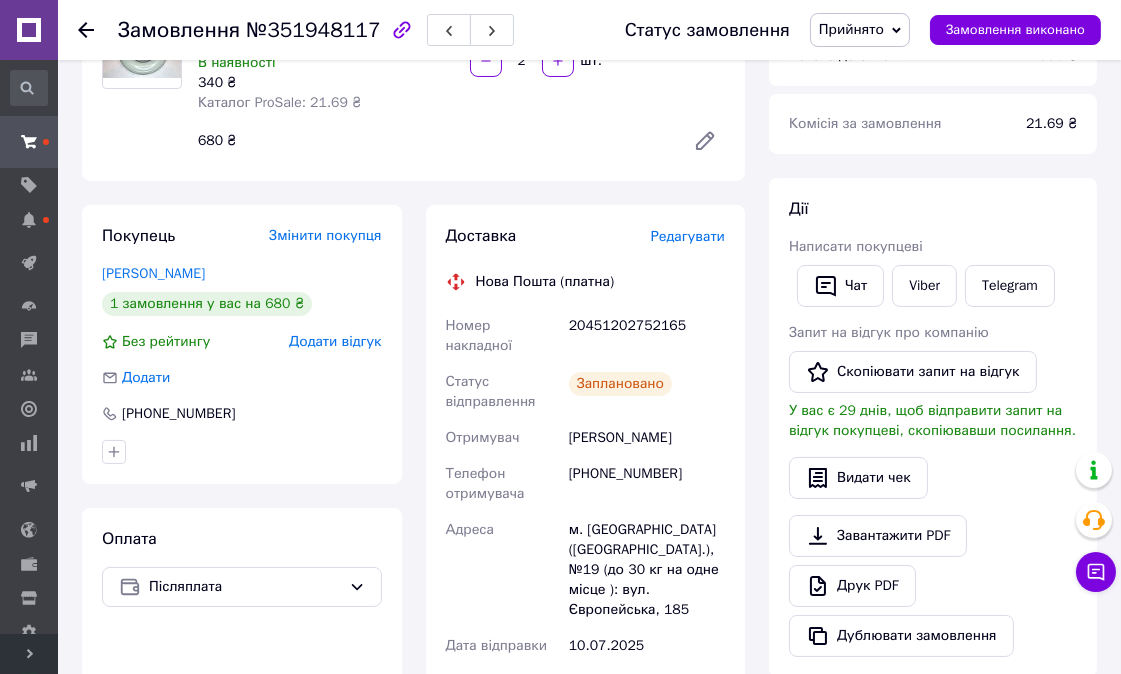 click on "Прийнято" at bounding box center (851, 29) 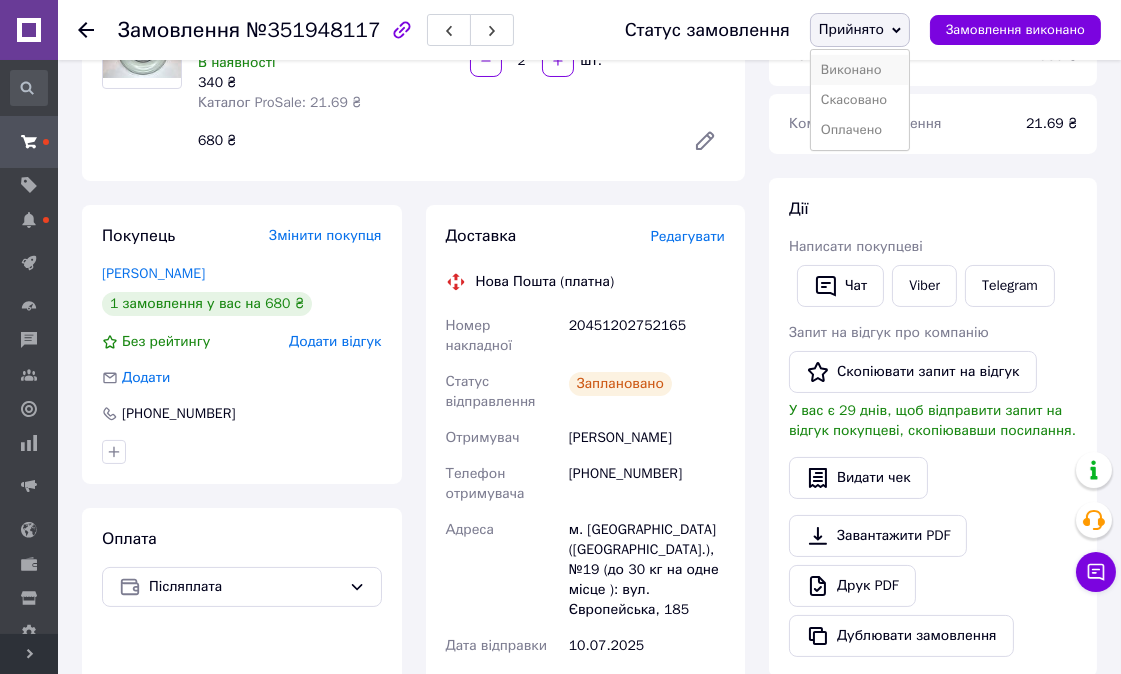 click on "Виконано" at bounding box center [860, 70] 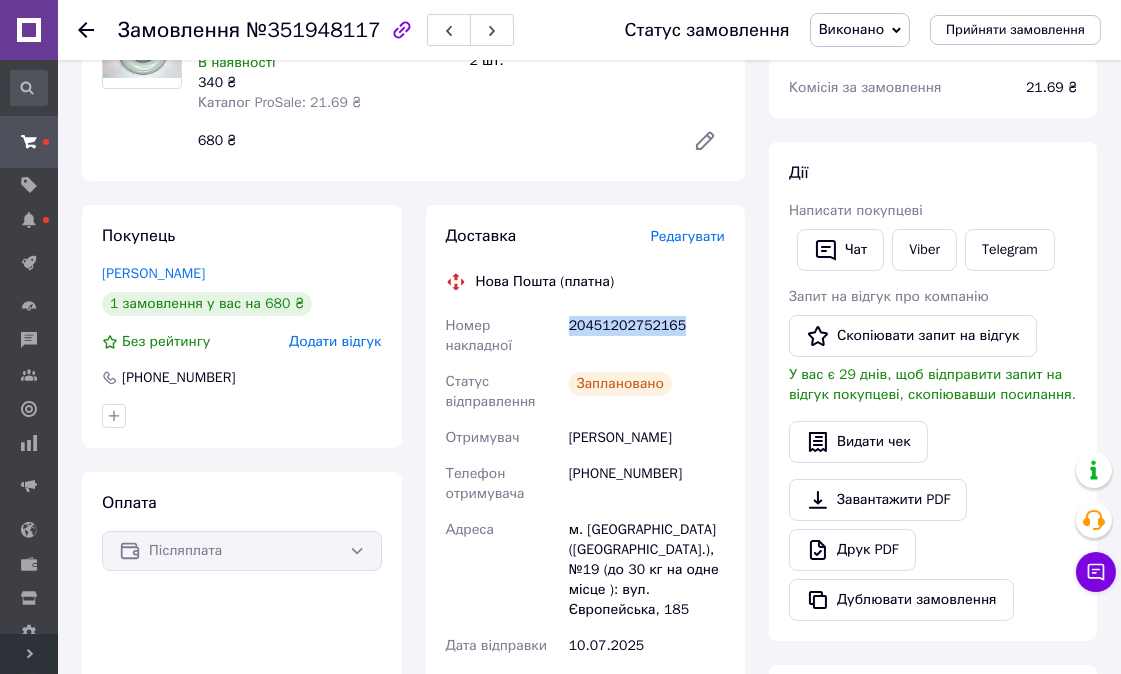 drag, startPoint x: 656, startPoint y: 325, endPoint x: 572, endPoint y: 327, distance: 84.0238 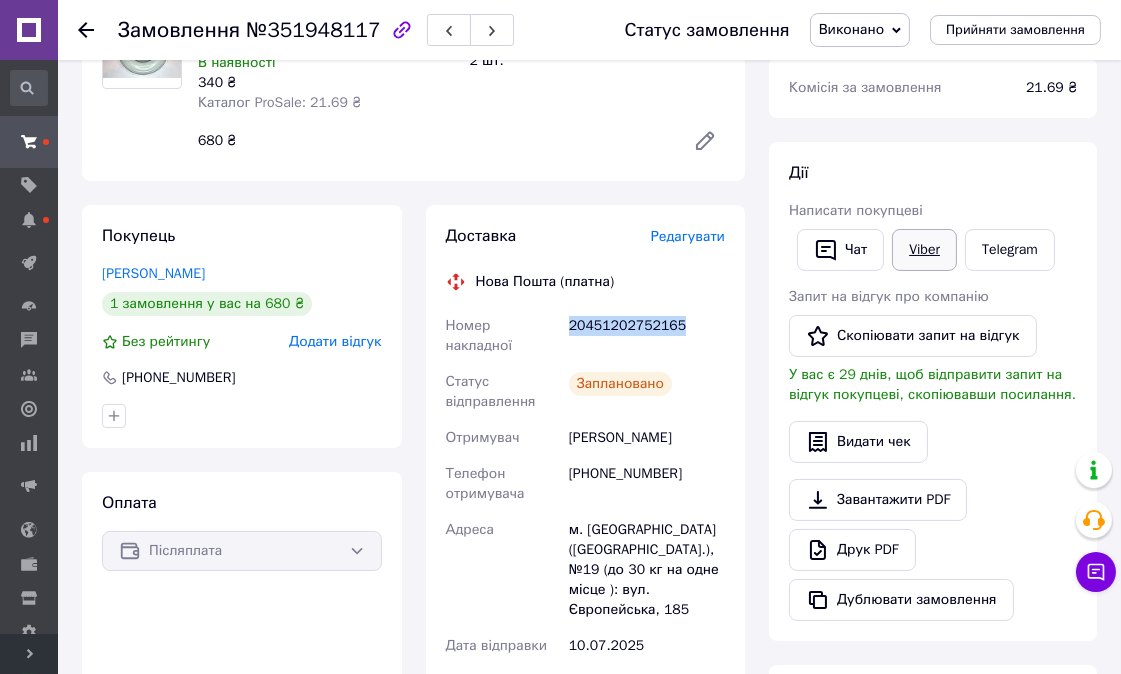 click on "Viber" at bounding box center (924, 250) 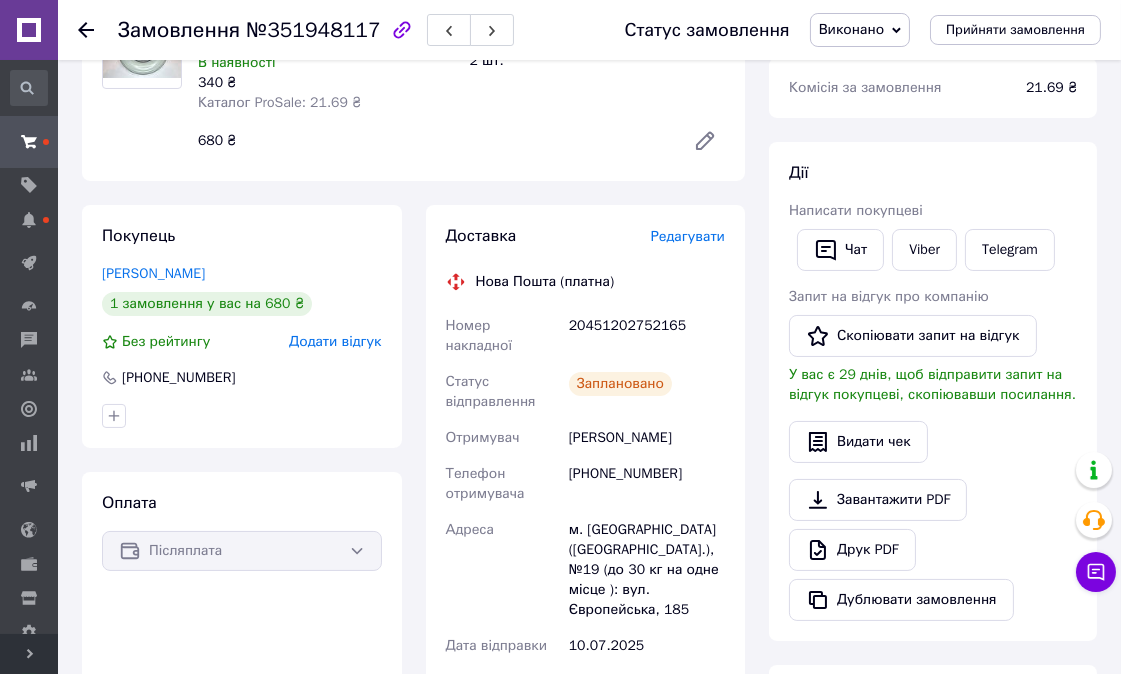 click 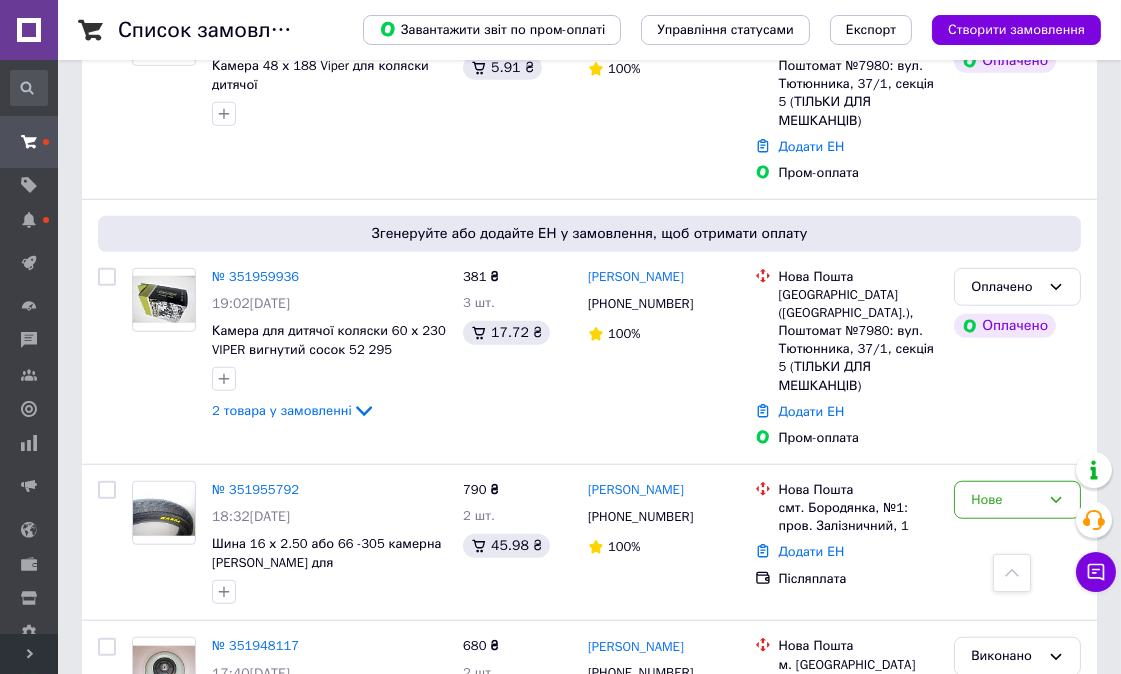 scroll, scrollTop: 2444, scrollLeft: 0, axis: vertical 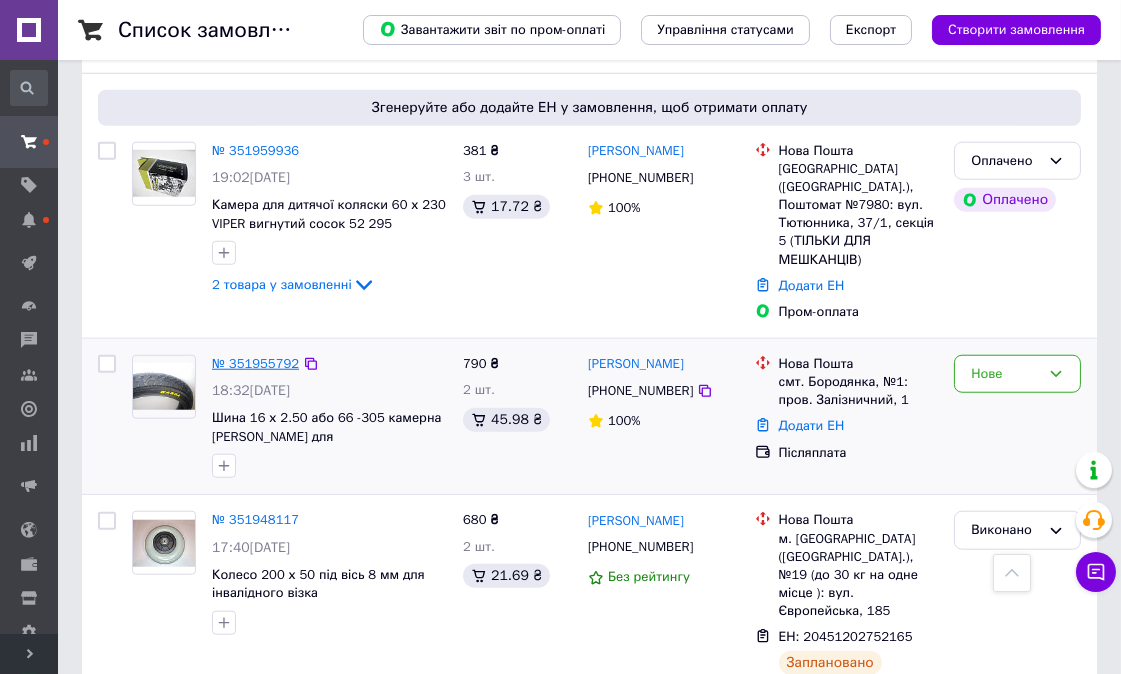 click on "№ 351955792" at bounding box center [255, 363] 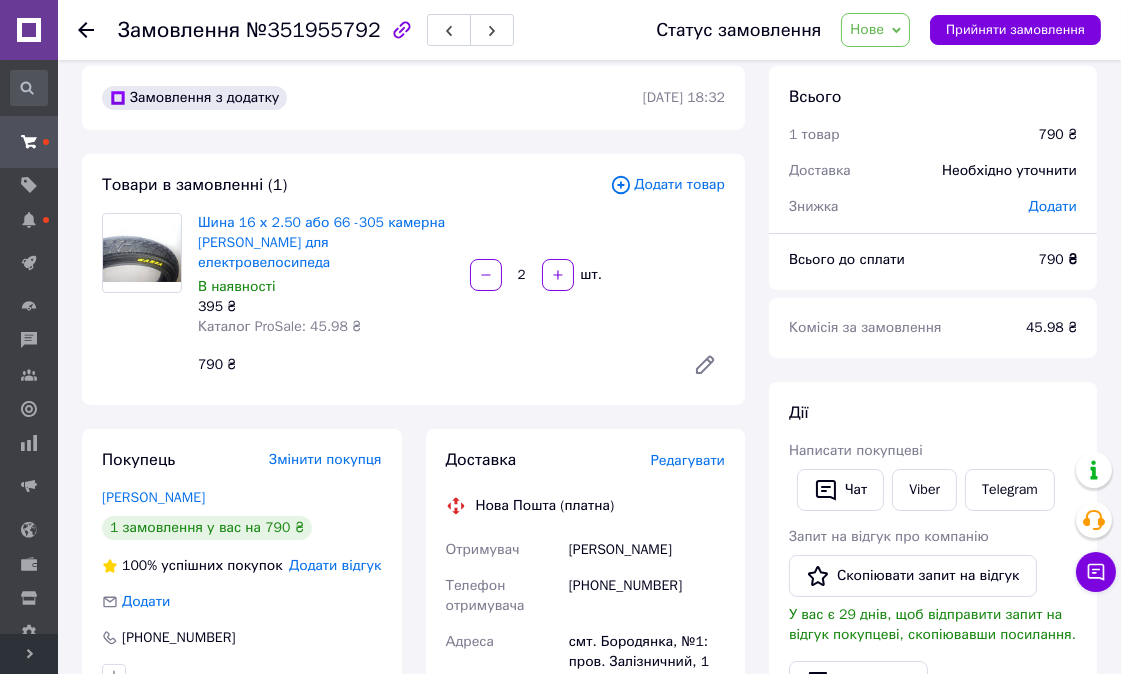 scroll, scrollTop: 0, scrollLeft: 0, axis: both 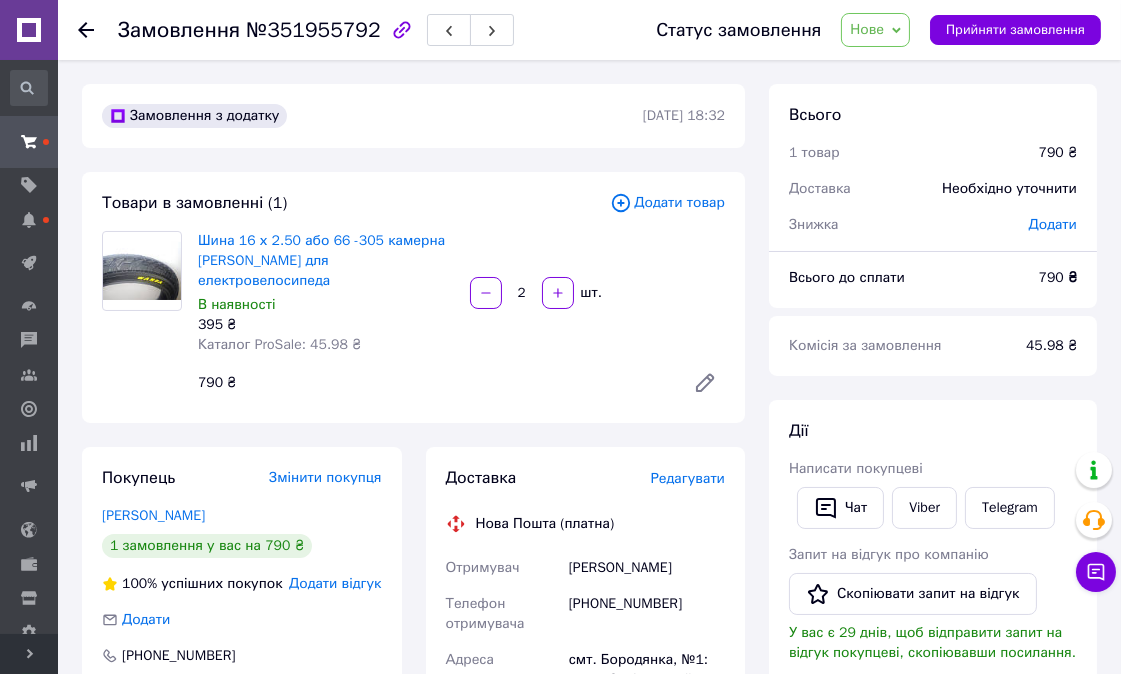 click 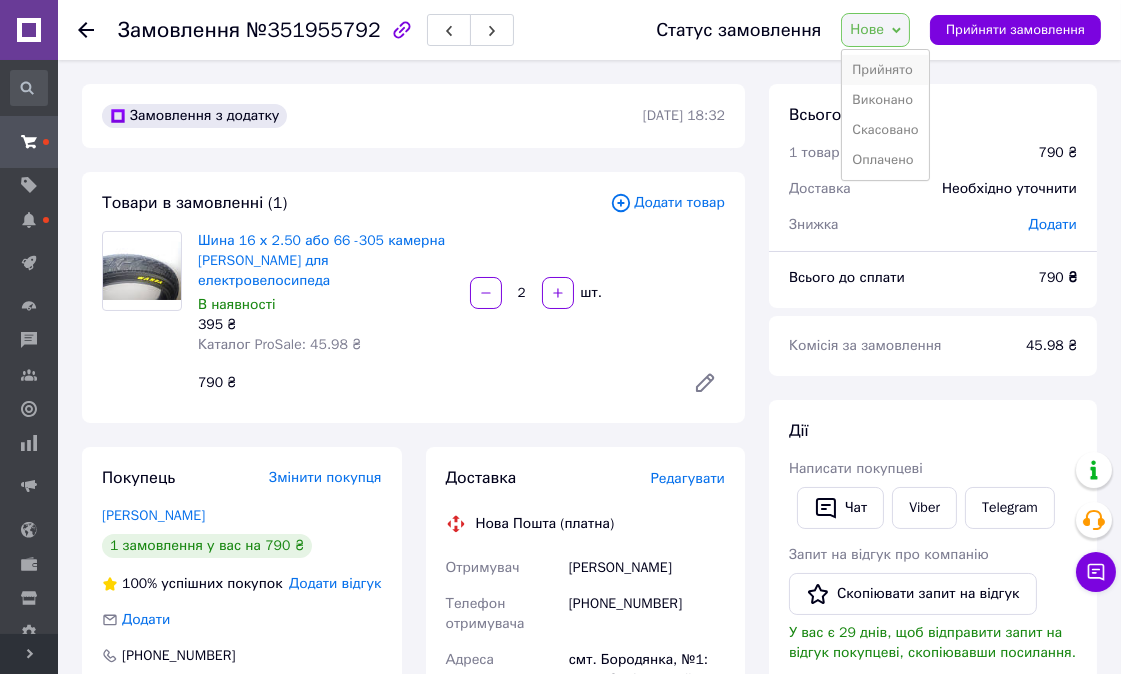 click on "Прийнято" at bounding box center [885, 70] 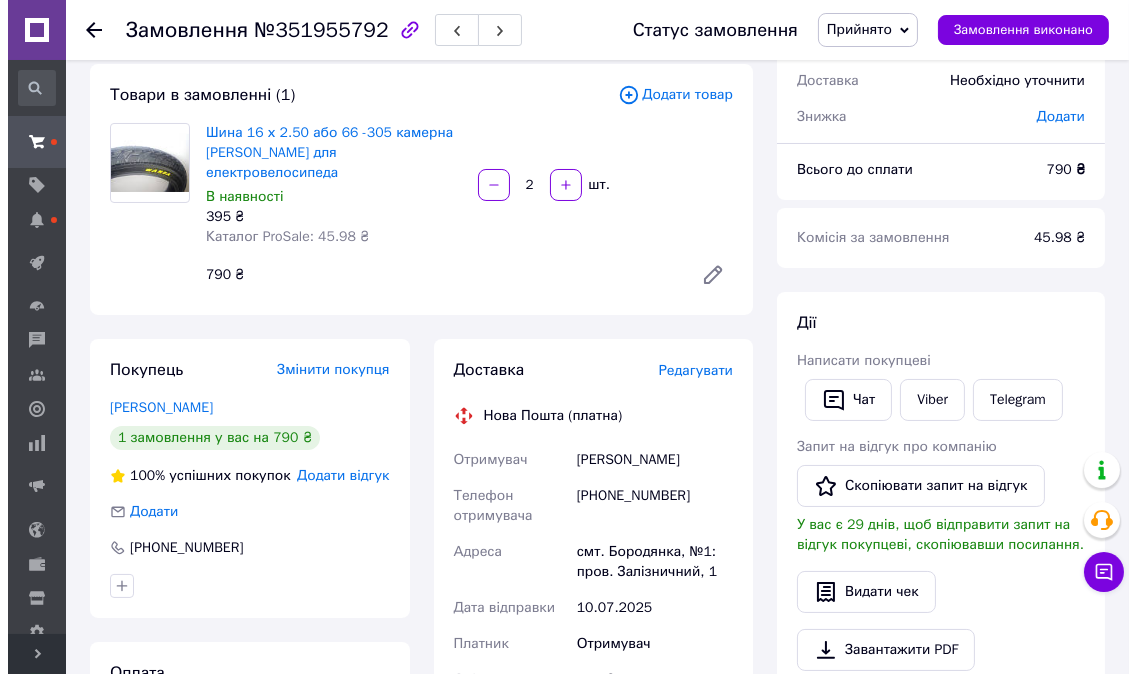 scroll, scrollTop: 0, scrollLeft: 0, axis: both 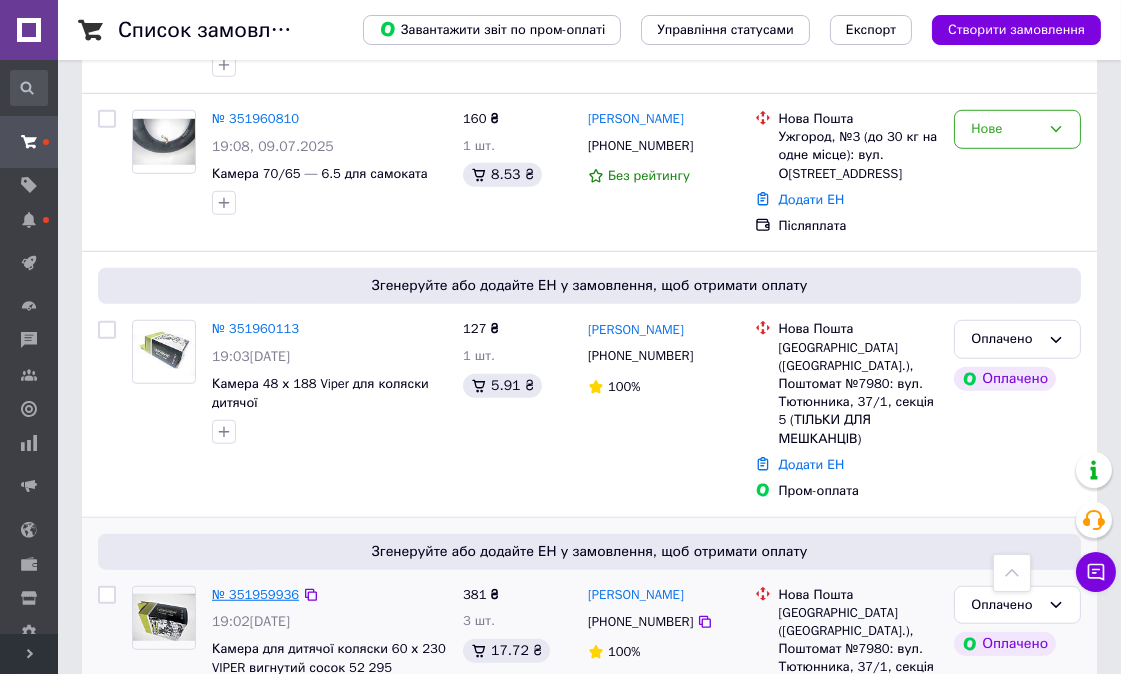 click on "№ 351959936" at bounding box center (255, 594) 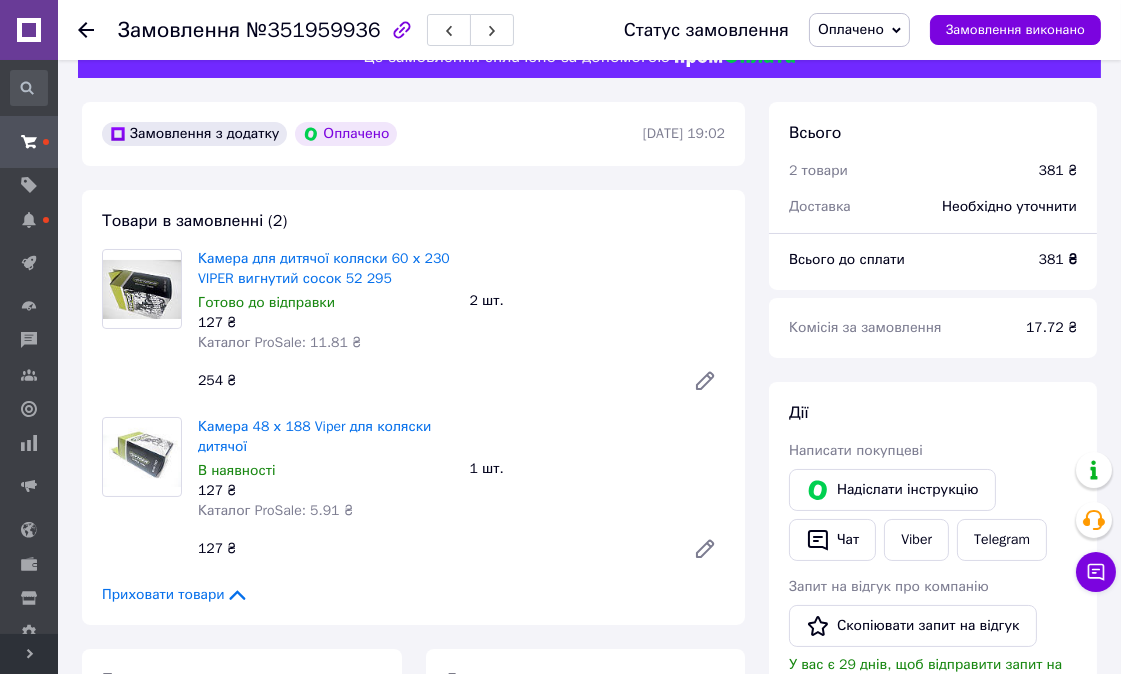 scroll, scrollTop: 24, scrollLeft: 0, axis: vertical 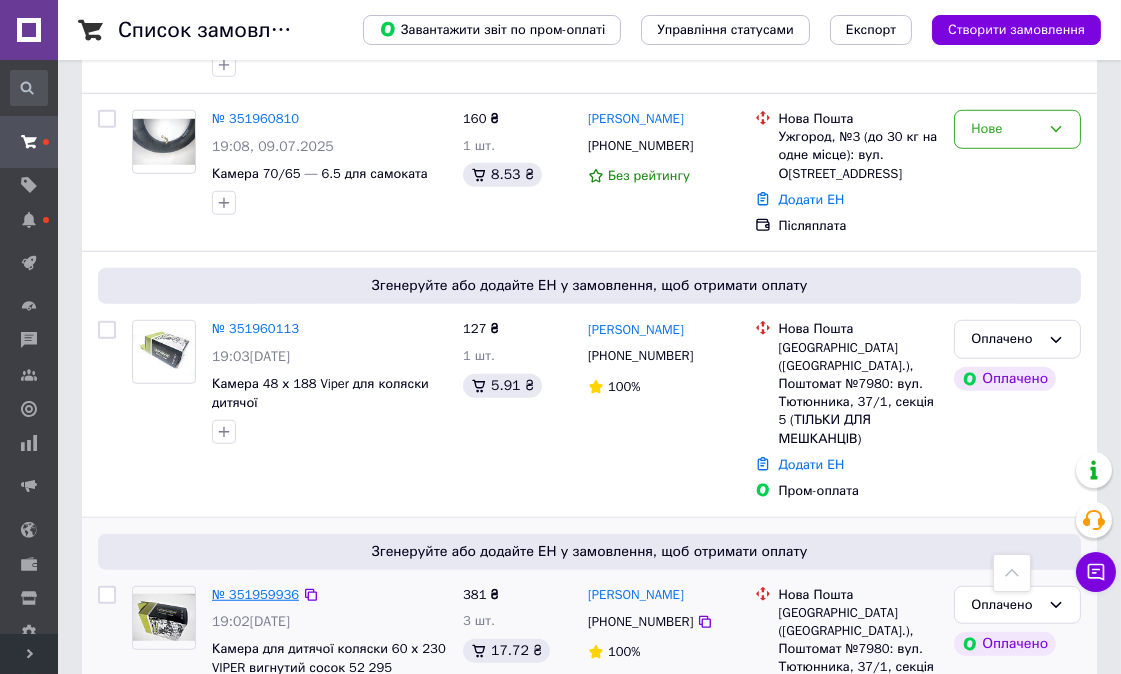 click on "№ 351959936" at bounding box center (255, 594) 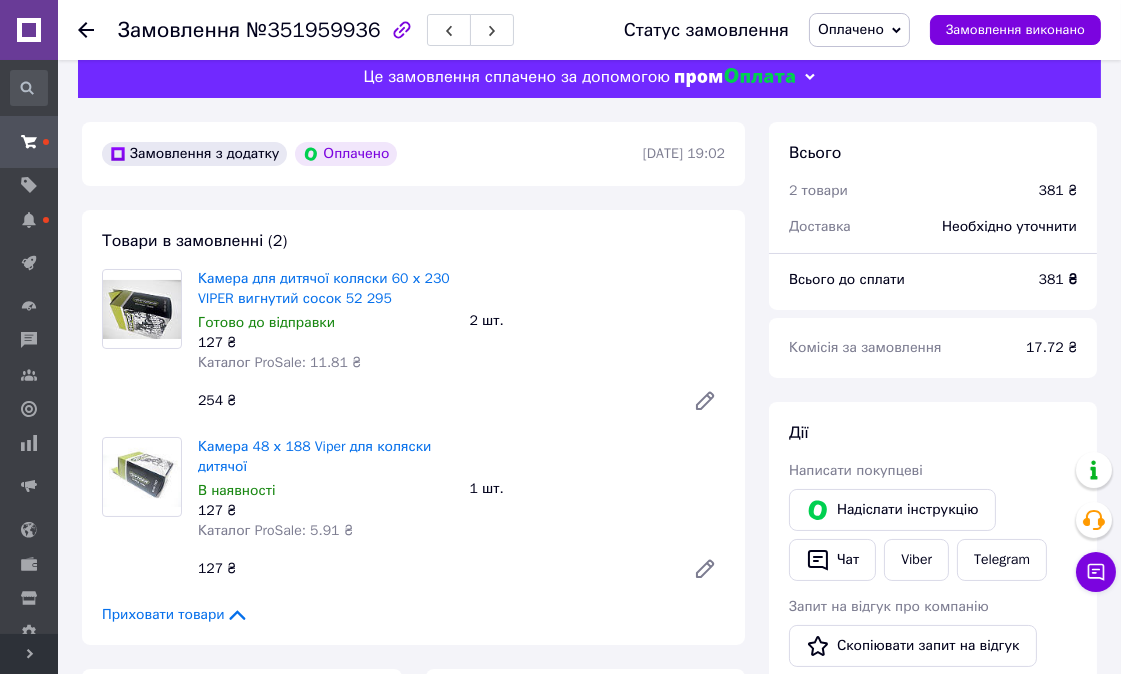 scroll, scrollTop: 0, scrollLeft: 0, axis: both 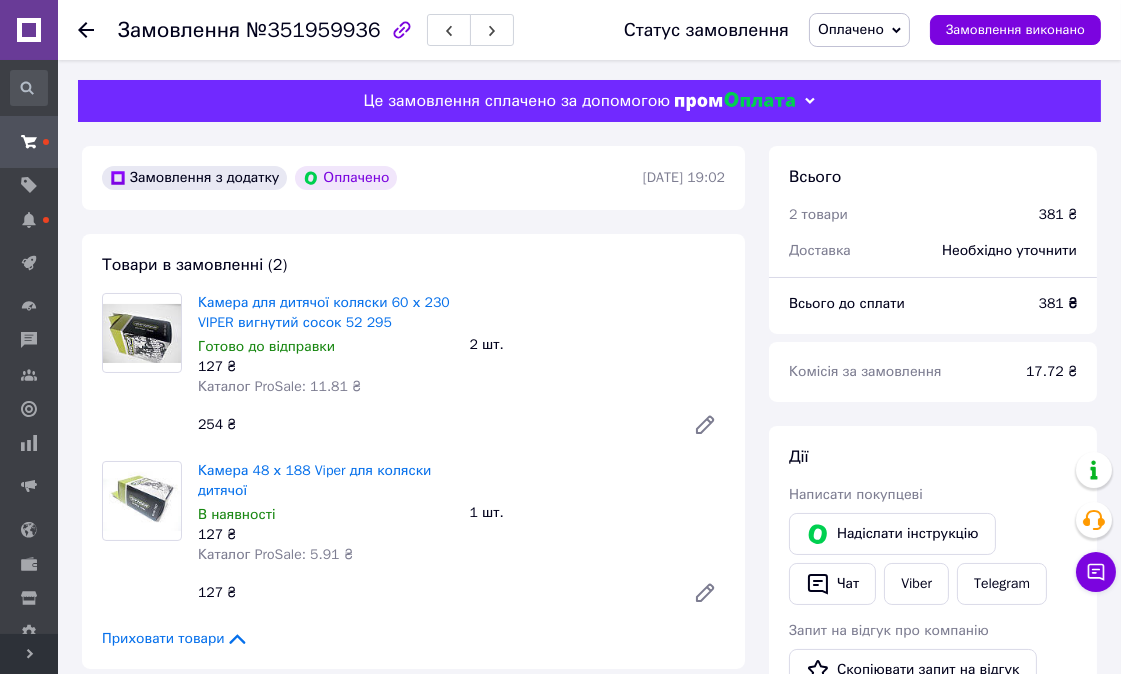 click on "Оплачено" at bounding box center (851, 29) 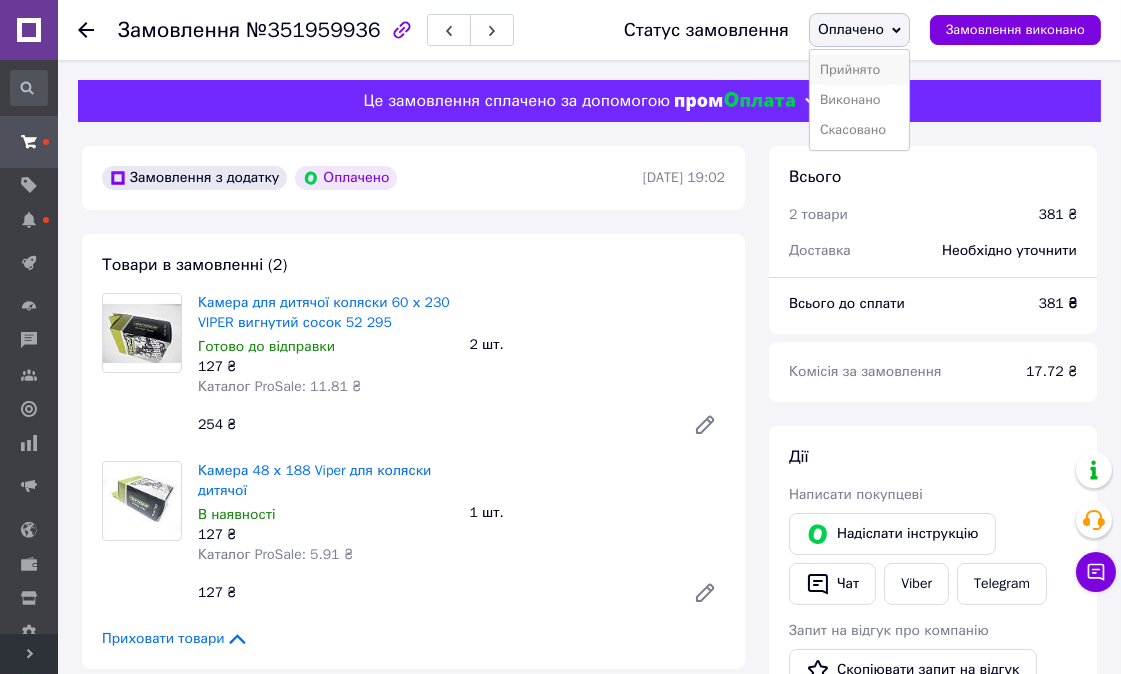 click on "Прийнято" at bounding box center [859, 70] 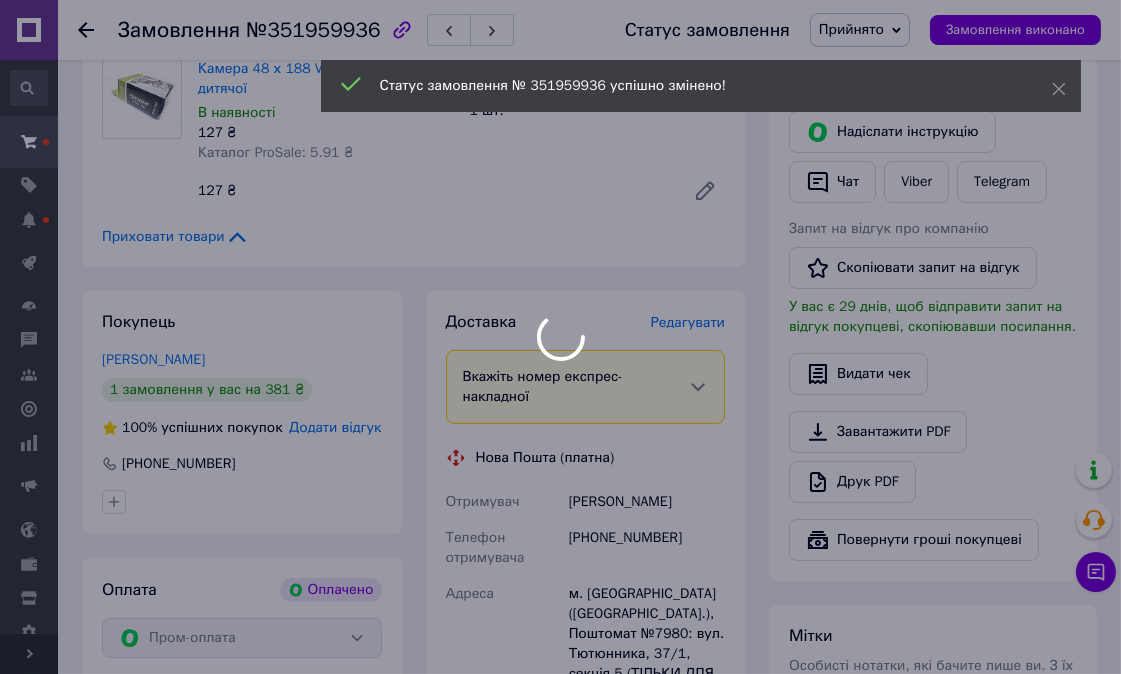 scroll, scrollTop: 444, scrollLeft: 0, axis: vertical 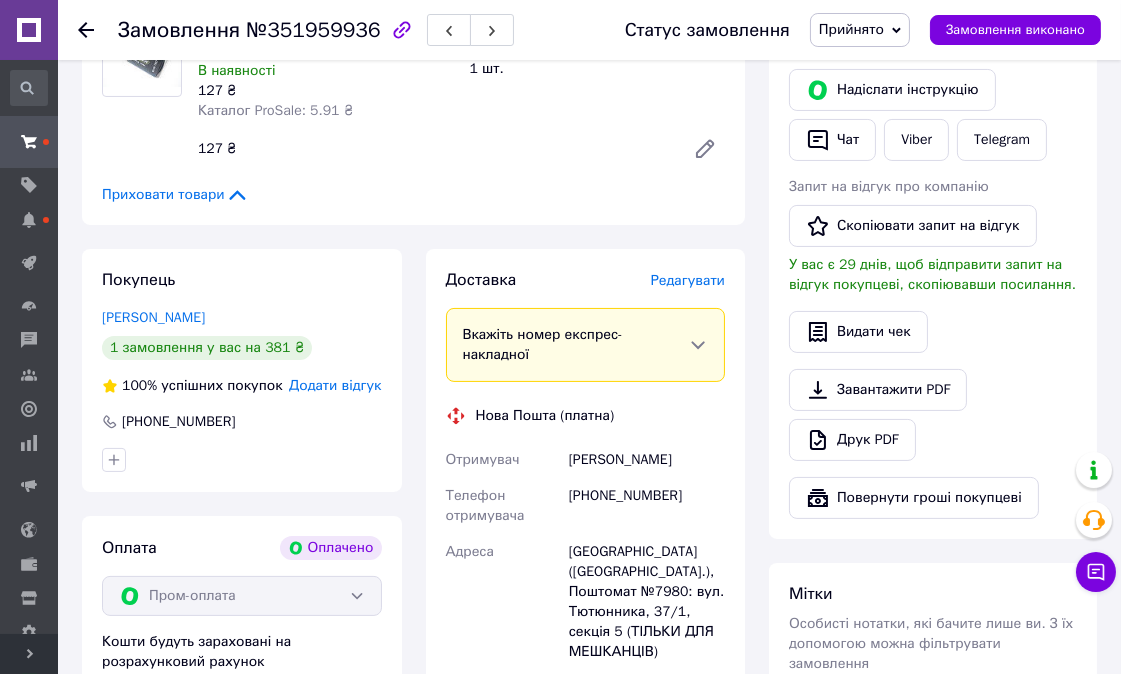 click 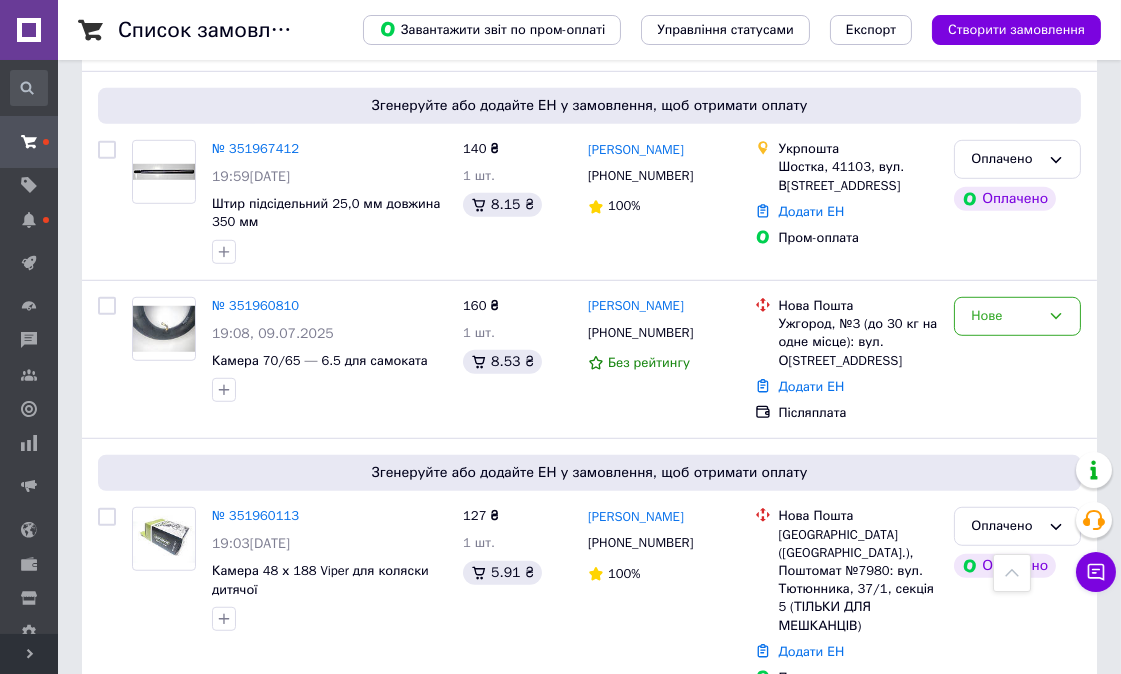 scroll, scrollTop: 1777, scrollLeft: 0, axis: vertical 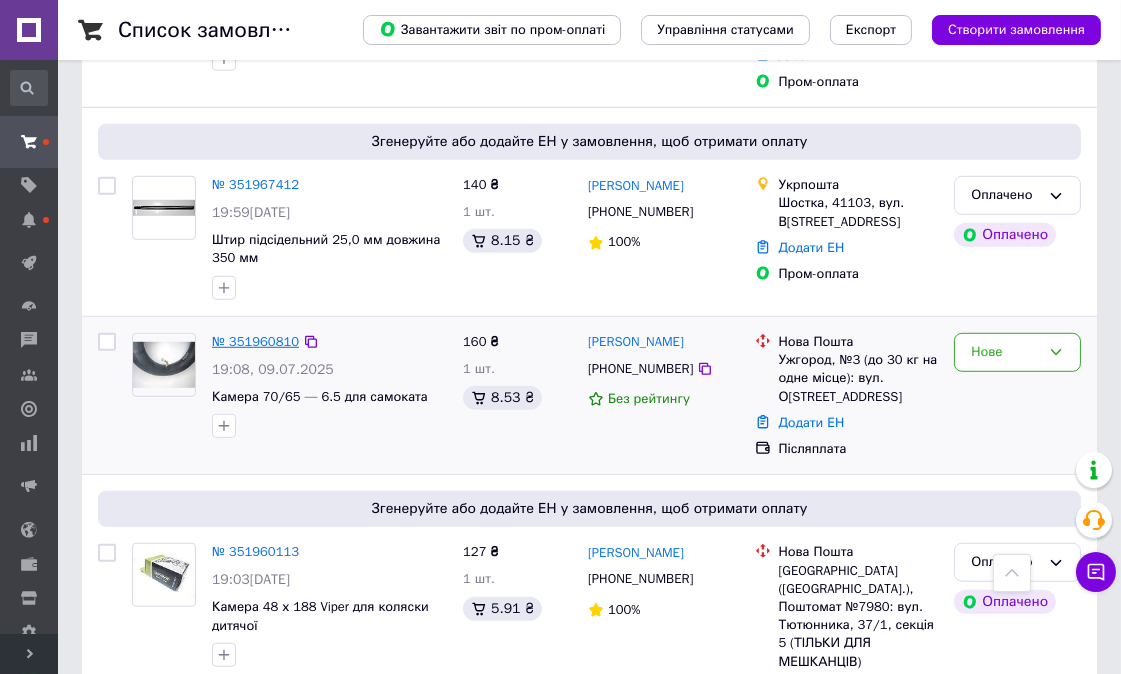 click on "№ 351960810" at bounding box center (255, 341) 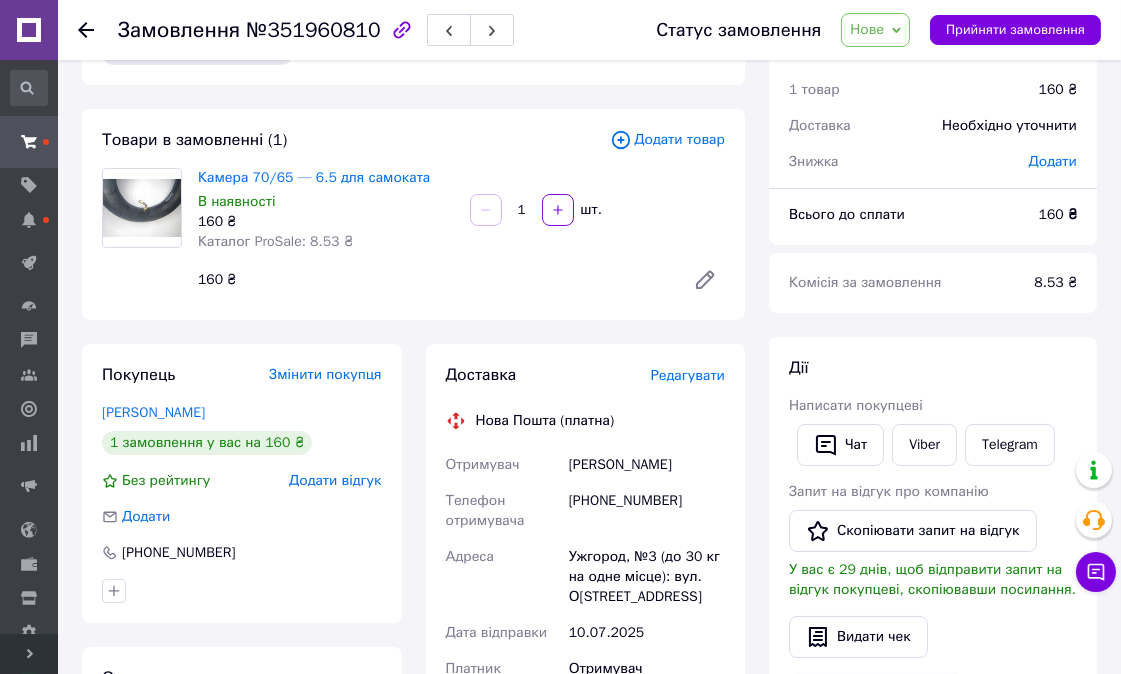 scroll, scrollTop: 0, scrollLeft: 0, axis: both 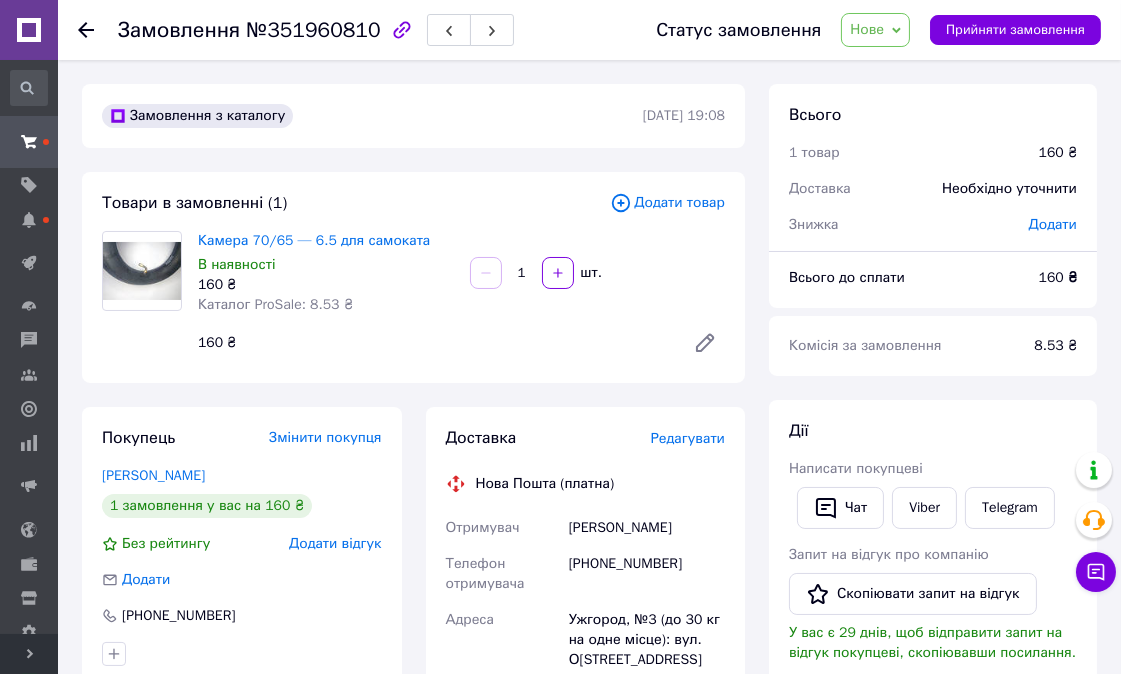 click on "Нове" at bounding box center [875, 30] 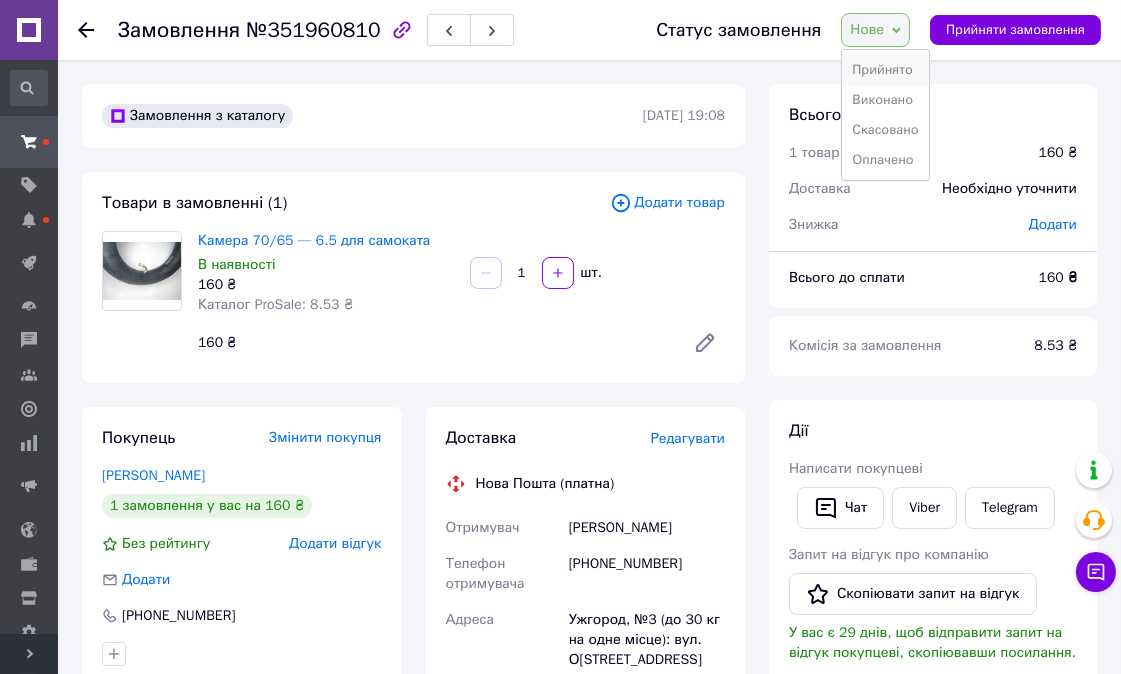 click on "Прийнято" at bounding box center (885, 70) 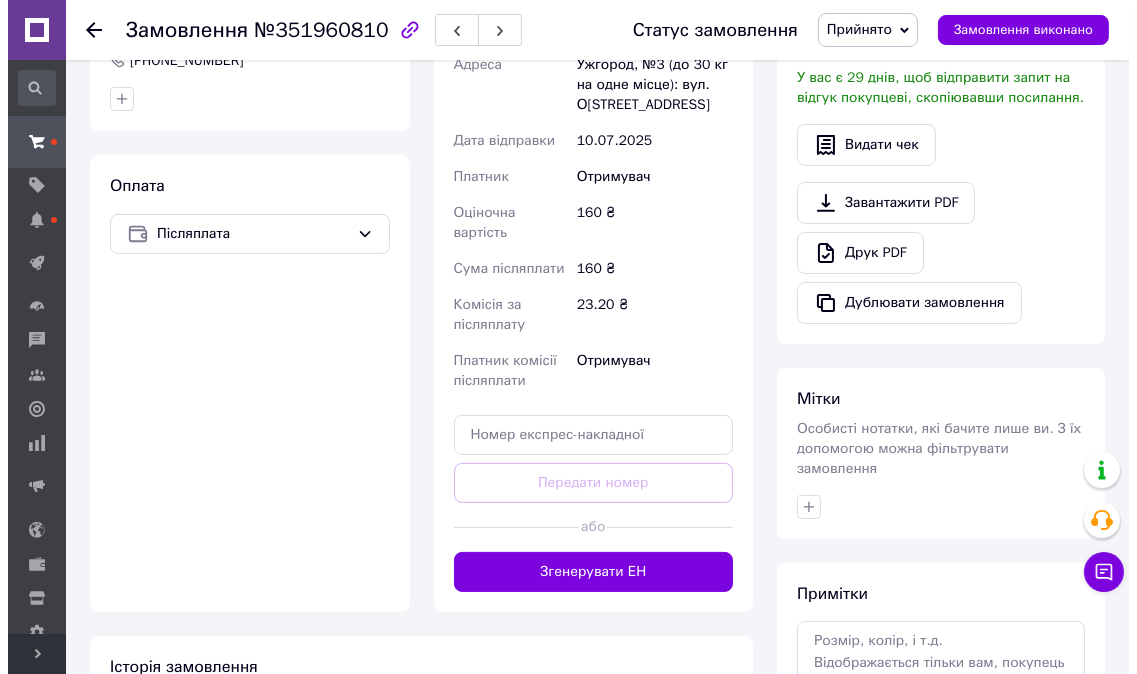 scroll, scrollTop: 0, scrollLeft: 0, axis: both 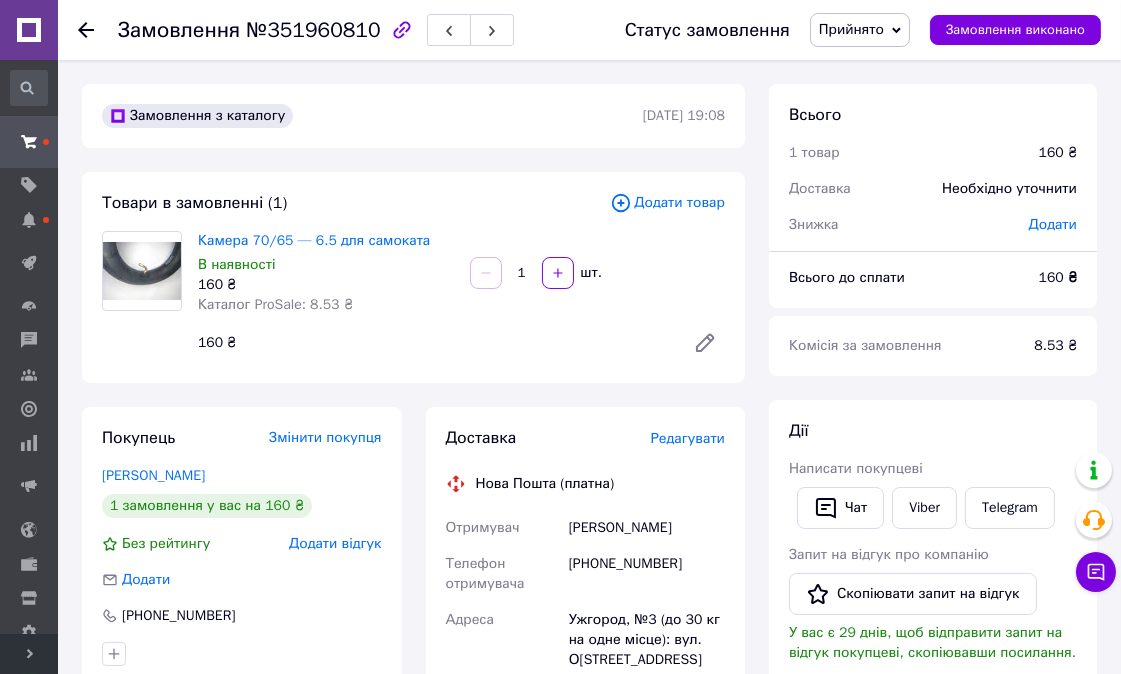 click on "Редагувати" at bounding box center [688, 438] 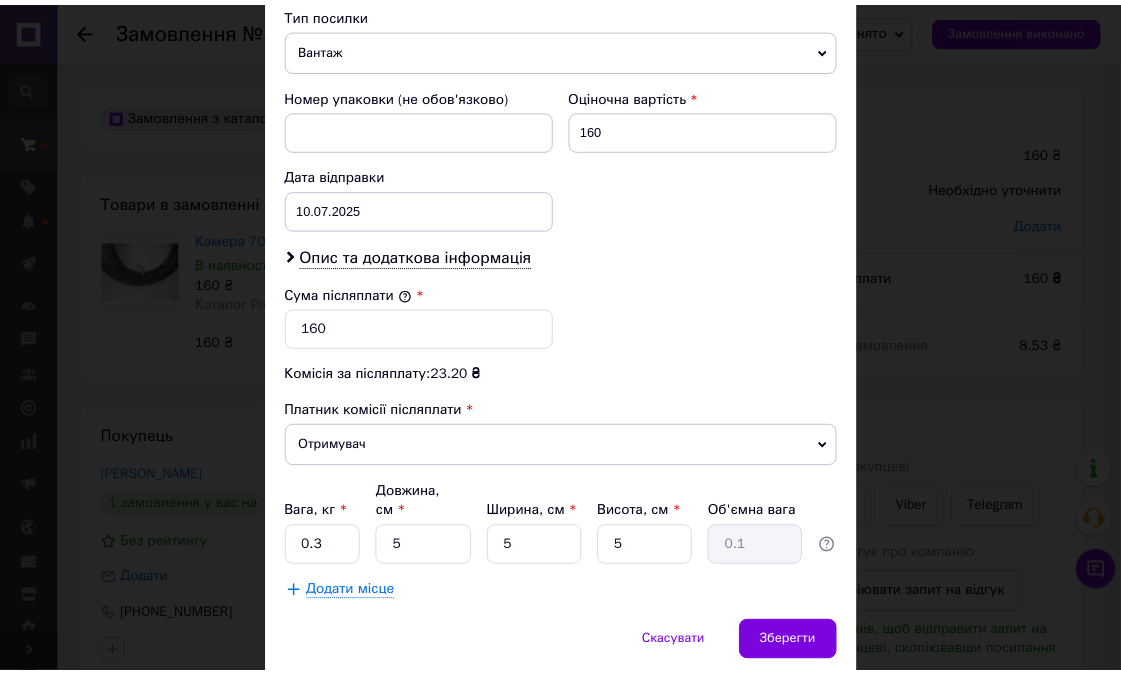 scroll, scrollTop: 874, scrollLeft: 0, axis: vertical 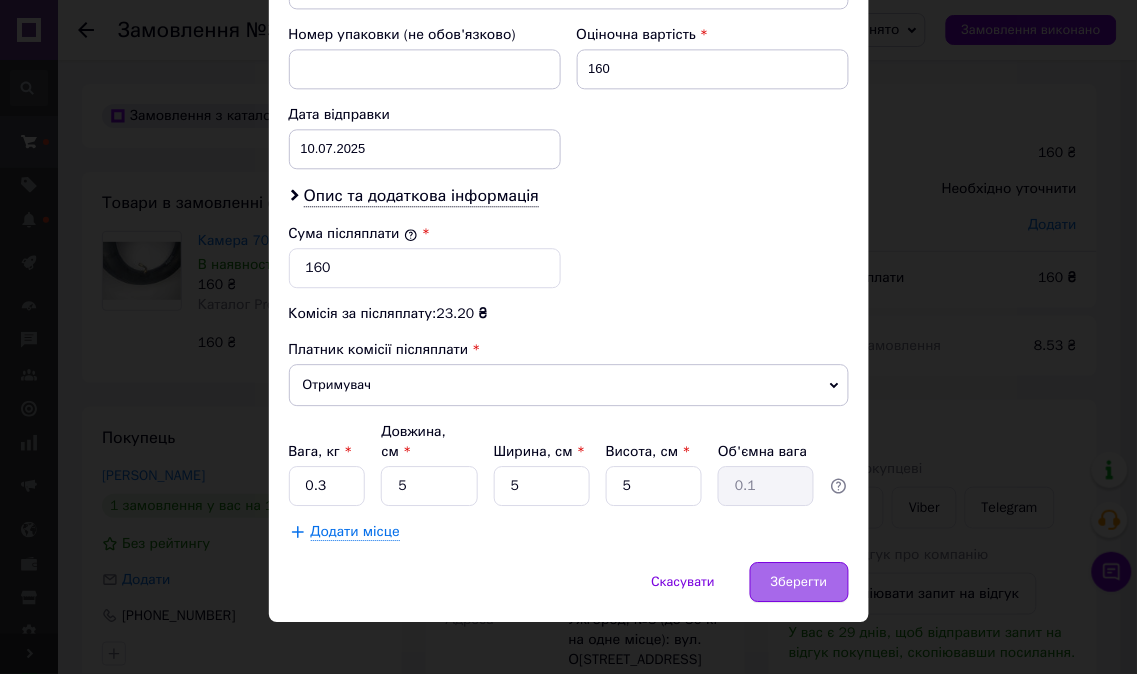 click on "Зберегти" at bounding box center [799, 582] 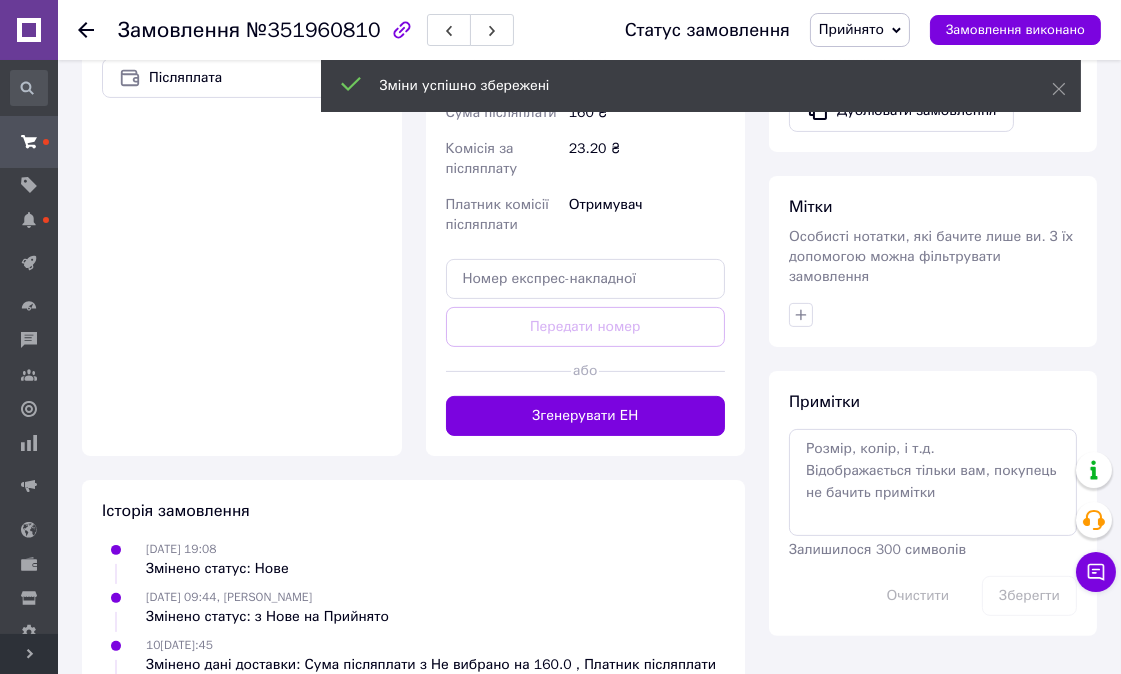 scroll, scrollTop: 713, scrollLeft: 0, axis: vertical 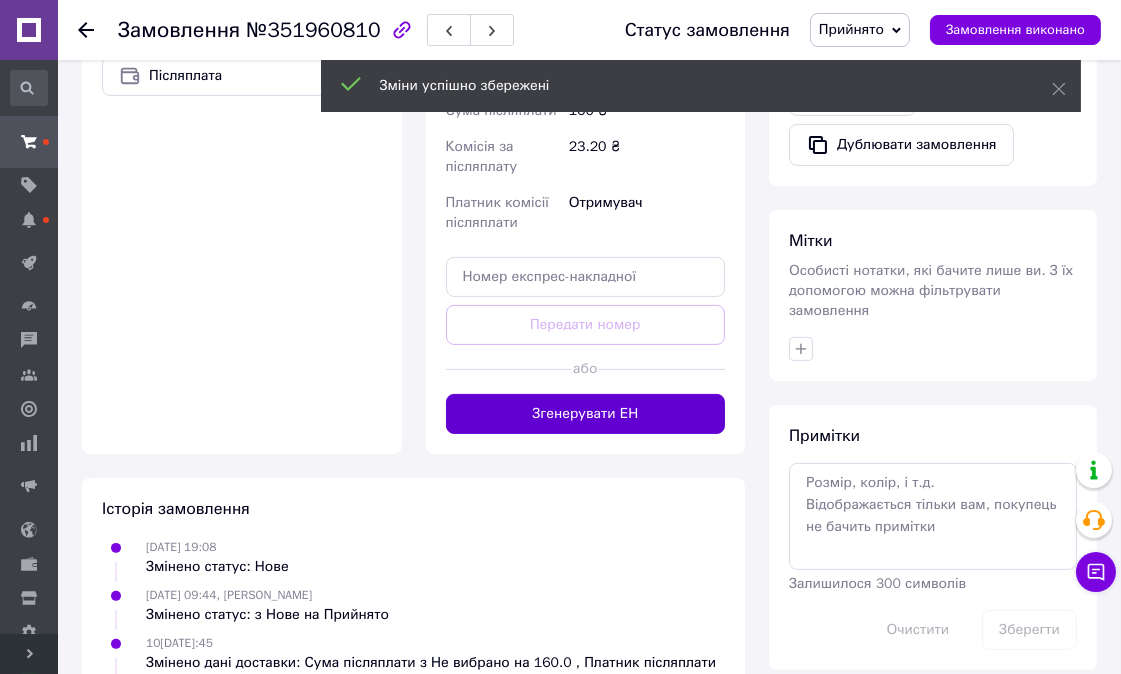 click on "Згенерувати ЕН" at bounding box center (586, 414) 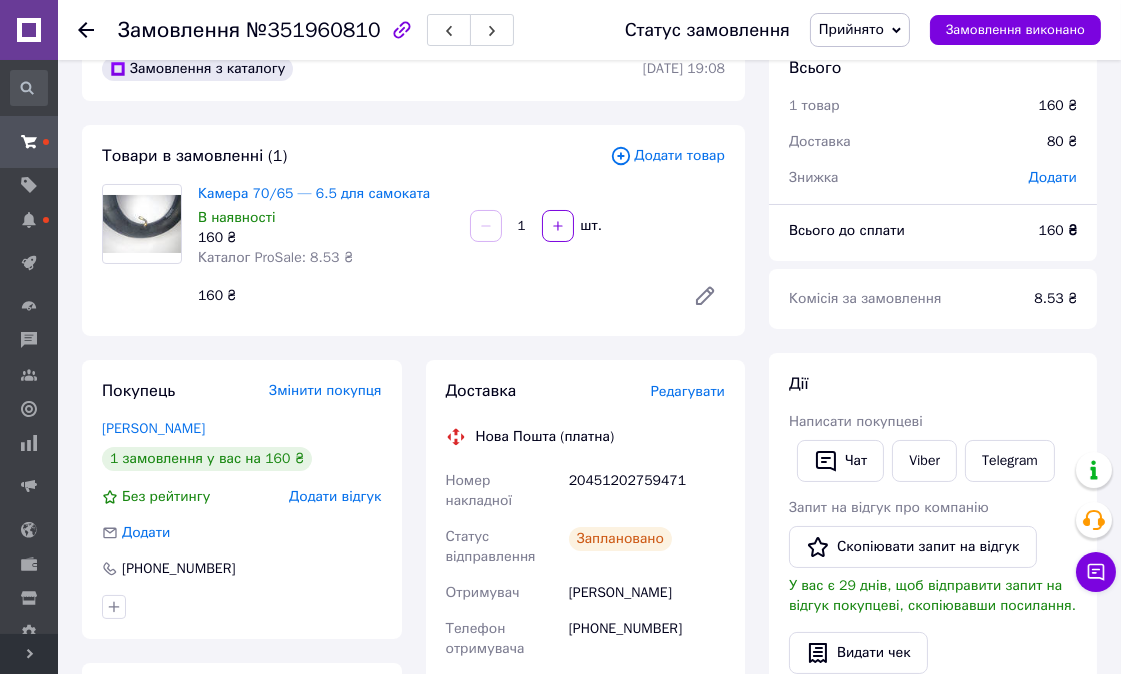 scroll, scrollTop: 46, scrollLeft: 0, axis: vertical 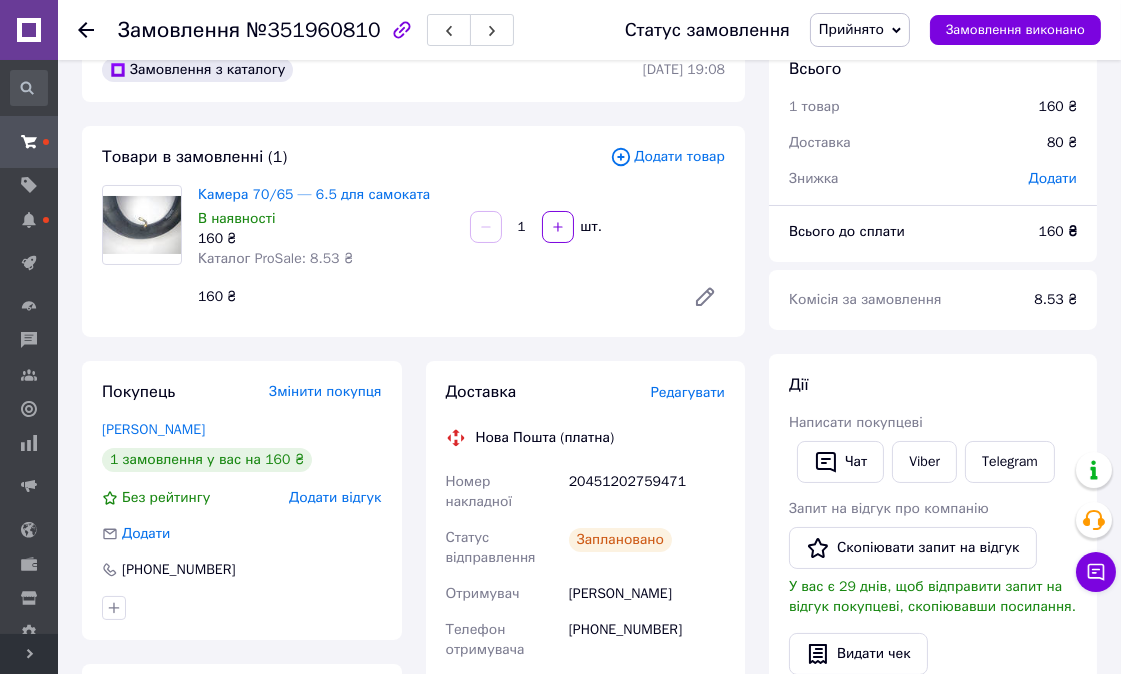 click on "Прийнято" at bounding box center (851, 29) 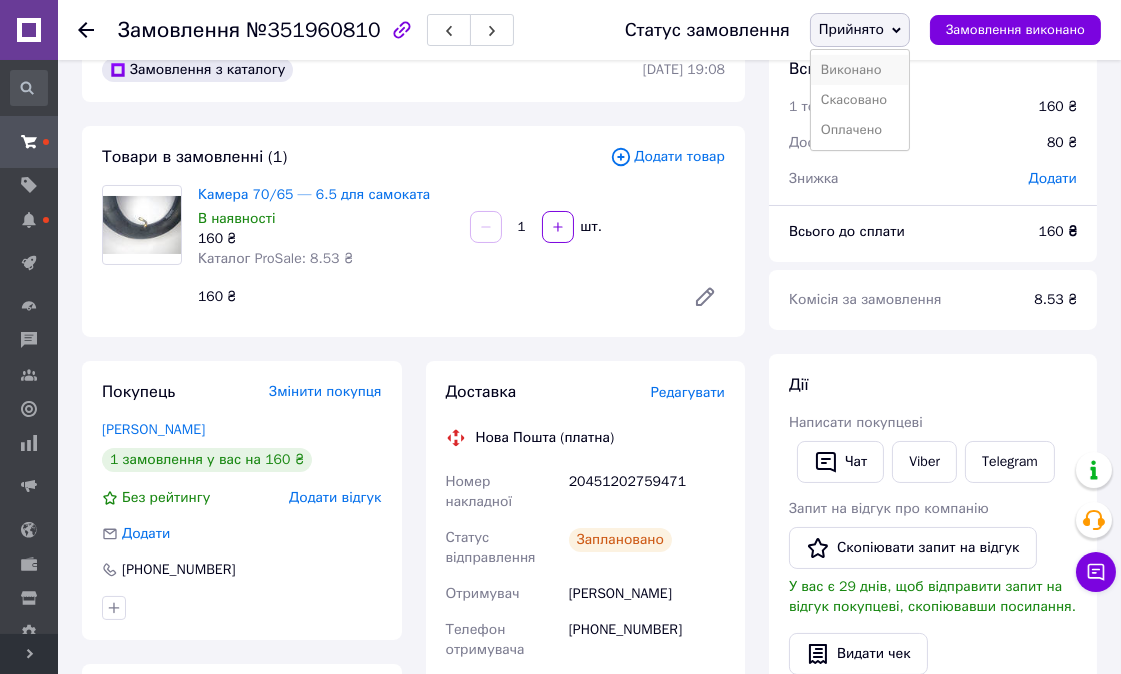 click on "Виконано" at bounding box center (860, 70) 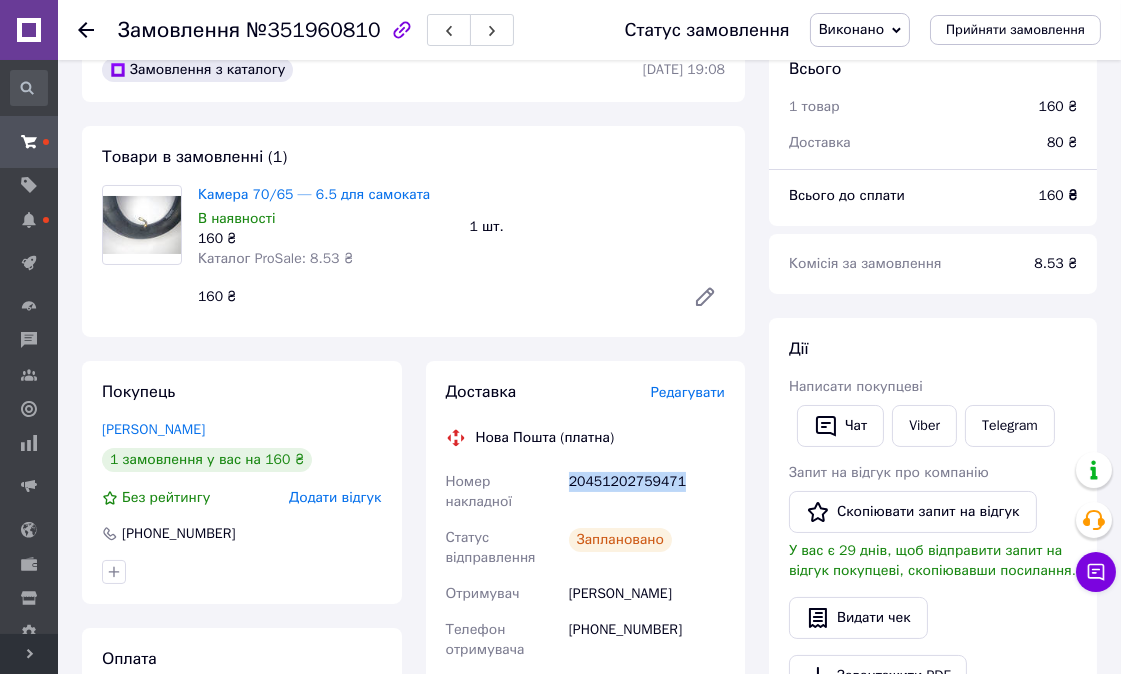 drag, startPoint x: 691, startPoint y: 483, endPoint x: 571, endPoint y: 482, distance: 120.004166 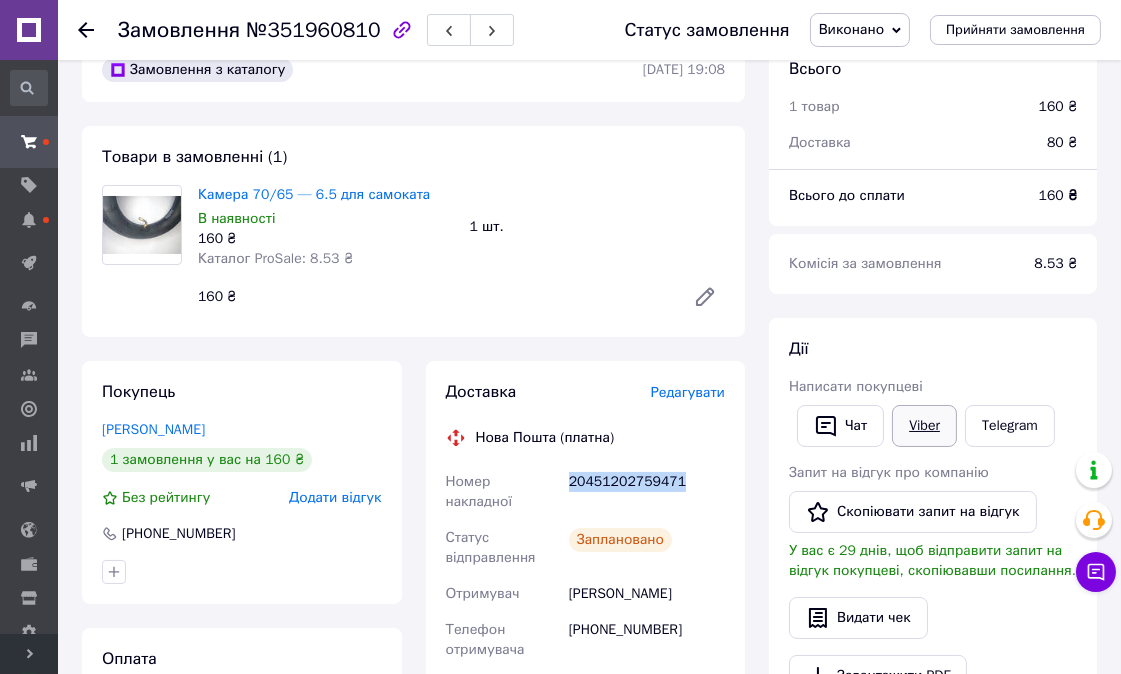 click on "Viber" at bounding box center (924, 426) 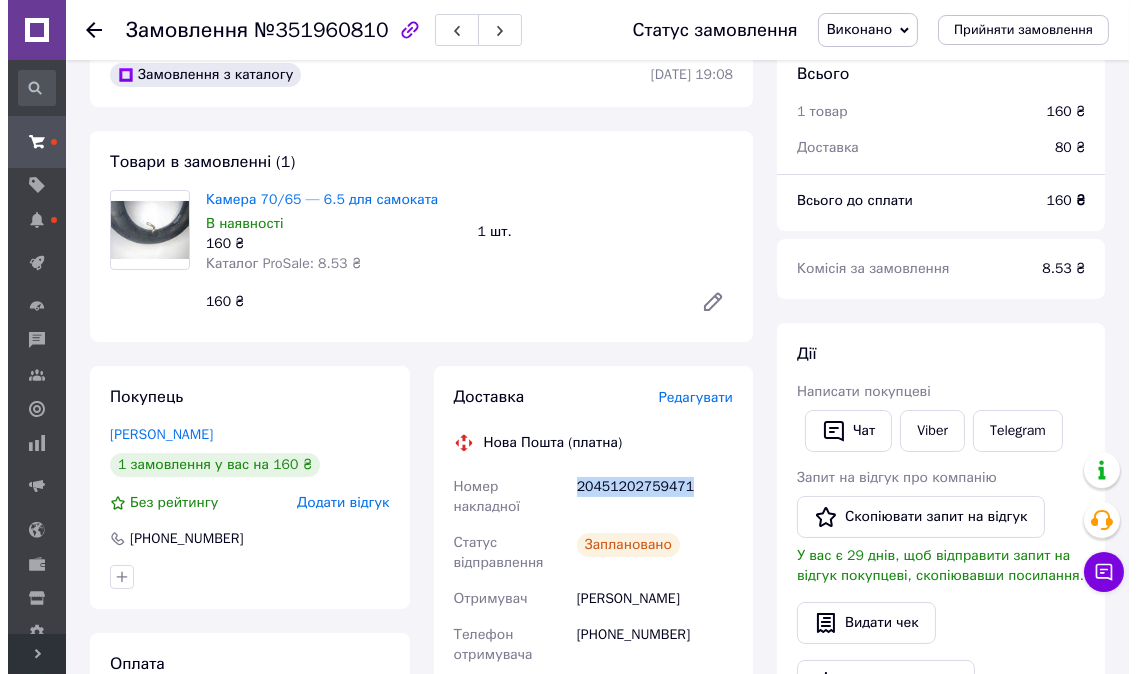 scroll, scrollTop: 0, scrollLeft: 0, axis: both 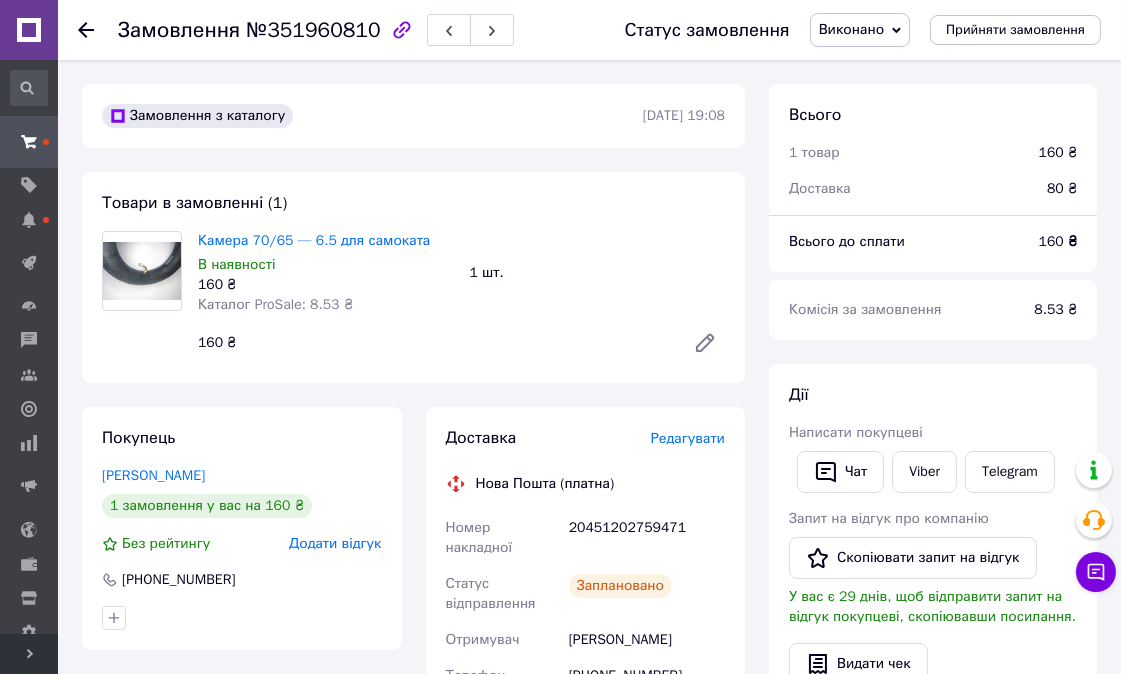 click 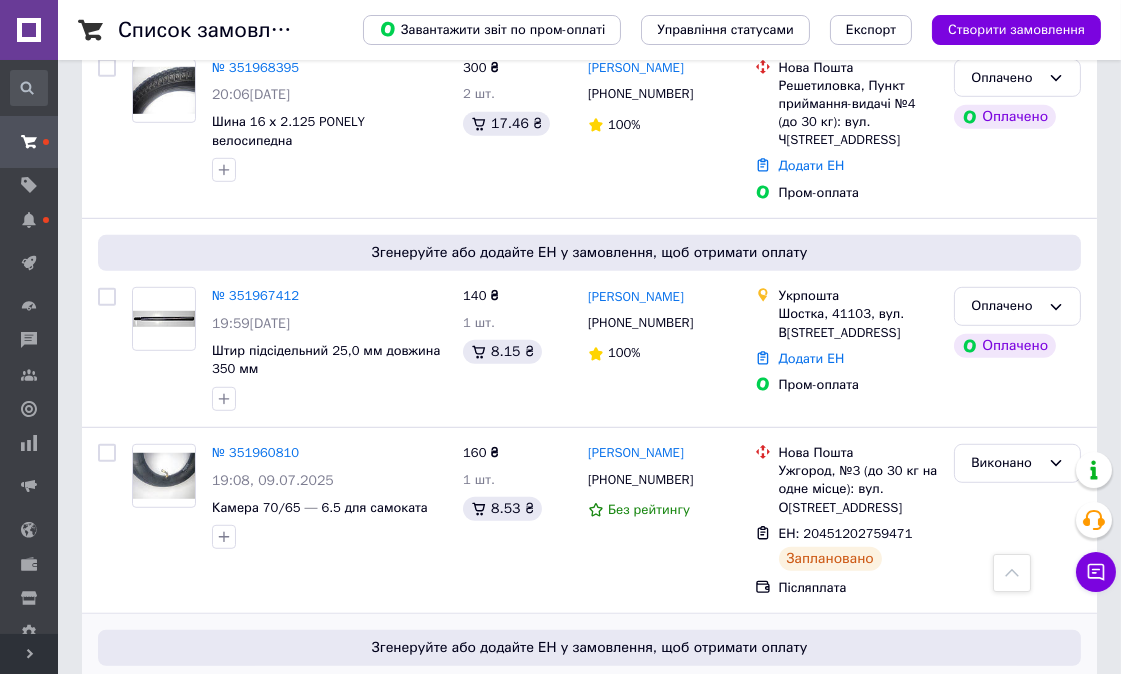 scroll, scrollTop: 1555, scrollLeft: 0, axis: vertical 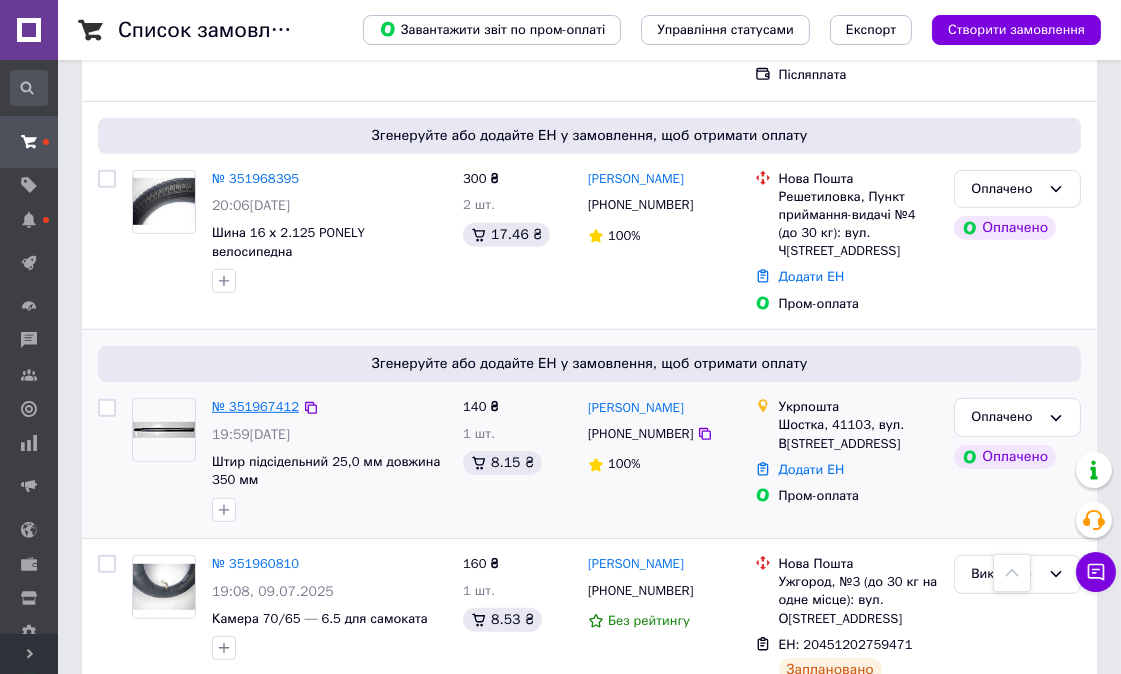 click on "№ 351967412" at bounding box center (255, 406) 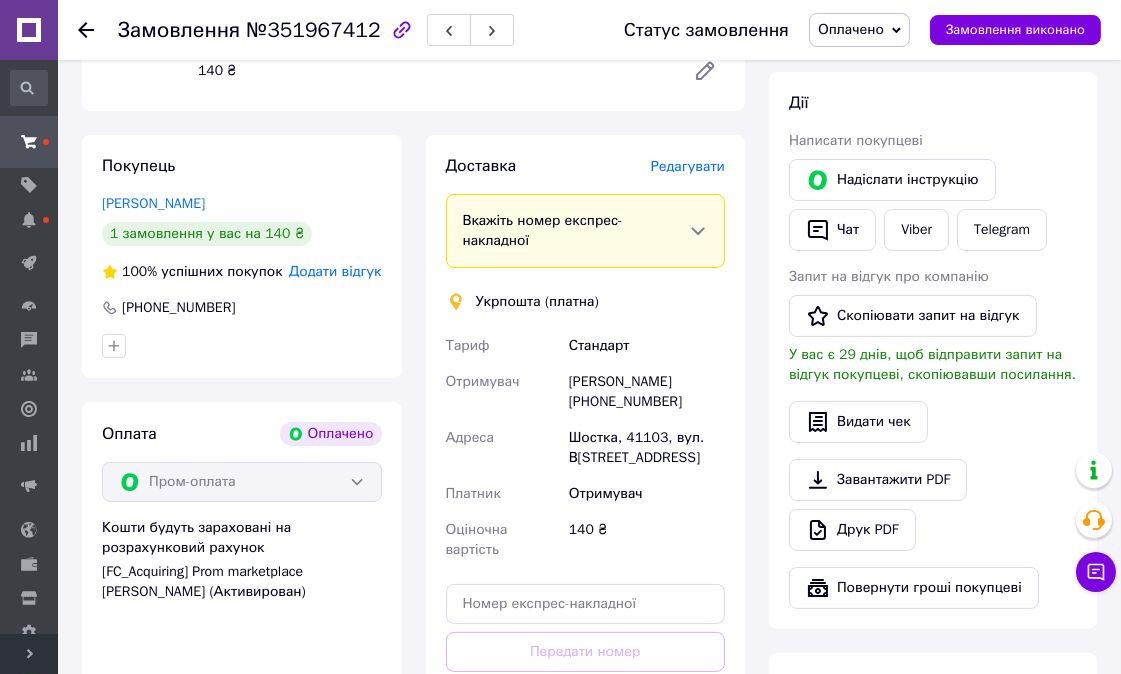 scroll, scrollTop: 0, scrollLeft: 0, axis: both 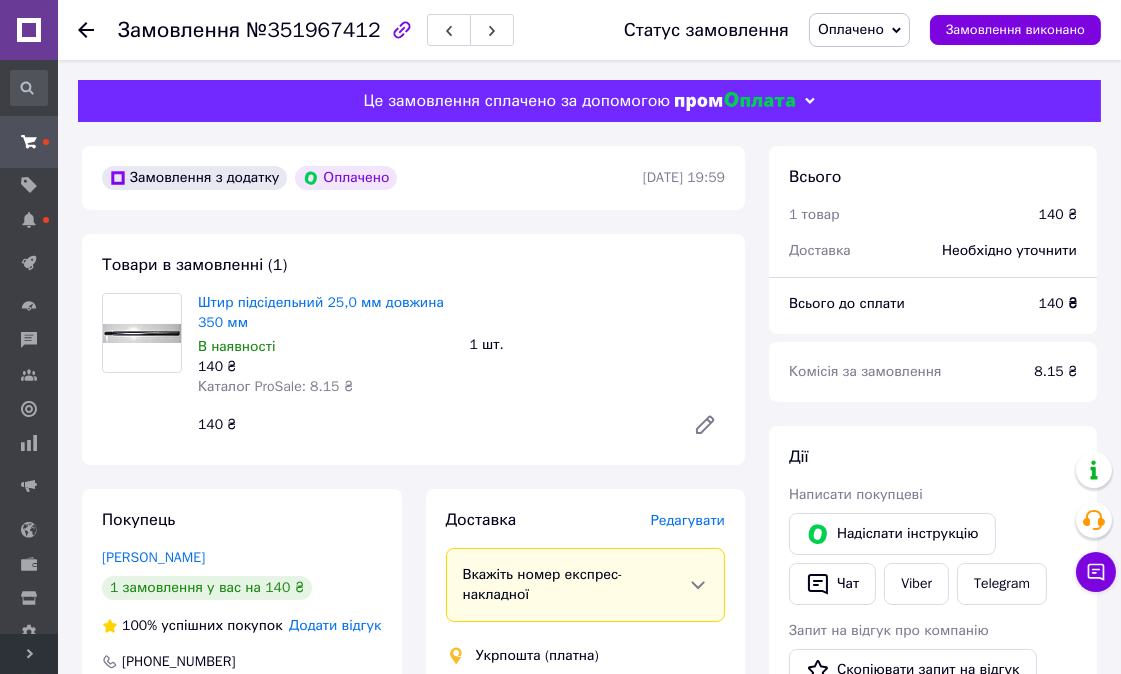 click on "Оплачено" at bounding box center (851, 29) 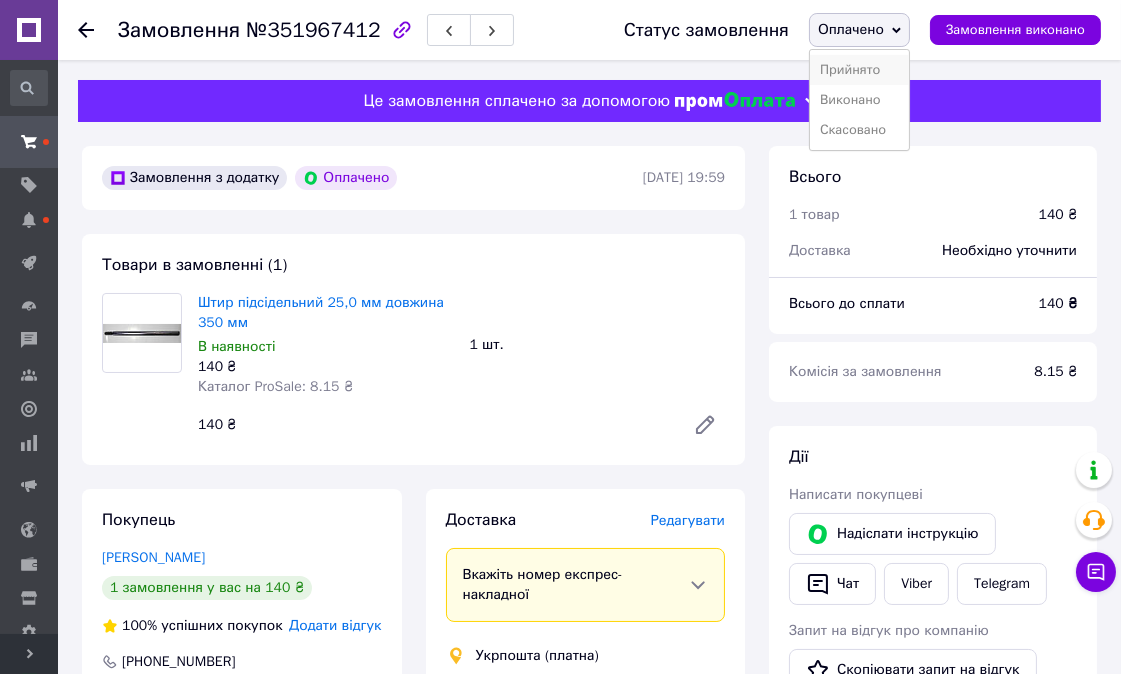 click on "Прийнято" at bounding box center (859, 70) 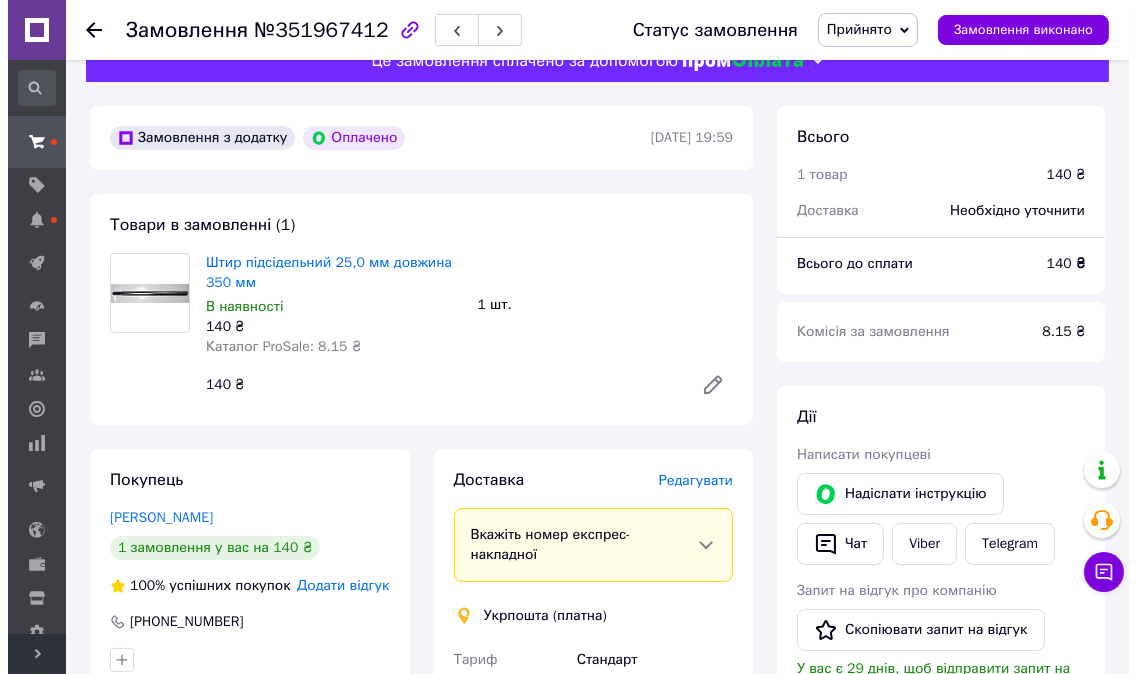 scroll, scrollTop: 0, scrollLeft: 0, axis: both 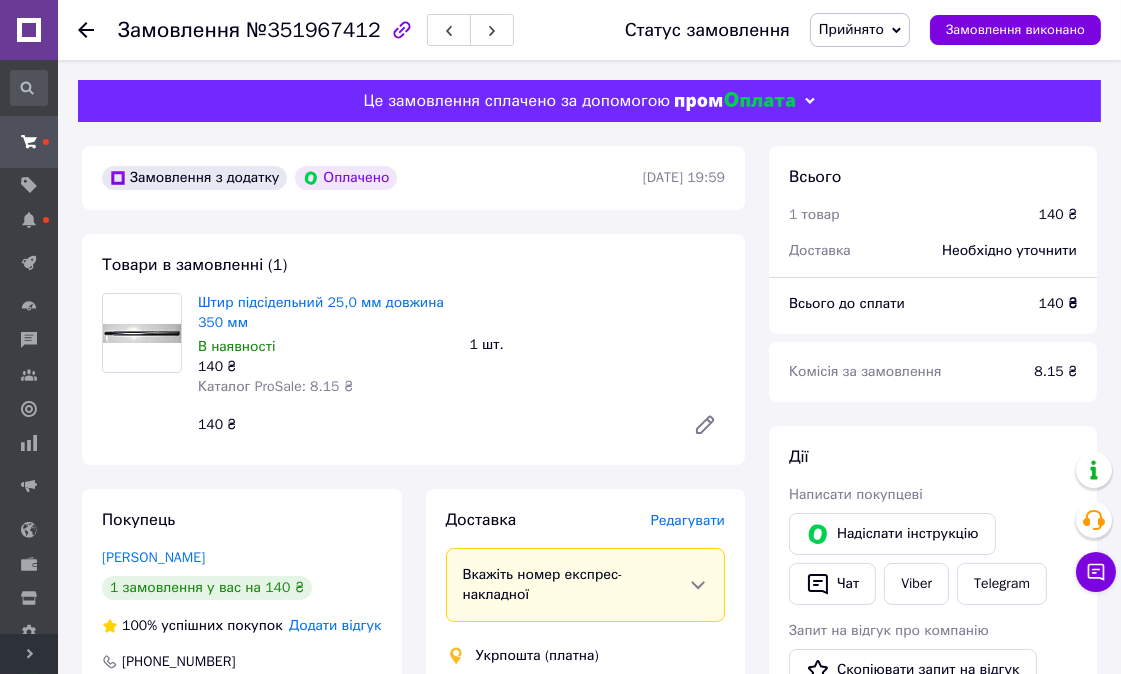 click on "Редагувати" at bounding box center [688, 520] 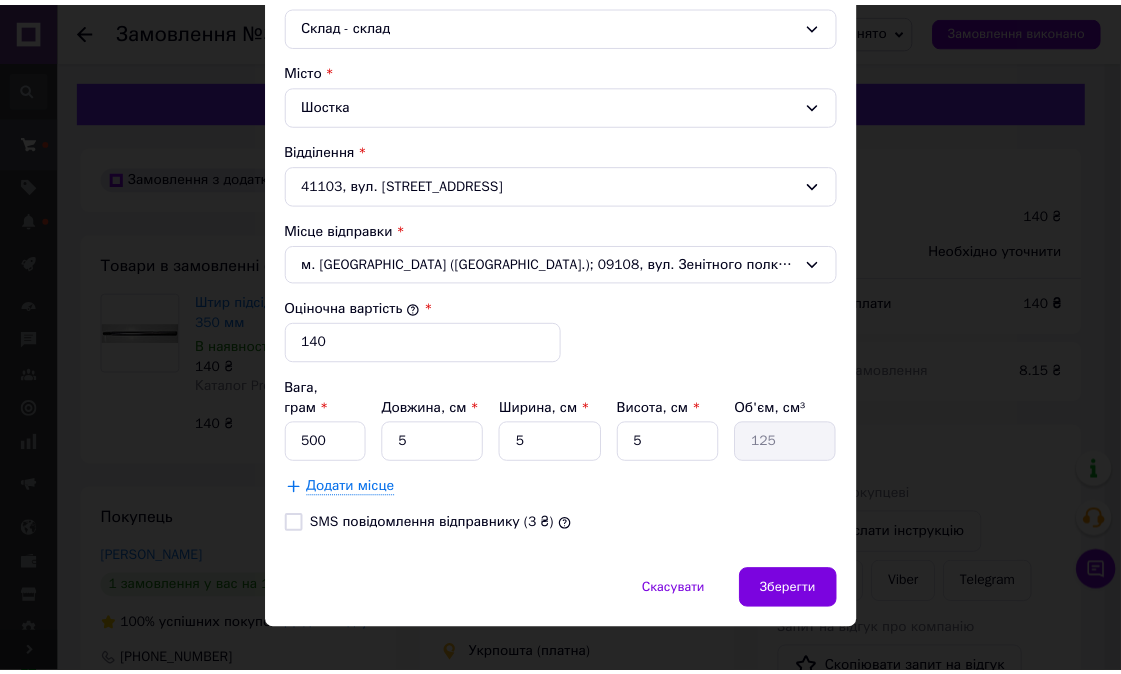 scroll, scrollTop: 578, scrollLeft: 0, axis: vertical 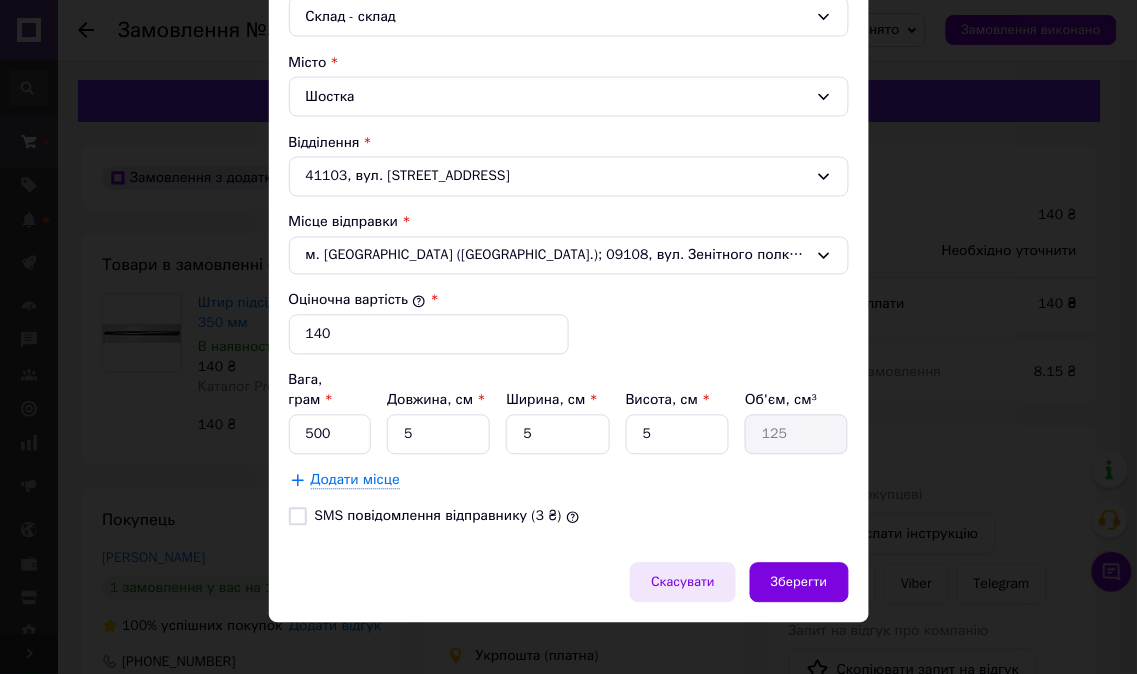 click on "Скасувати" at bounding box center [683, 583] 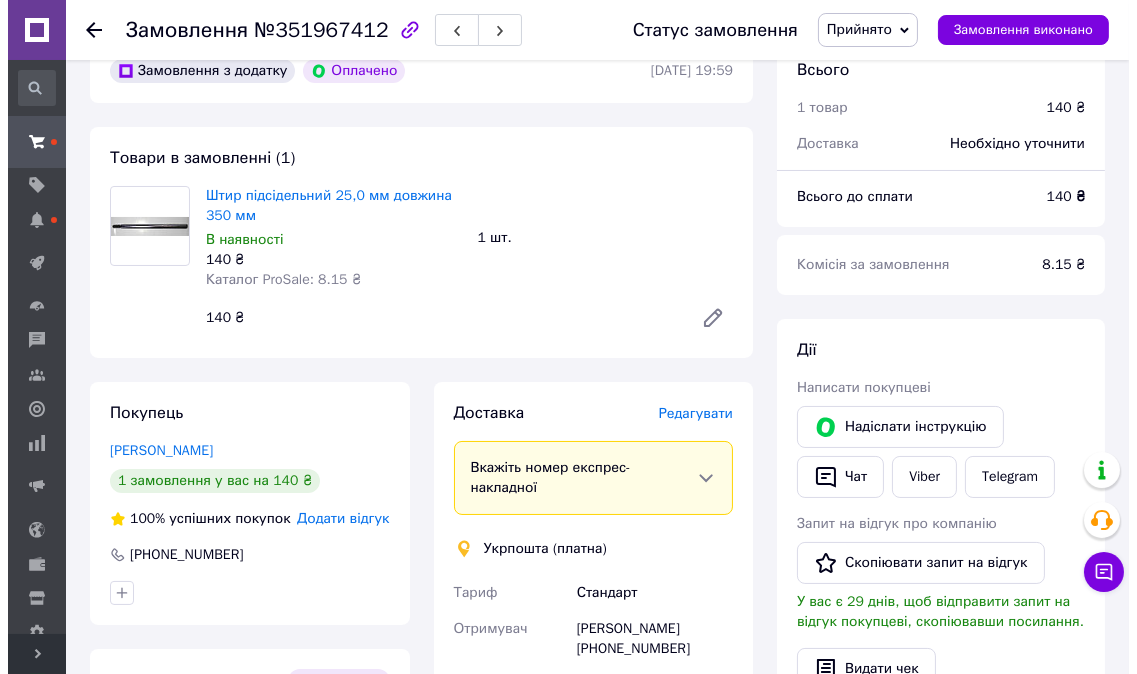 scroll, scrollTop: 111, scrollLeft: 0, axis: vertical 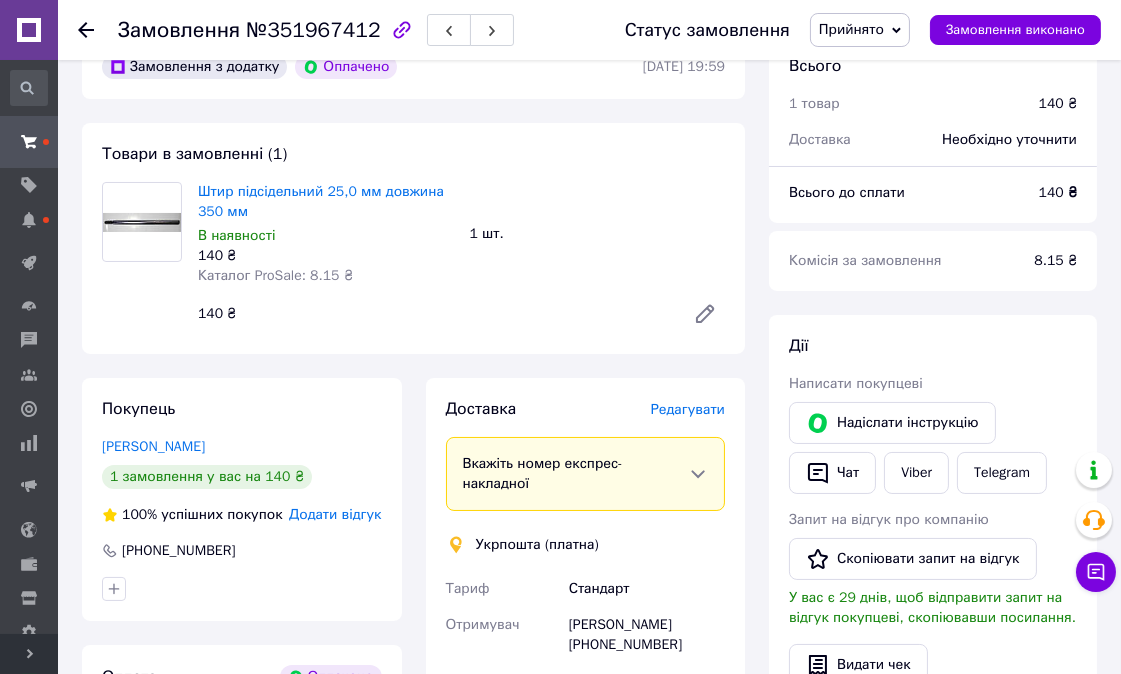 click on "Редагувати" at bounding box center [688, 409] 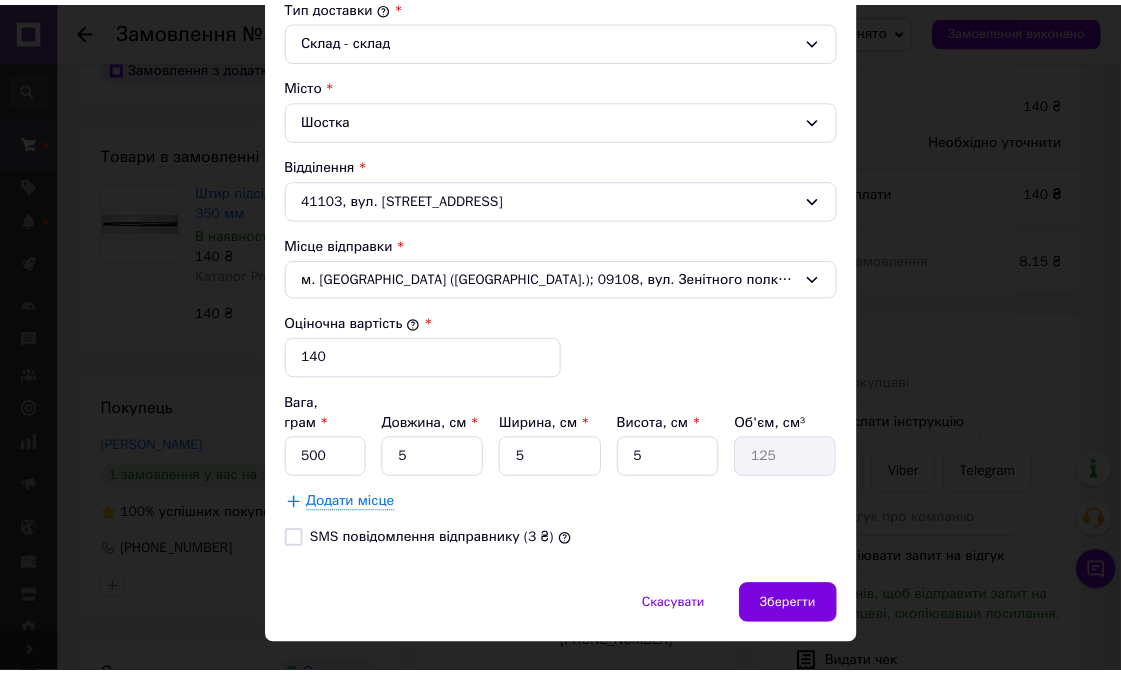 scroll, scrollTop: 578, scrollLeft: 0, axis: vertical 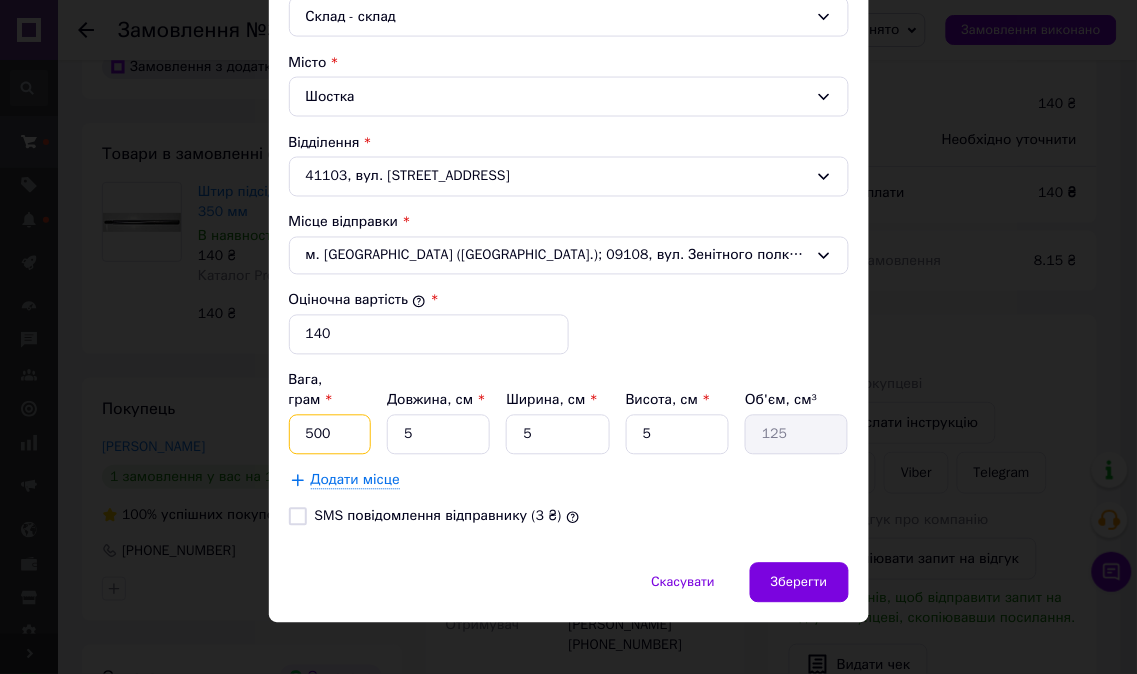 click on "500" at bounding box center (330, 435) 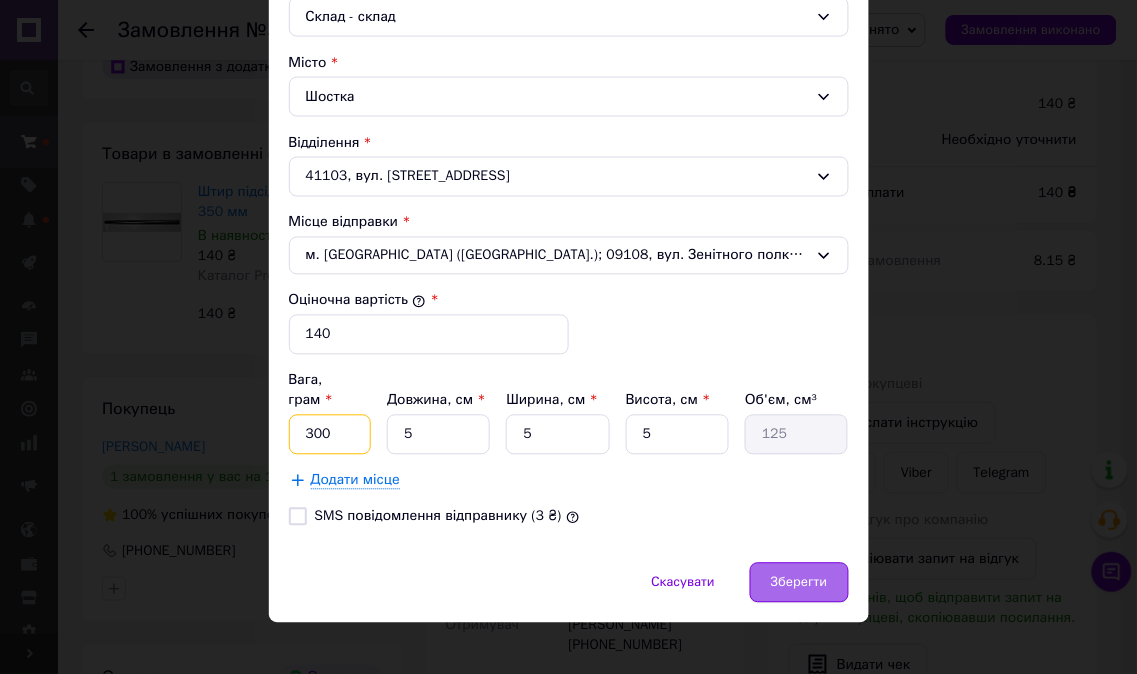 type on "300" 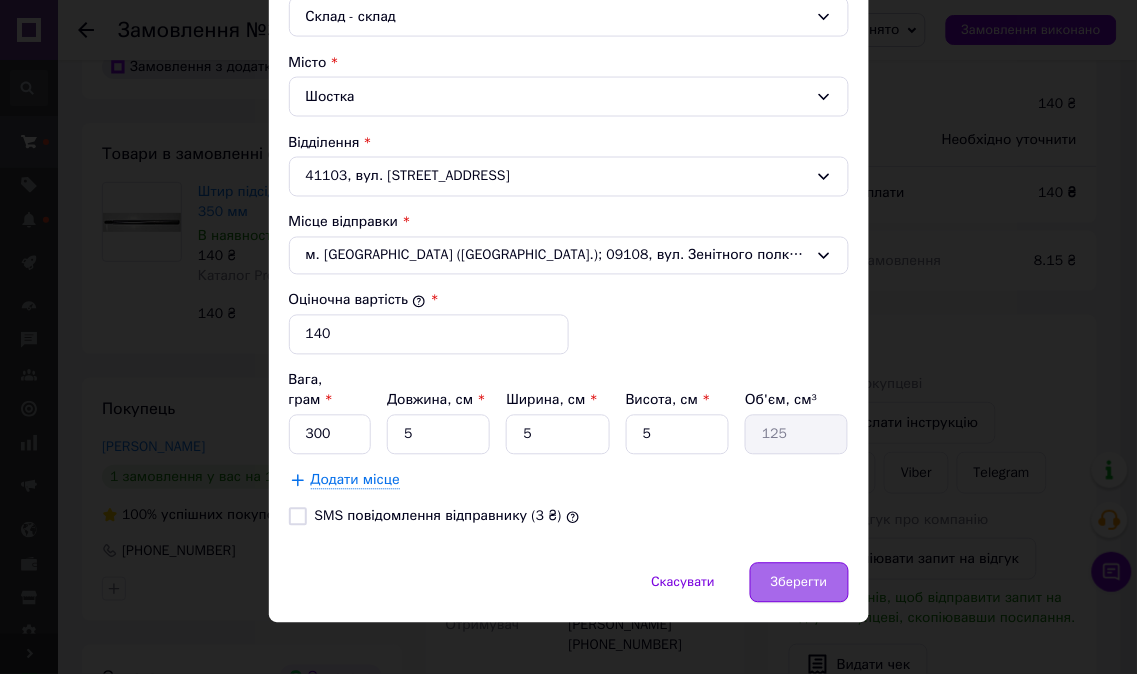 click on "Зберегти" at bounding box center [799, 583] 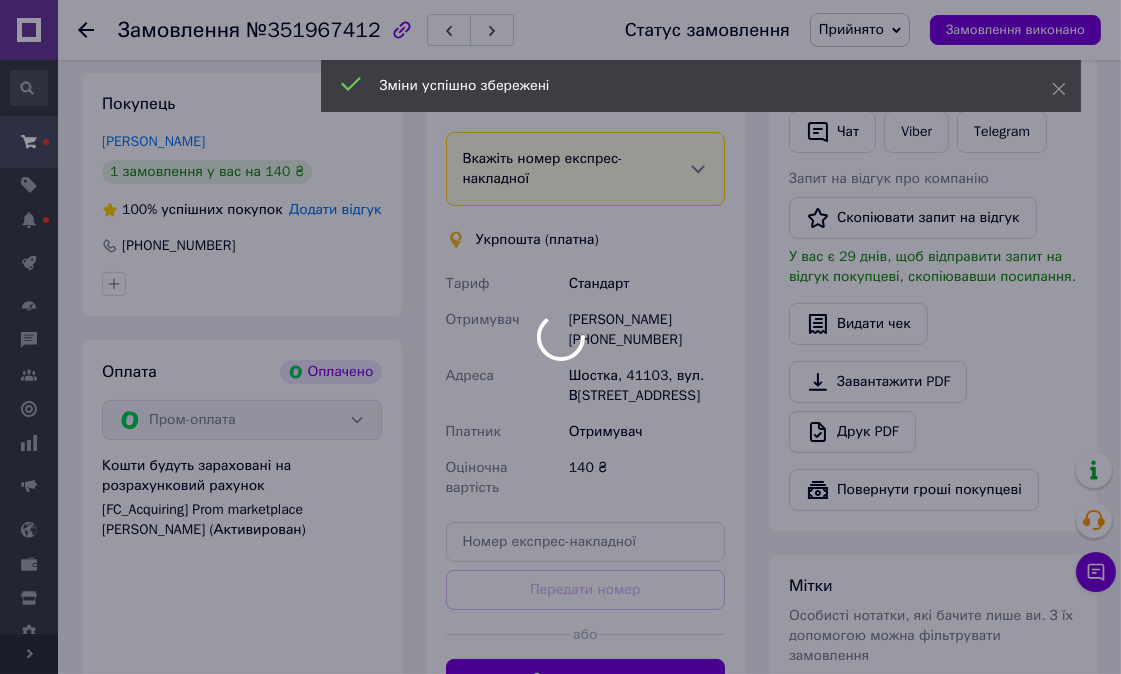 scroll, scrollTop: 666, scrollLeft: 0, axis: vertical 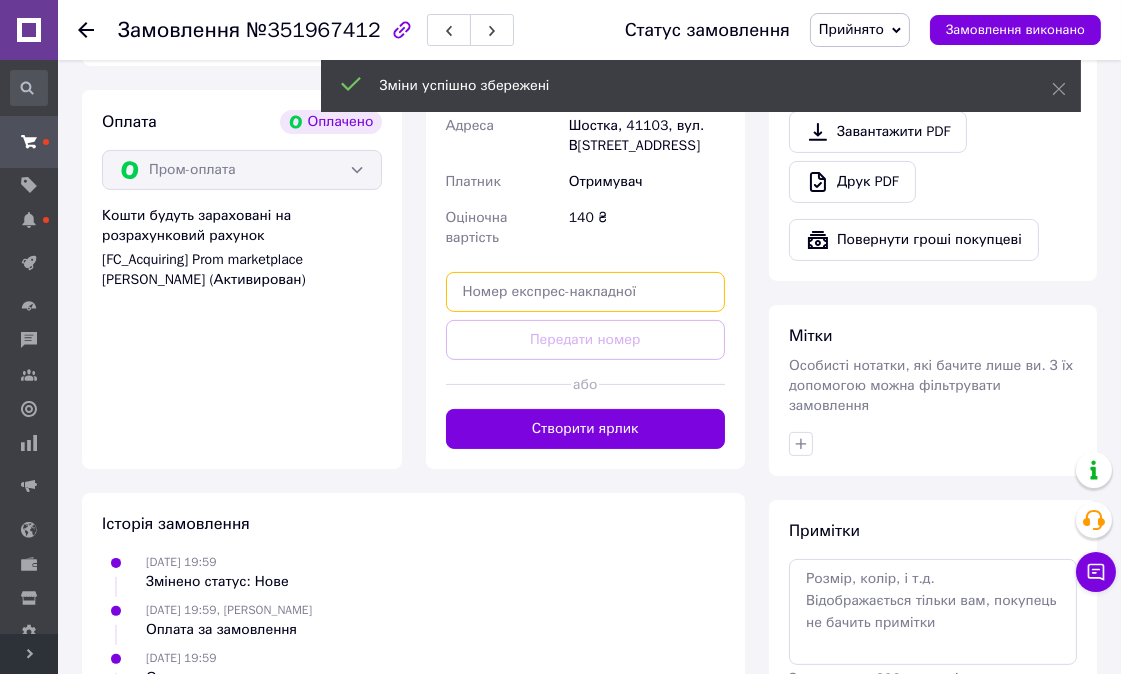 click at bounding box center [586, 292] 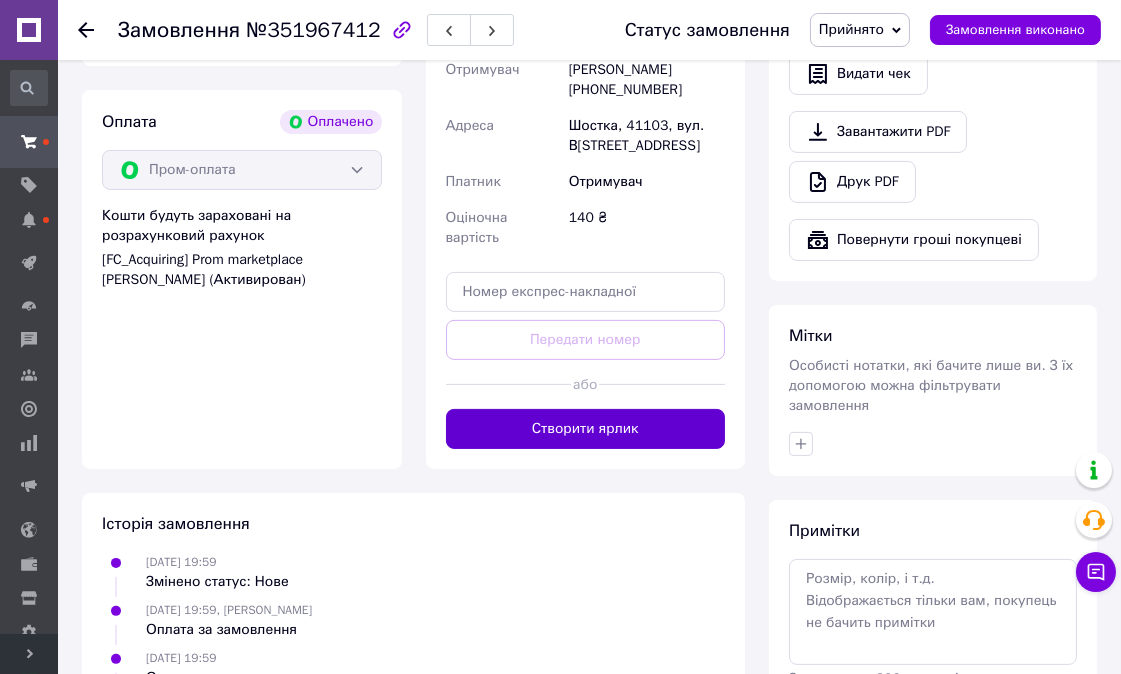 click on "Створити ярлик" at bounding box center (586, 429) 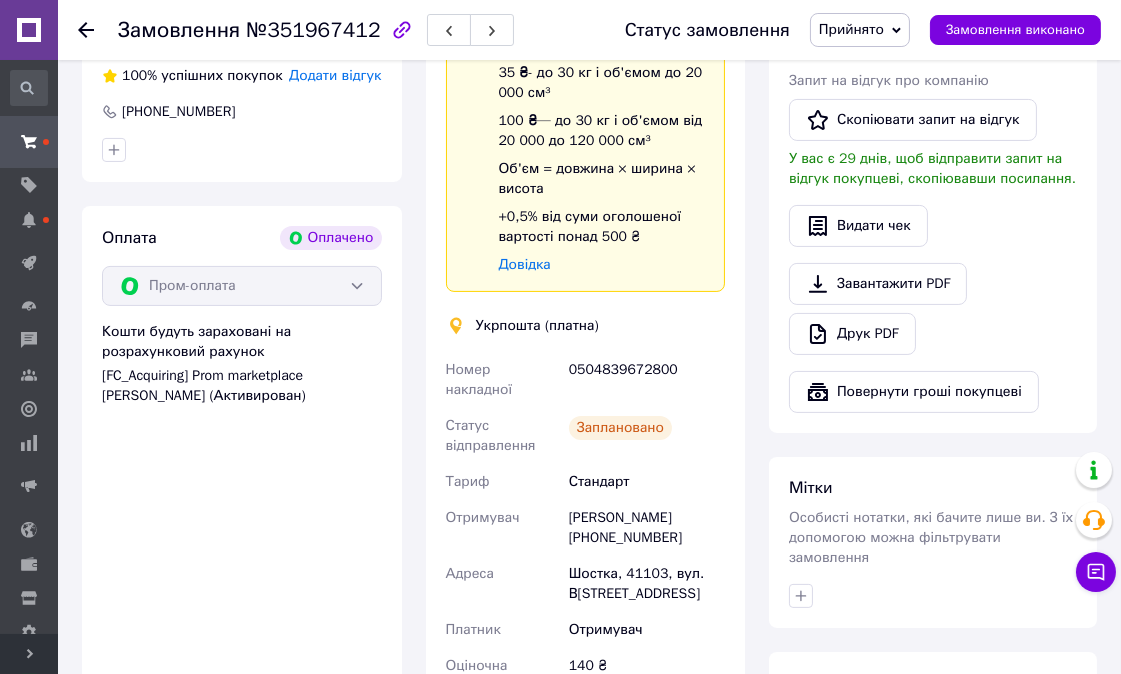 scroll, scrollTop: 444, scrollLeft: 0, axis: vertical 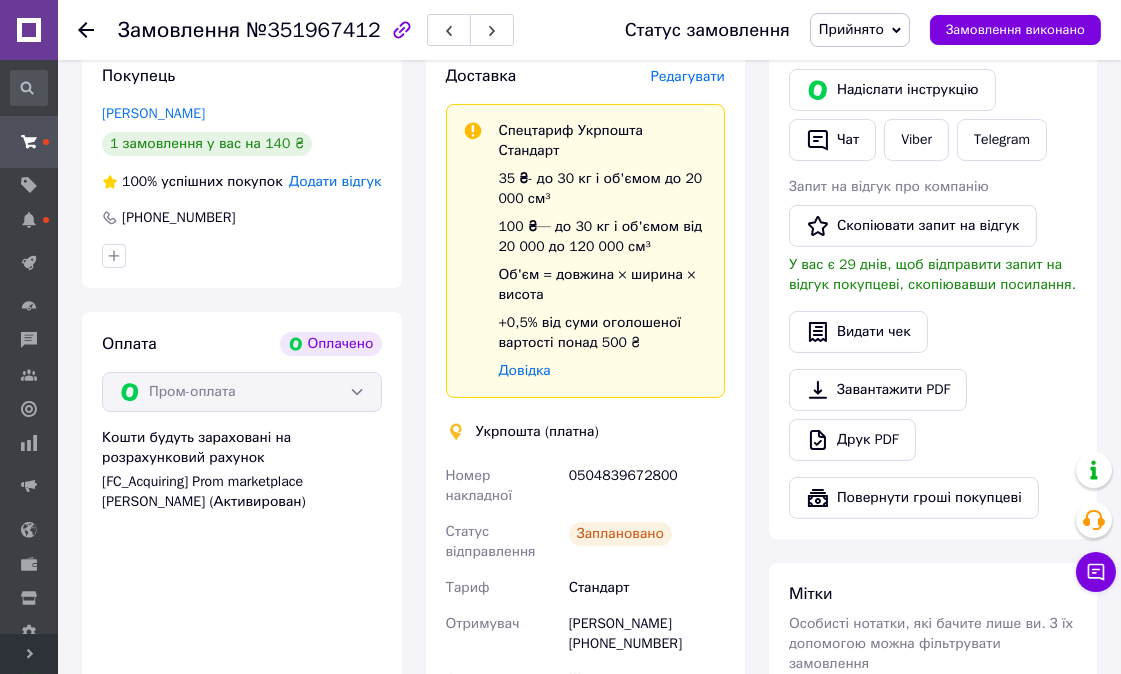 click on "Прийнято" at bounding box center [851, 29] 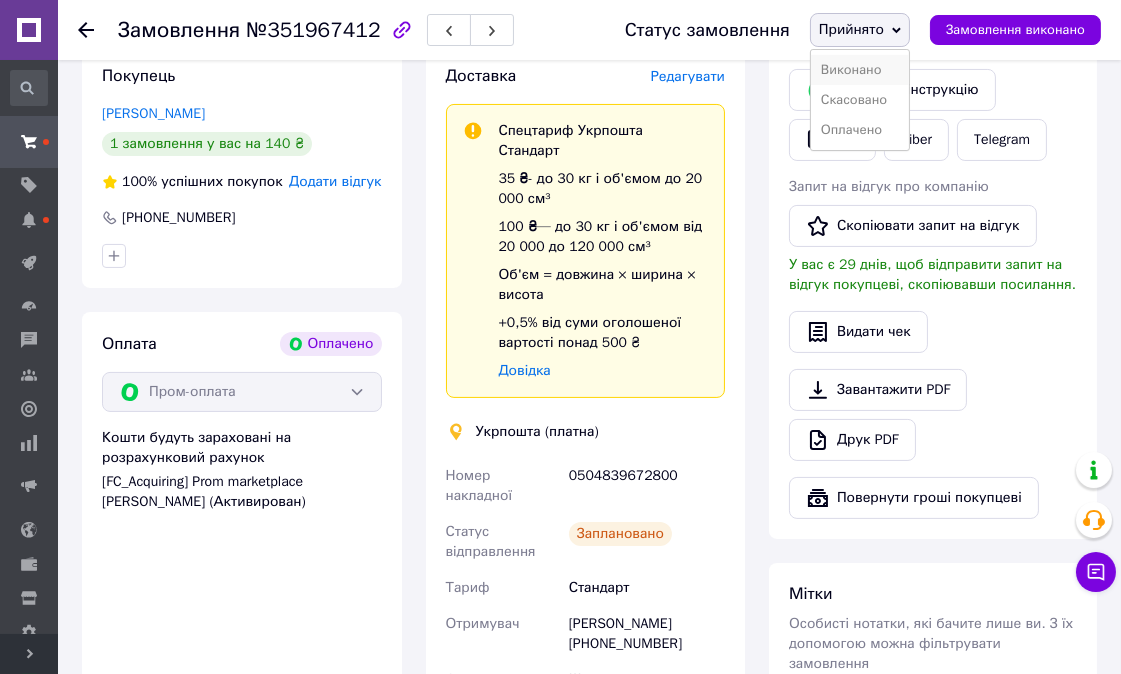 click on "Виконано" at bounding box center [860, 70] 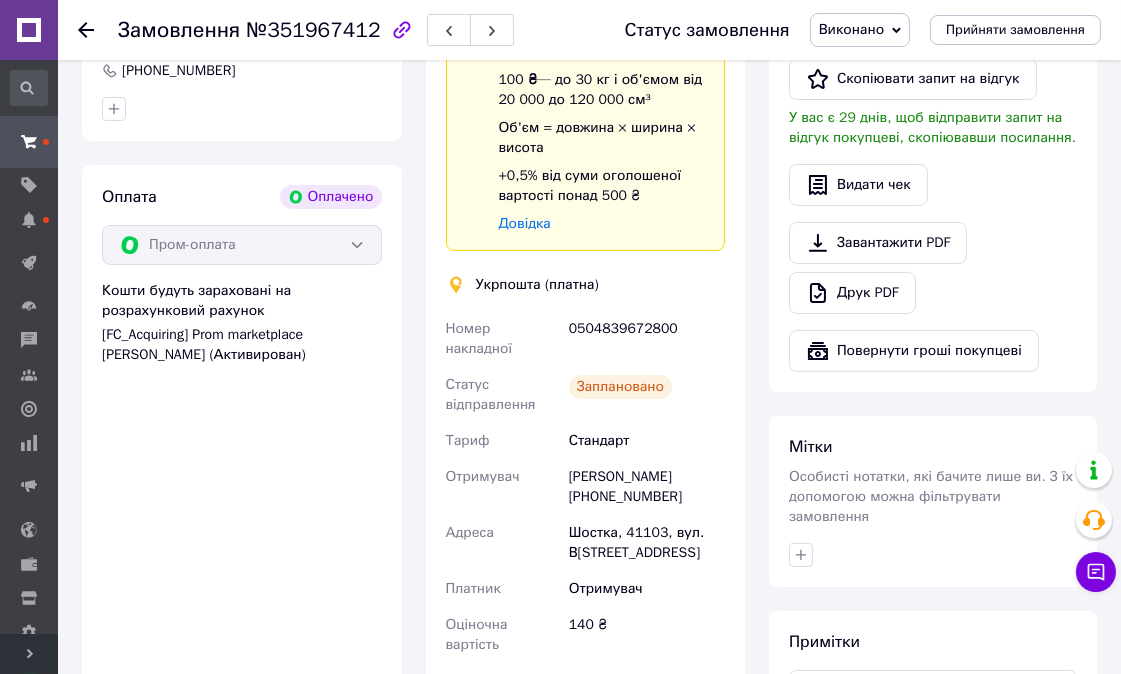 scroll, scrollTop: 548, scrollLeft: 0, axis: vertical 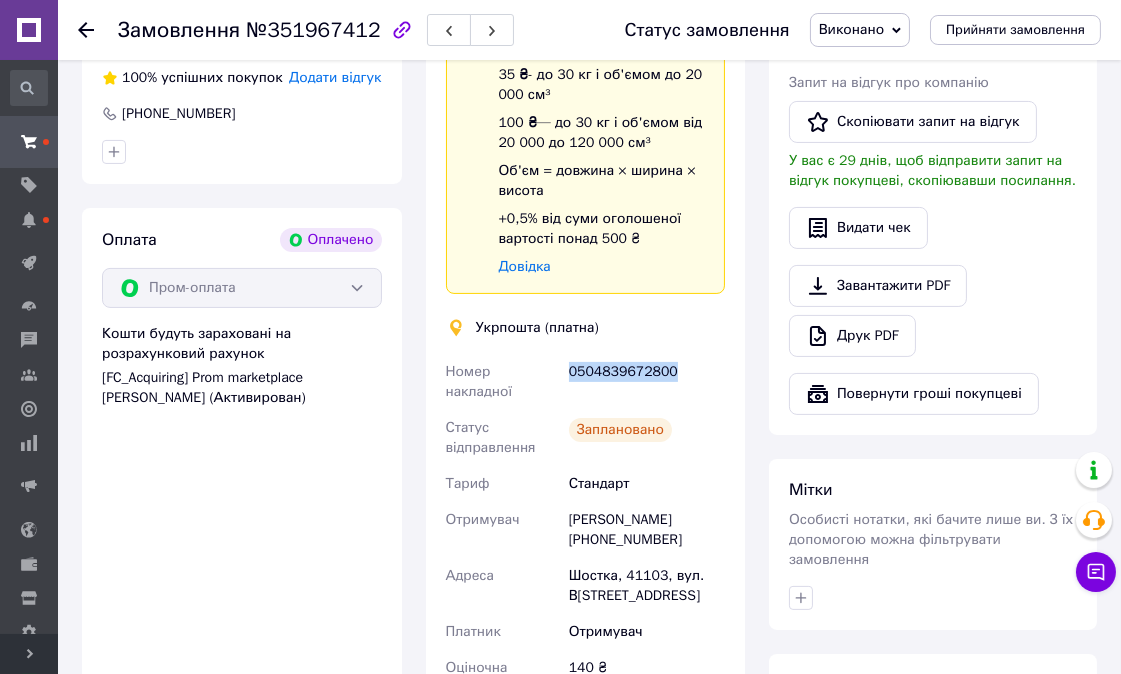 drag, startPoint x: 692, startPoint y: 373, endPoint x: 568, endPoint y: 373, distance: 124 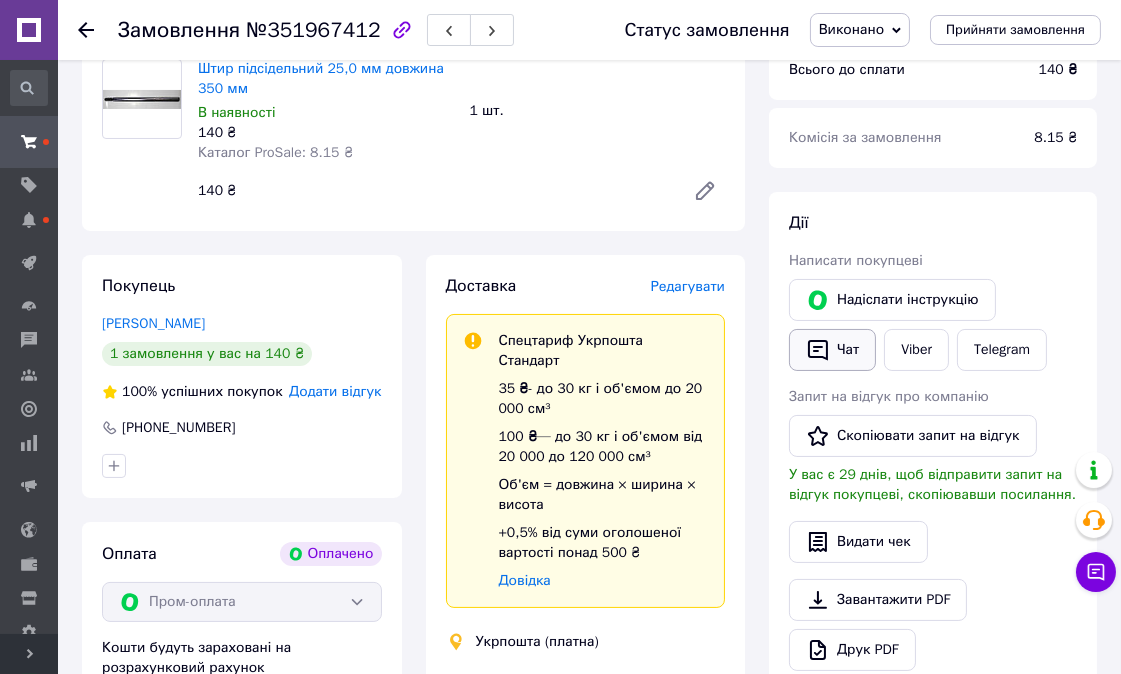 scroll, scrollTop: 215, scrollLeft: 0, axis: vertical 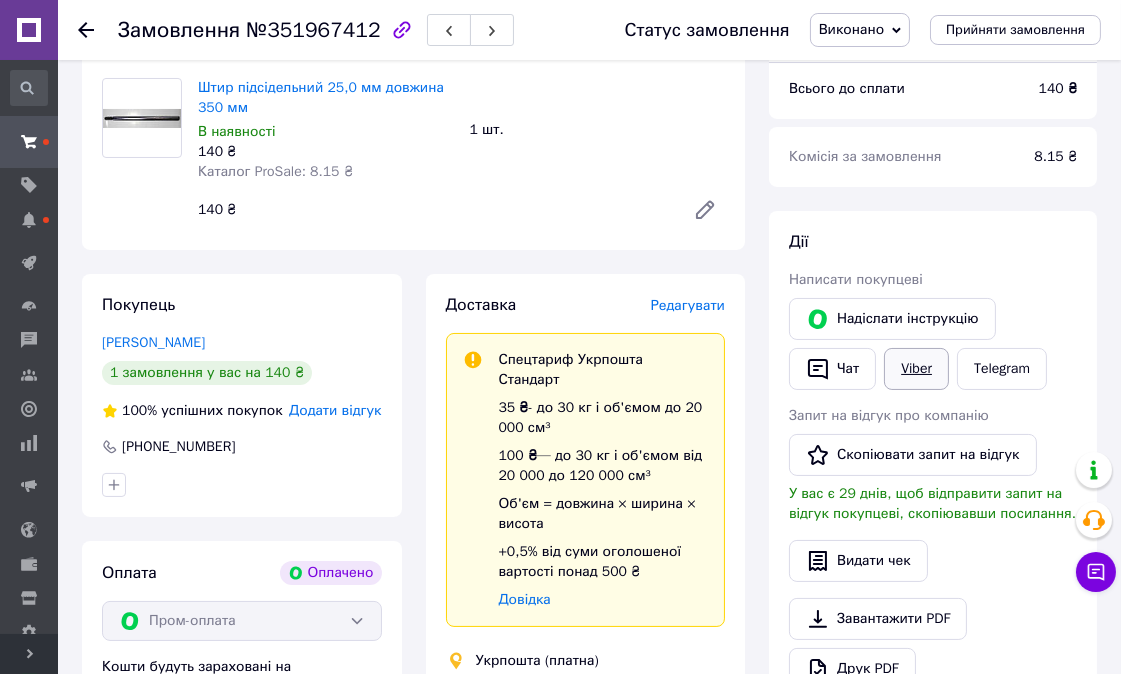 click on "Viber" at bounding box center [916, 369] 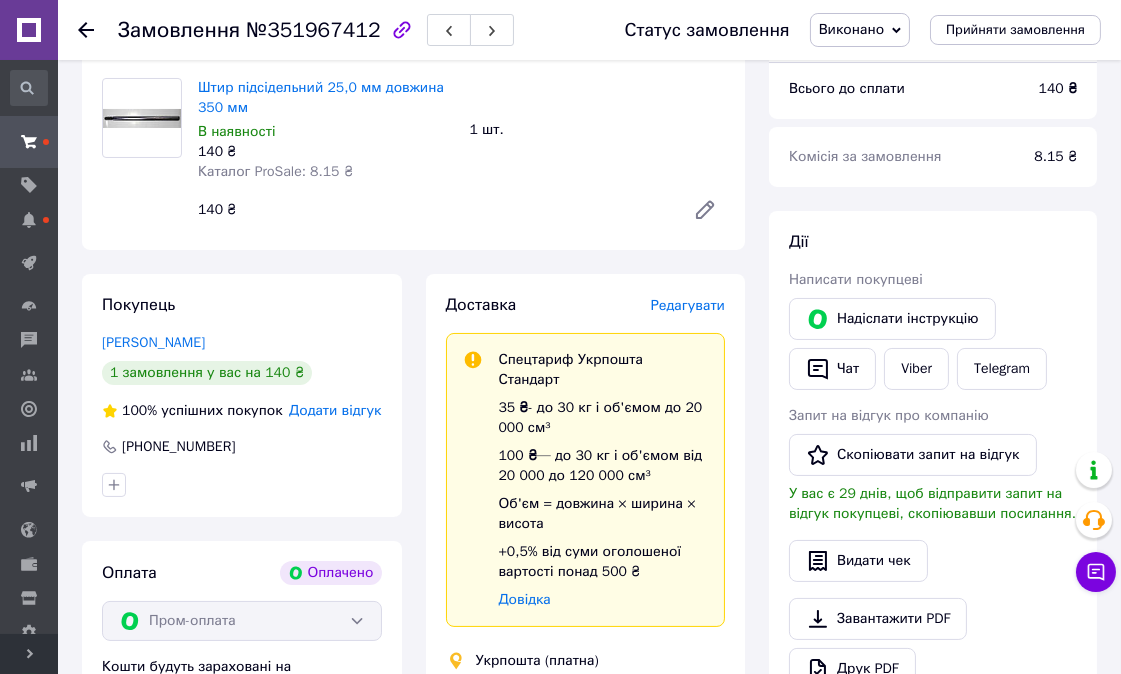 click 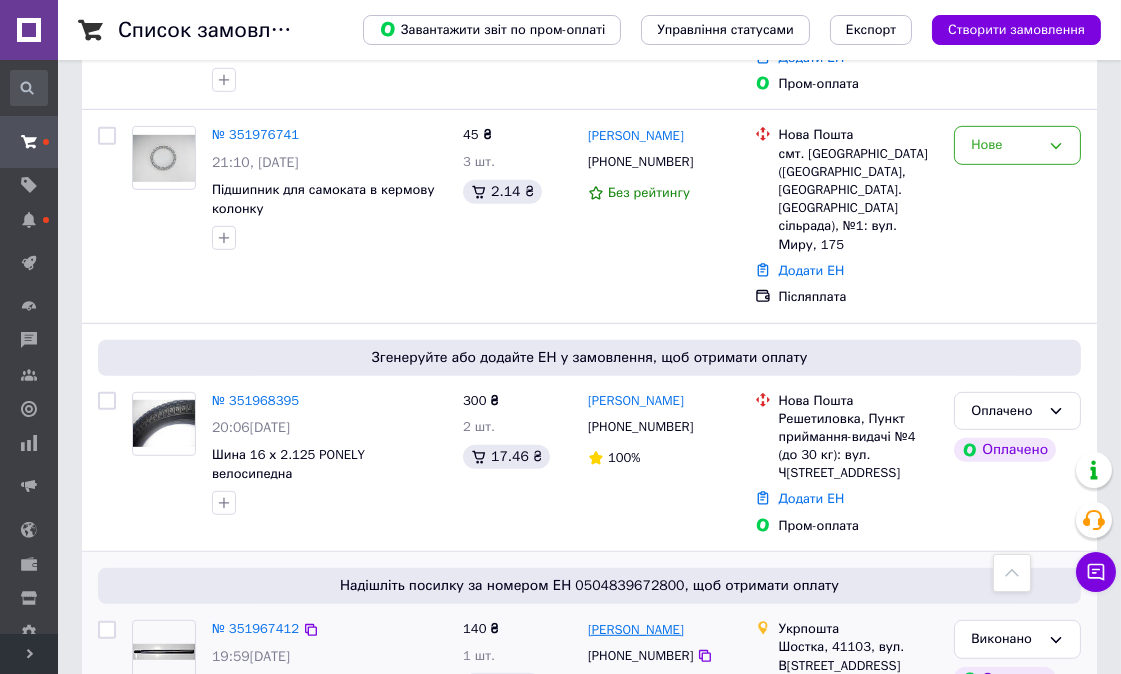 scroll, scrollTop: 1444, scrollLeft: 0, axis: vertical 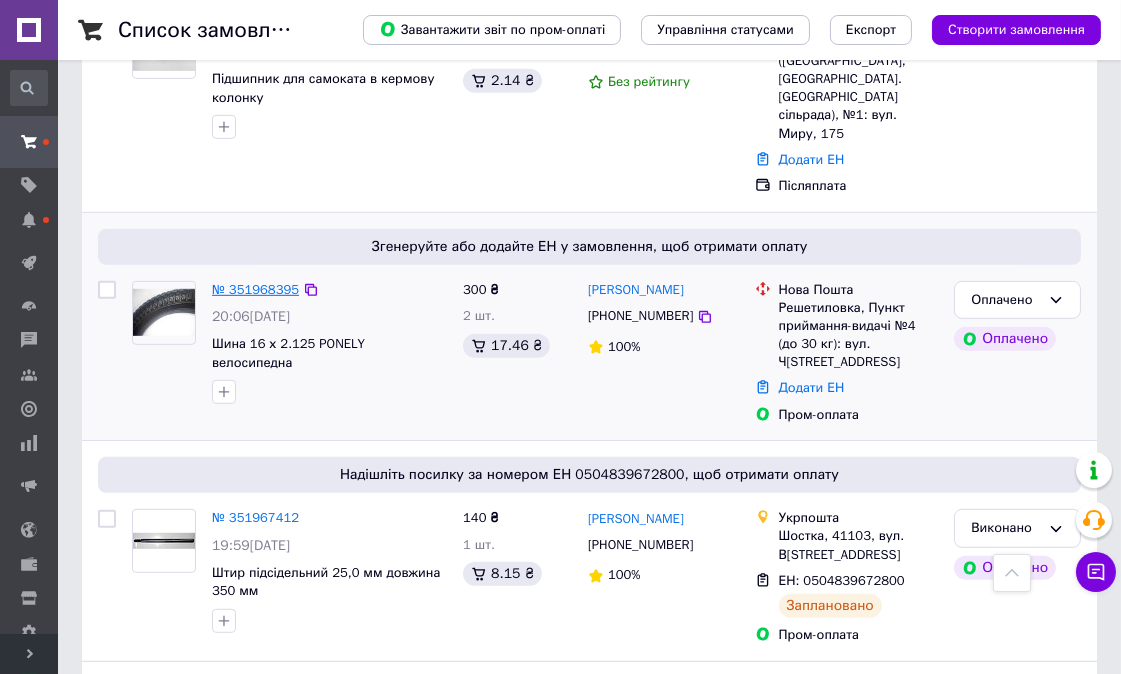 click on "№ 351968395" at bounding box center (255, 289) 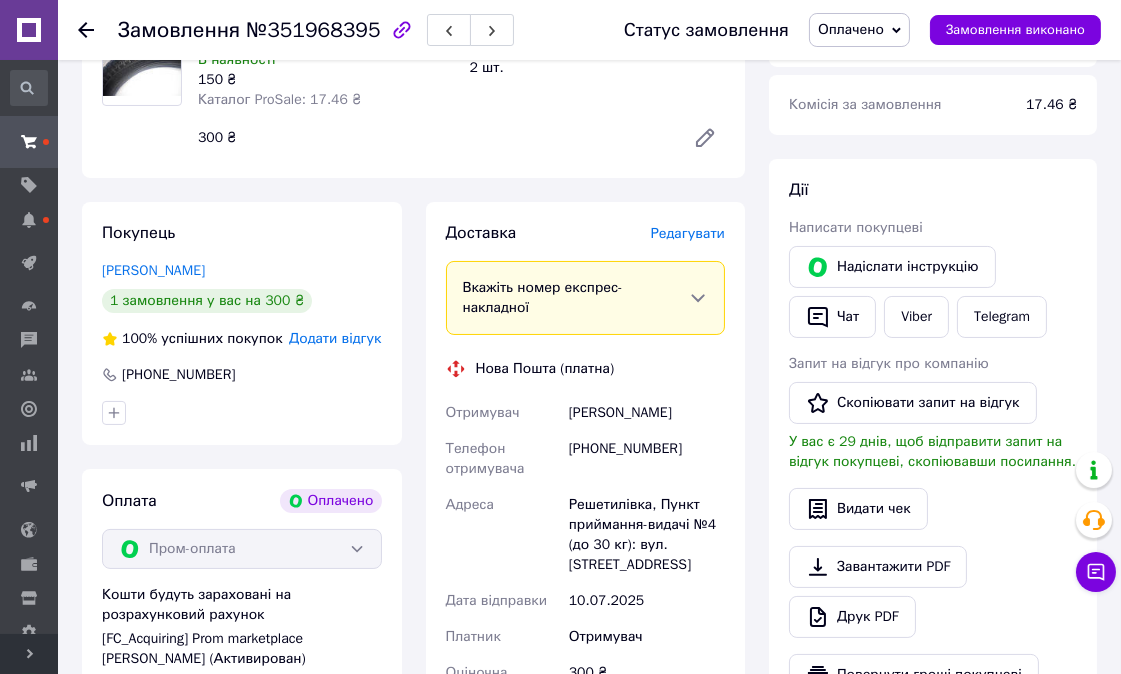 scroll, scrollTop: 111, scrollLeft: 0, axis: vertical 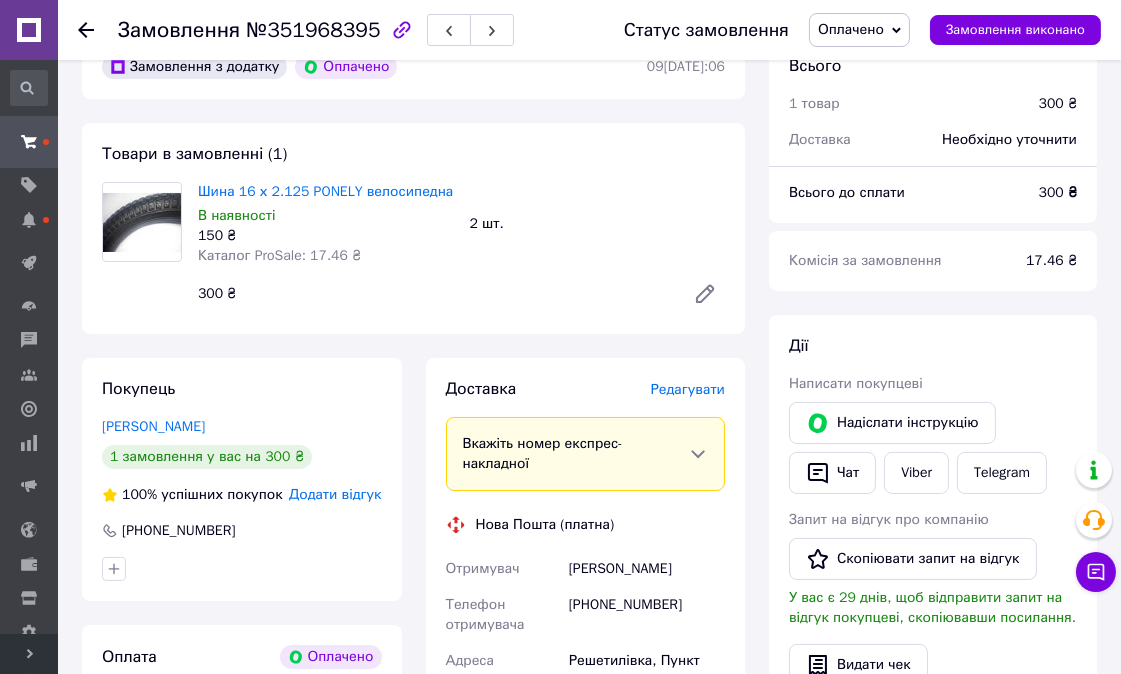 click on "Оплачено" at bounding box center (851, 29) 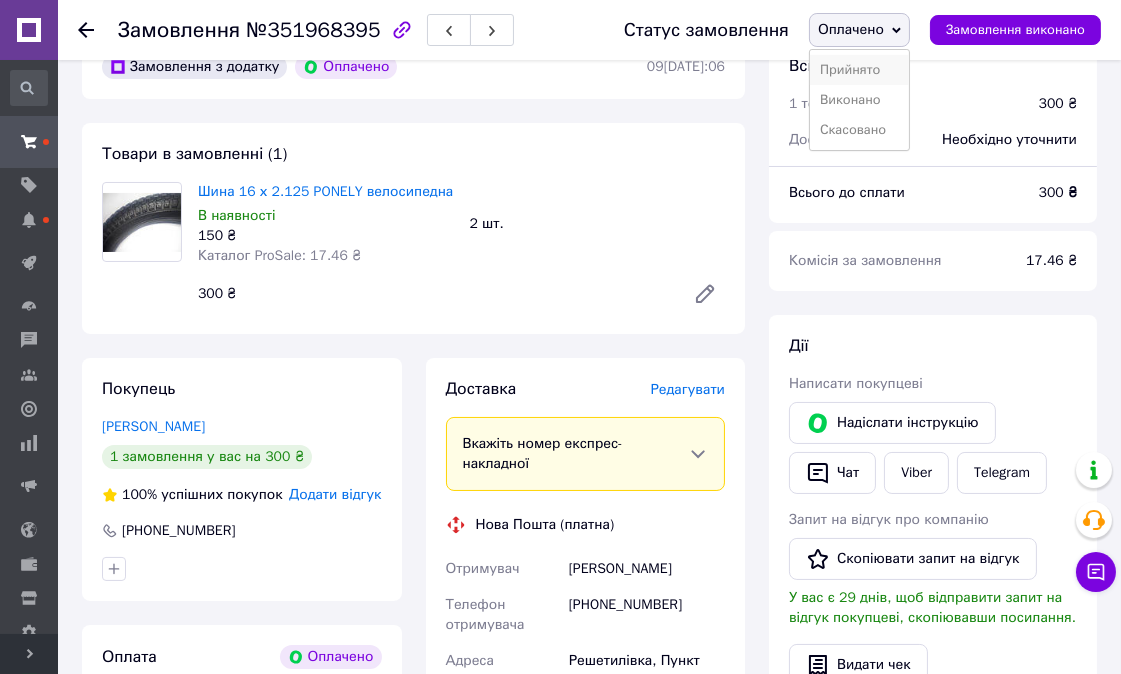 click on "Прийнято" at bounding box center [859, 70] 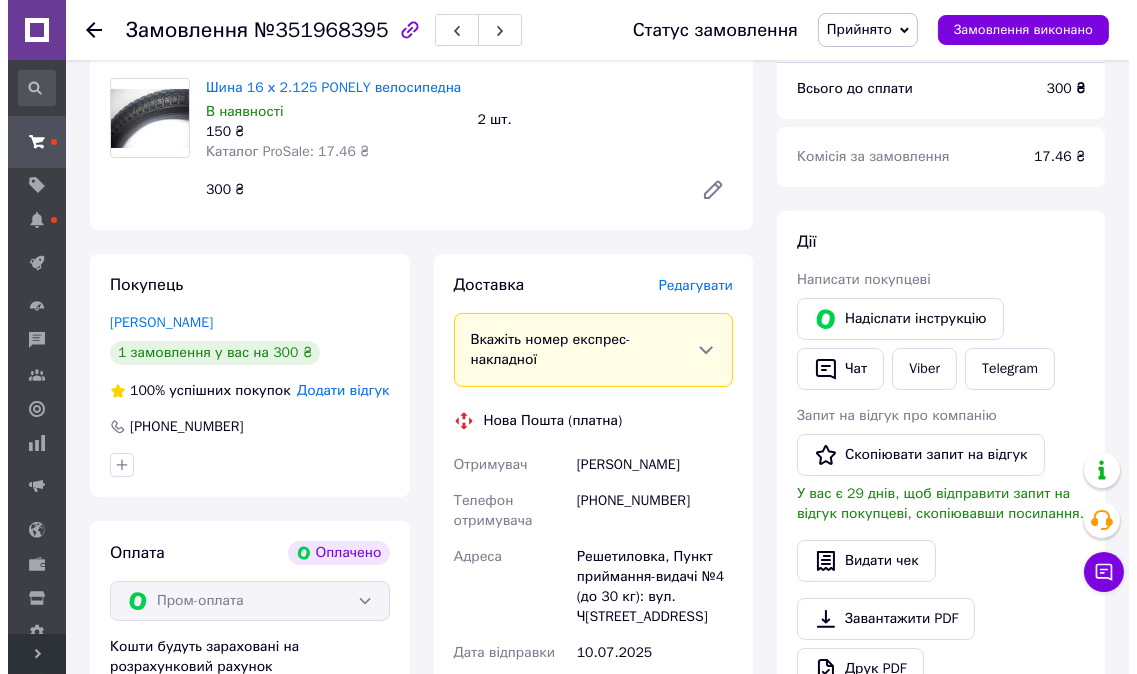 scroll, scrollTop: 222, scrollLeft: 0, axis: vertical 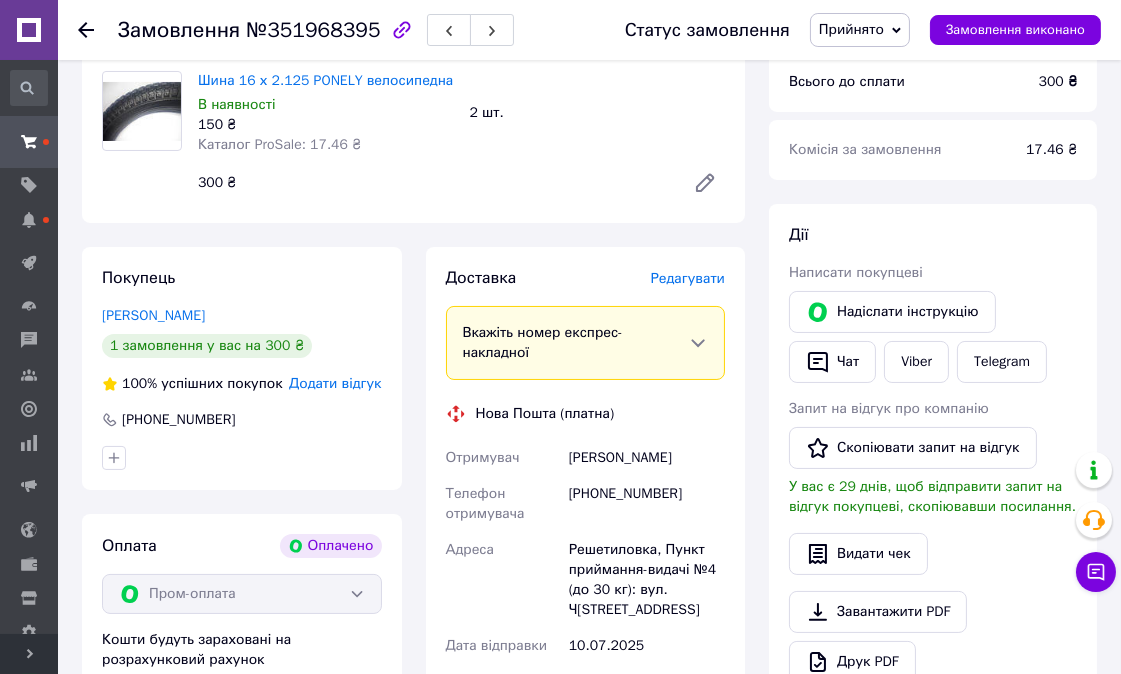 click on "Редагувати" at bounding box center [688, 278] 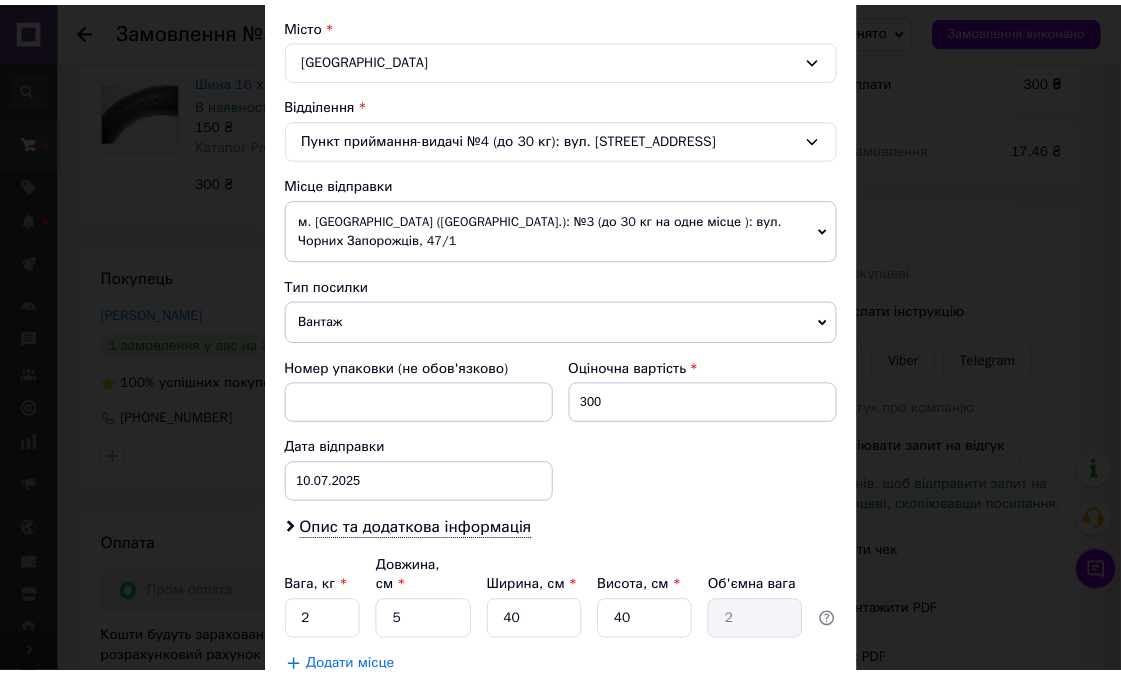scroll, scrollTop: 666, scrollLeft: 0, axis: vertical 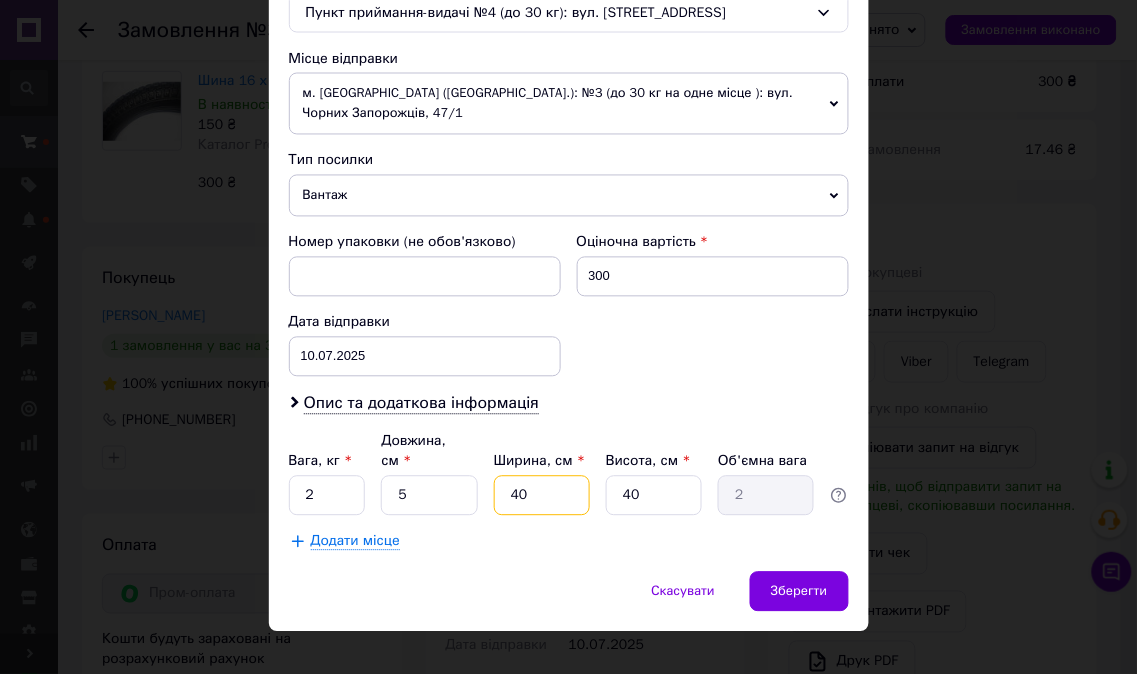 drag, startPoint x: 540, startPoint y: 473, endPoint x: 495, endPoint y: 474, distance: 45.01111 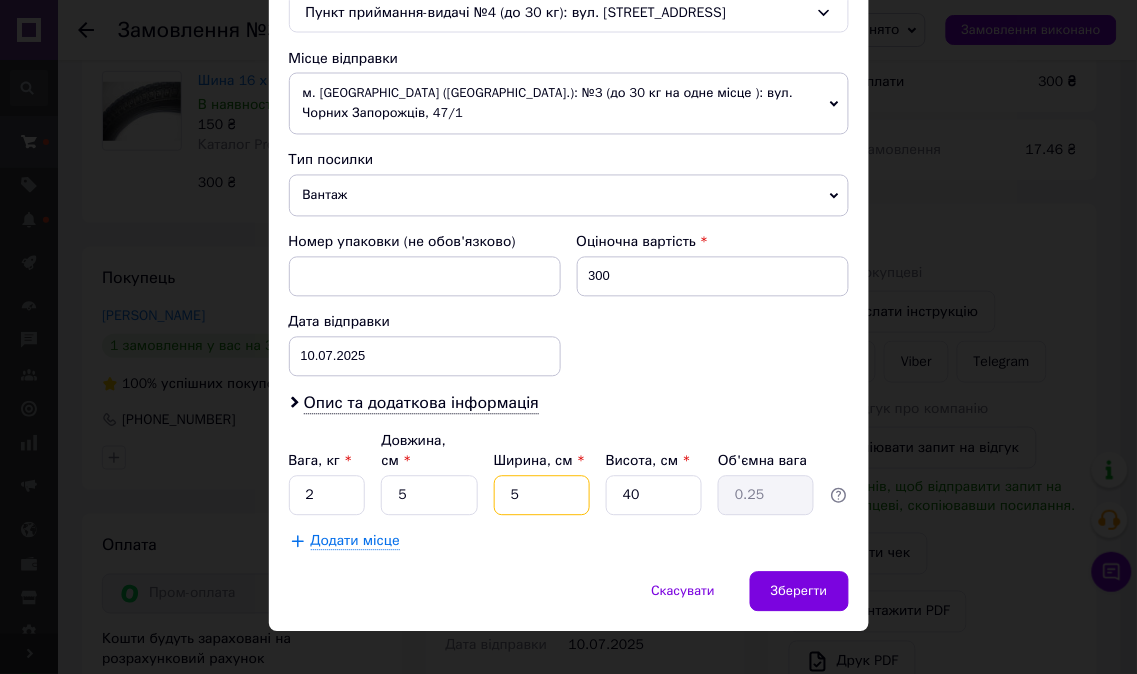 type on "5" 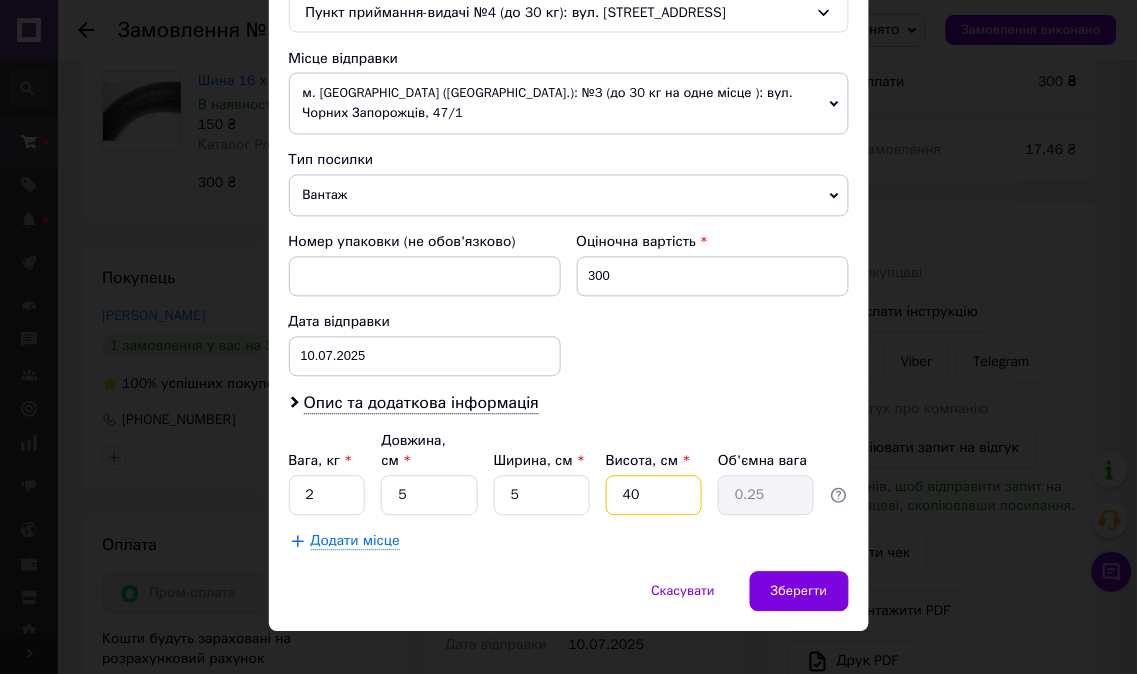 type on "5" 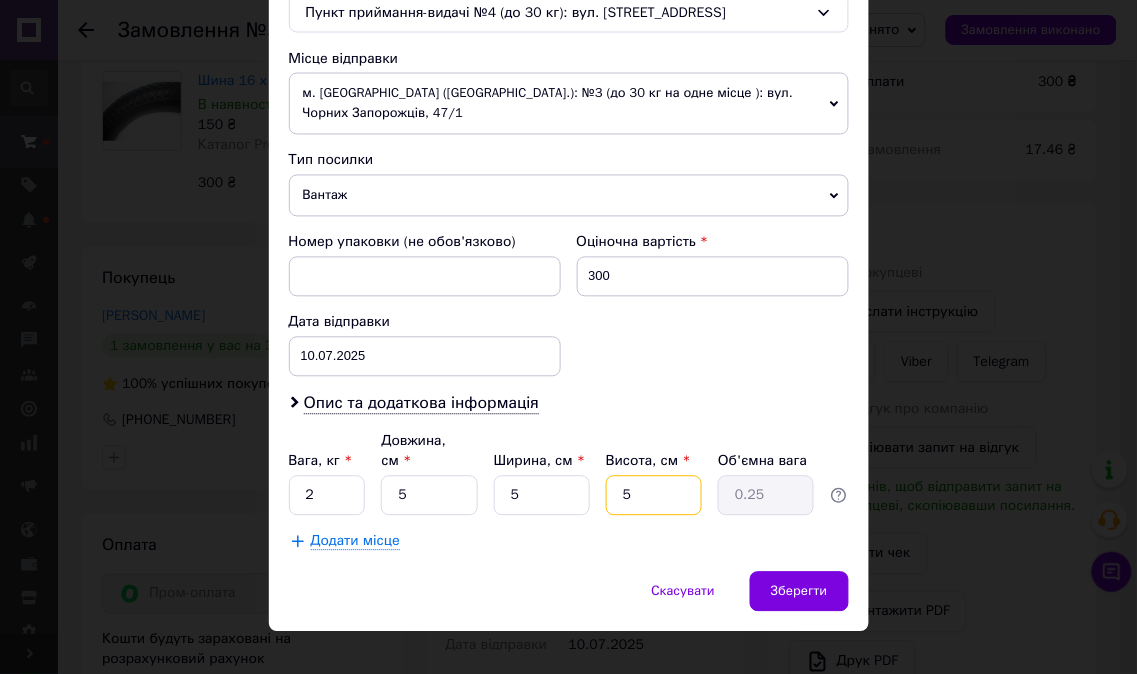 type on "0.1" 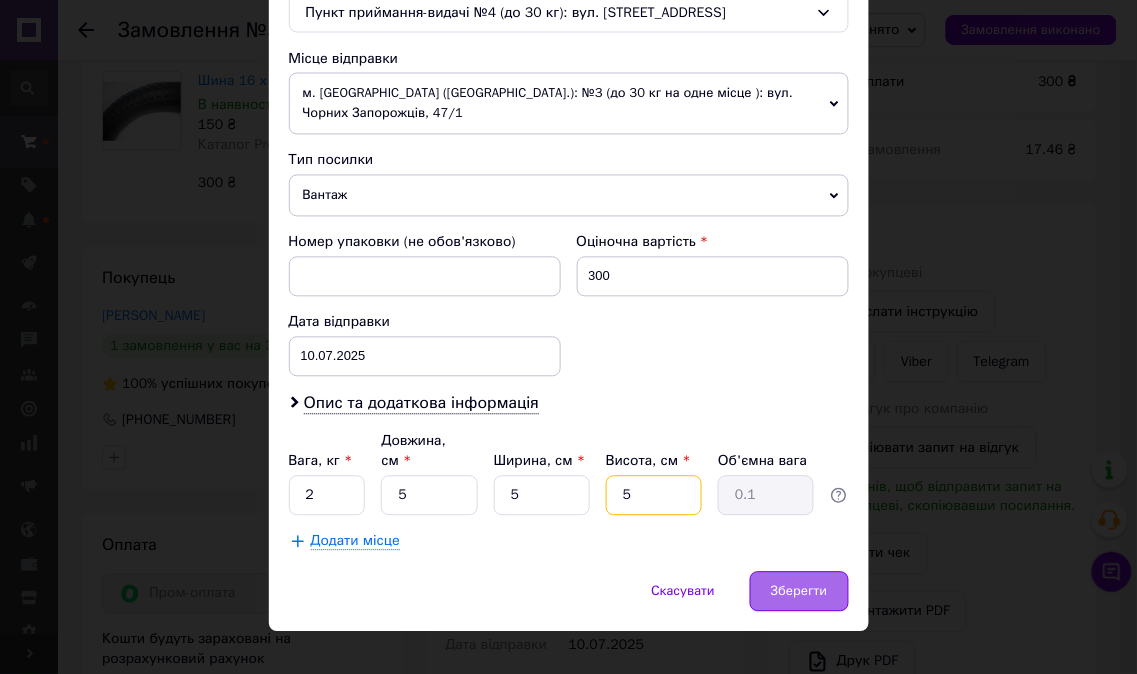 type on "5" 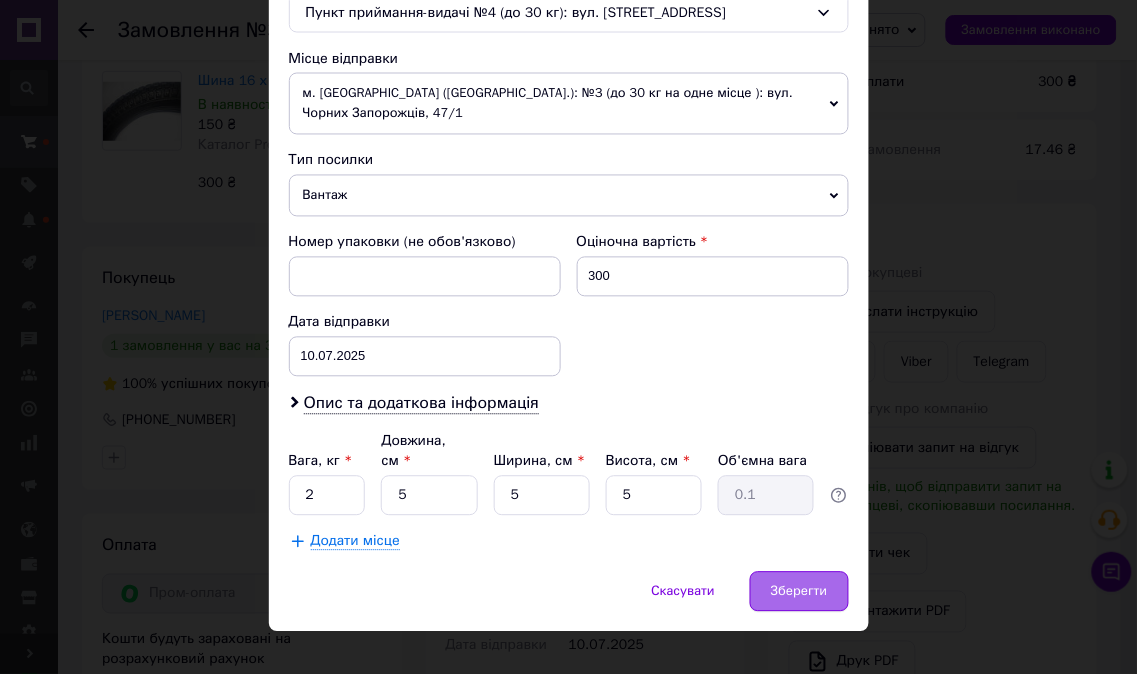 click on "Зберегти" at bounding box center (799, 592) 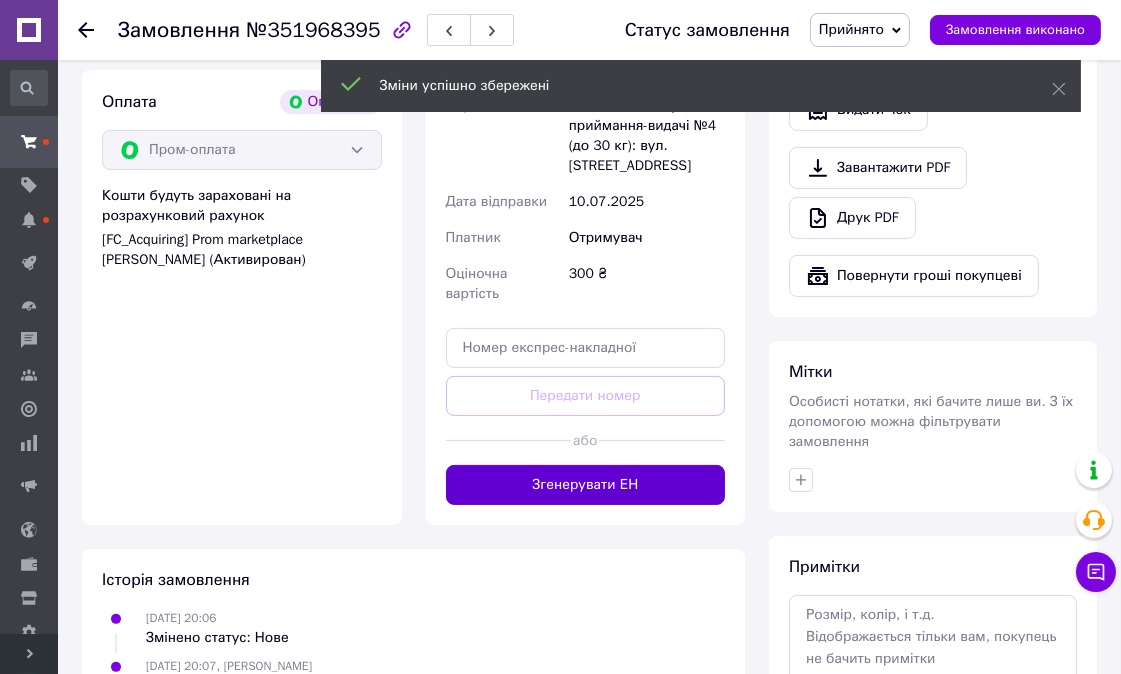 scroll, scrollTop: 777, scrollLeft: 0, axis: vertical 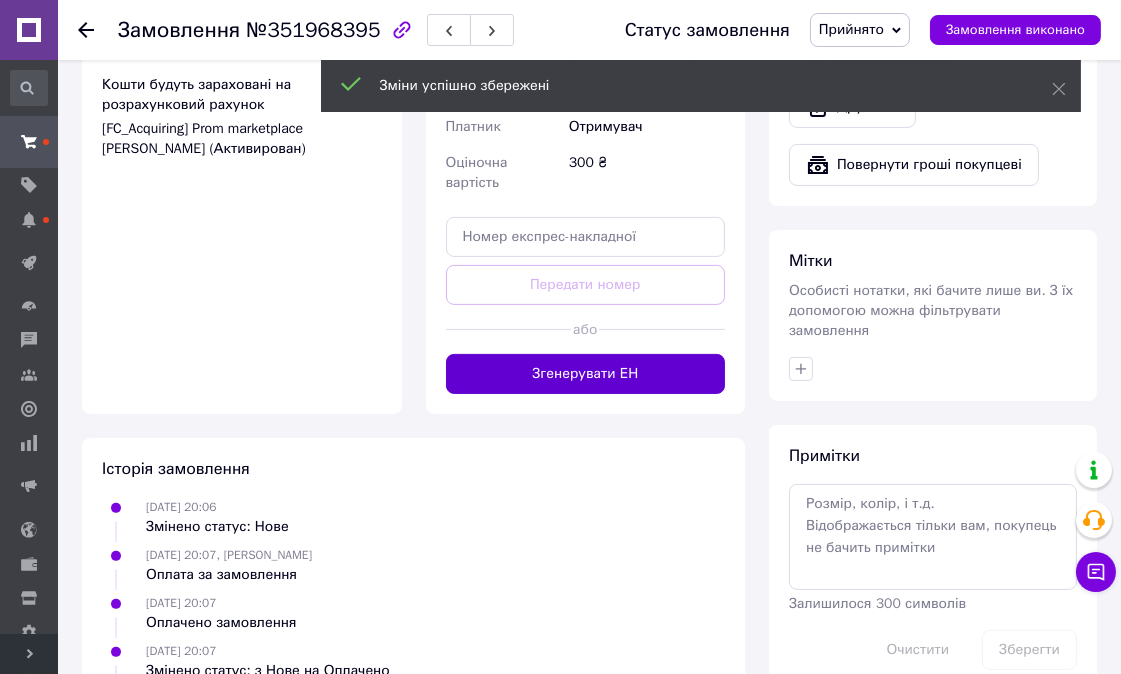 click on "Згенерувати ЕН" at bounding box center (586, 374) 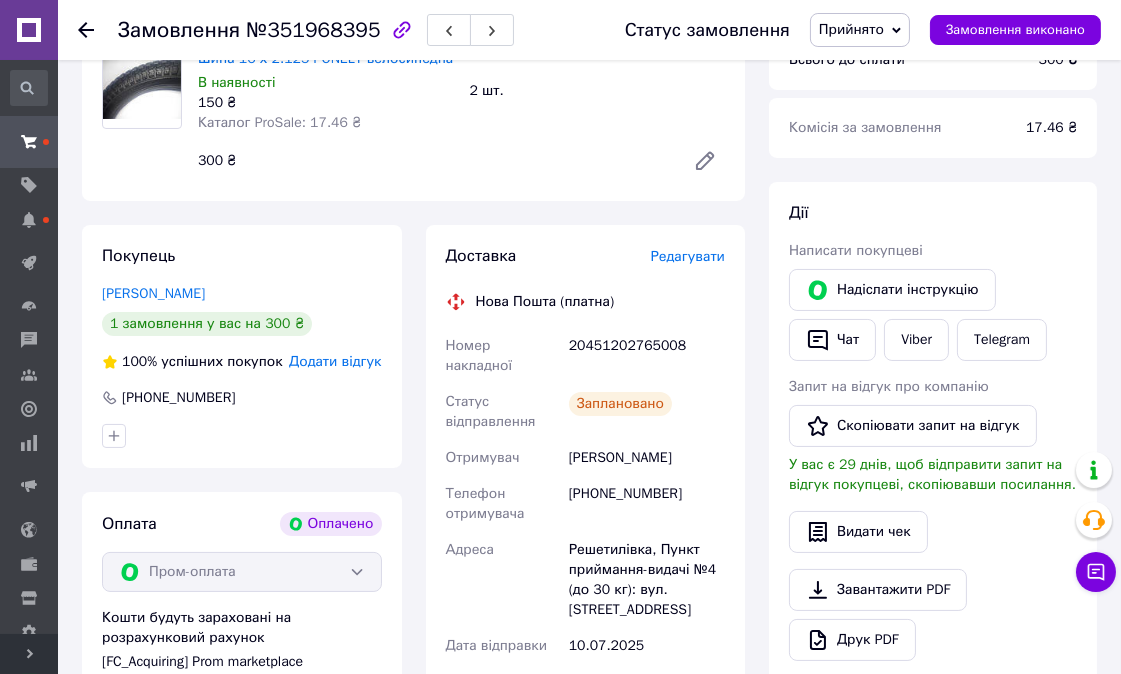 scroll, scrollTop: 111, scrollLeft: 0, axis: vertical 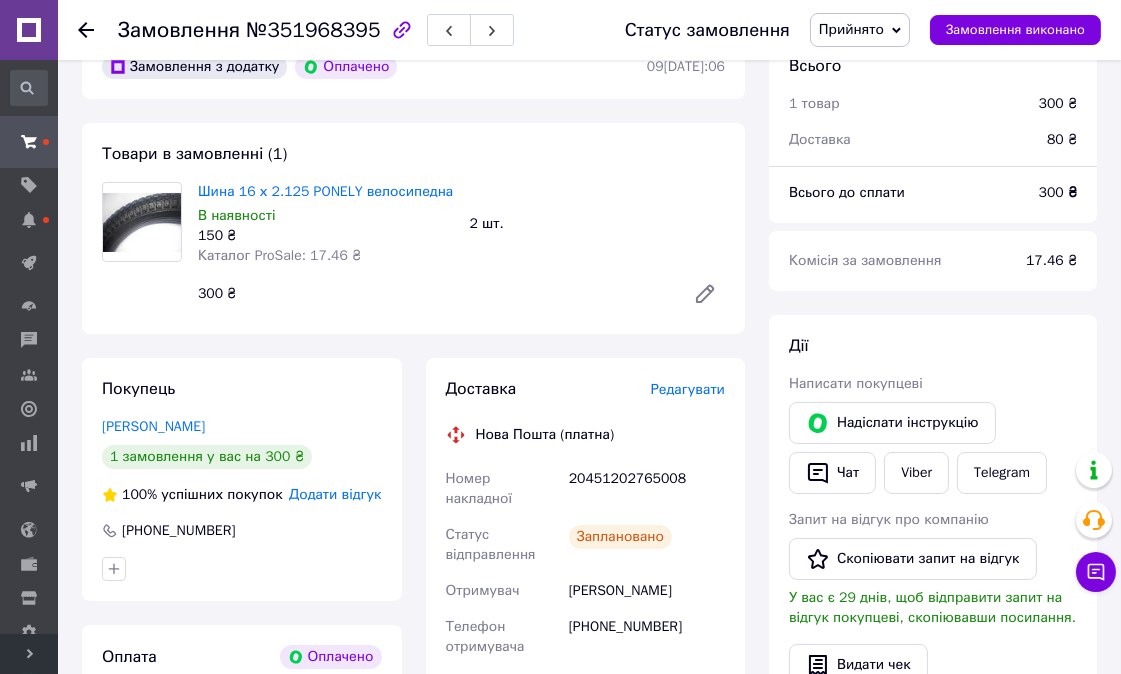 click on "Прийнято" at bounding box center (851, 29) 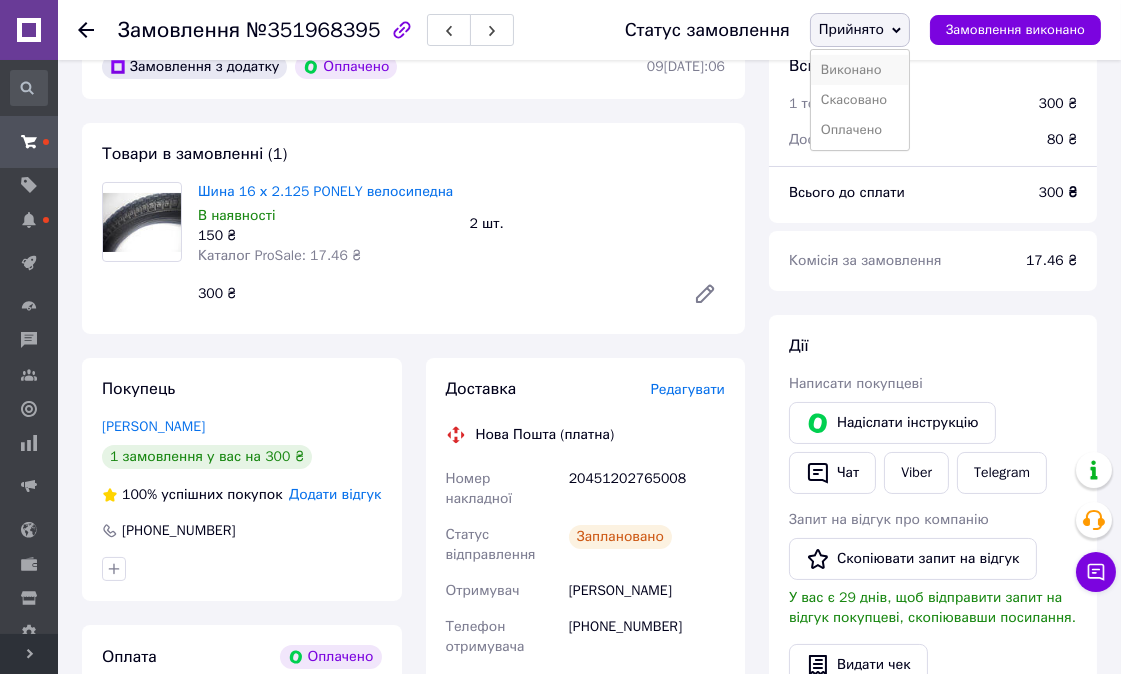 click on "Виконано" at bounding box center (860, 70) 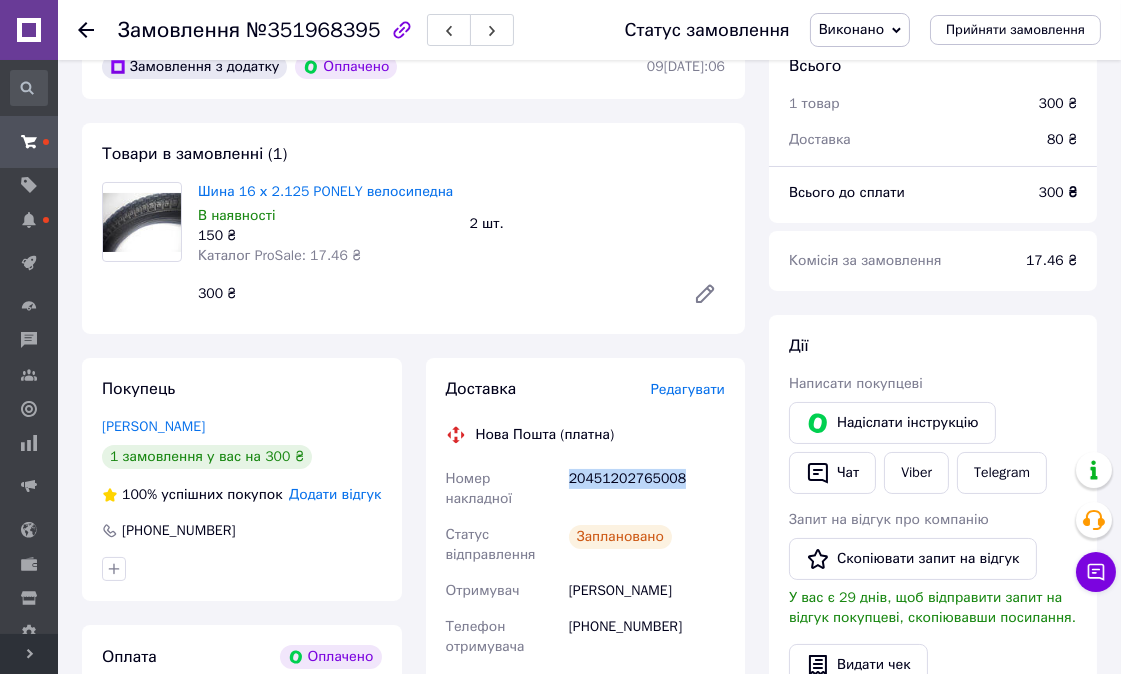 drag, startPoint x: 686, startPoint y: 485, endPoint x: 567, endPoint y: 484, distance: 119.0042 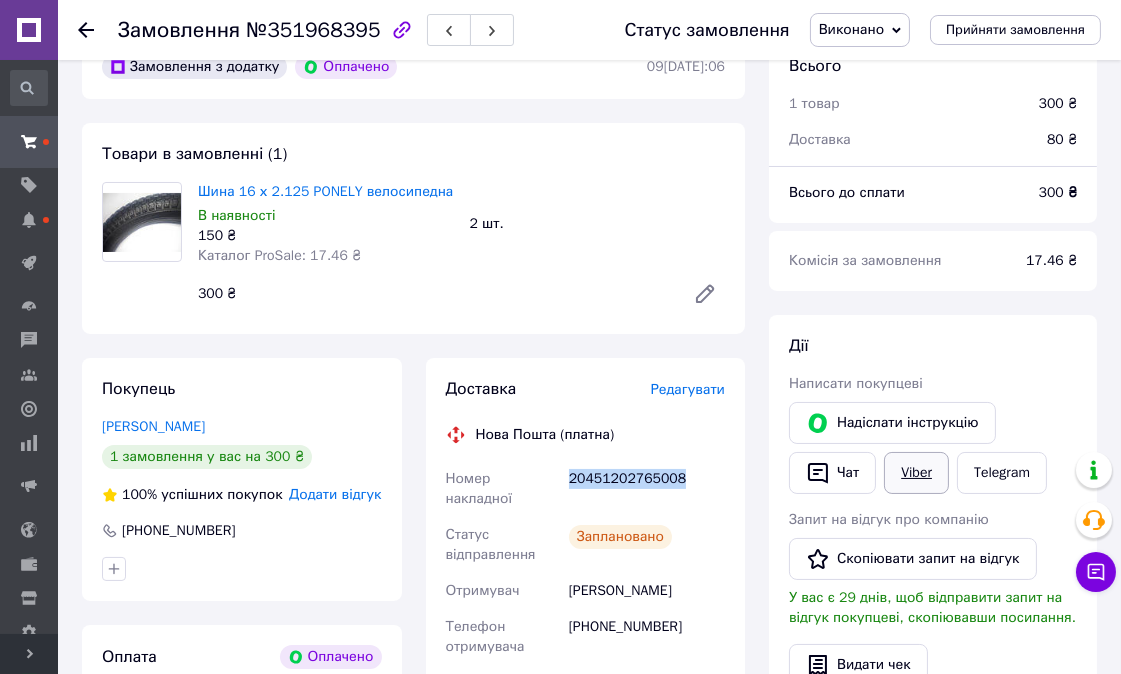 click on "Viber" at bounding box center [916, 473] 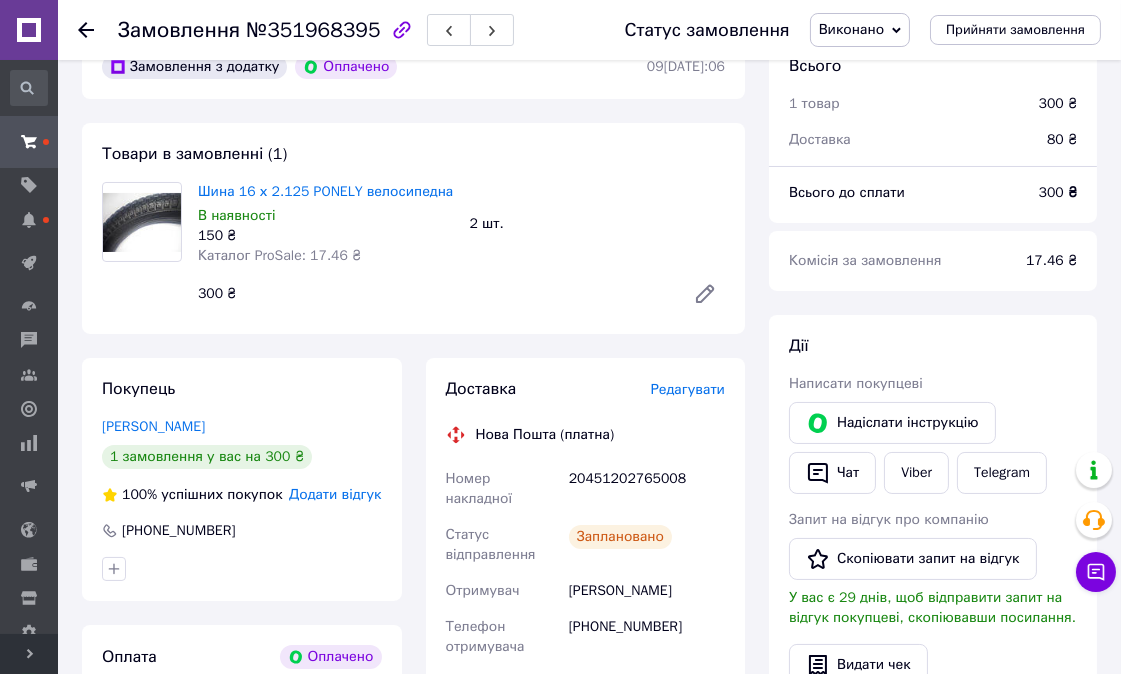 click 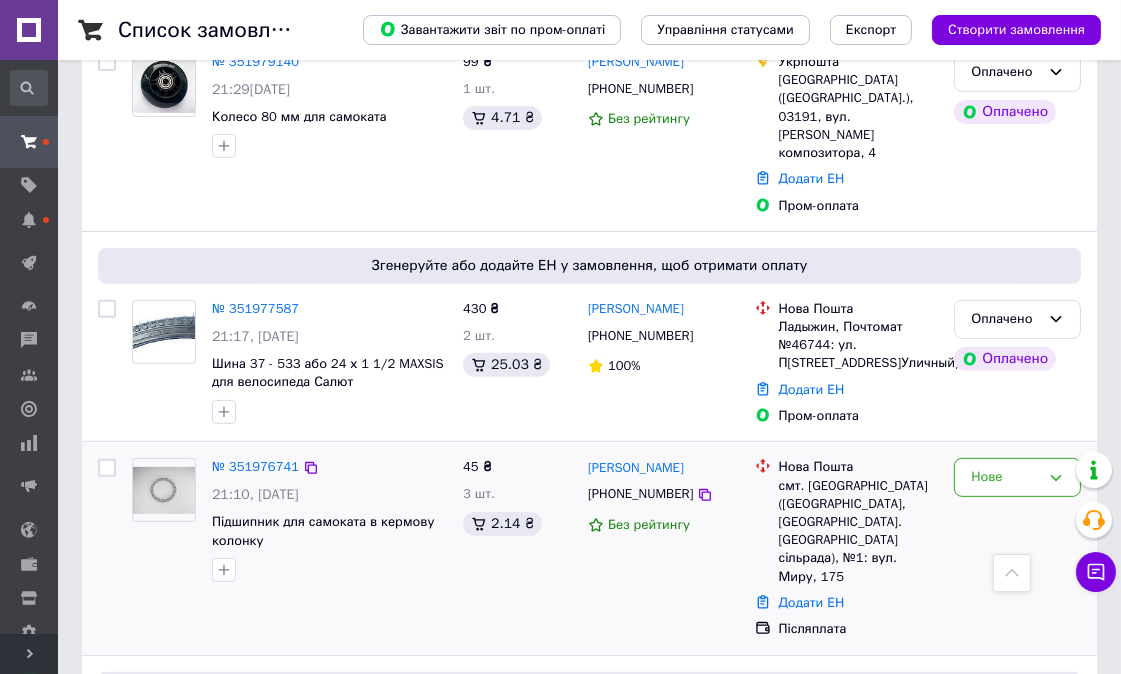 scroll, scrollTop: 1000, scrollLeft: 0, axis: vertical 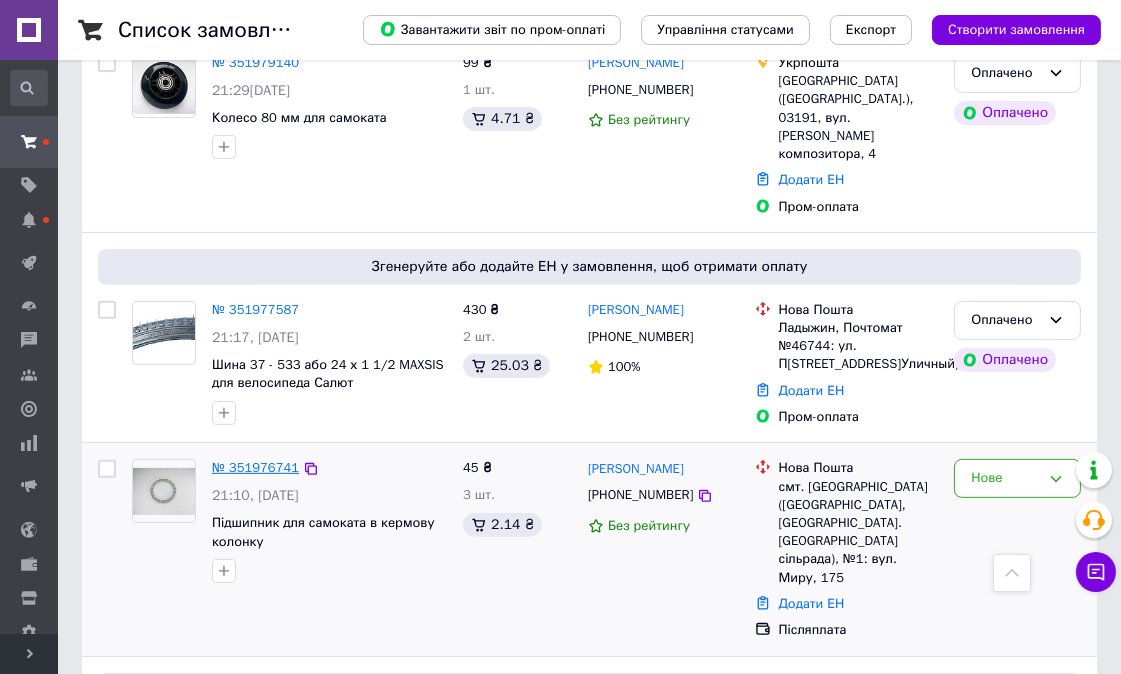 click on "№ 351976741" at bounding box center (255, 467) 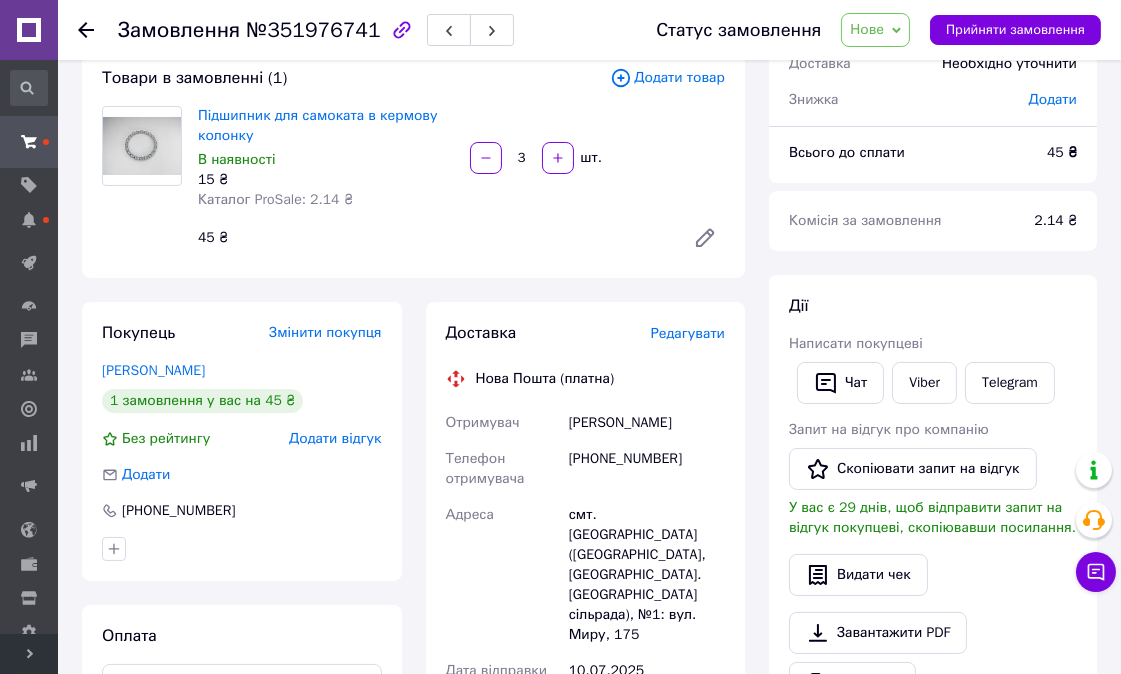 scroll, scrollTop: 0, scrollLeft: 0, axis: both 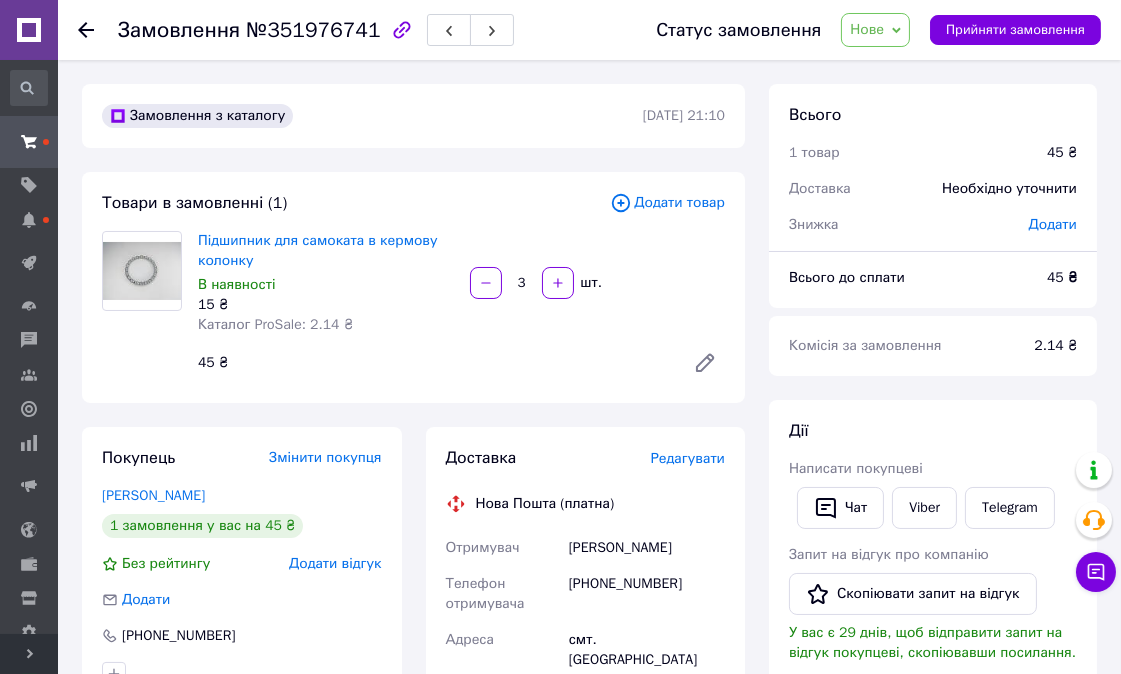 click on "Нове" at bounding box center [867, 29] 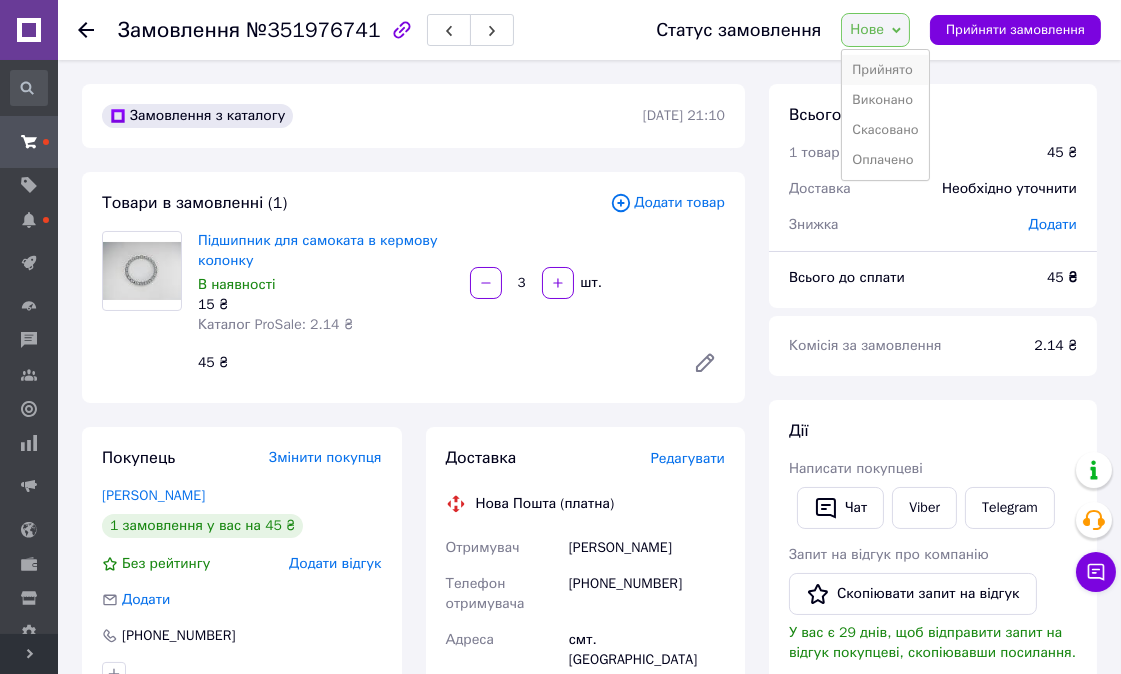 click on "Прийнято" at bounding box center (885, 70) 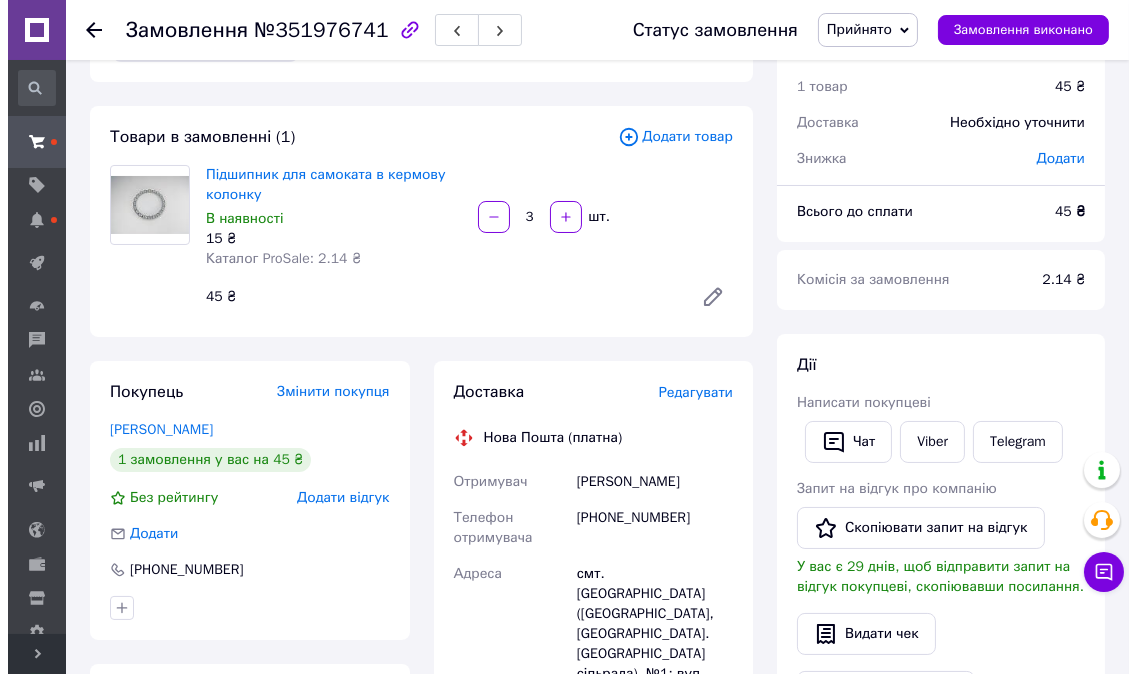 scroll, scrollTop: 0, scrollLeft: 0, axis: both 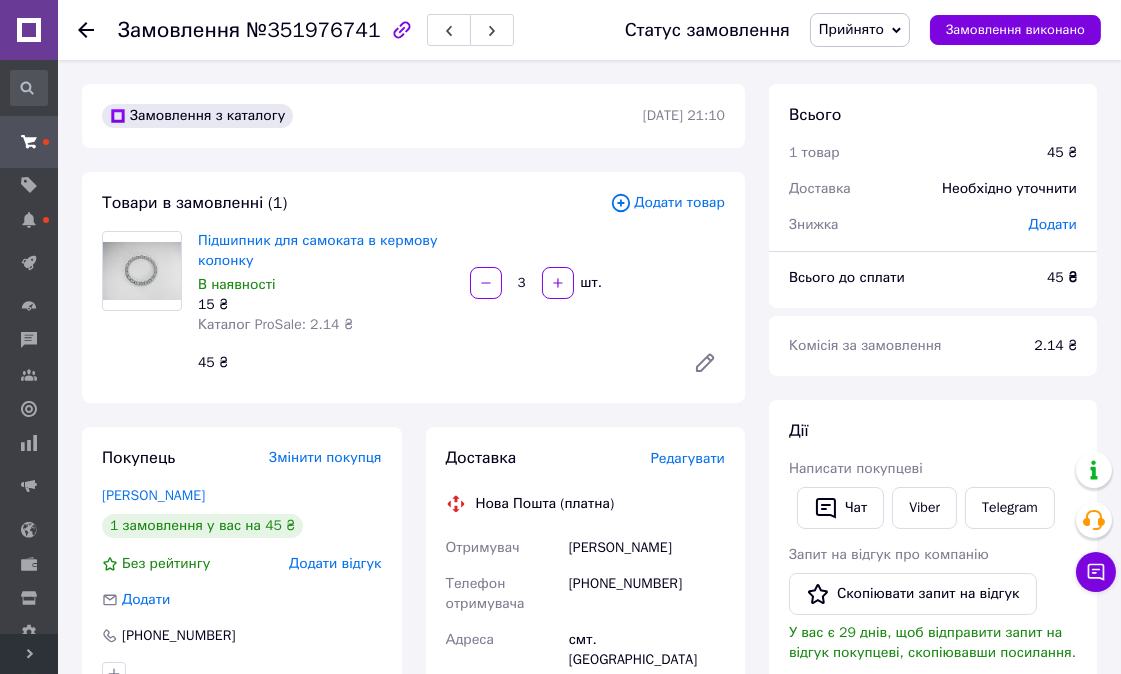 click on "Редагувати" at bounding box center [688, 458] 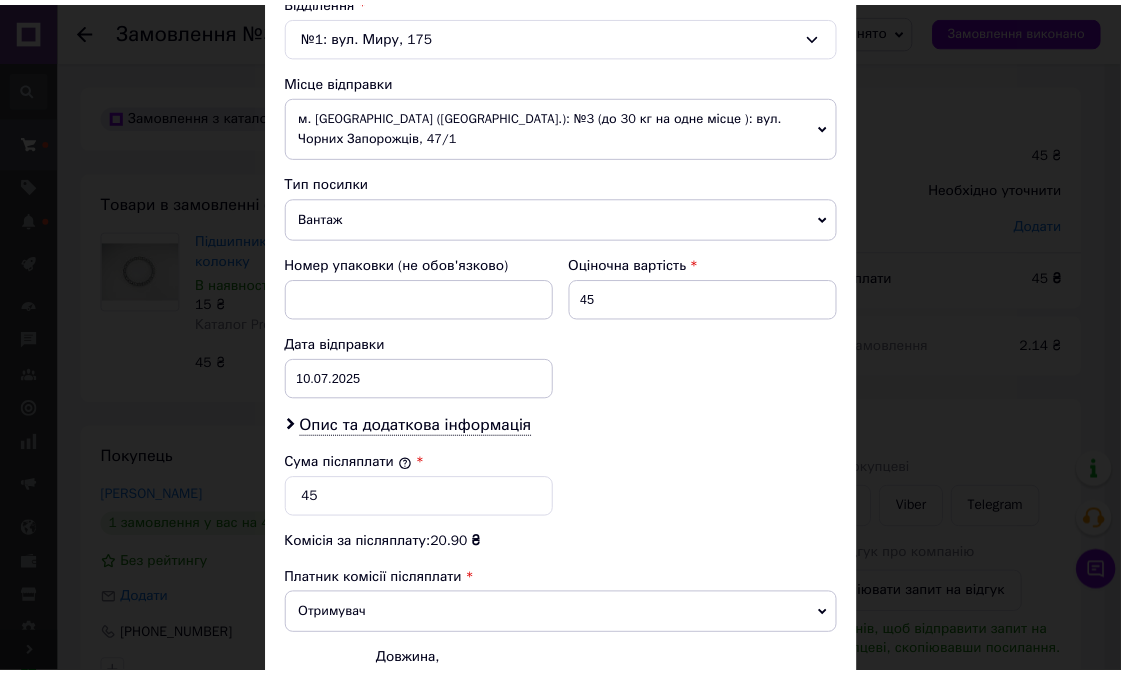 scroll, scrollTop: 777, scrollLeft: 0, axis: vertical 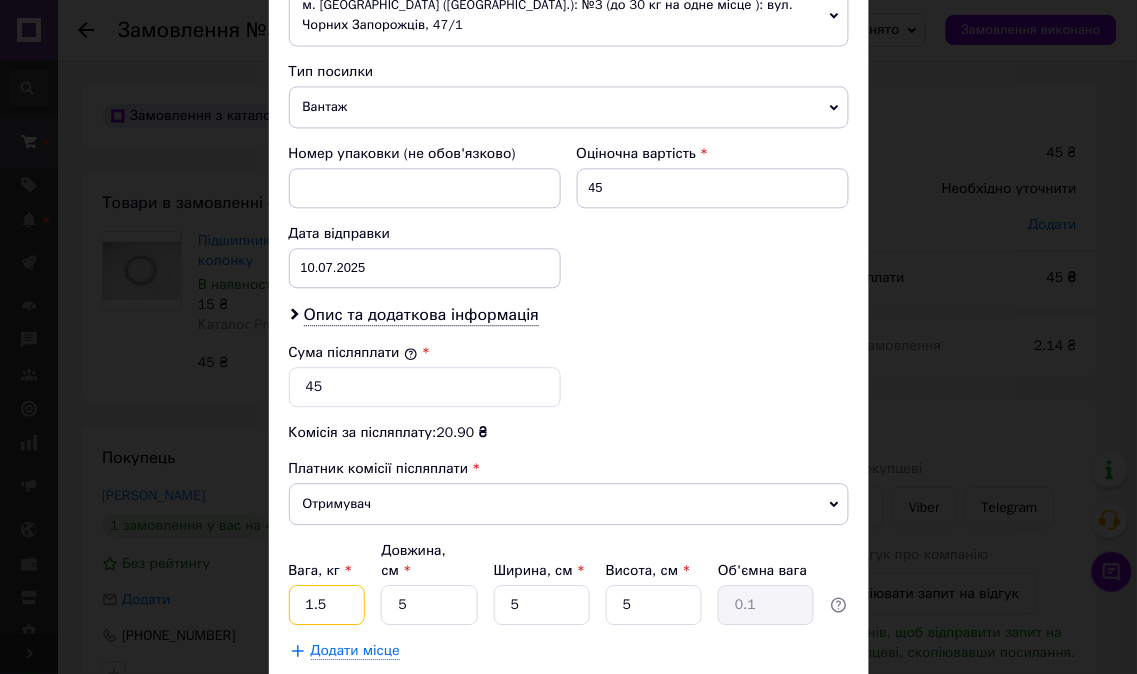 click on "1.5" at bounding box center [327, 605] 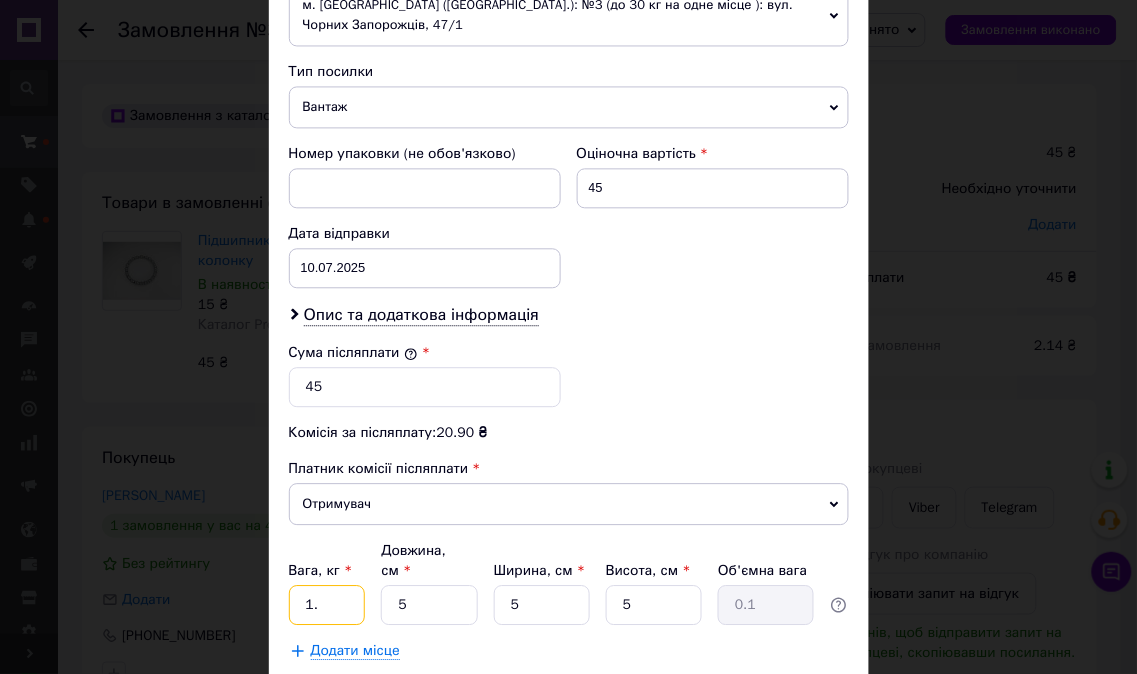 type on "1" 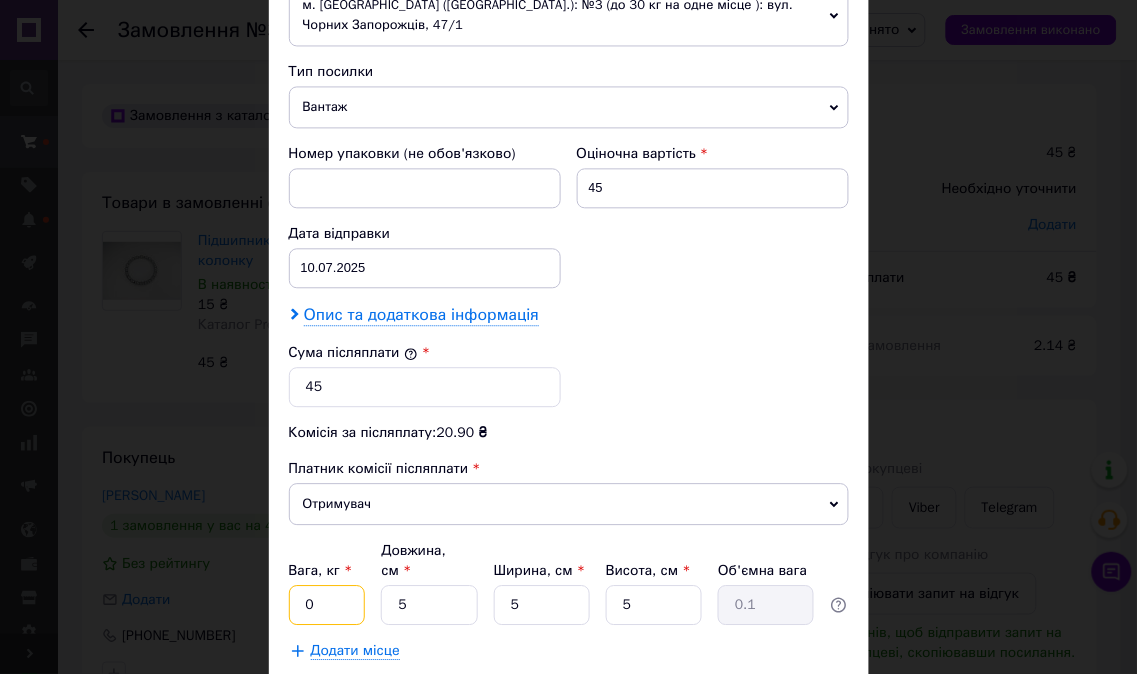 type on "0.5" 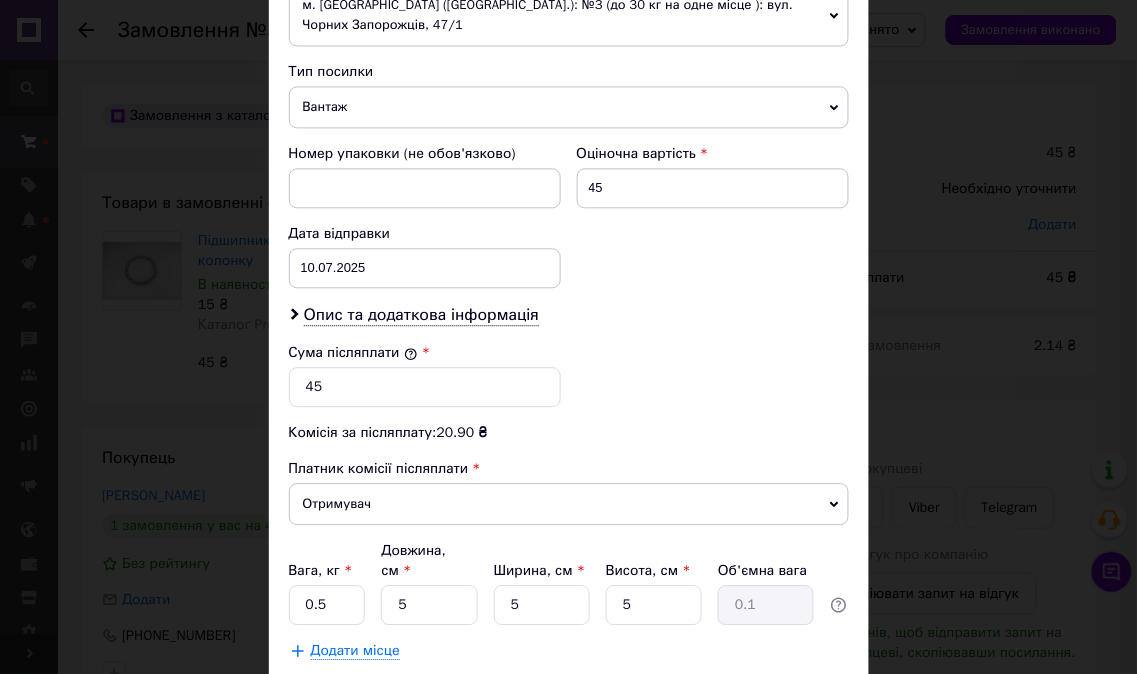 click on "Зберегти" at bounding box center [799, 701] 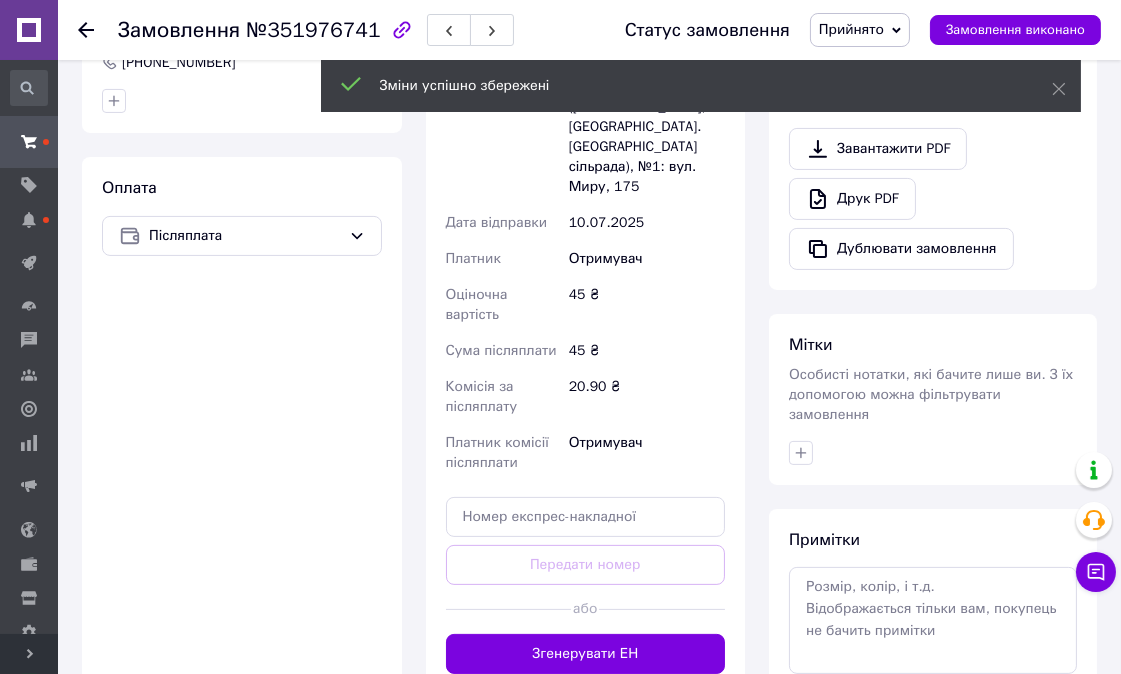 scroll, scrollTop: 666, scrollLeft: 0, axis: vertical 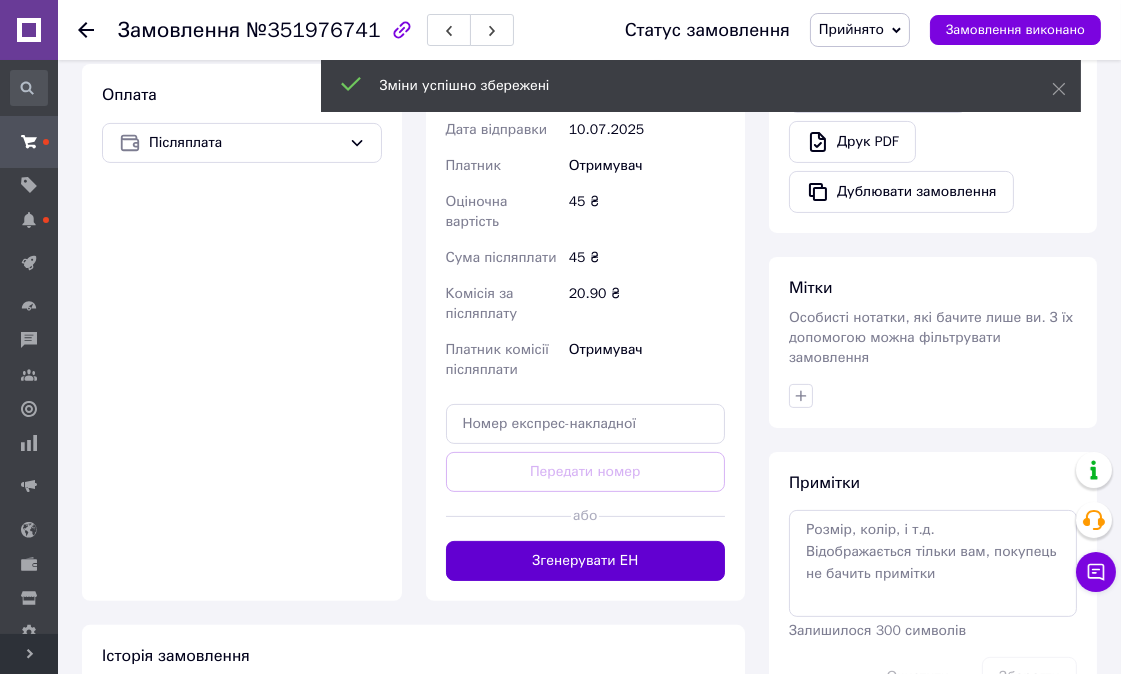 click on "Згенерувати ЕН" at bounding box center [586, 561] 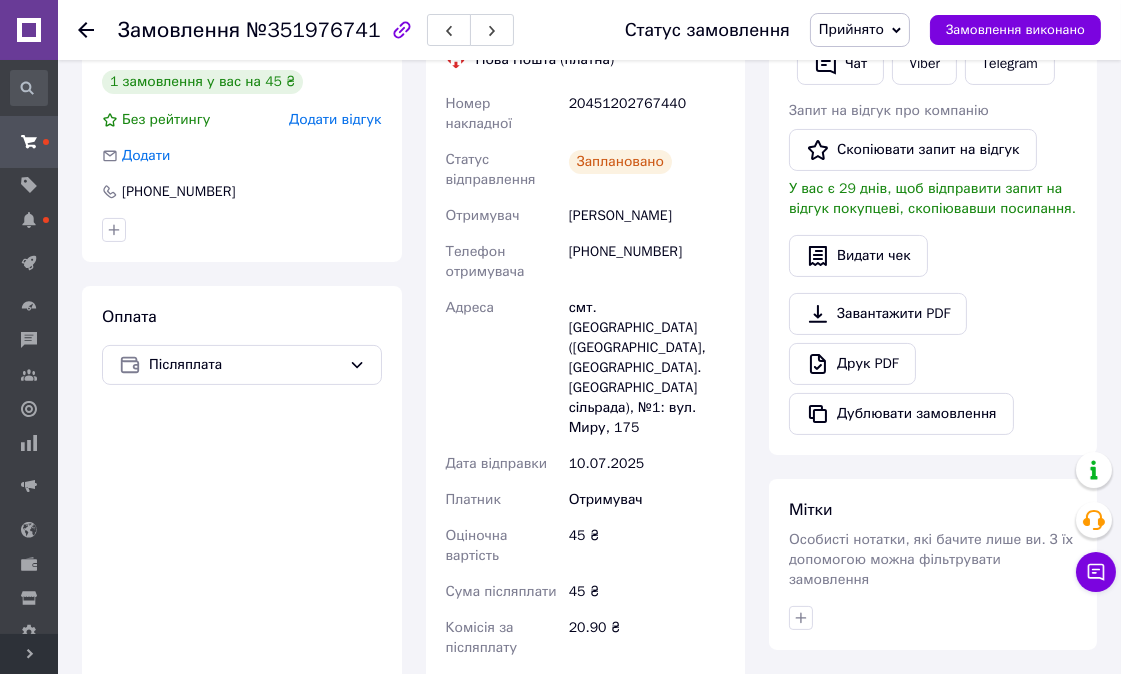 scroll, scrollTop: 222, scrollLeft: 0, axis: vertical 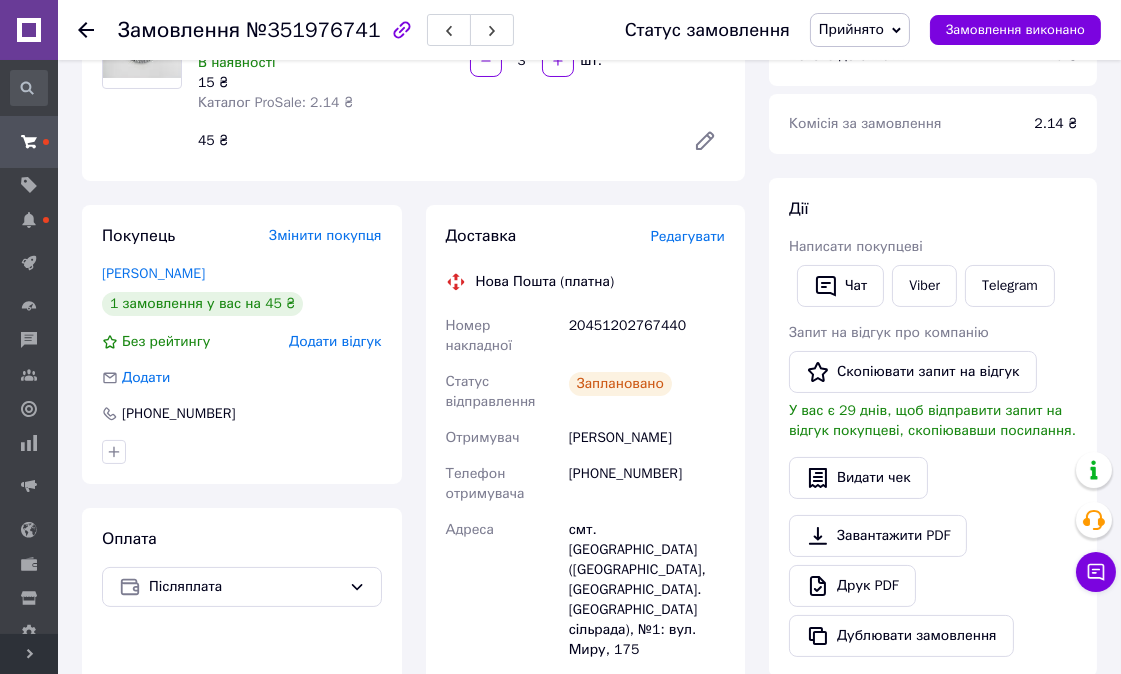 click on "Прийнято" at bounding box center [851, 29] 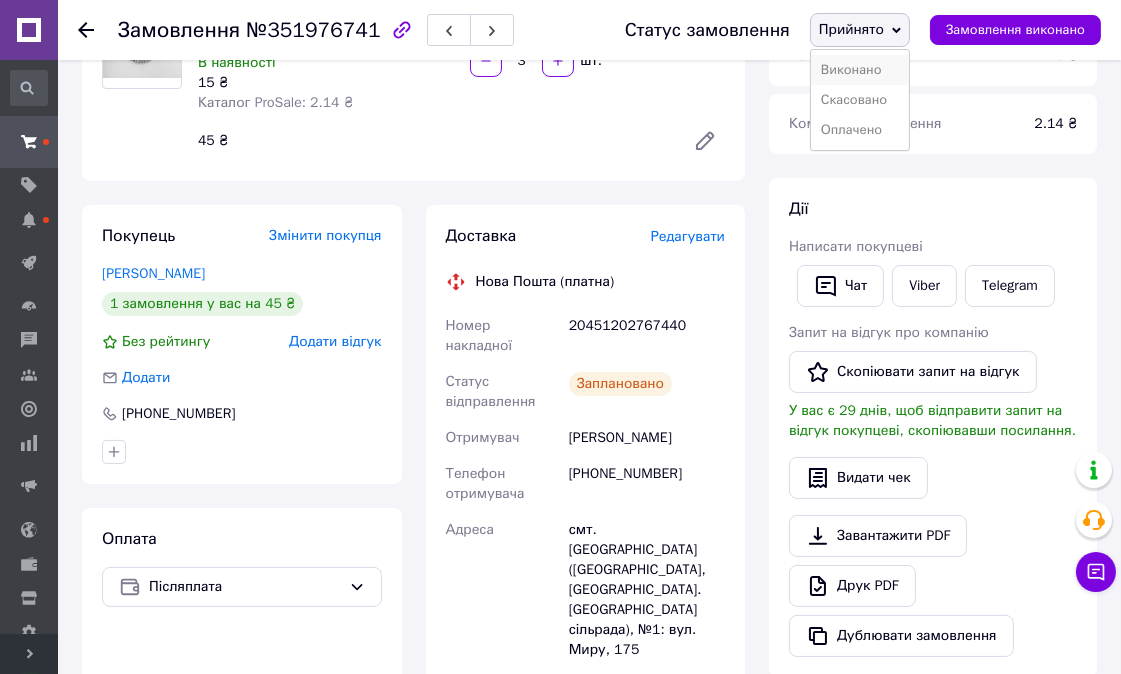click on "Виконано" at bounding box center (860, 70) 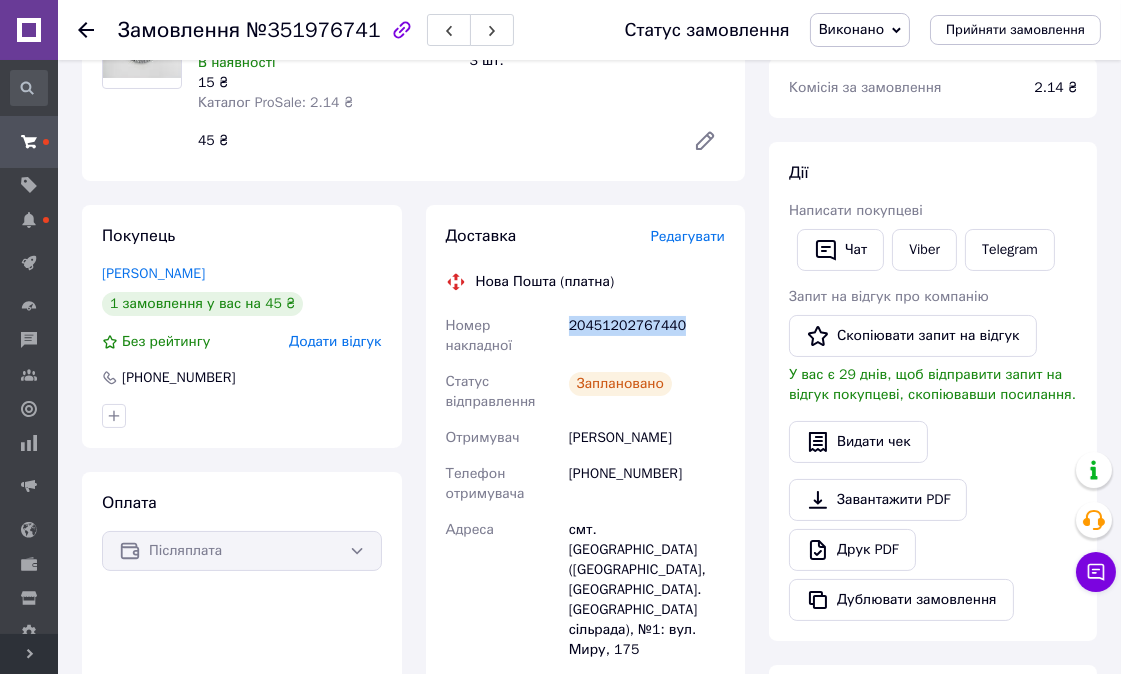 drag, startPoint x: 692, startPoint y: 328, endPoint x: 568, endPoint y: 324, distance: 124.0645 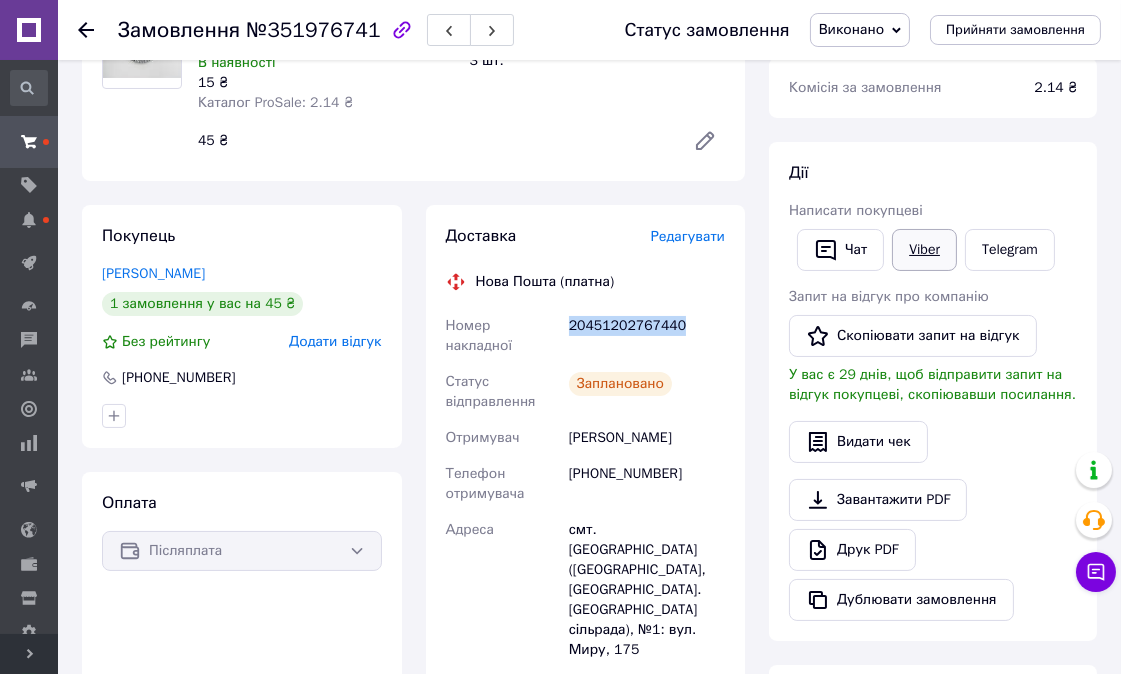 click on "Viber" at bounding box center [924, 250] 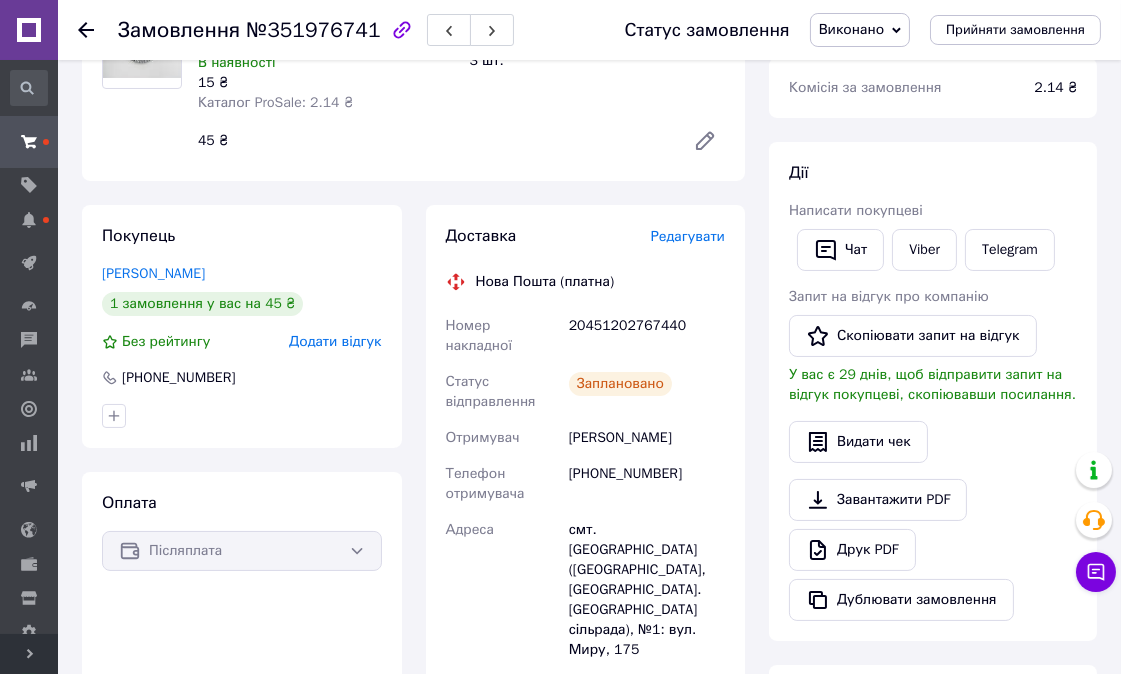 click 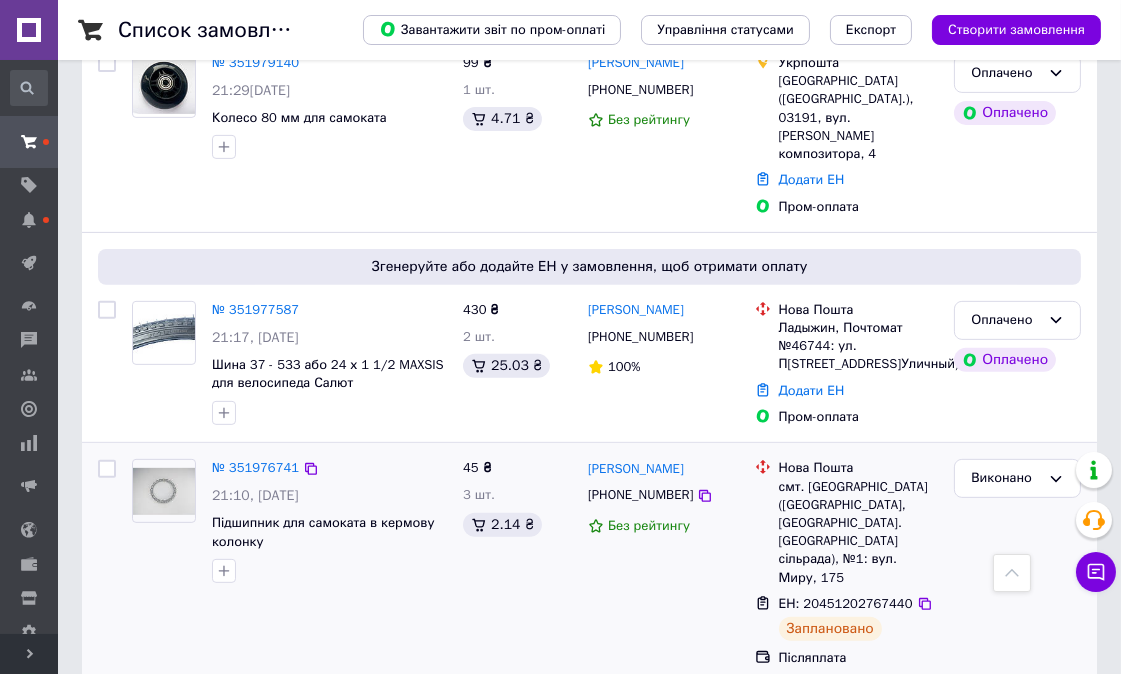 scroll, scrollTop: 888, scrollLeft: 0, axis: vertical 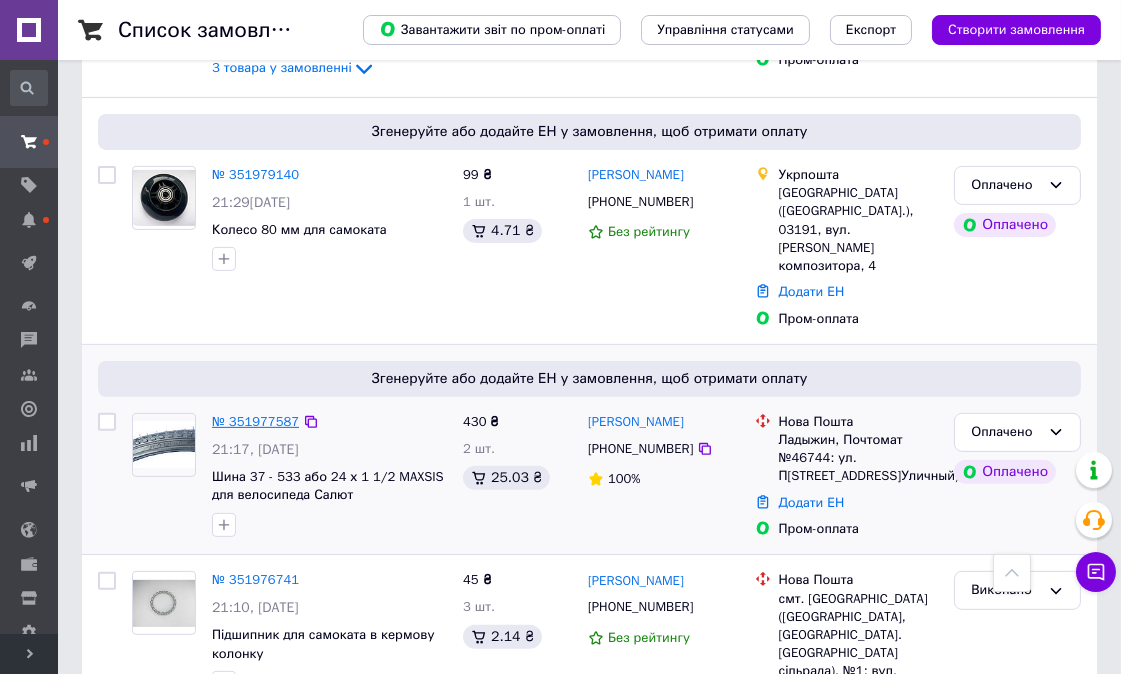 click on "№ 351977587" at bounding box center [255, 421] 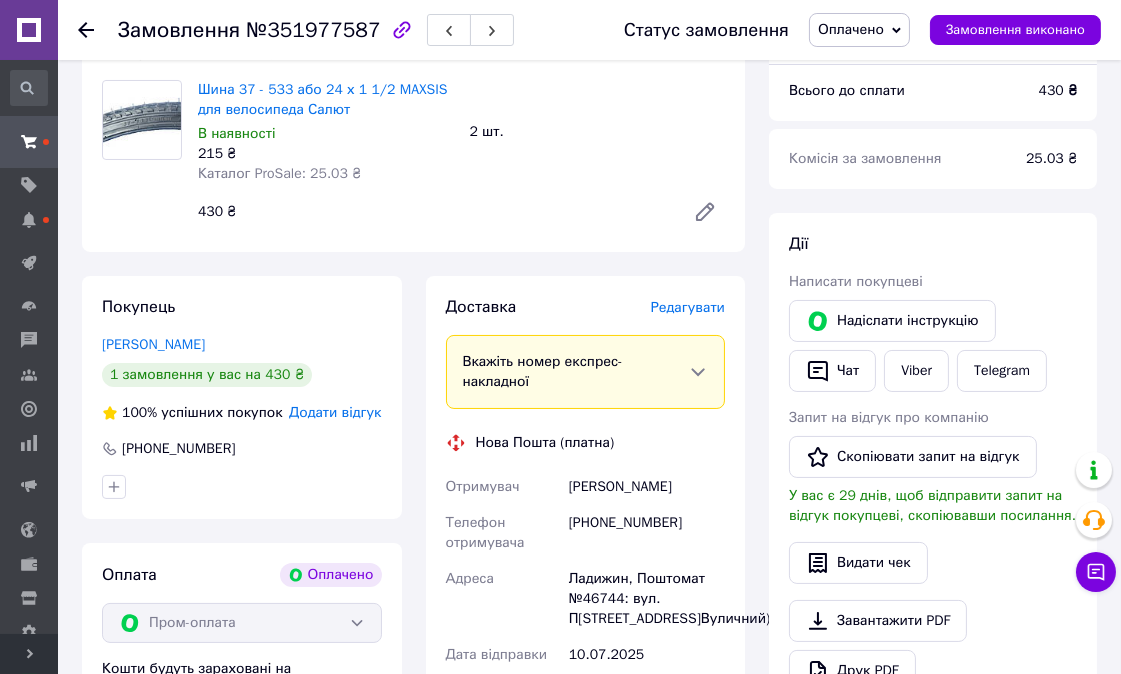 scroll, scrollTop: 222, scrollLeft: 0, axis: vertical 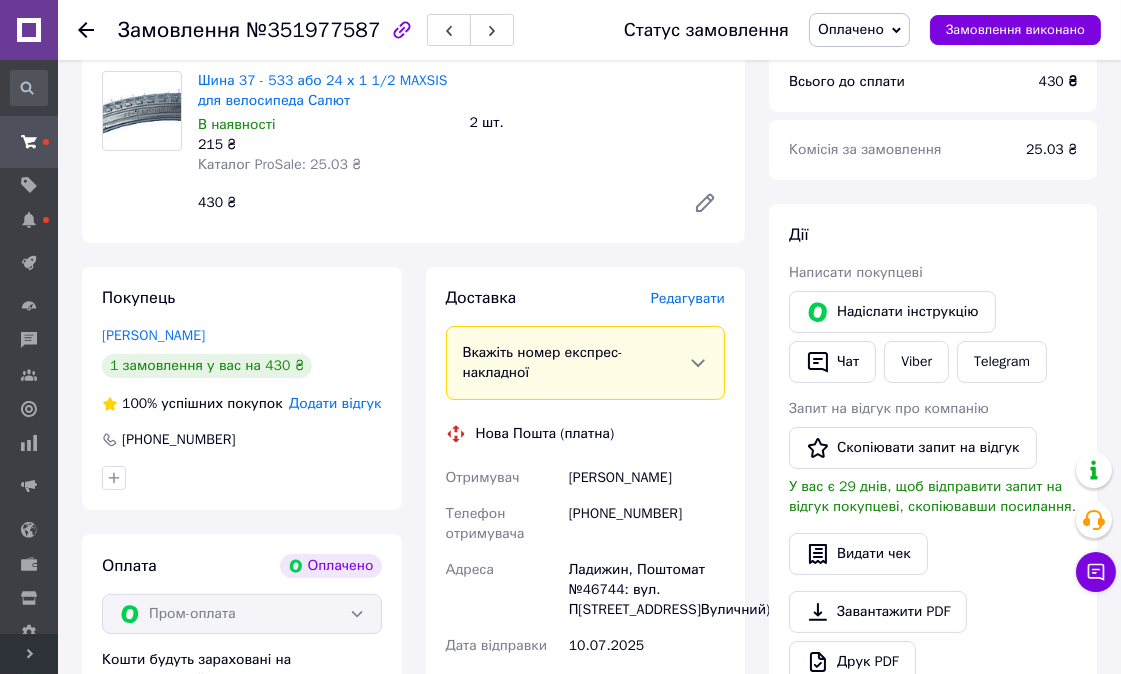 click on "Оплачено" at bounding box center [851, 29] 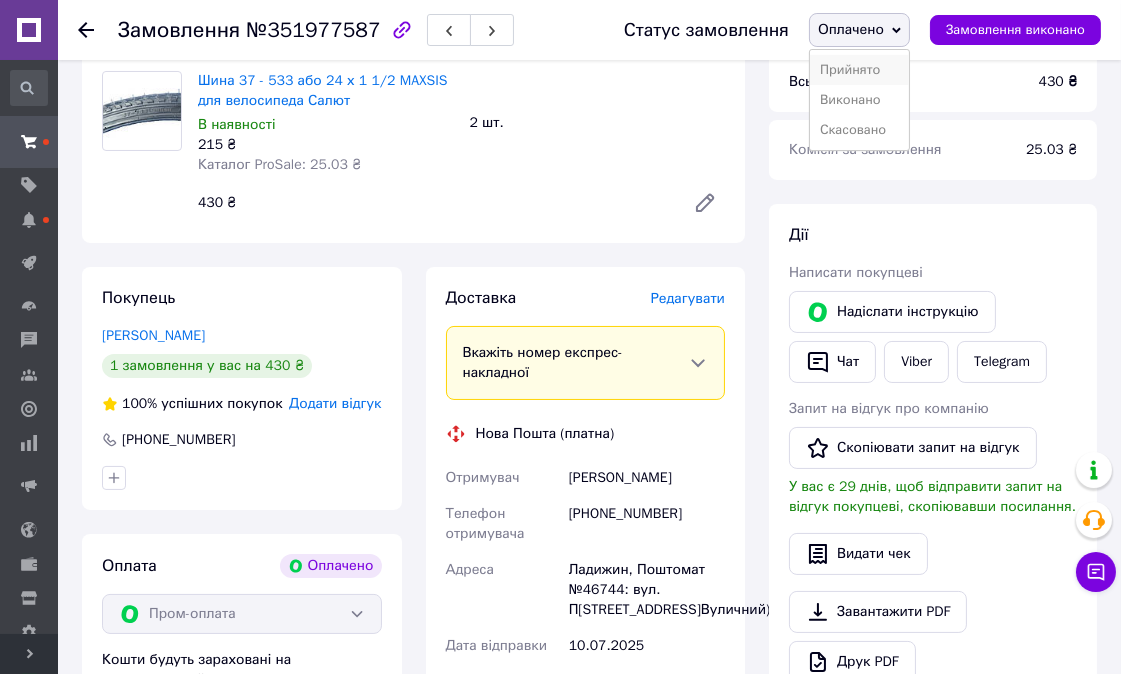 click on "Прийнято" at bounding box center [859, 70] 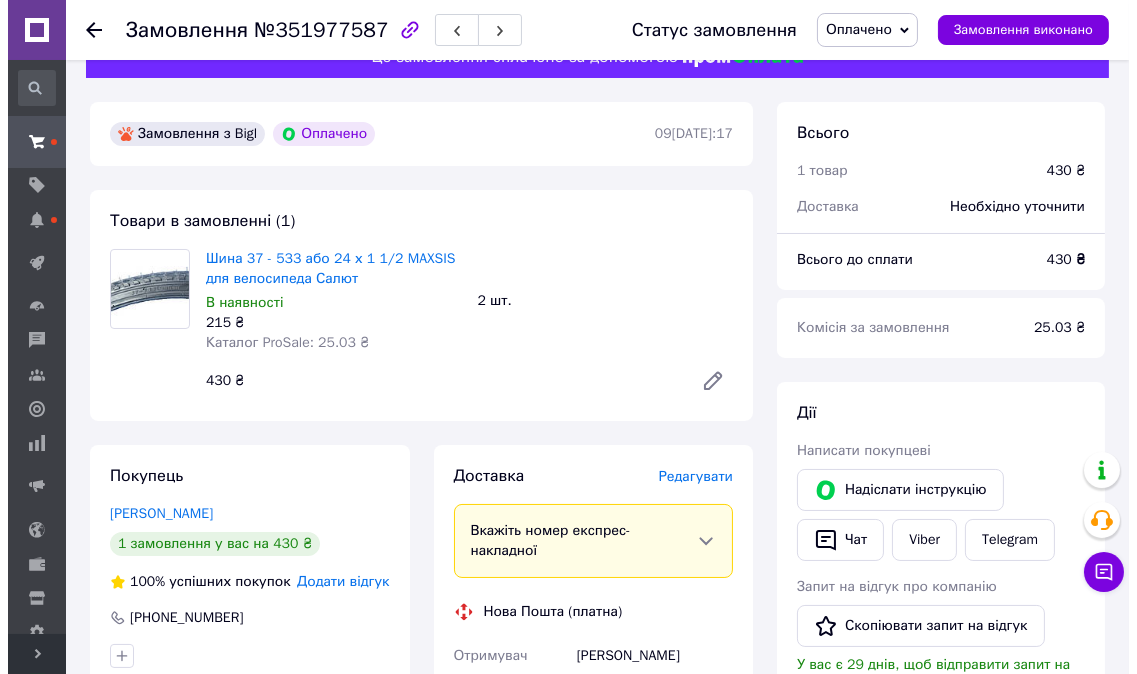 scroll, scrollTop: 0, scrollLeft: 0, axis: both 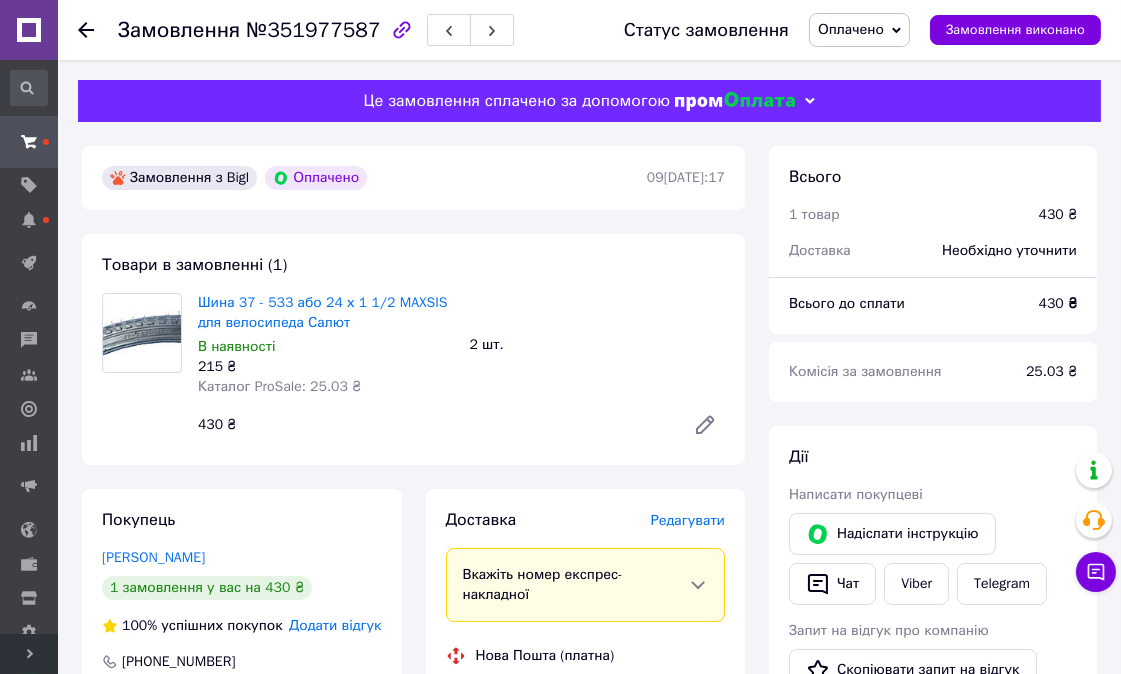 click on "Оплачено" at bounding box center [851, 29] 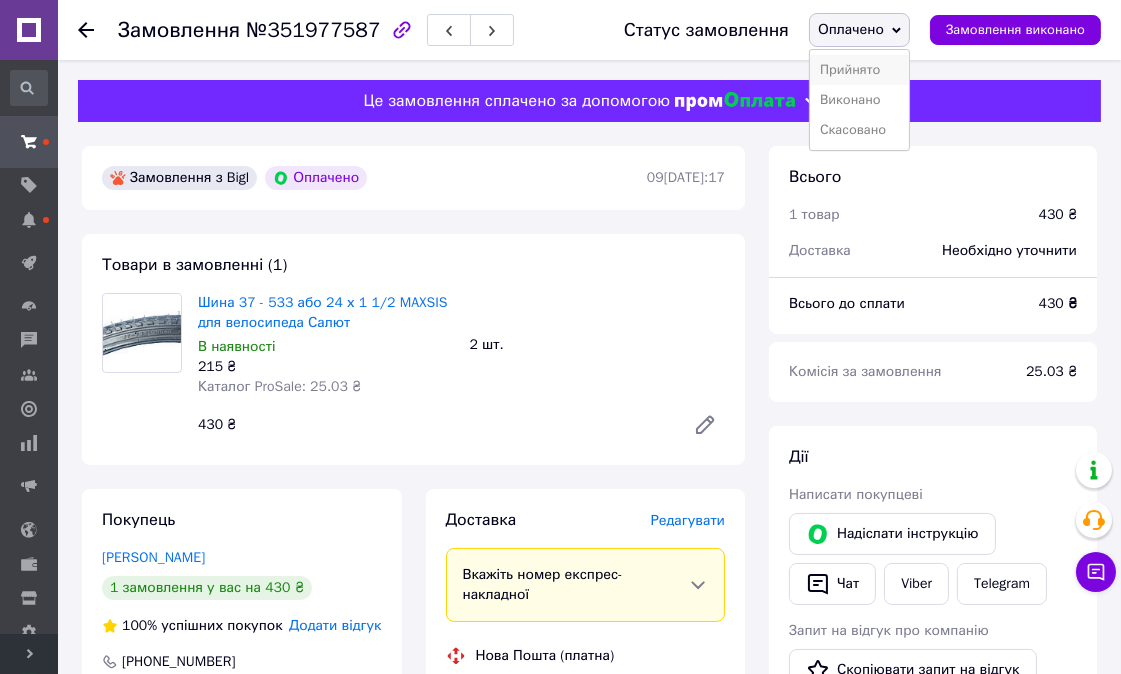 click on "Прийнято" at bounding box center (859, 70) 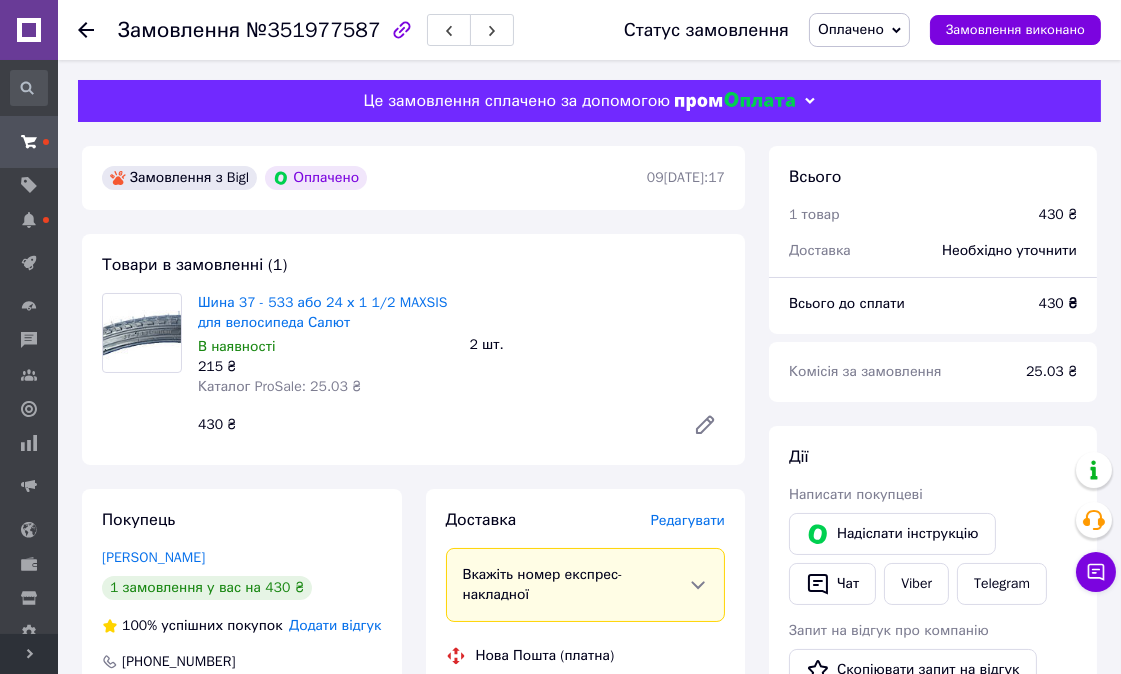 click on "Редагувати" at bounding box center (688, 520) 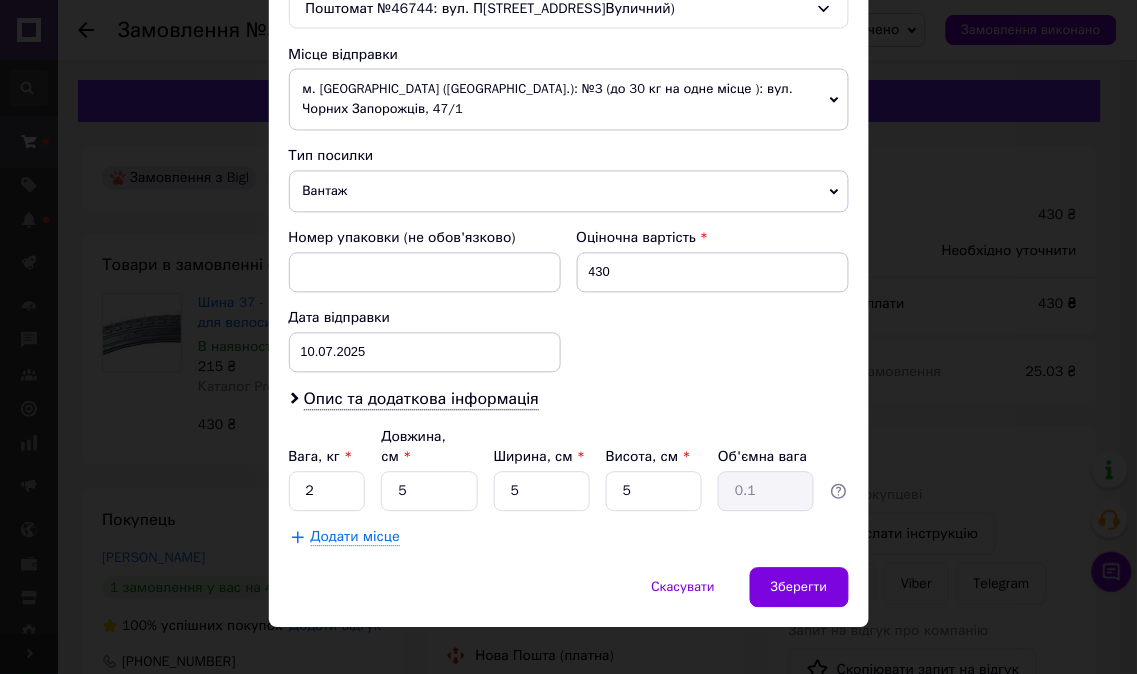 scroll, scrollTop: 675, scrollLeft: 0, axis: vertical 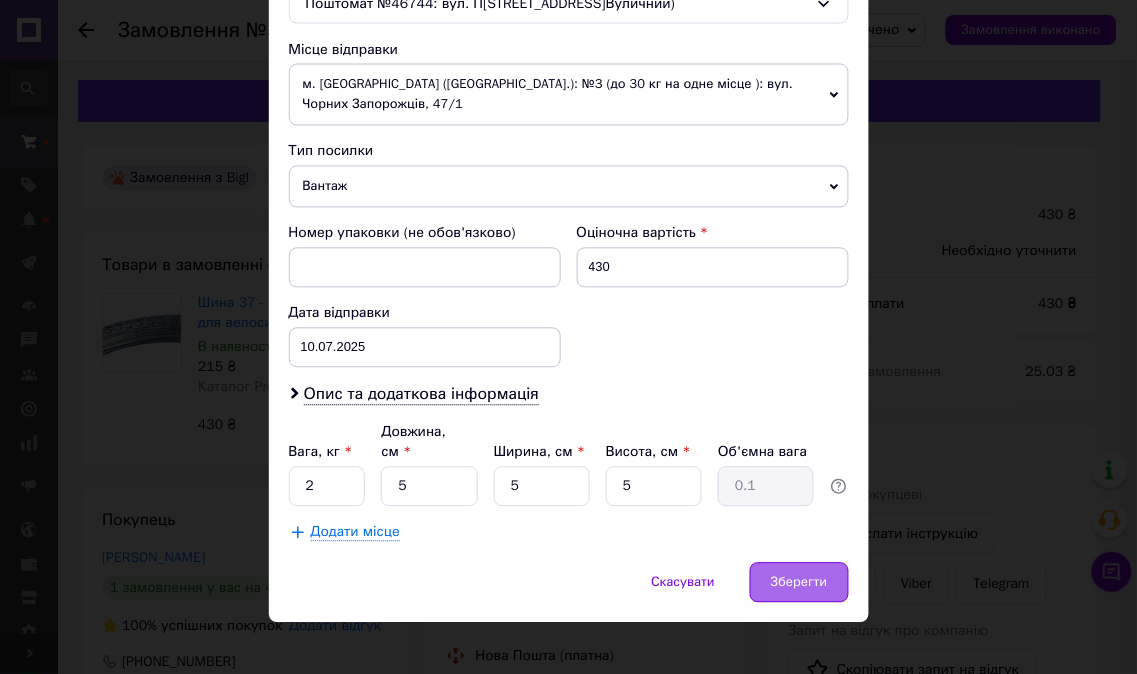 click on "Зберегти" at bounding box center (799, 583) 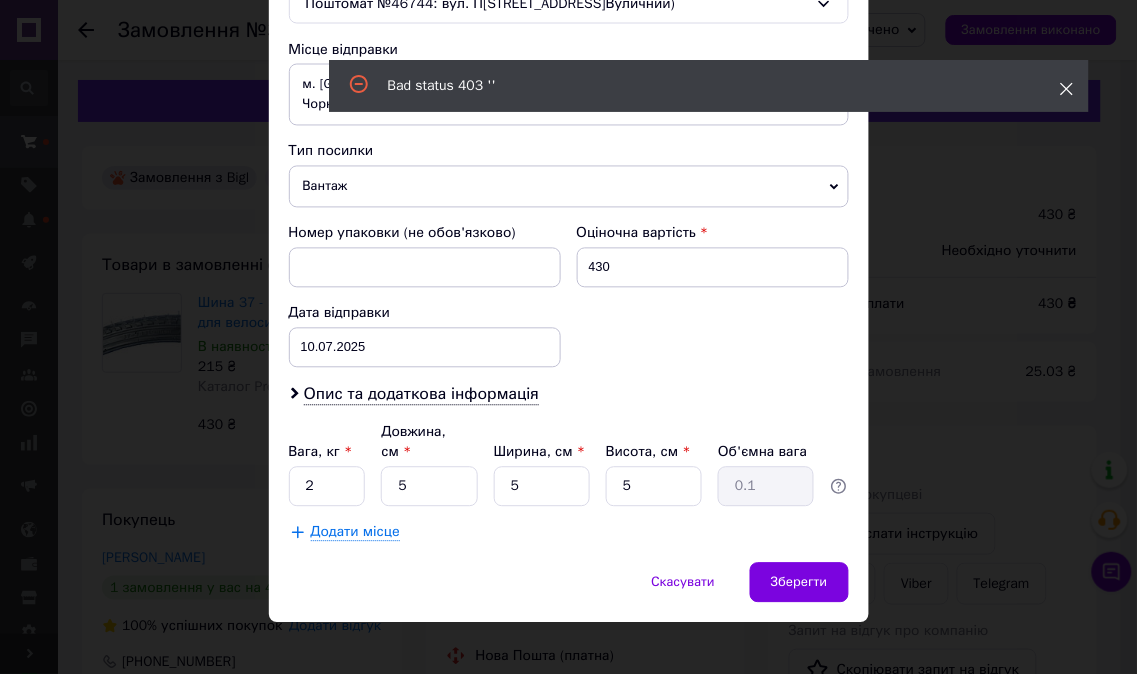 click 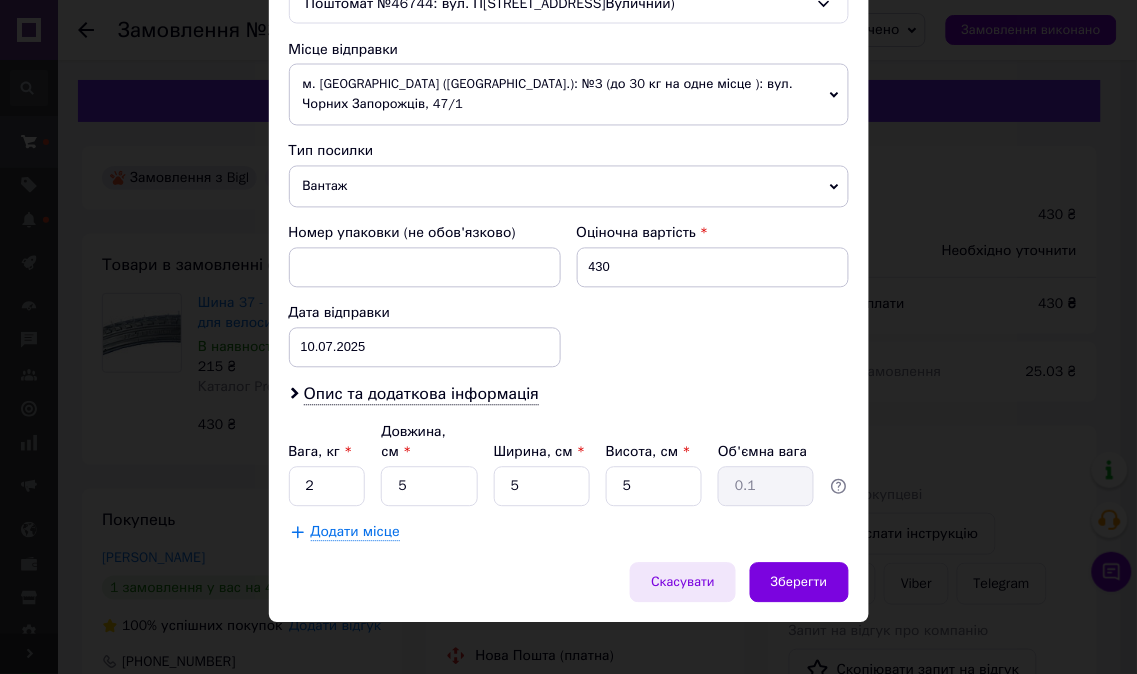 click on "Скасувати" at bounding box center [683, 583] 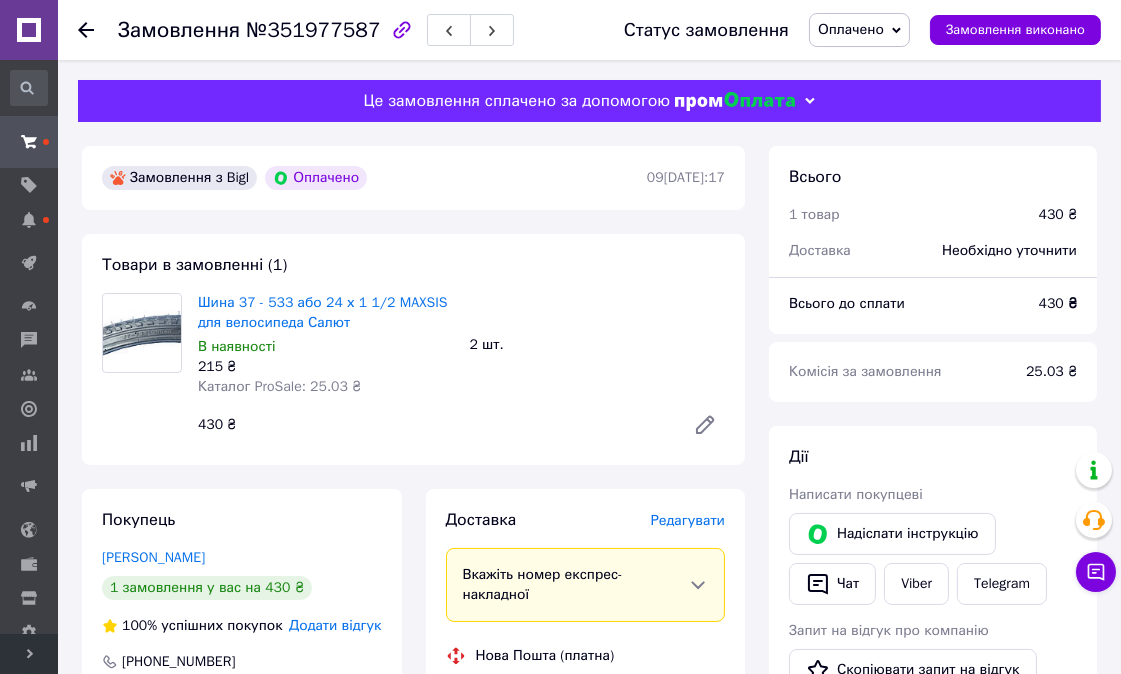 click 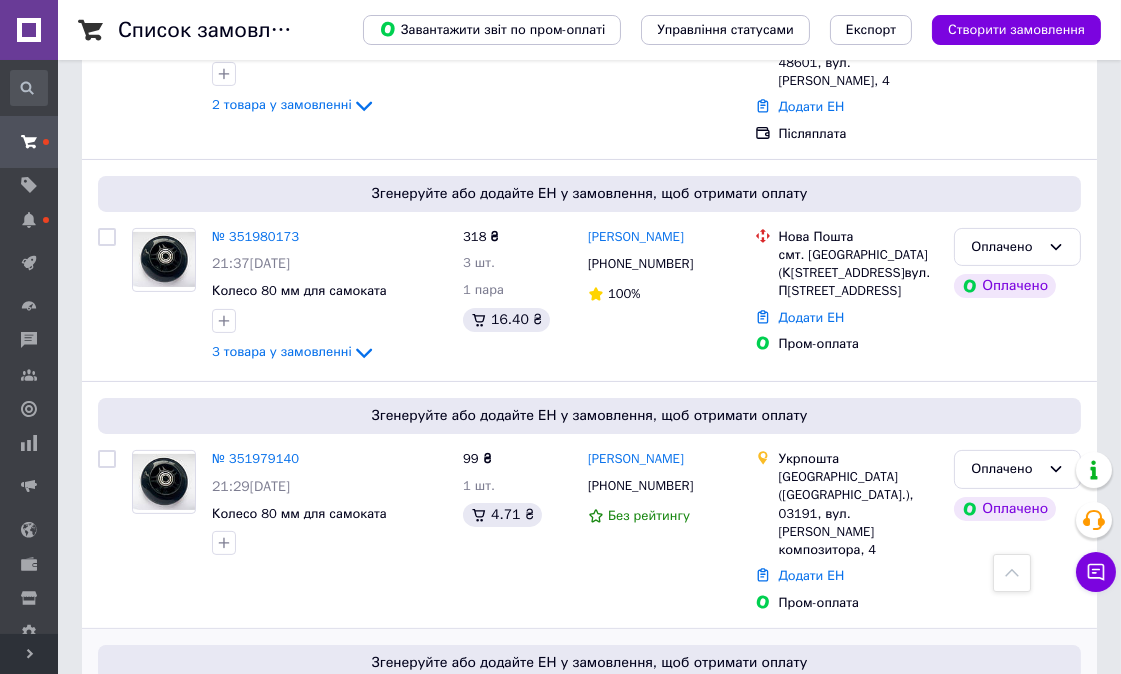 scroll, scrollTop: 555, scrollLeft: 0, axis: vertical 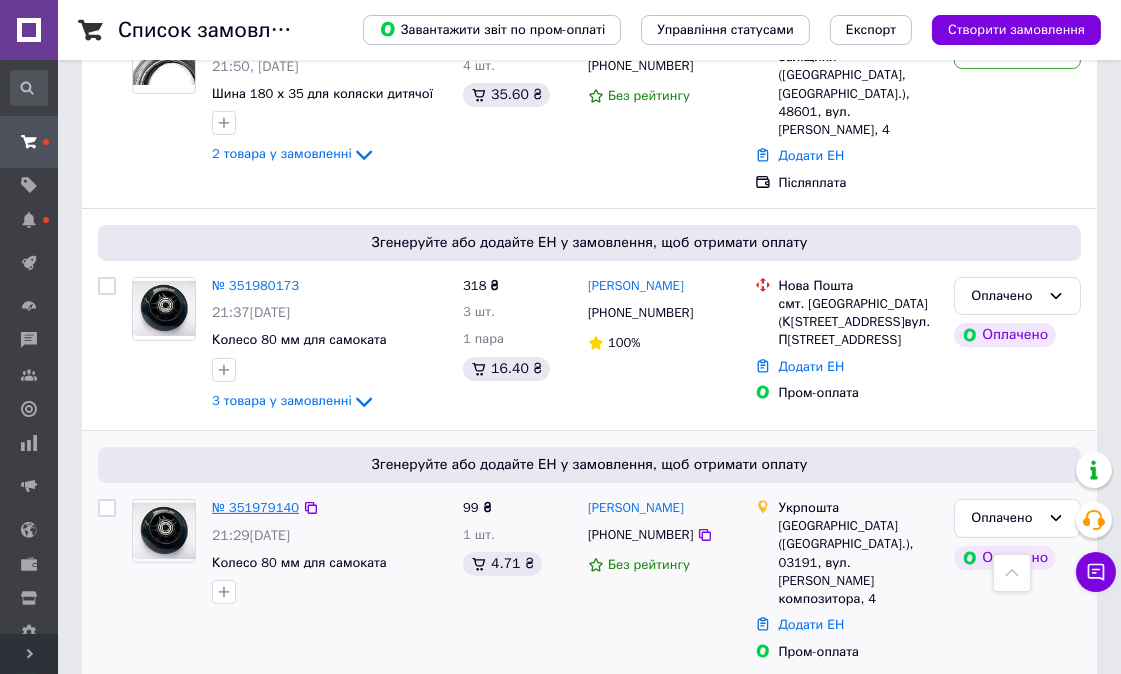 click on "№ 351979140" at bounding box center [255, 507] 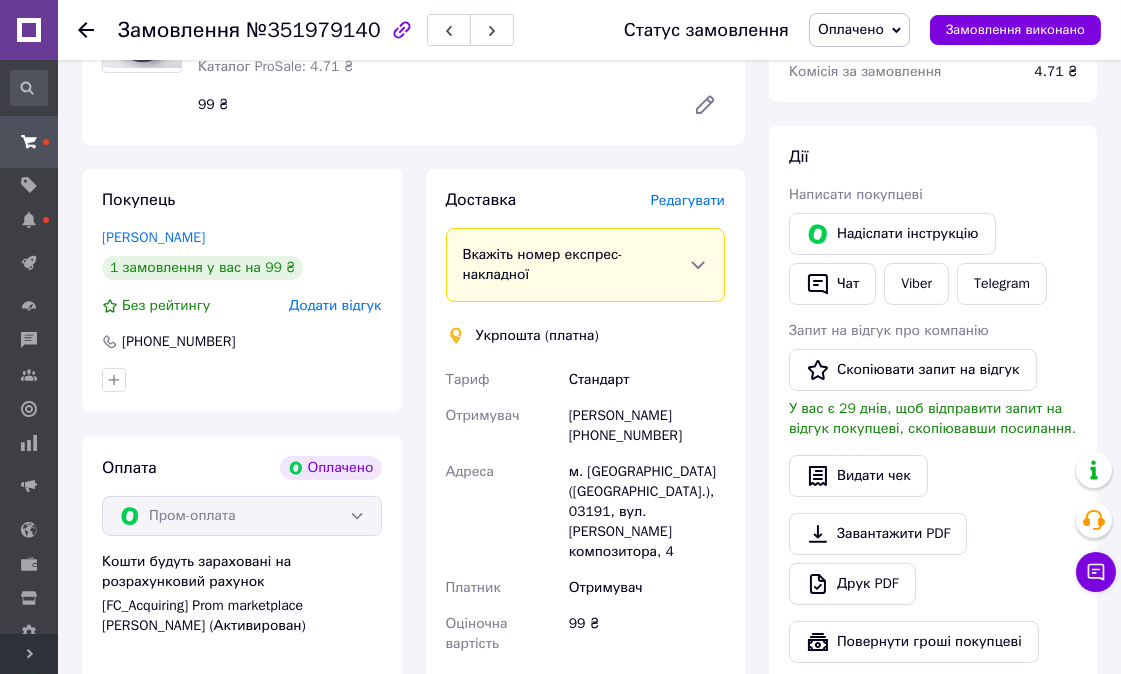 scroll, scrollTop: 0, scrollLeft: 0, axis: both 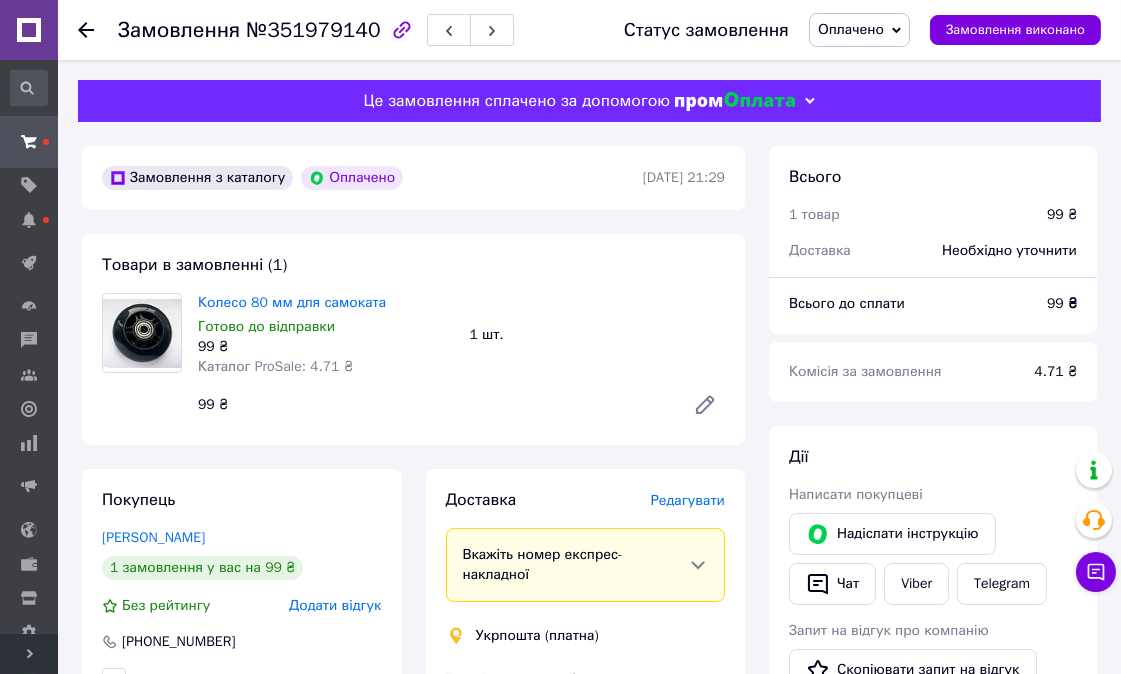 click on "Оплачено" at bounding box center [851, 29] 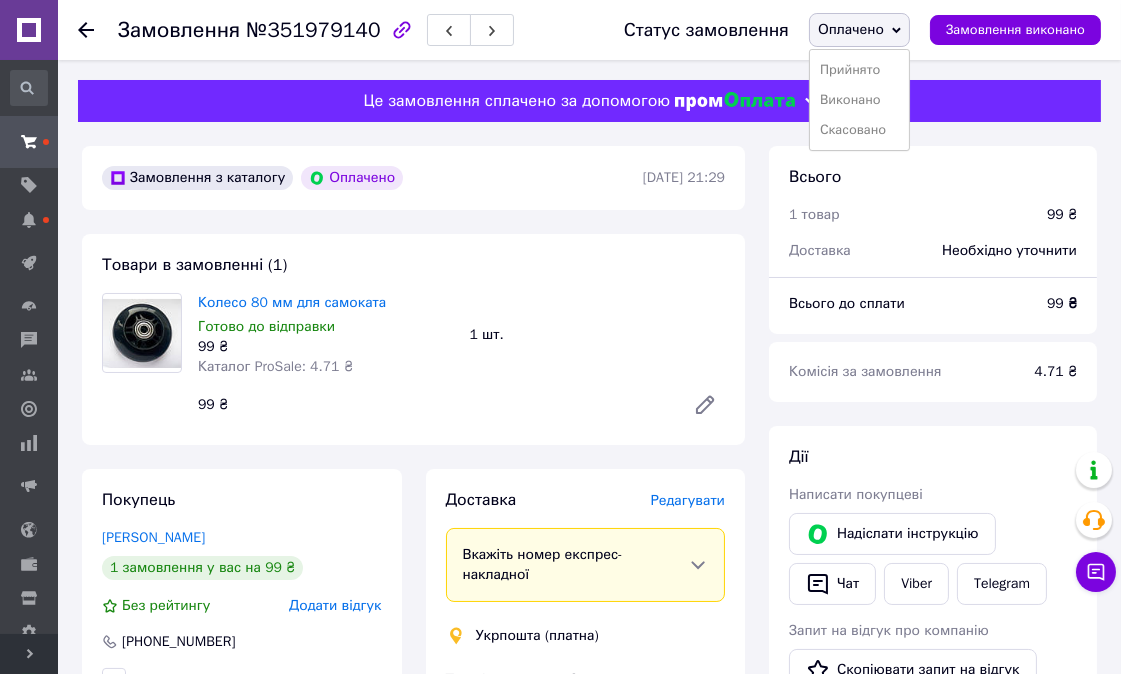 click on "Прийнято" at bounding box center [859, 70] 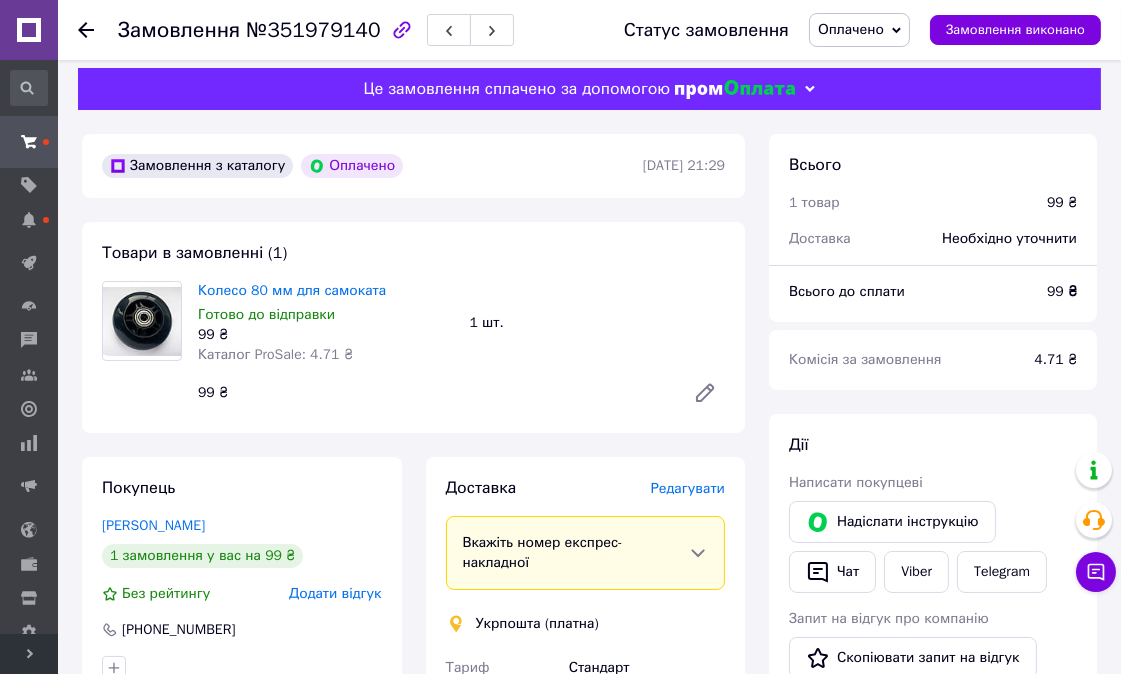 scroll, scrollTop: 0, scrollLeft: 0, axis: both 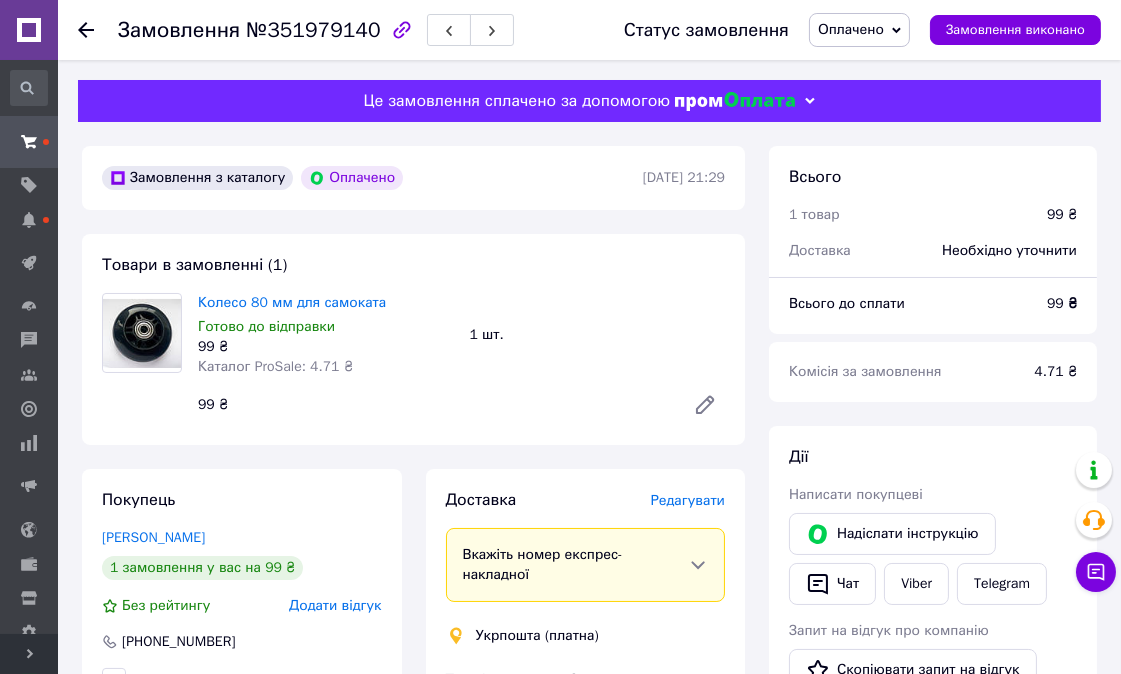 click on "Оплачено" at bounding box center (851, 29) 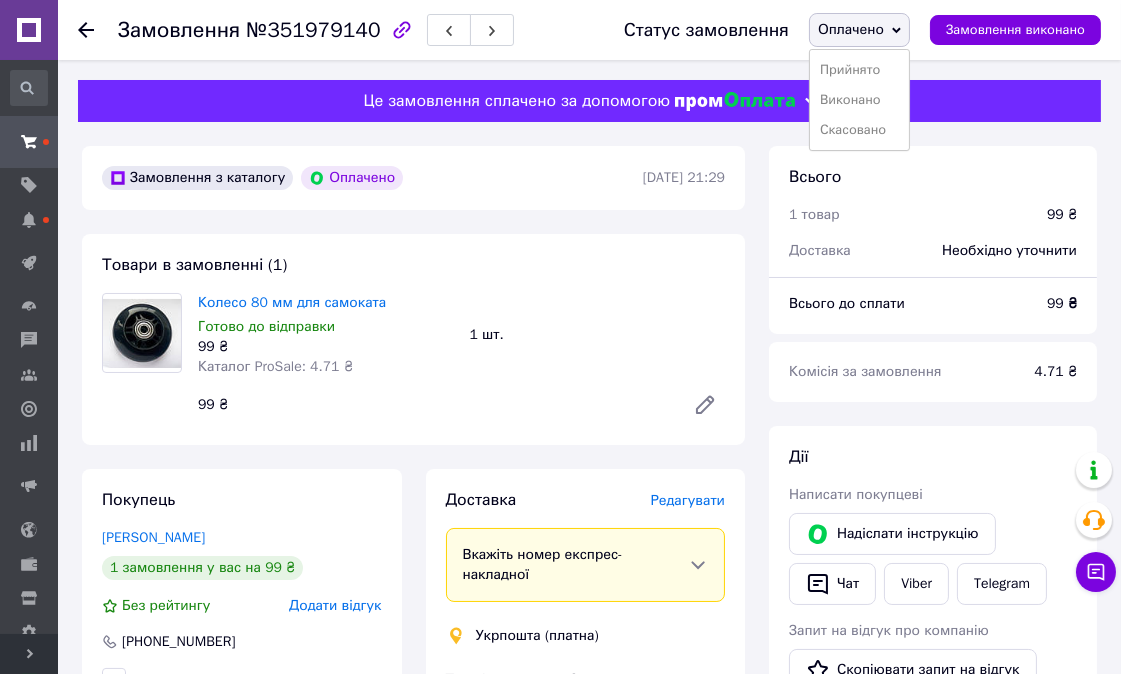 click on "Прийнято" at bounding box center (859, 70) 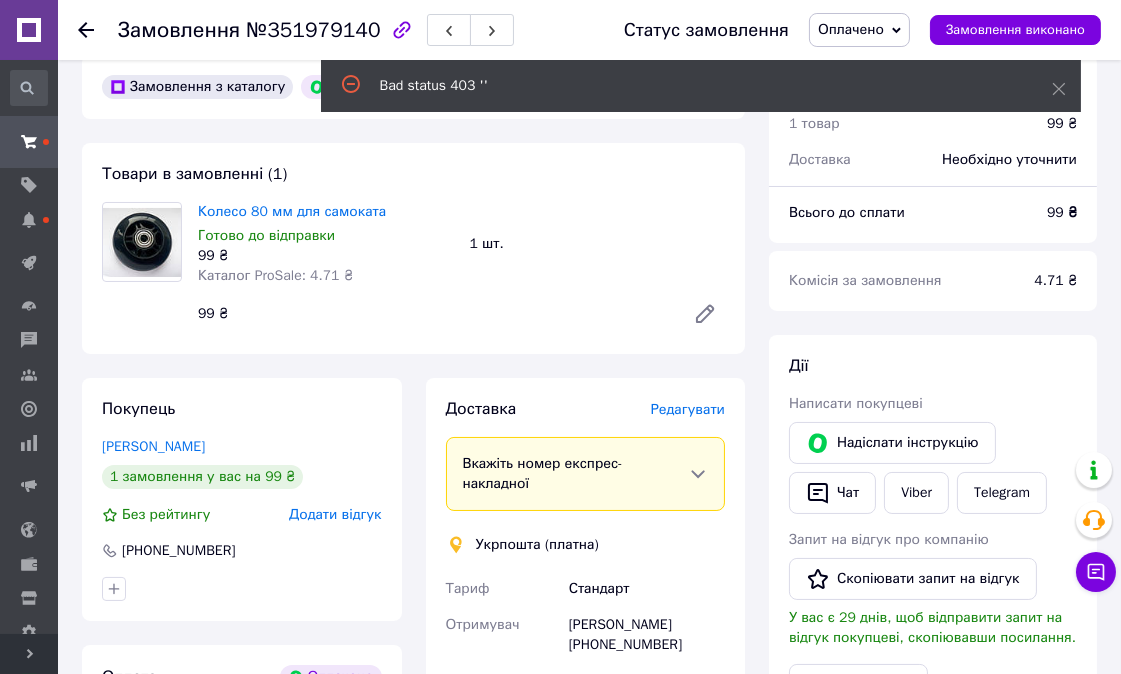 scroll, scrollTop: 333, scrollLeft: 0, axis: vertical 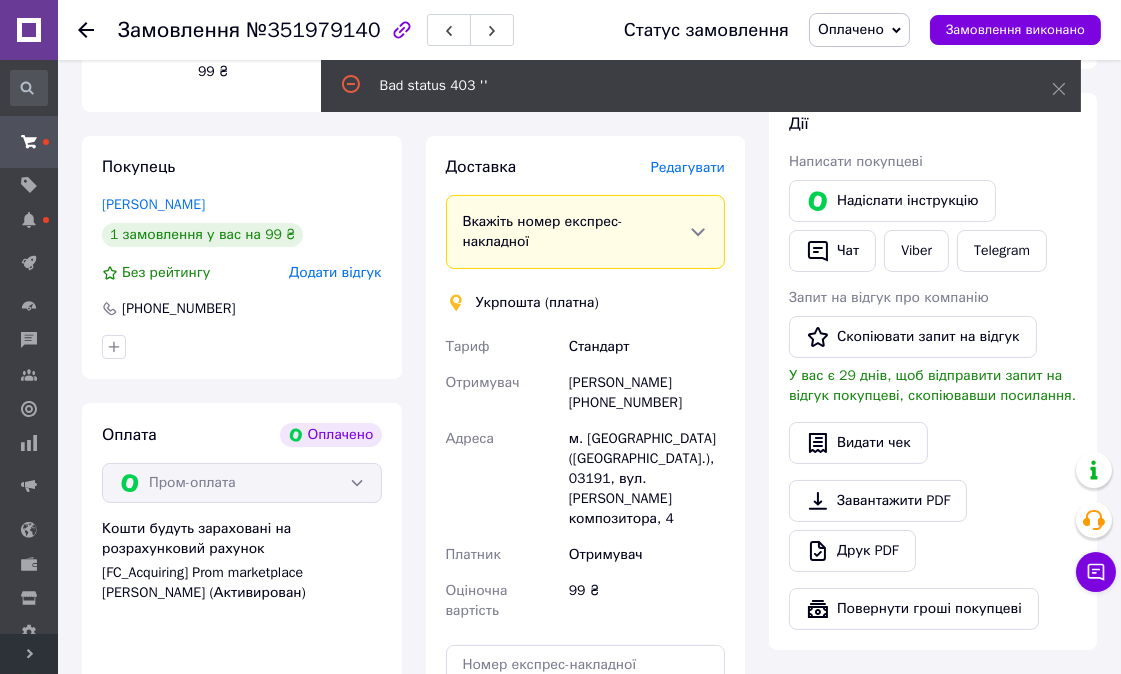 click 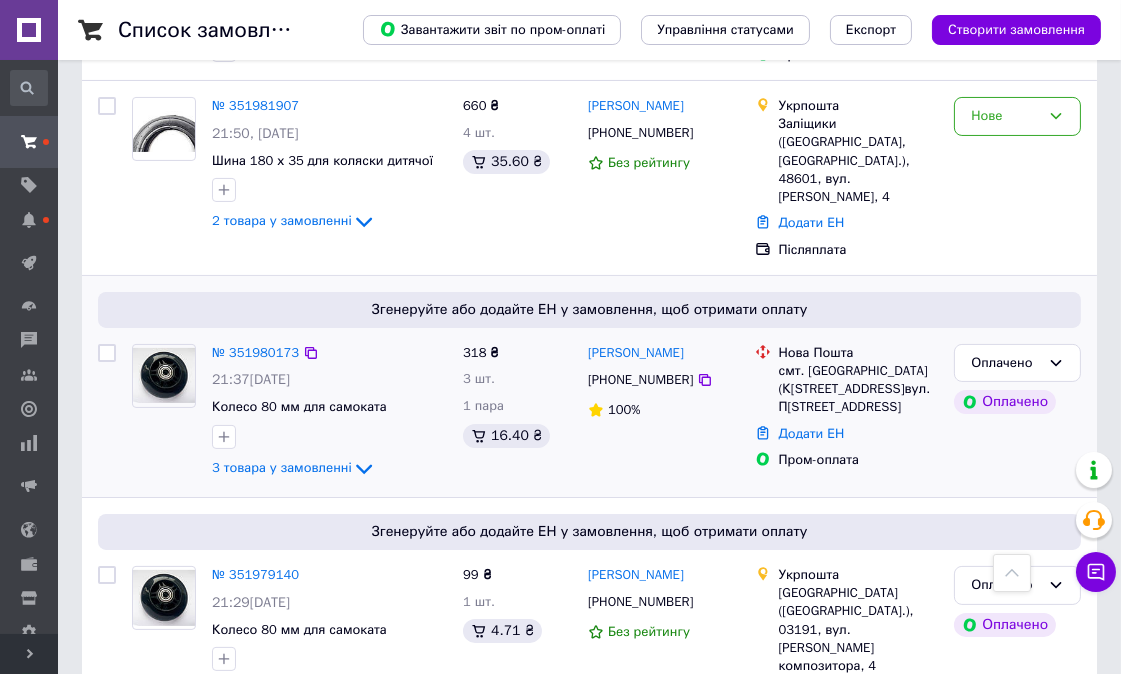 scroll, scrollTop: 444, scrollLeft: 0, axis: vertical 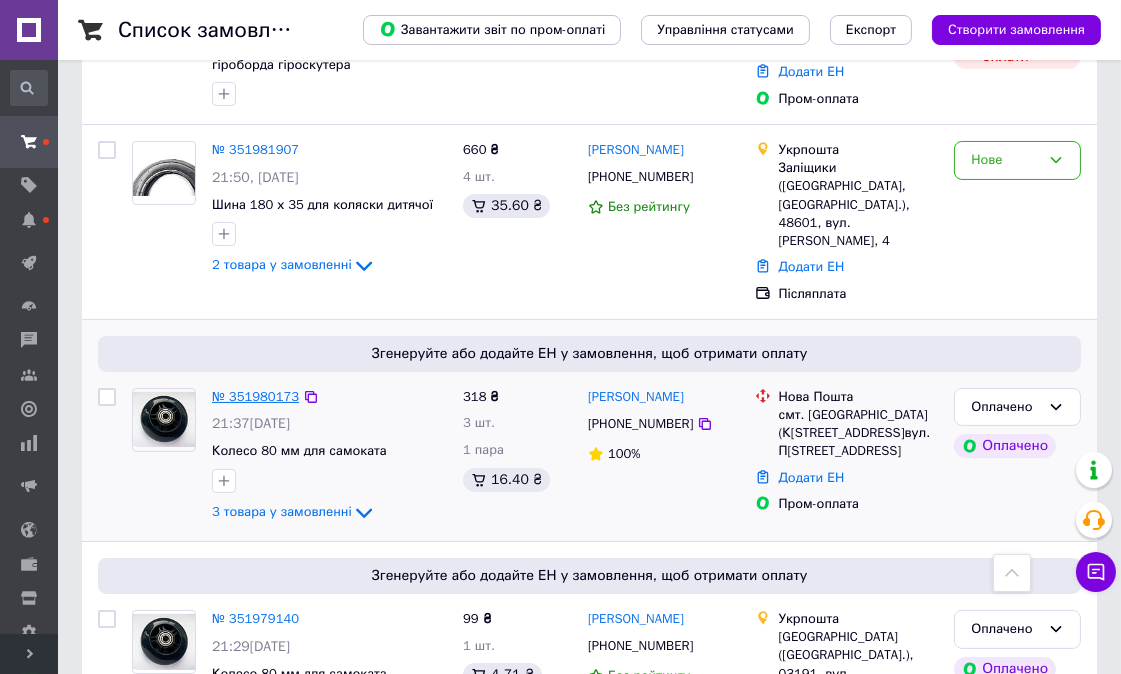 click on "№ 351980173" at bounding box center [255, 396] 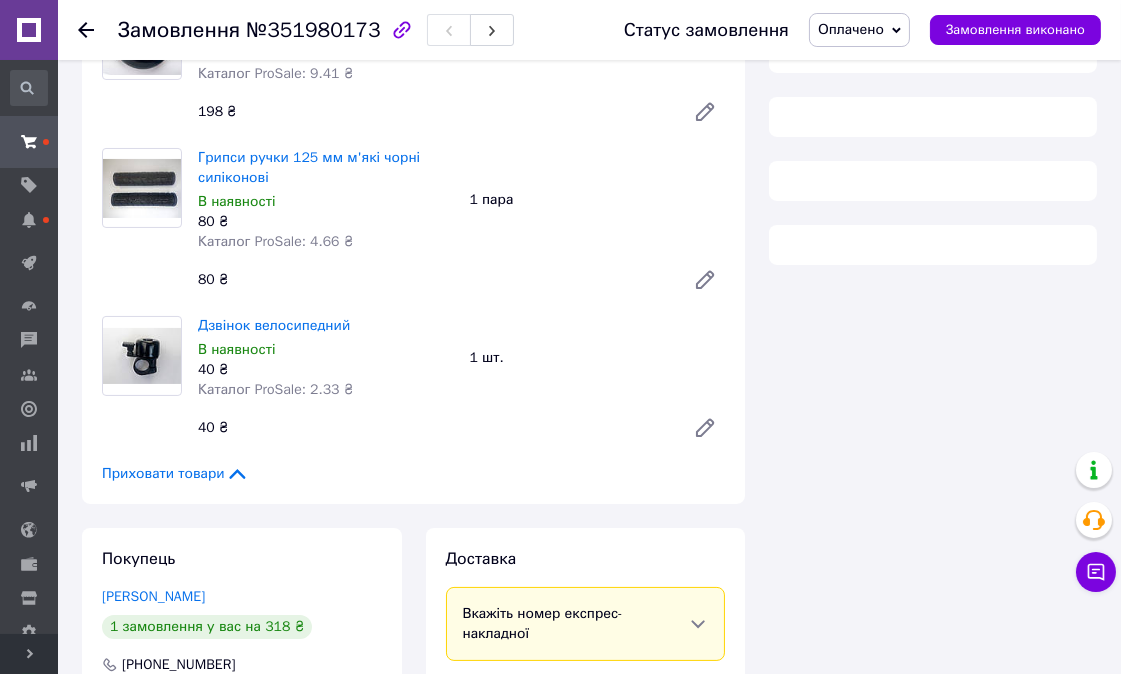 scroll, scrollTop: 111, scrollLeft: 0, axis: vertical 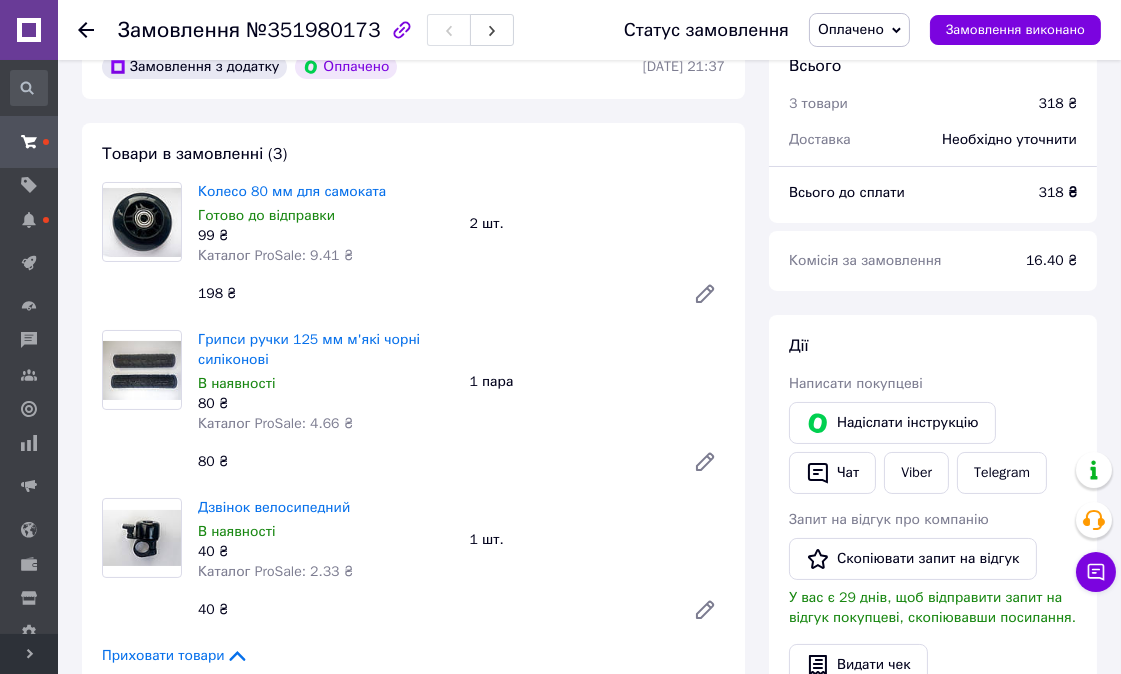 click on "Оплачено" at bounding box center (859, 30) 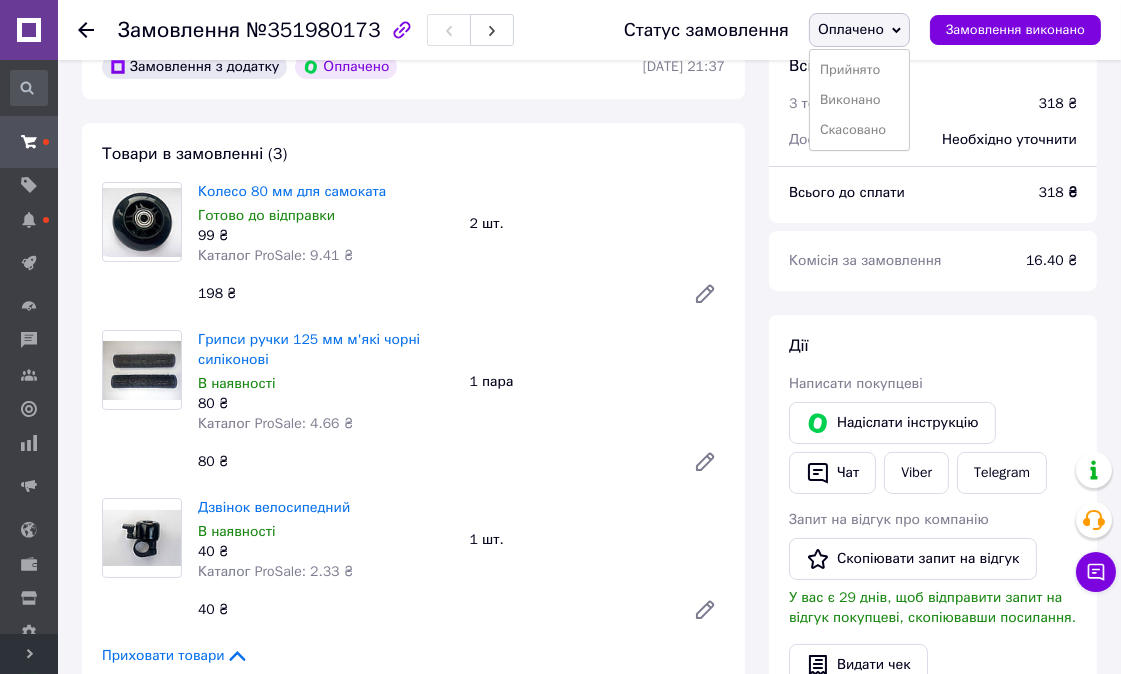 click on "Прийнято" at bounding box center [859, 70] 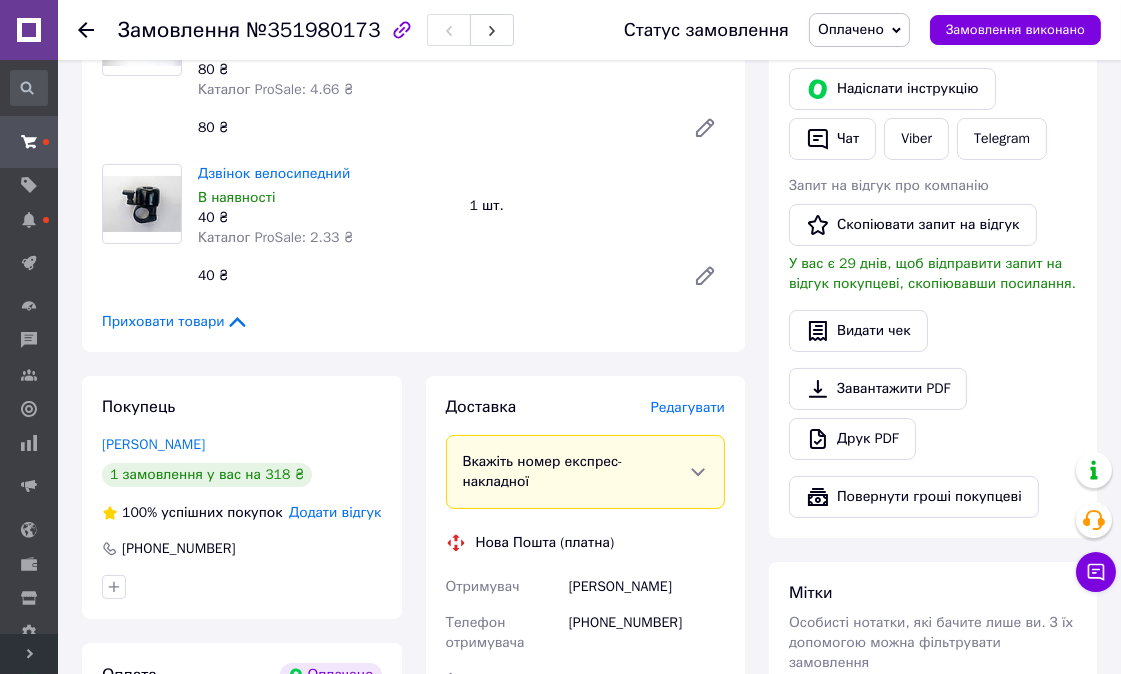 scroll, scrollTop: 222, scrollLeft: 0, axis: vertical 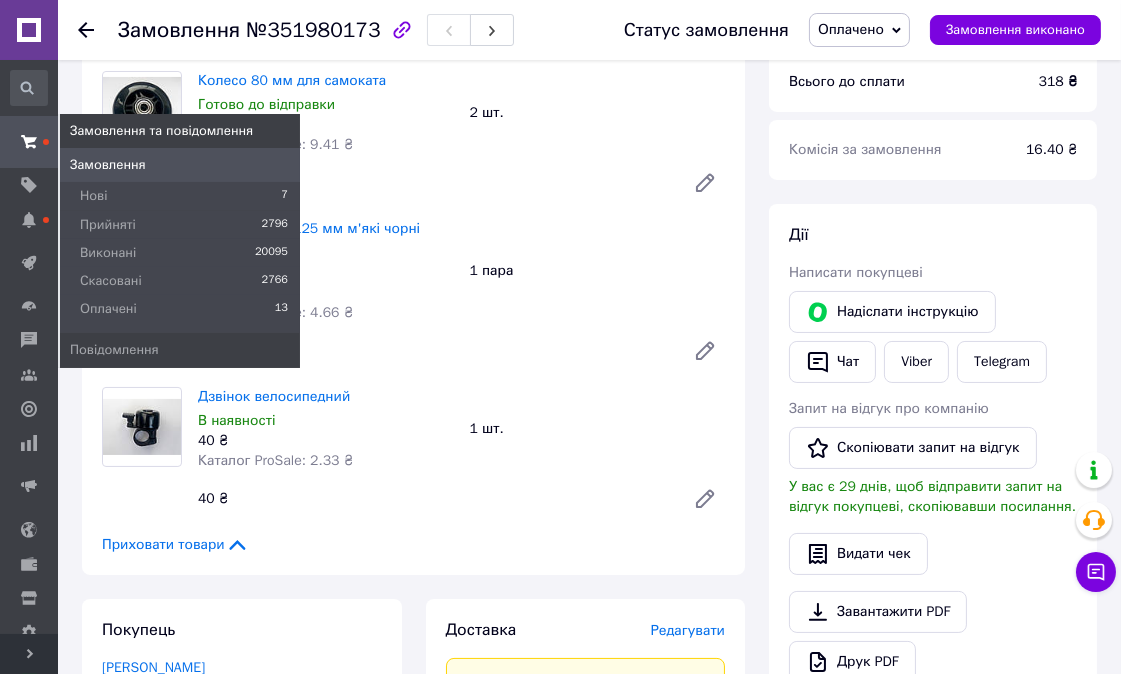 click on "Замовлення" at bounding box center [108, 165] 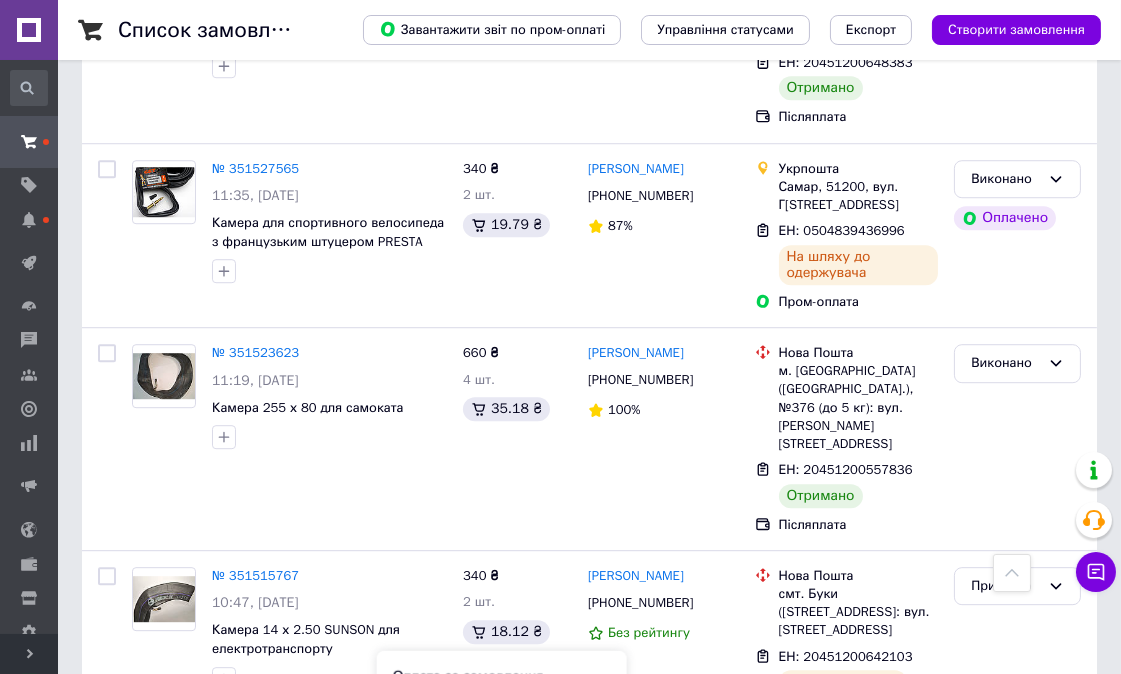 scroll, scrollTop: 18558, scrollLeft: 0, axis: vertical 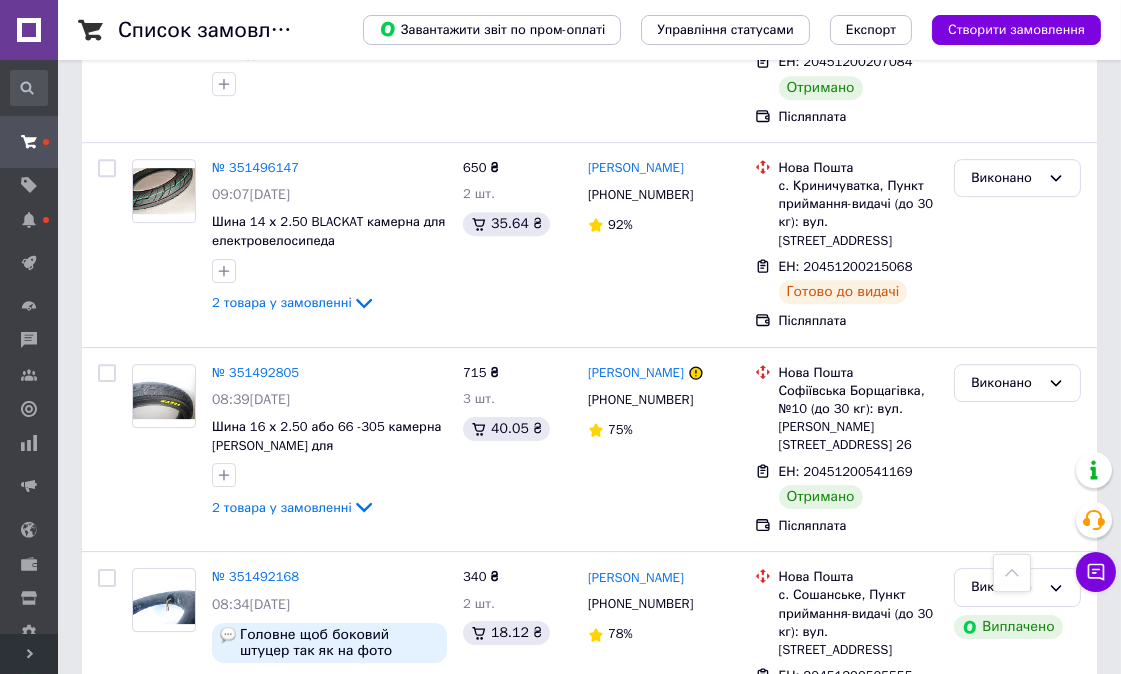 click on "2" at bounding box center [145, 1911] 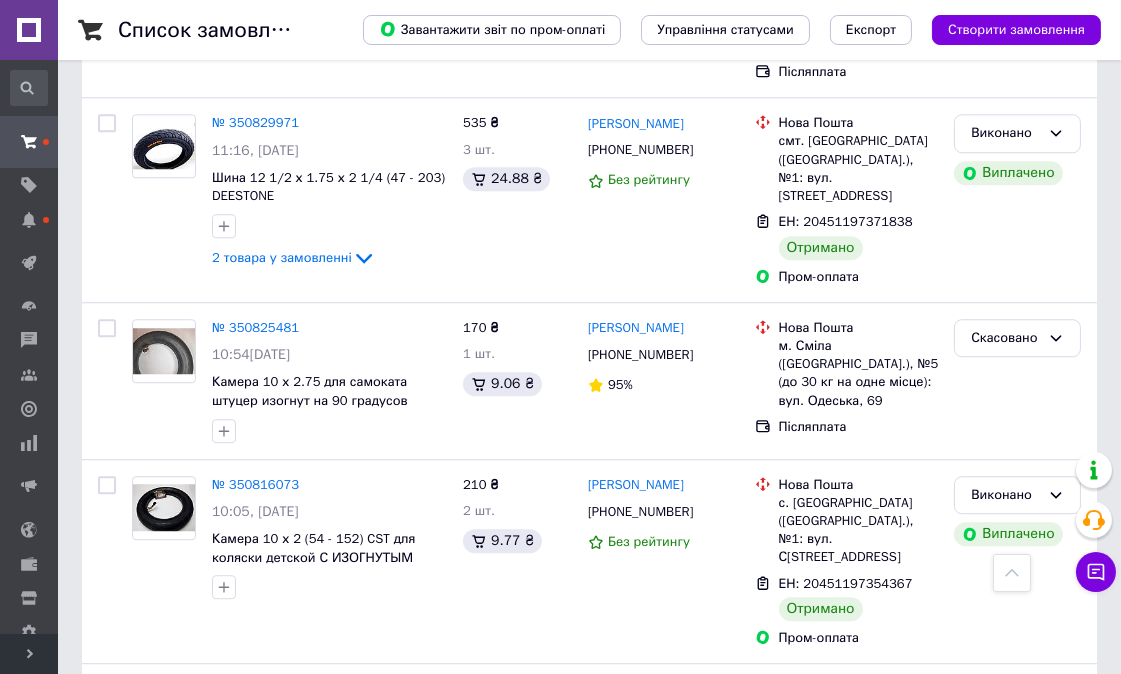 scroll, scrollTop: 18185, scrollLeft: 0, axis: vertical 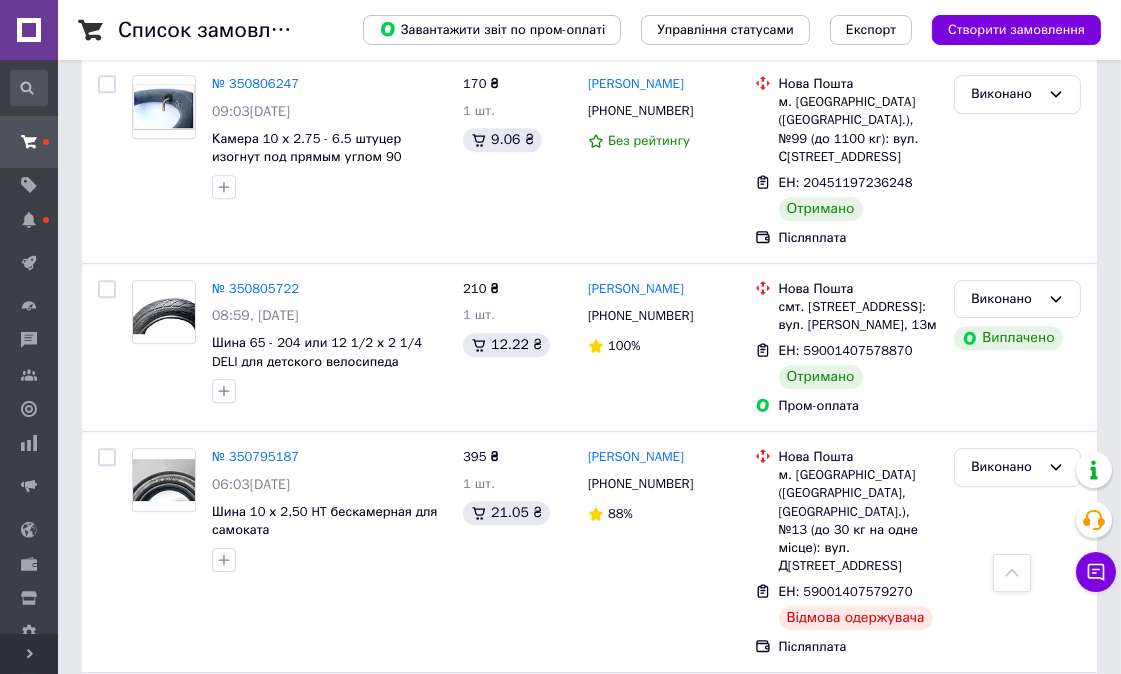 click on "3" at bounding box center [312, 1638] 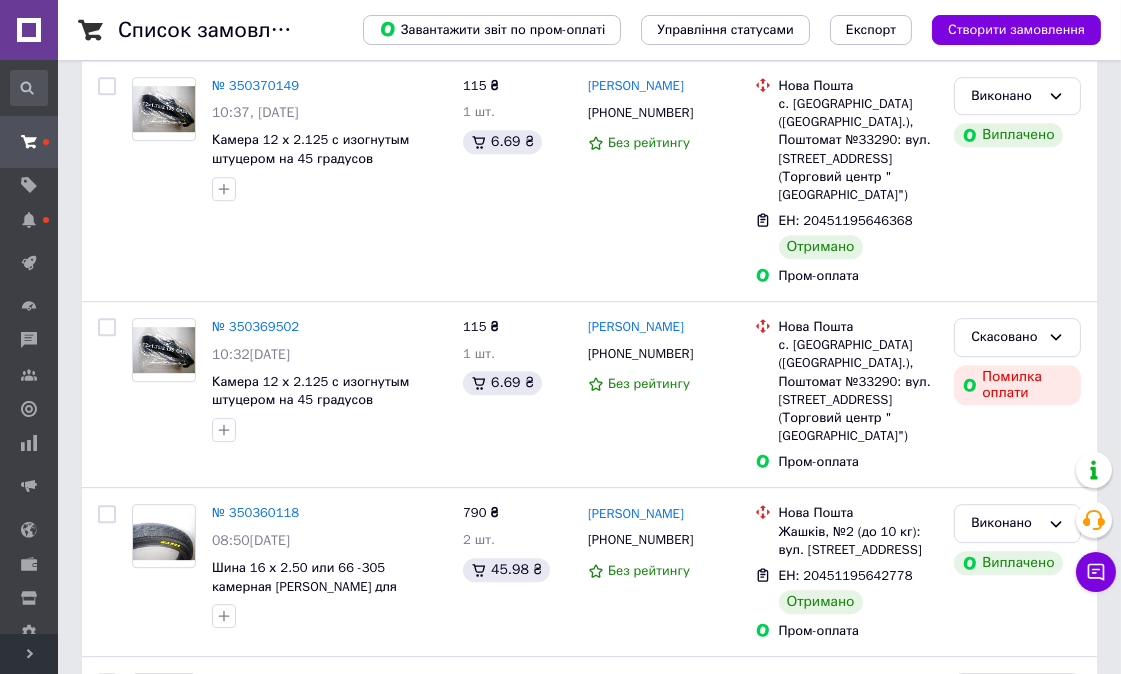 scroll, scrollTop: 0, scrollLeft: 0, axis: both 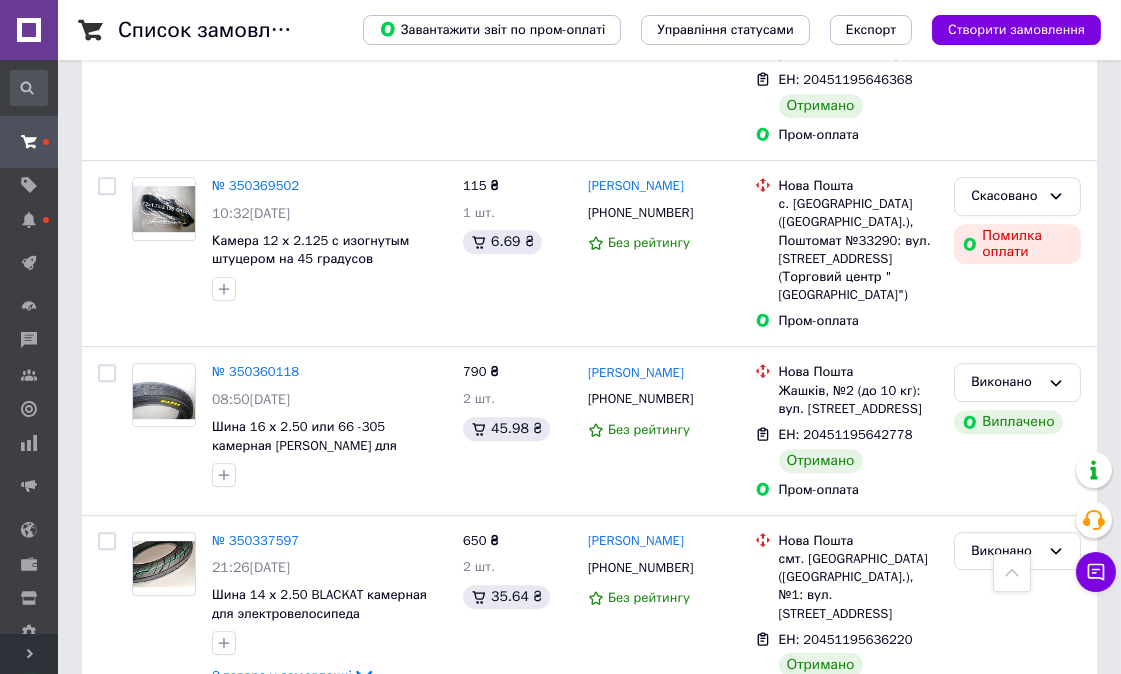 click on "4" at bounding box center (357, 1733) 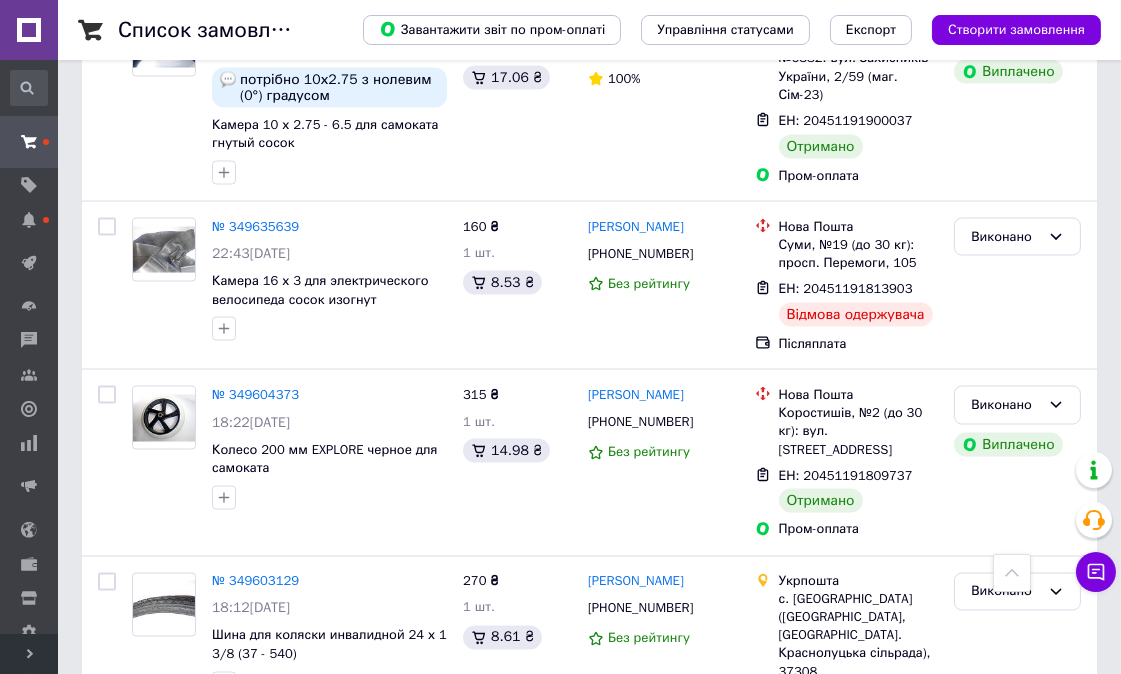 scroll, scrollTop: 14625, scrollLeft: 0, axis: vertical 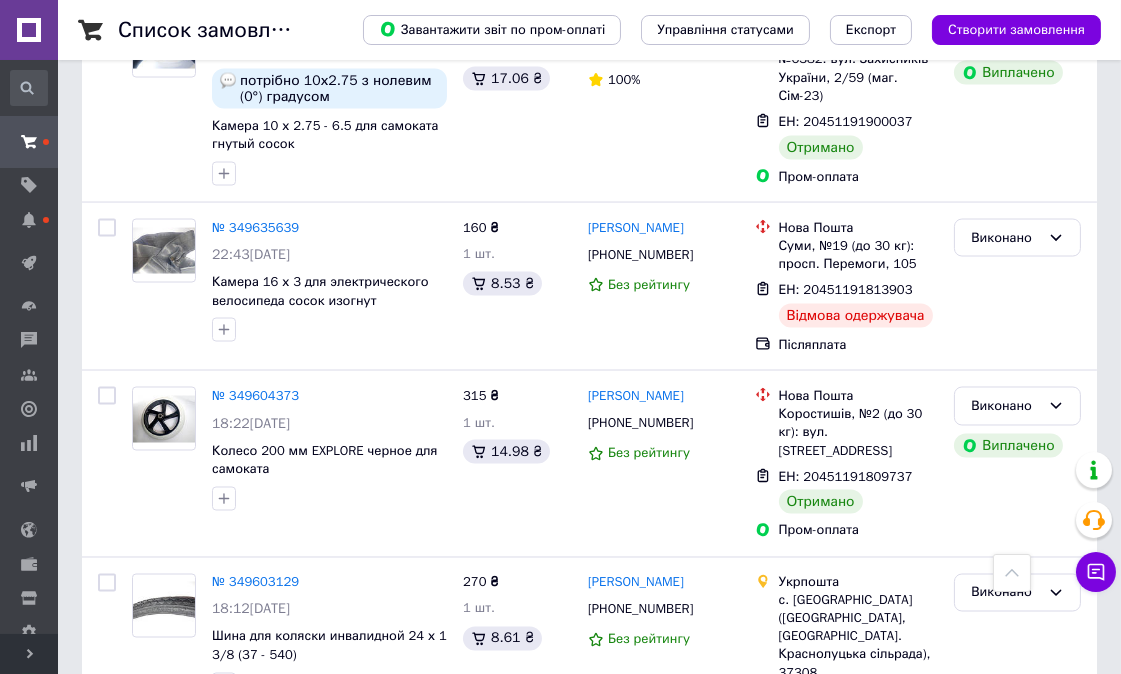 click on "№ 349567311" at bounding box center [255, 1320] 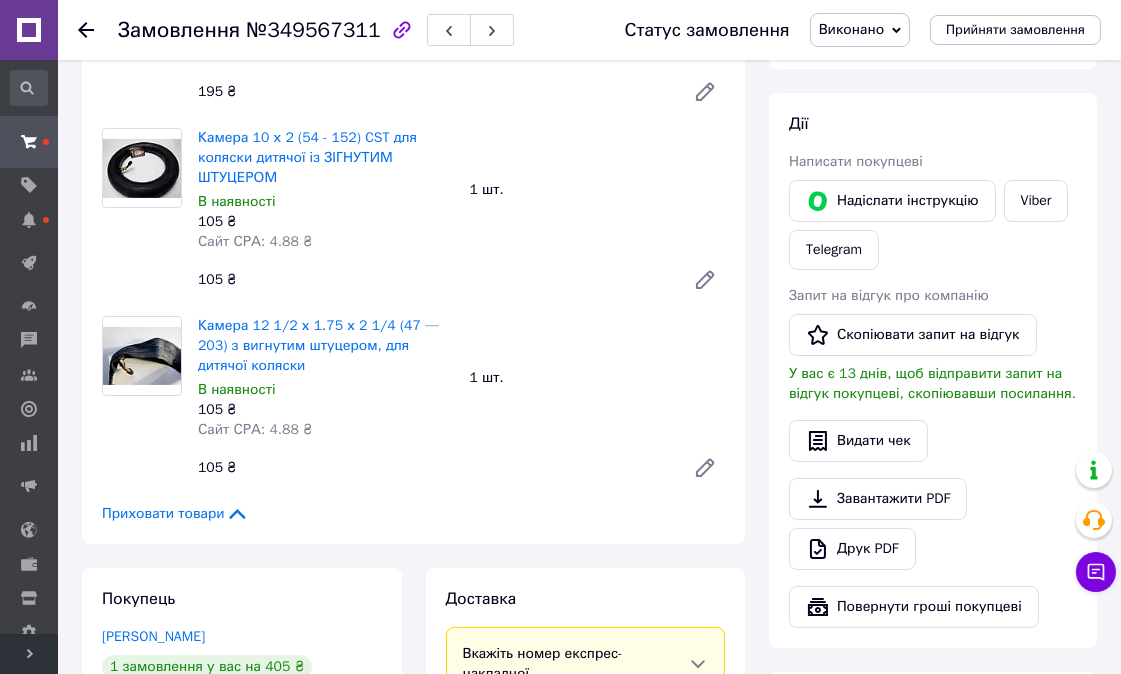 scroll, scrollTop: 0, scrollLeft: 0, axis: both 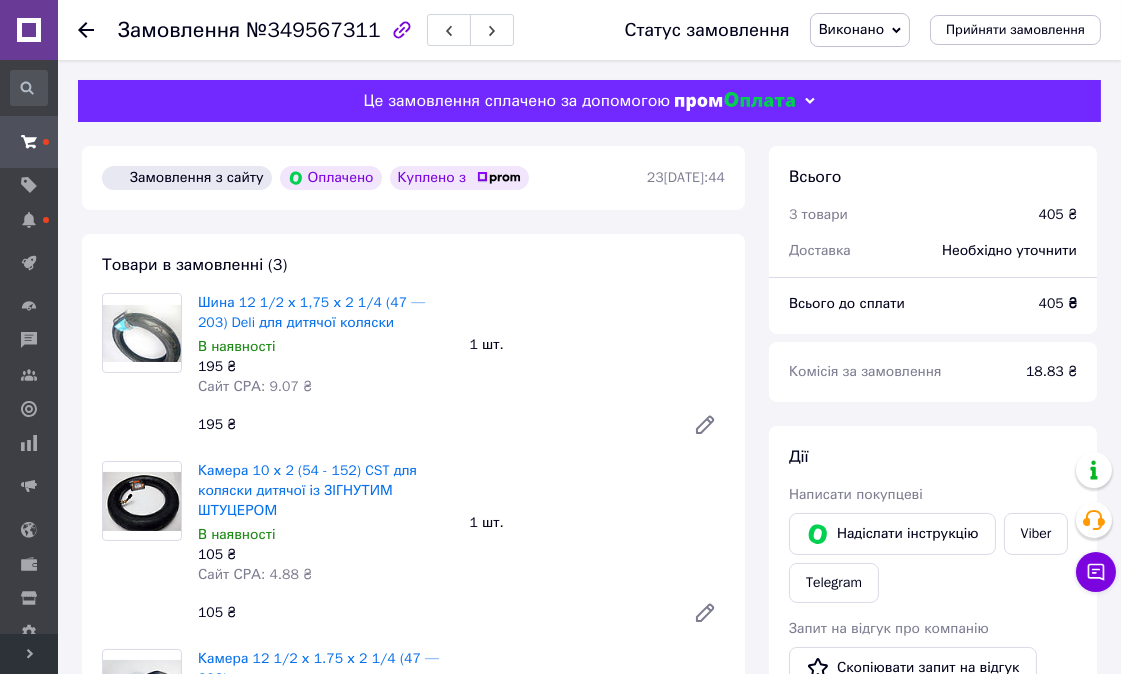 click 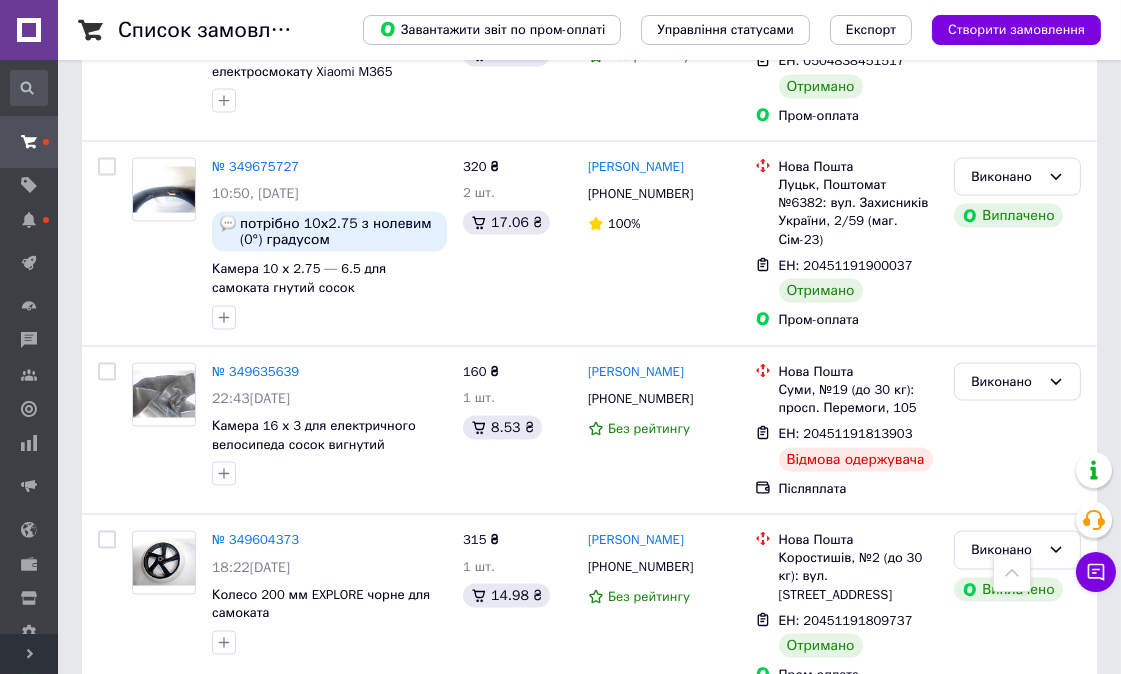 scroll, scrollTop: 14666, scrollLeft: 0, axis: vertical 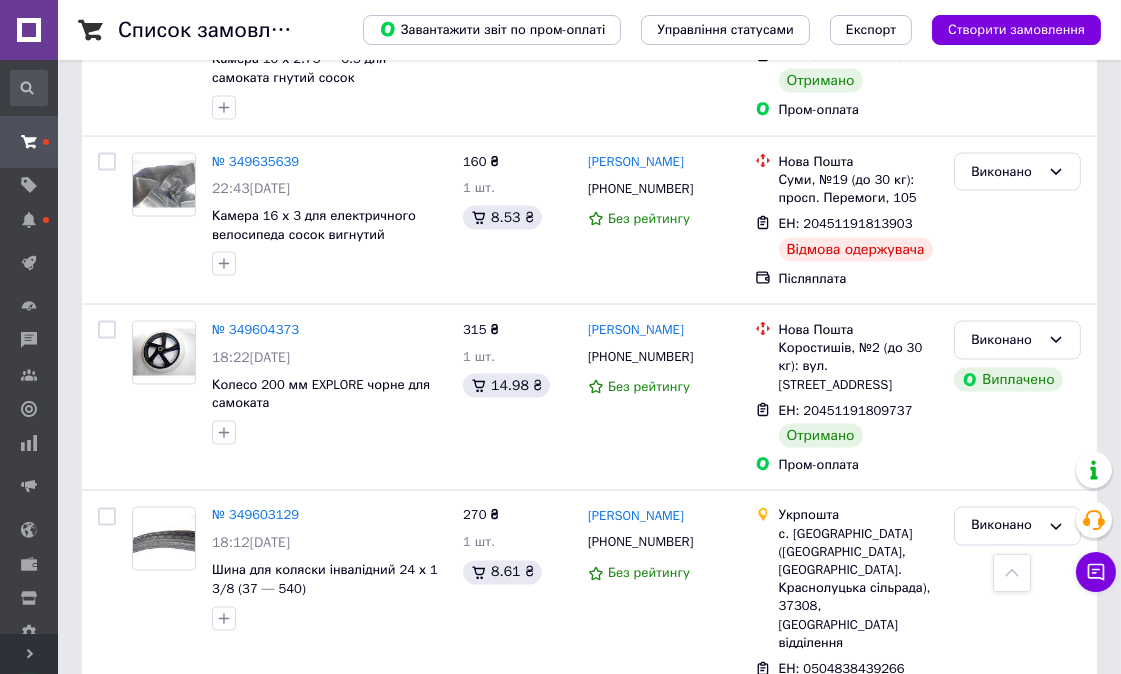 click 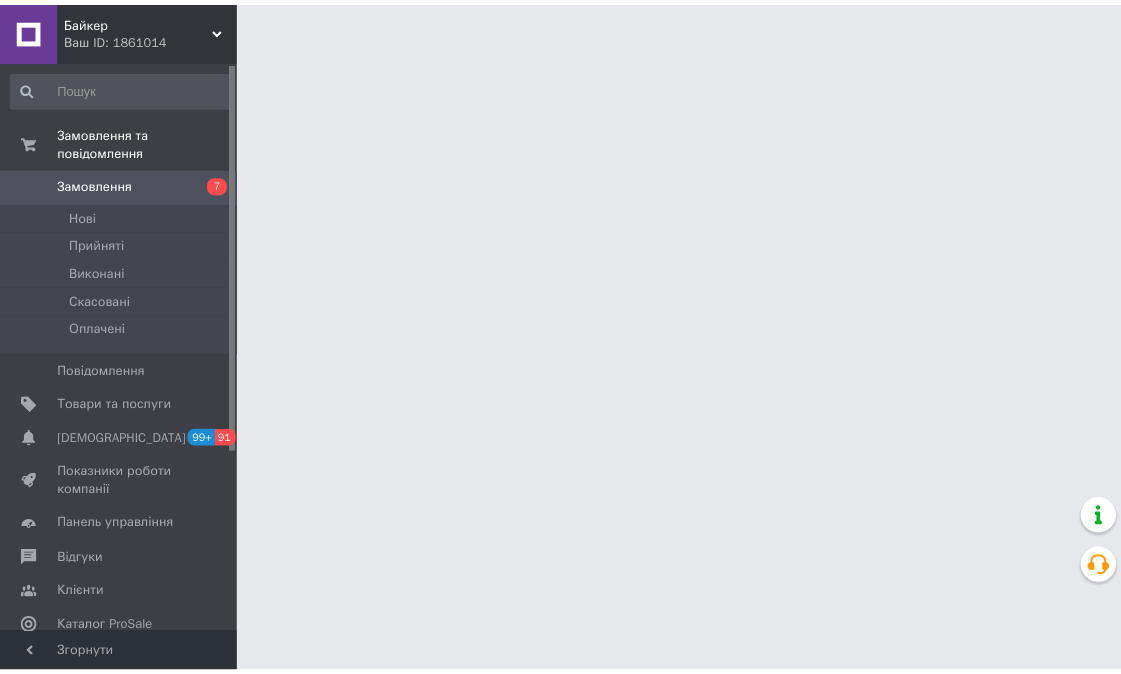 scroll, scrollTop: 0, scrollLeft: 0, axis: both 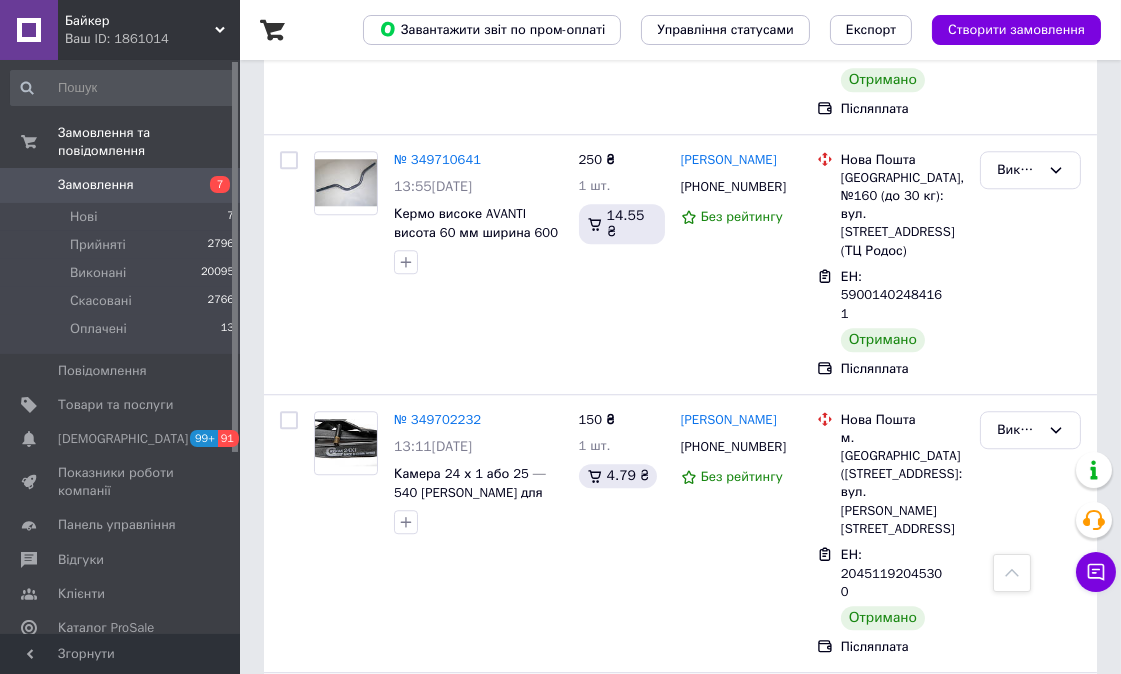 click 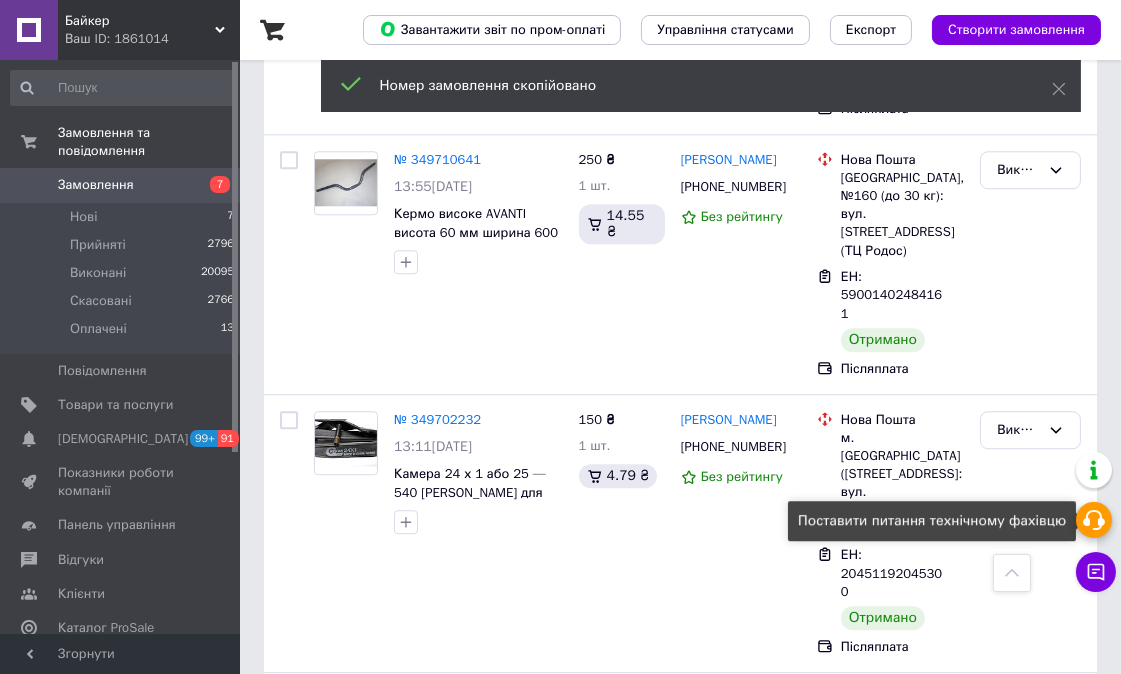 click 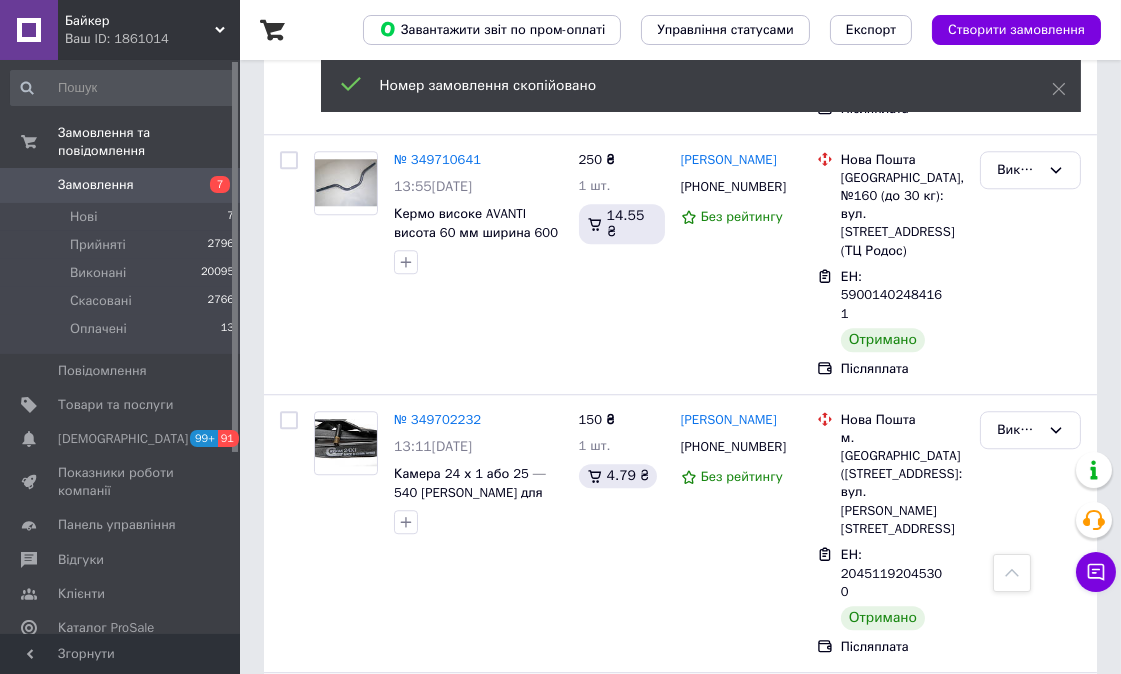 click on "с. [GEOGRAPHIC_DATA], 67020, [GEOGRAPHIC_DATA] відділення" at bounding box center (902, 2791) 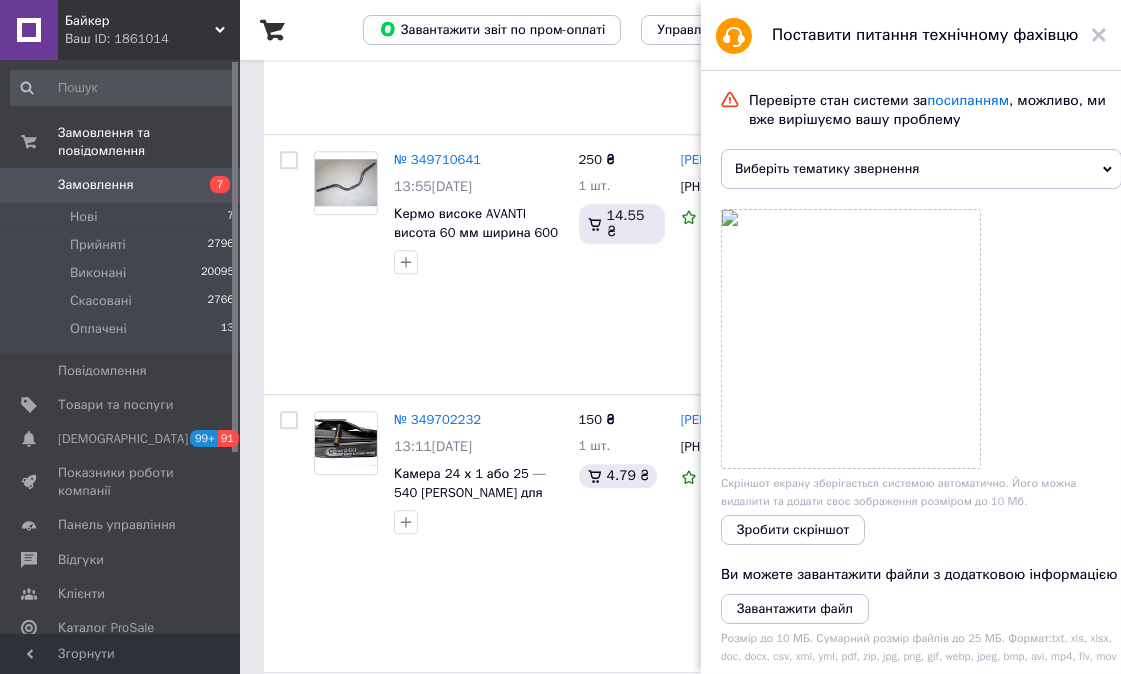 click on "Виберіть тематику звернення" at bounding box center (921, 169) 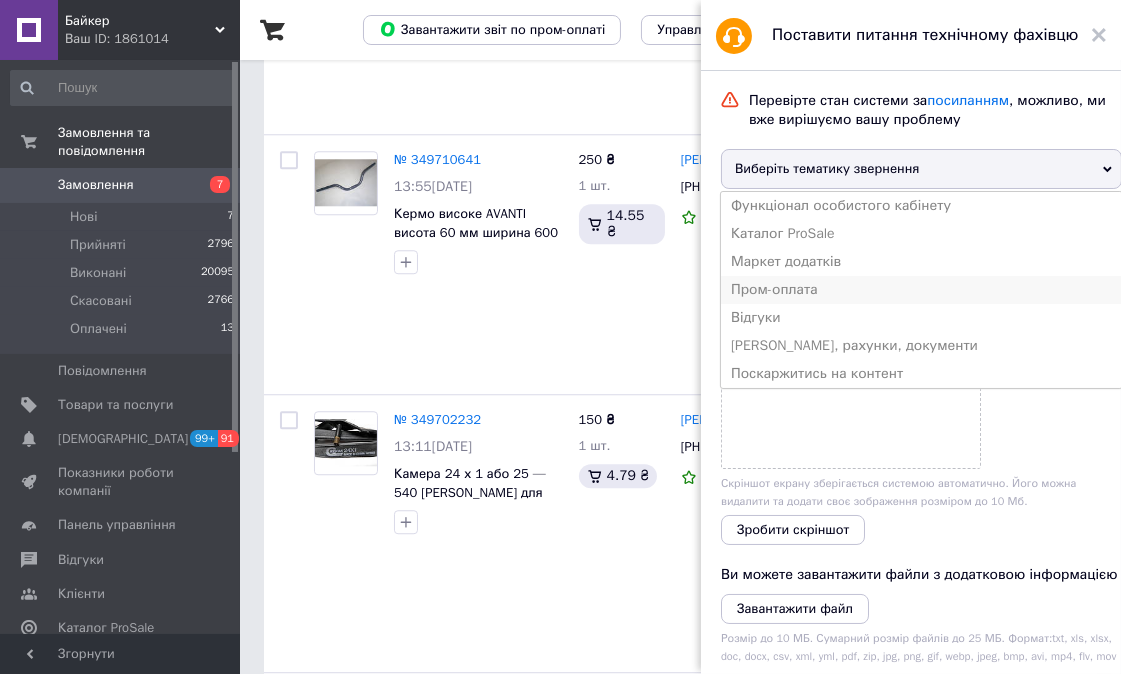 click on "Пром-оплата" at bounding box center (921, 290) 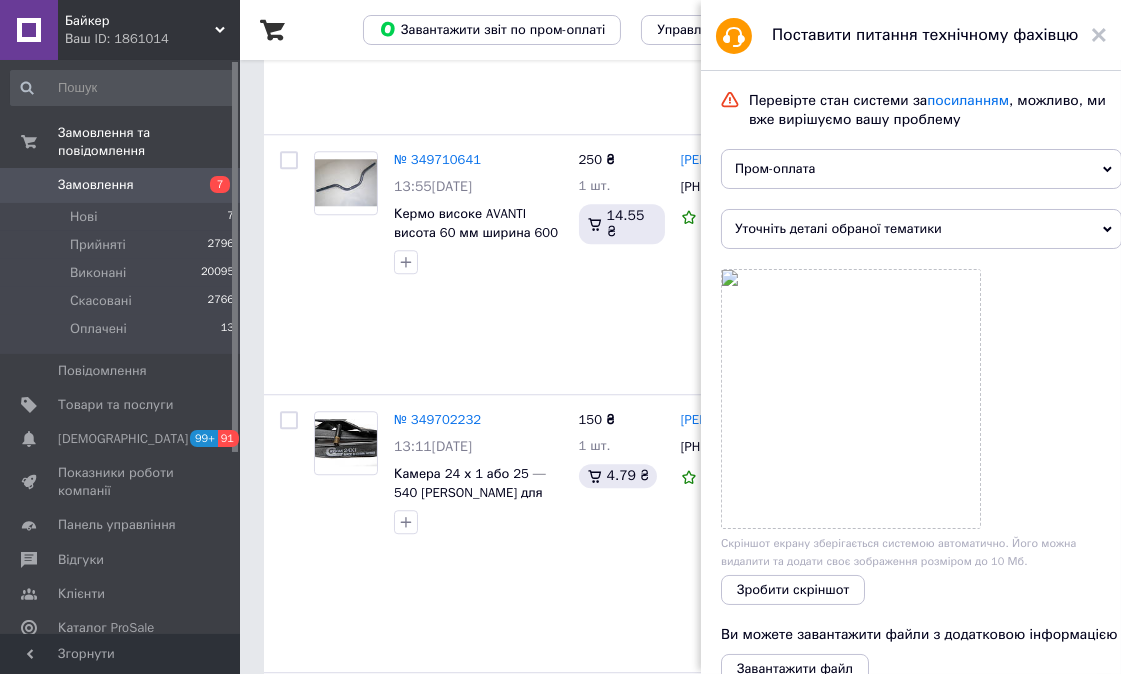 click on "Уточніть деталі обраної тематики" at bounding box center (921, 229) 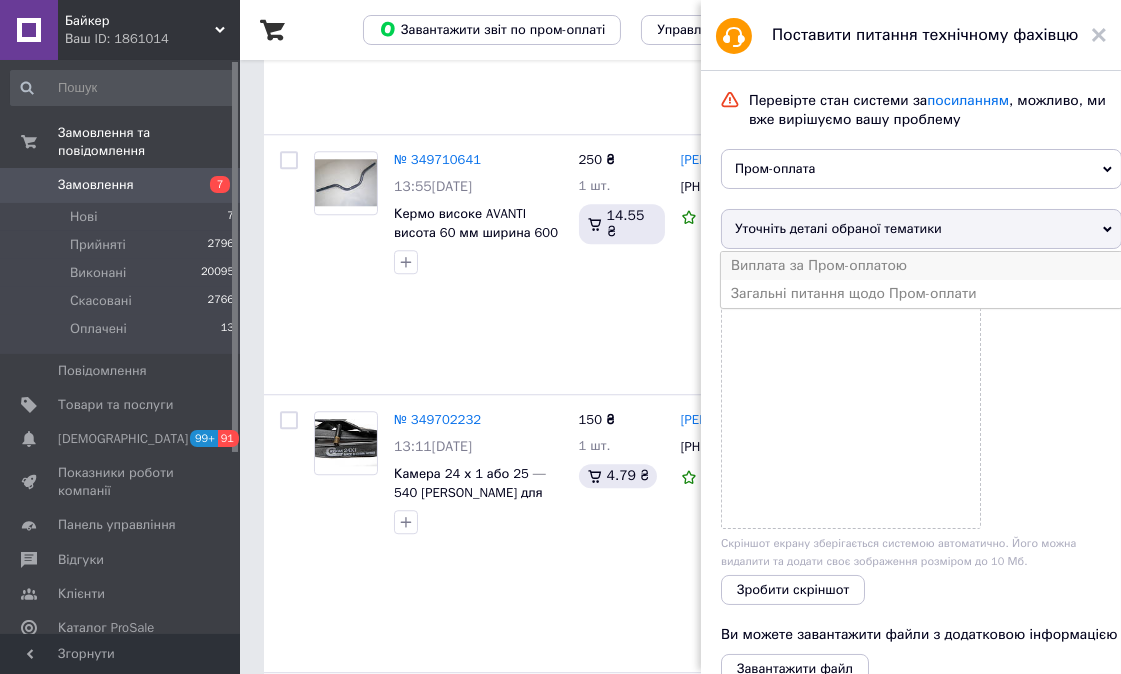 click on "Виплата за Пром-оплатою" at bounding box center [921, 266] 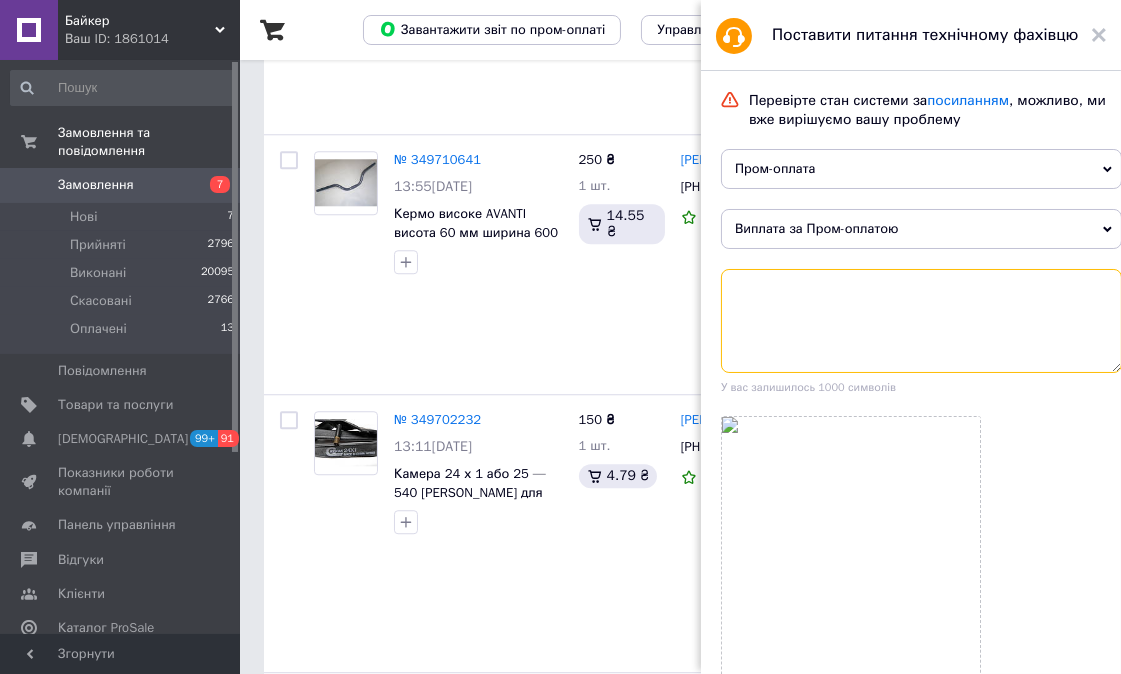 click at bounding box center [921, 321] 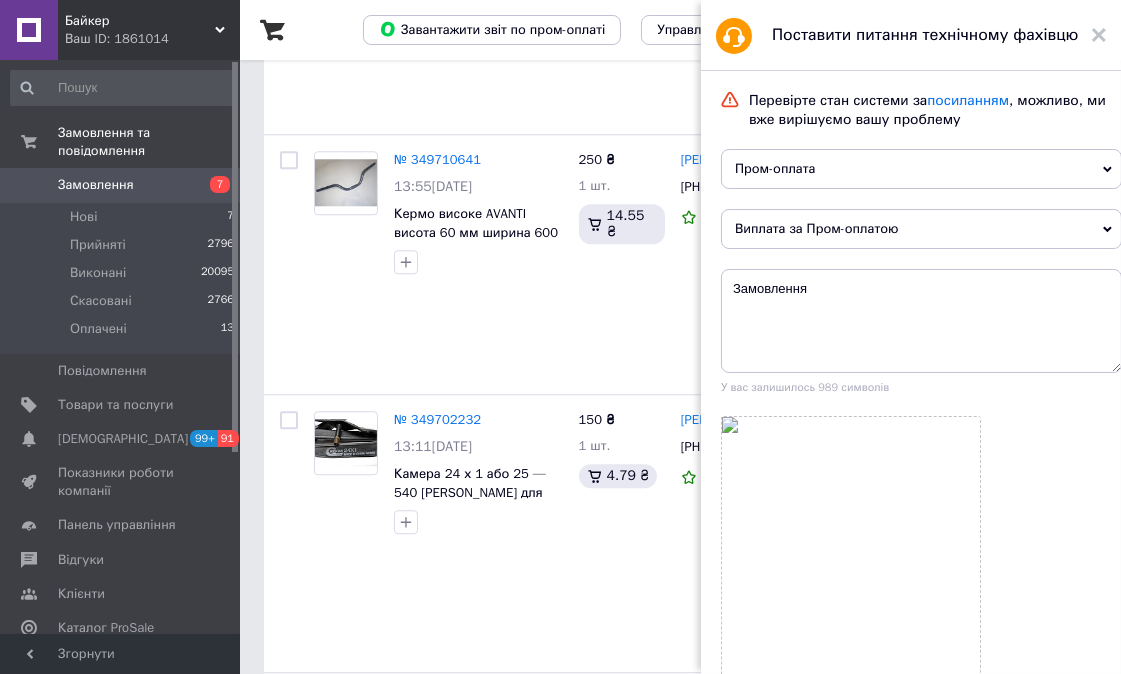 click on "Поставити питання технічному фахівцю" at bounding box center (911, 35) 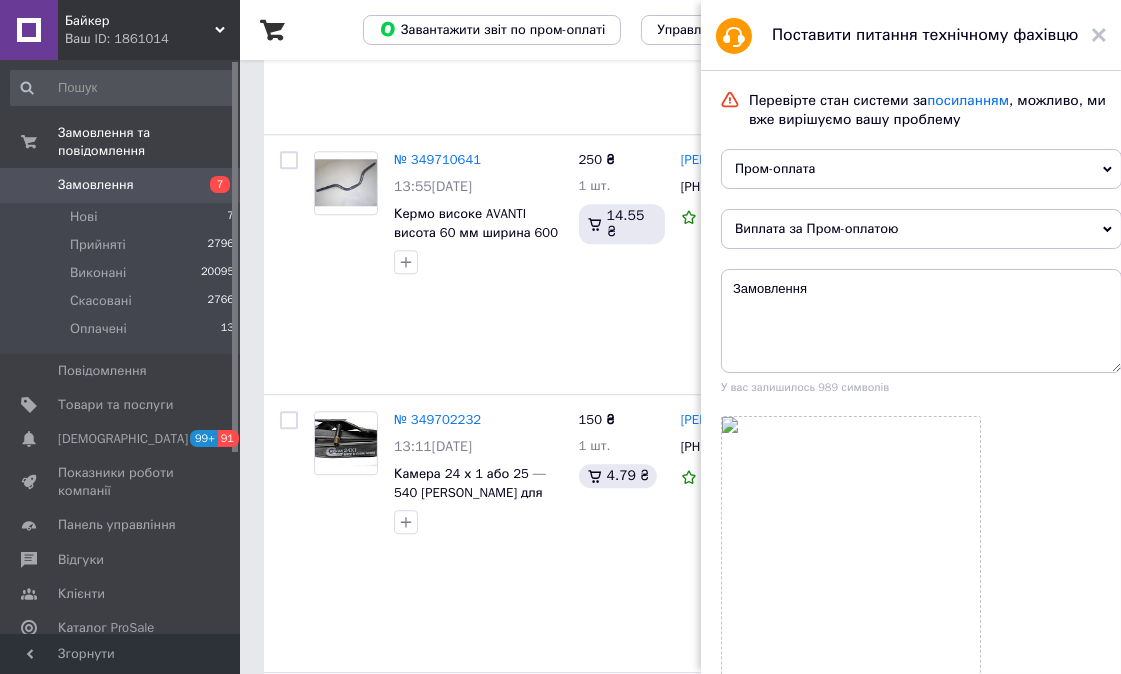 click 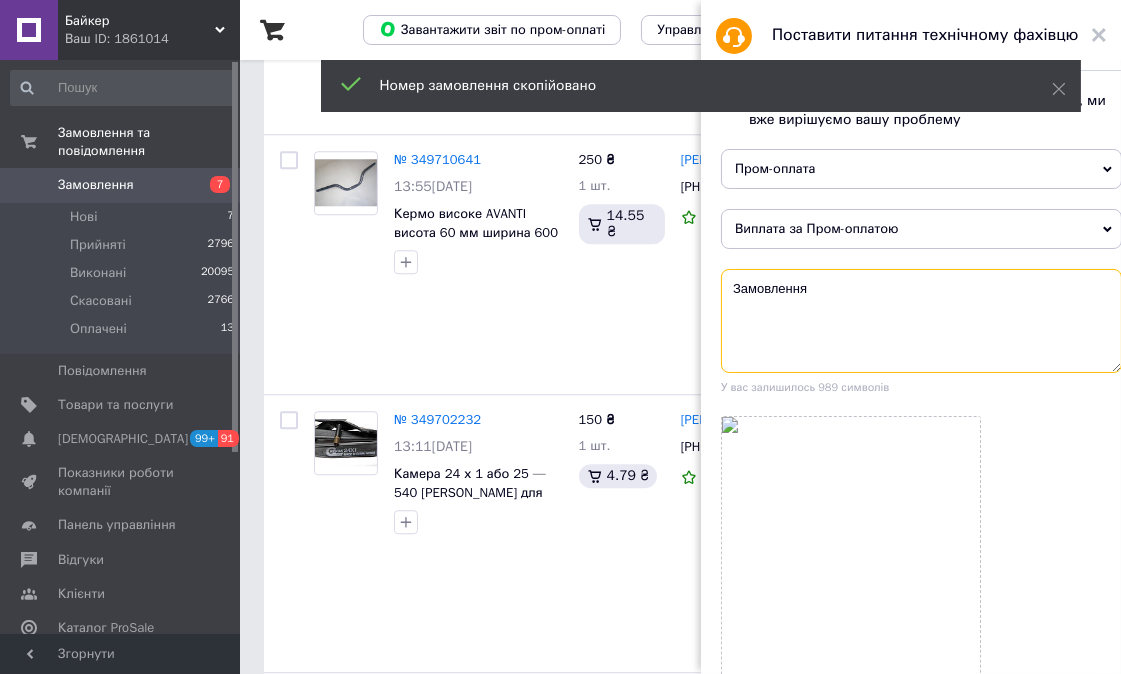 click on "Замовлення" at bounding box center (921, 321) 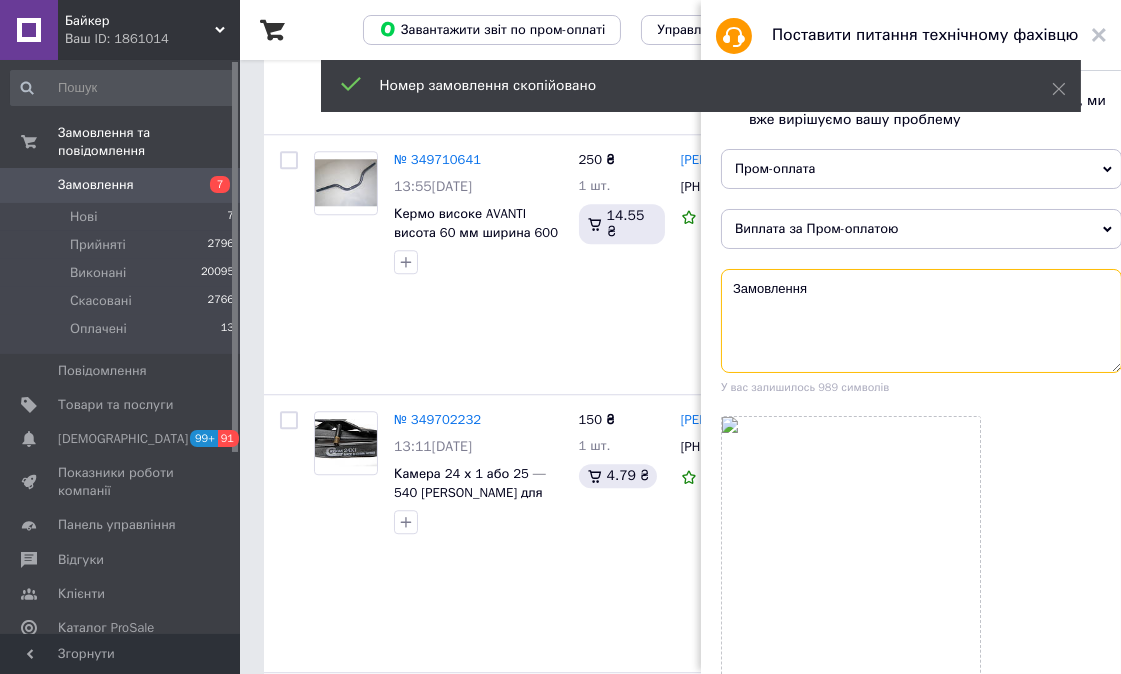 paste on "349567311" 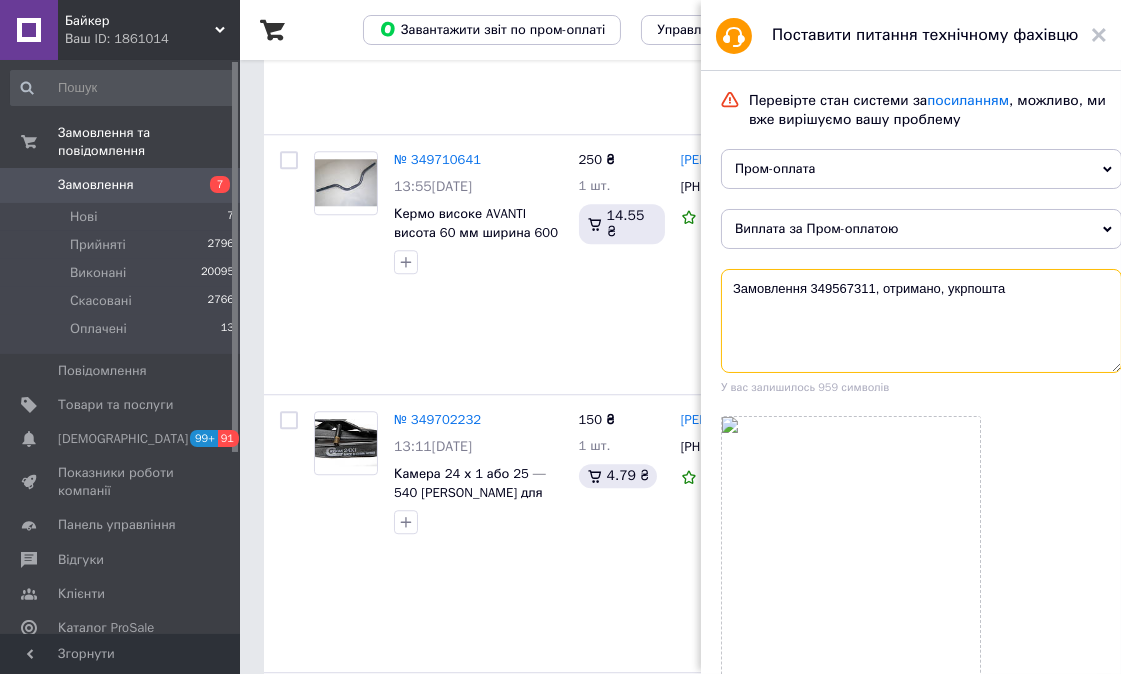 paste on "0505327524113" 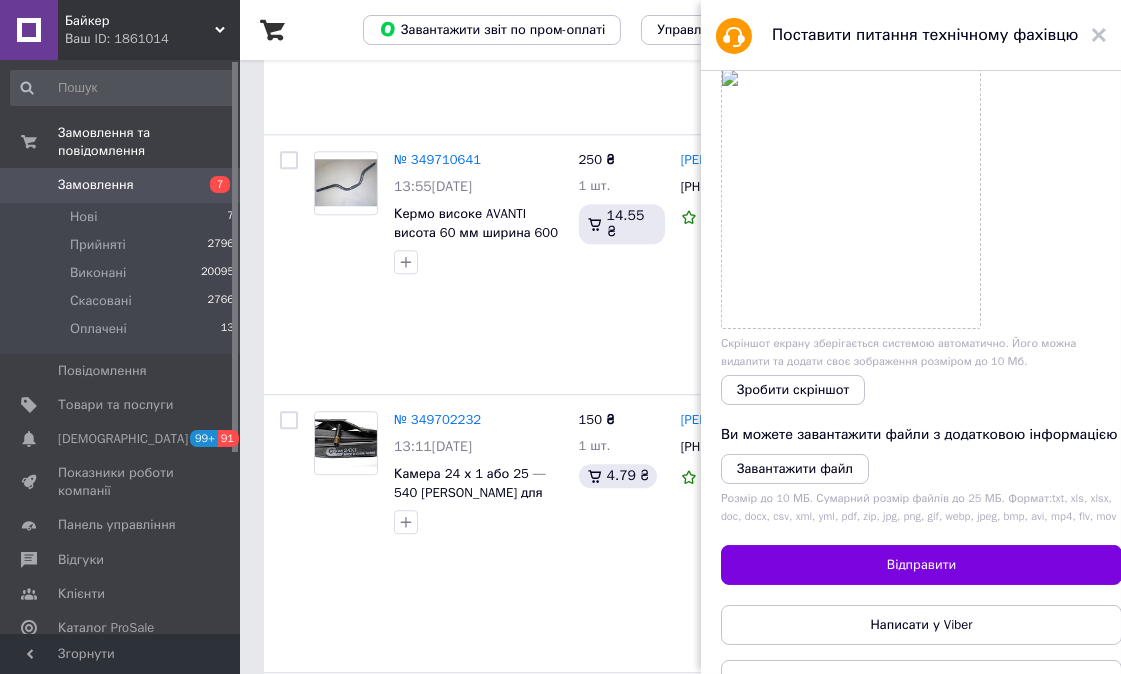 scroll, scrollTop: 416, scrollLeft: 0, axis: vertical 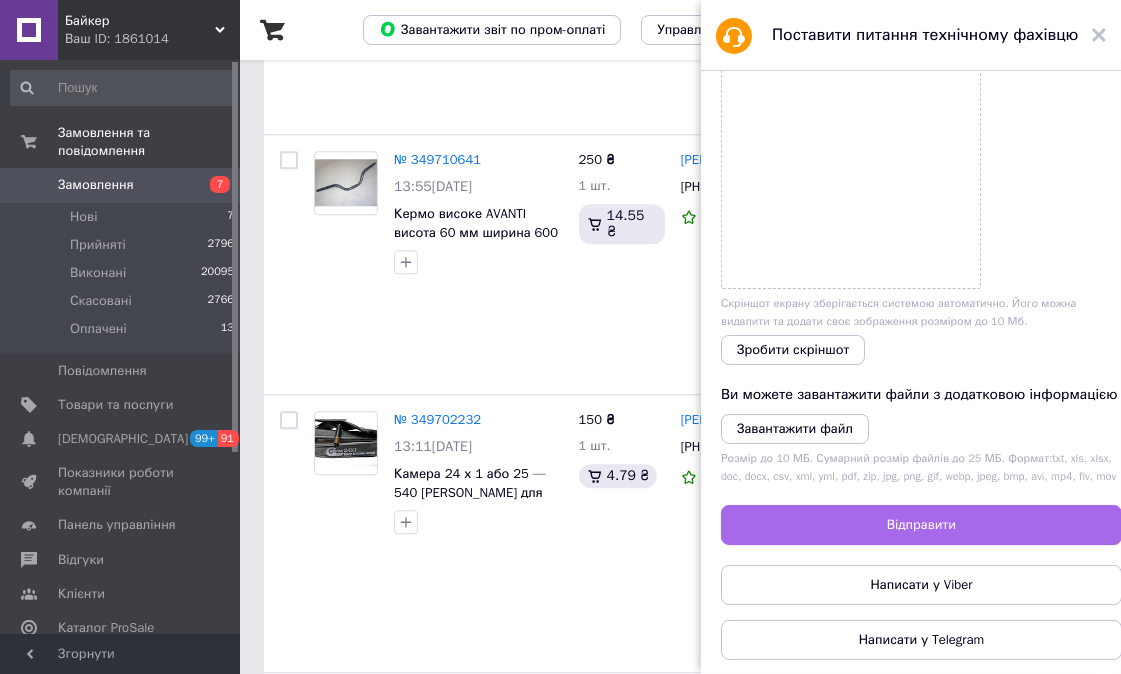 type on "Замовлення 349567311, отримано, укрпошта 0505327524113, промсплату прошу зарахувати в ручному режимі, дякую." 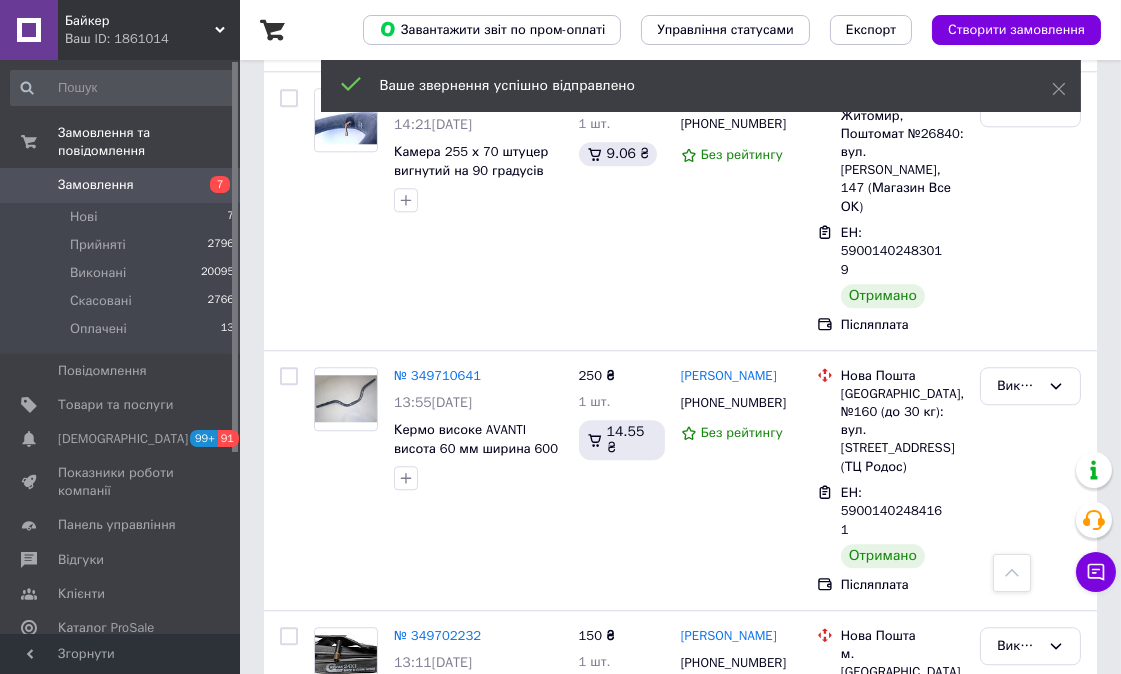 scroll, scrollTop: 17024, scrollLeft: 0, axis: vertical 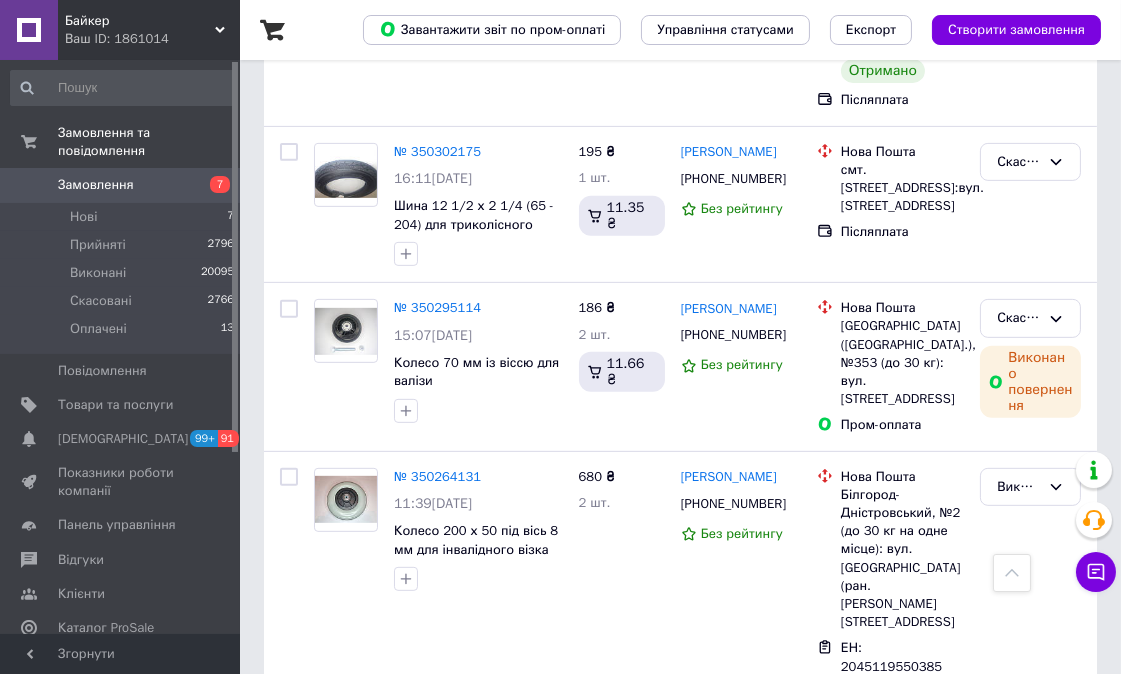click on "Замовлення" at bounding box center (96, 185) 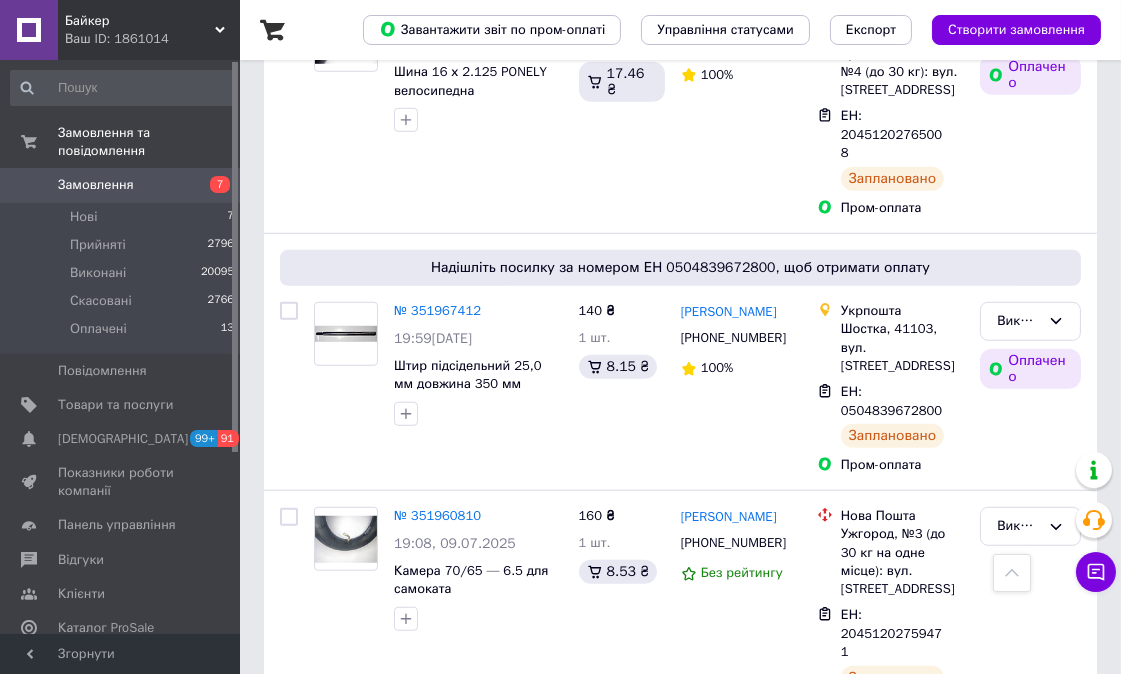 scroll, scrollTop: 1888, scrollLeft: 0, axis: vertical 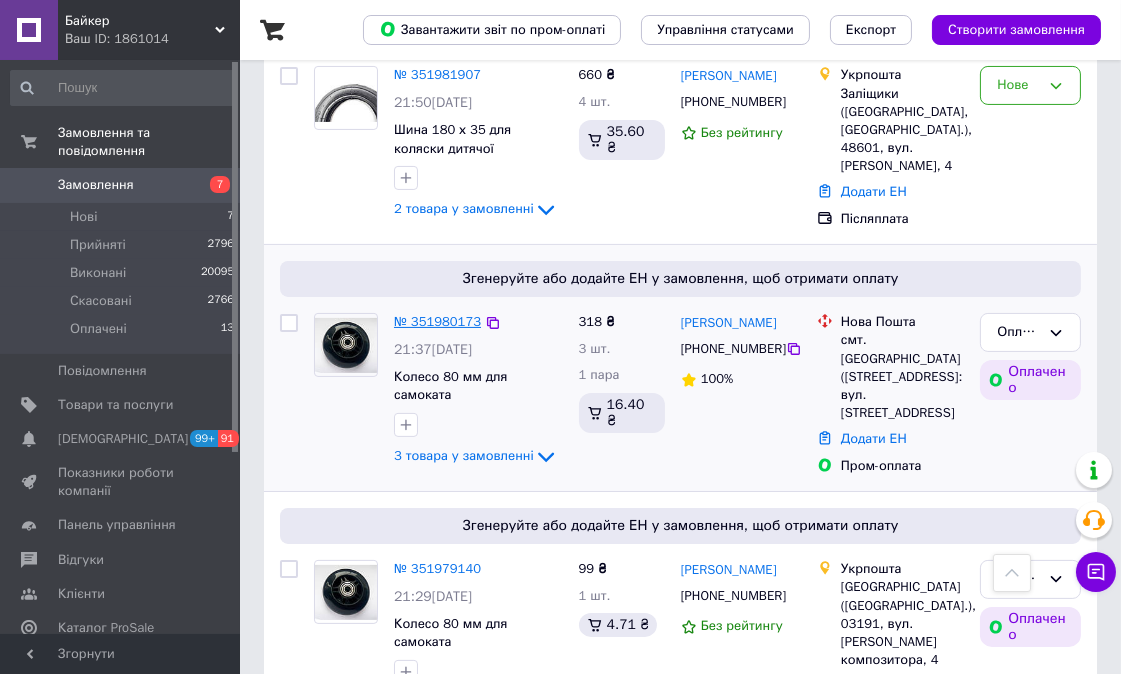 click on "№ 351980173" at bounding box center (437, 321) 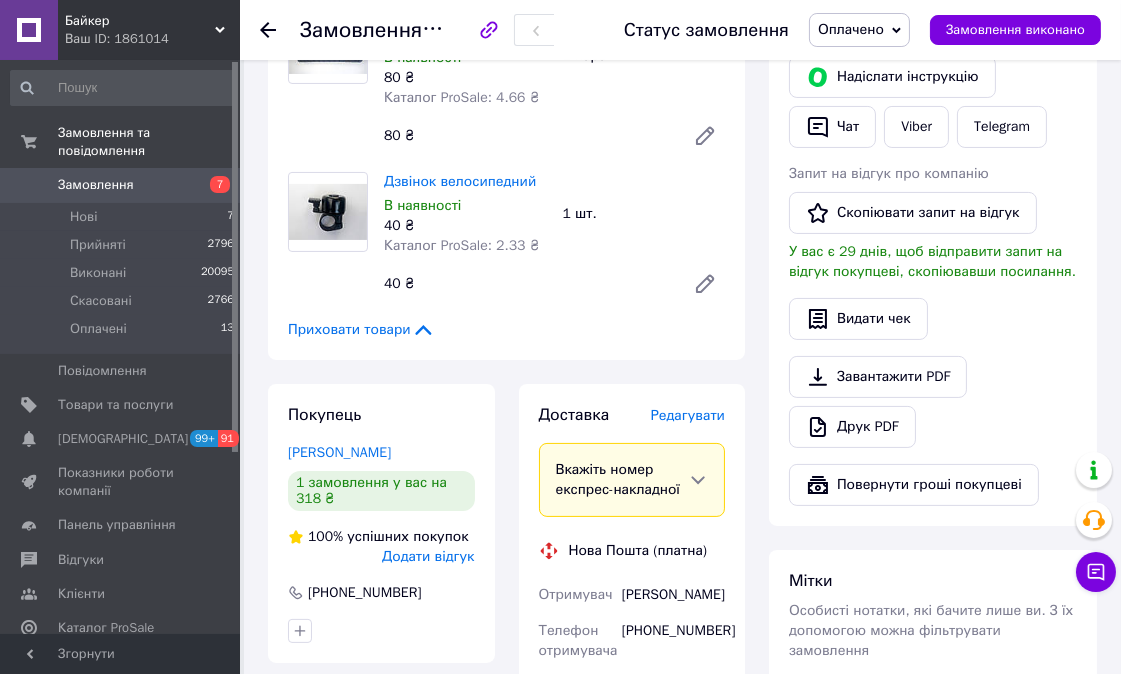 scroll, scrollTop: 555, scrollLeft: 0, axis: vertical 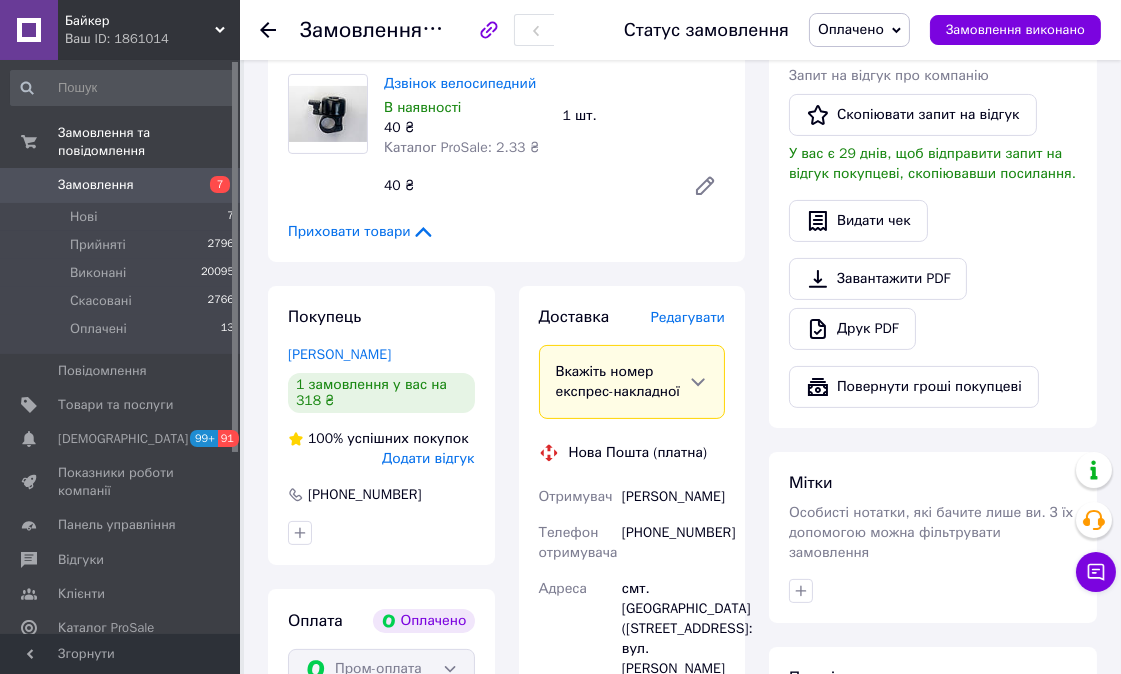 click on "Оплачено" at bounding box center (851, 29) 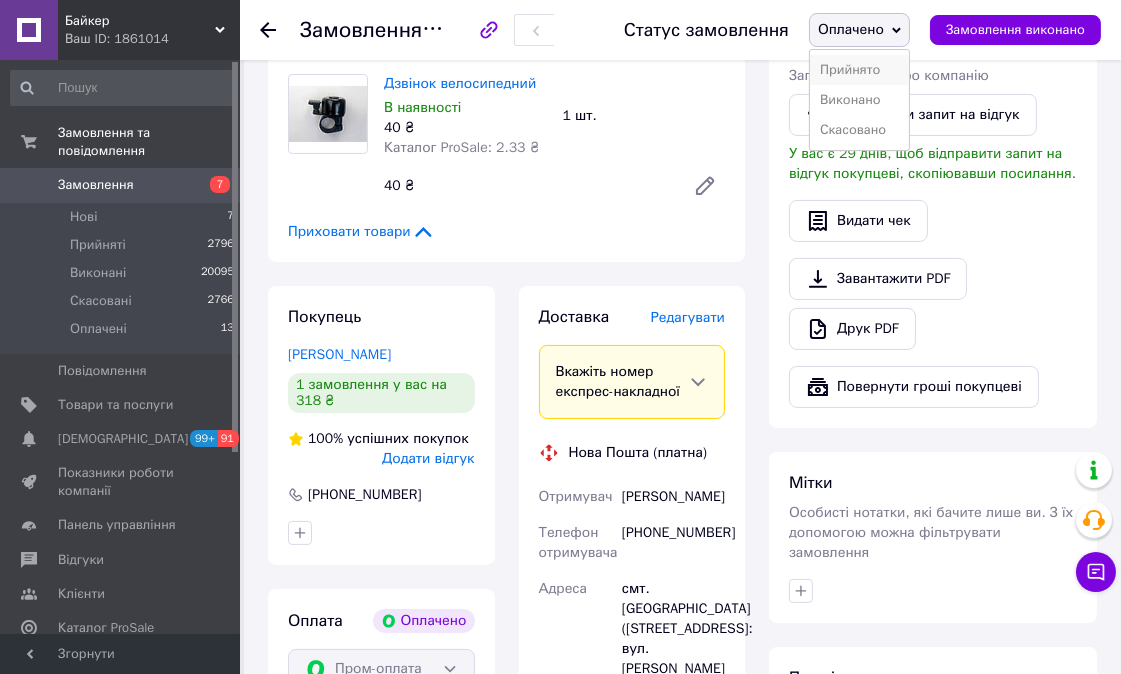 click on "Прийнято" at bounding box center (859, 70) 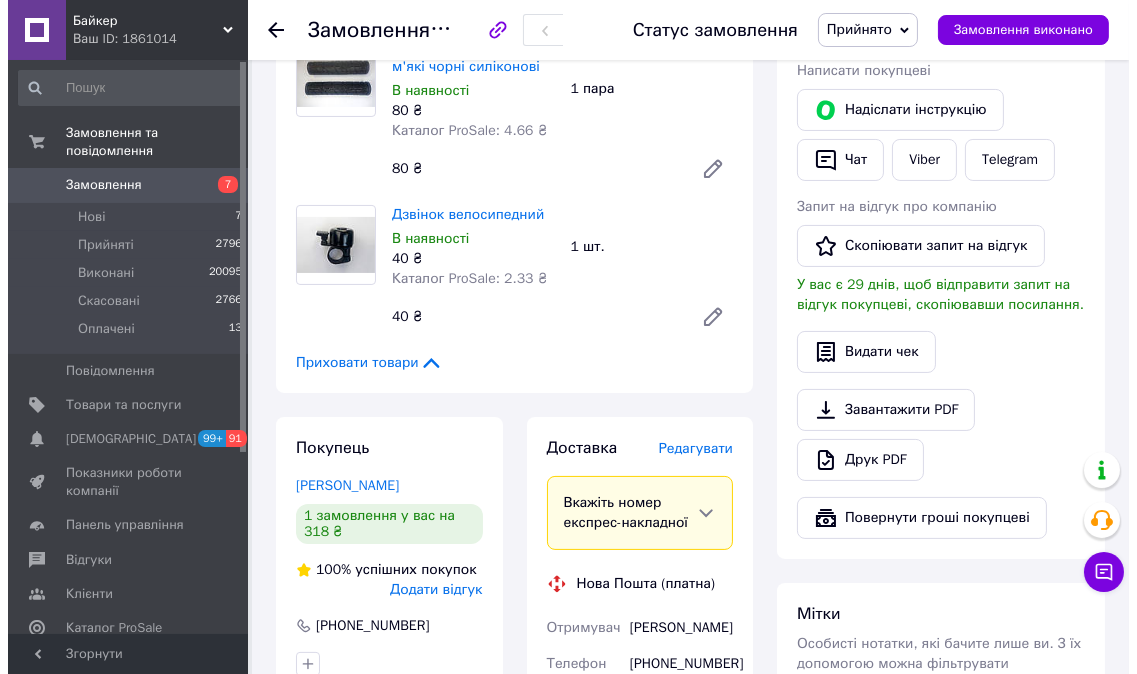 scroll, scrollTop: 444, scrollLeft: 0, axis: vertical 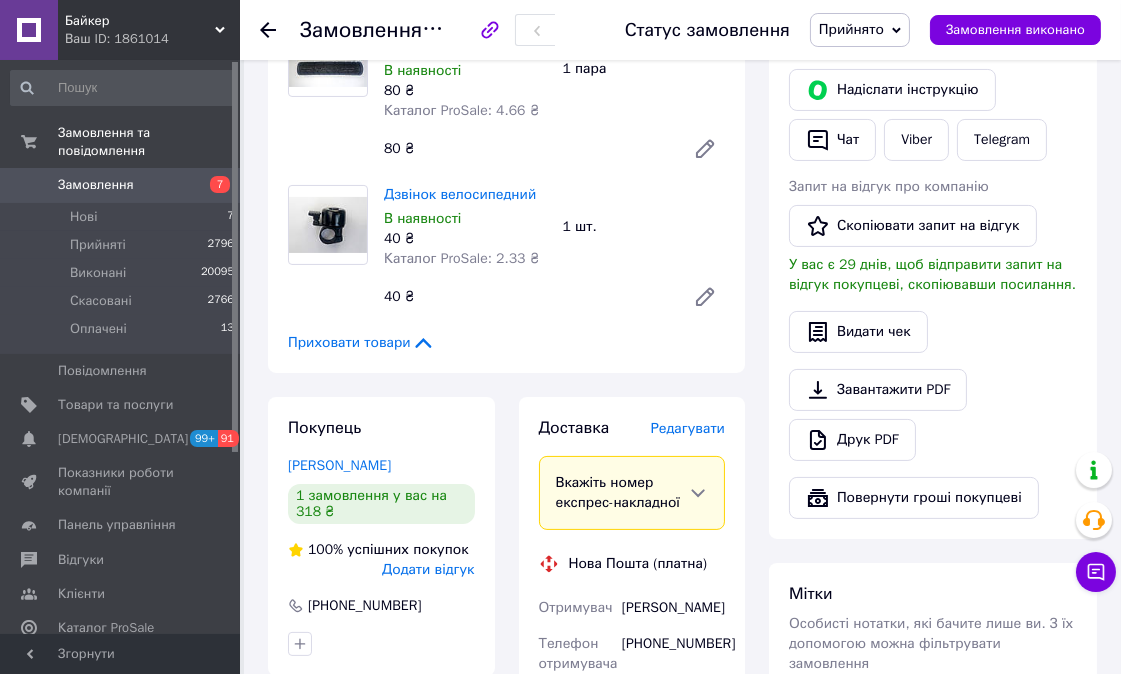 click on "Редагувати" at bounding box center (688, 428) 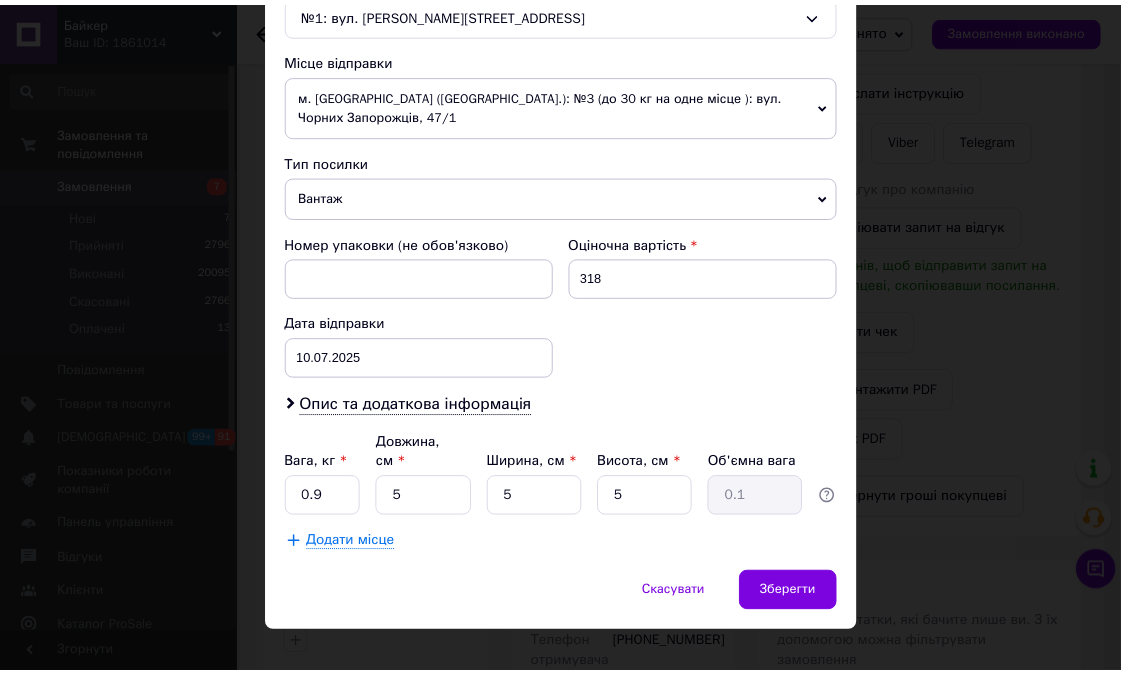 scroll, scrollTop: 675, scrollLeft: 0, axis: vertical 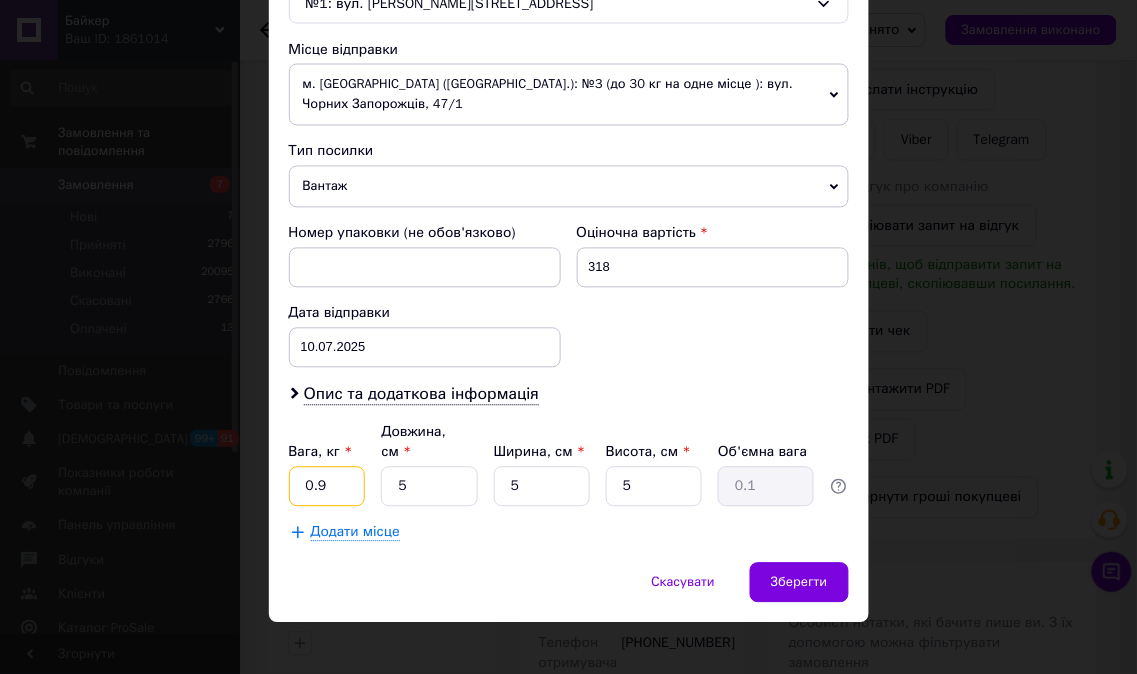 click on "0.9" at bounding box center [327, 487] 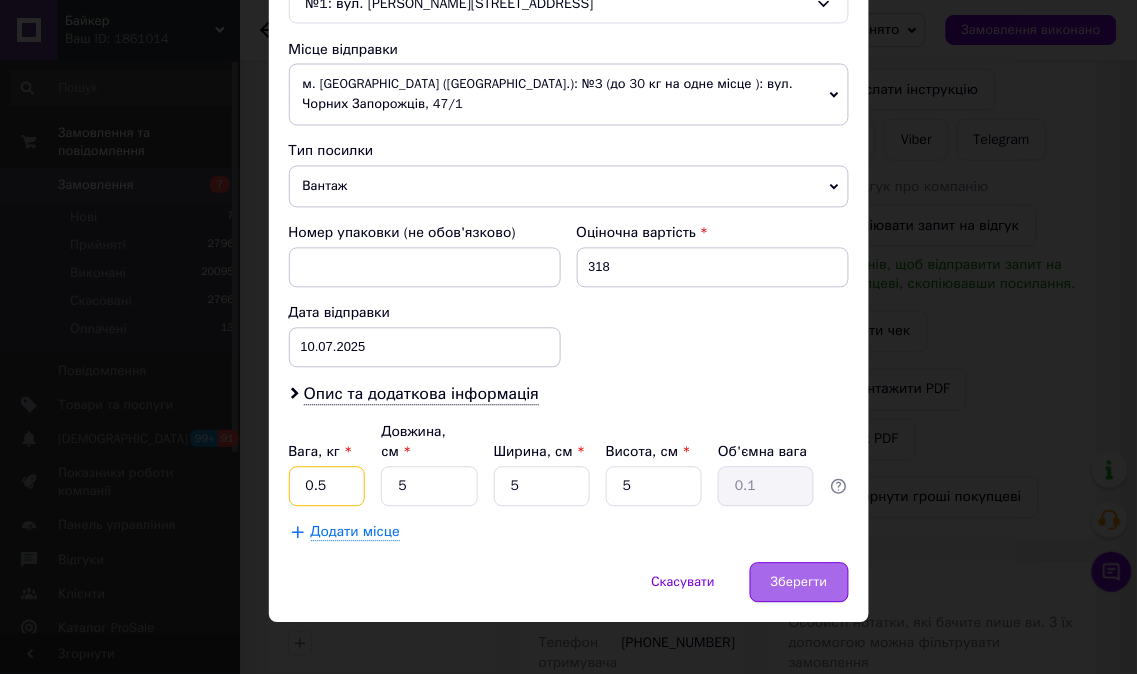 type on "0.5" 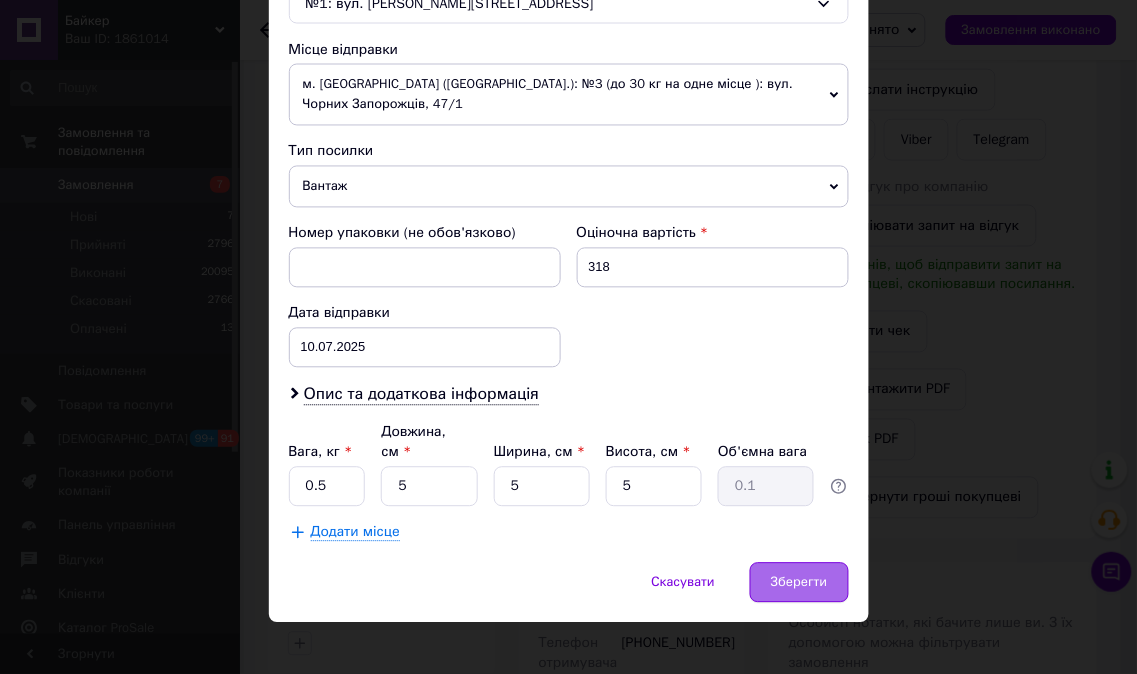 click on "Зберегти" at bounding box center [799, 583] 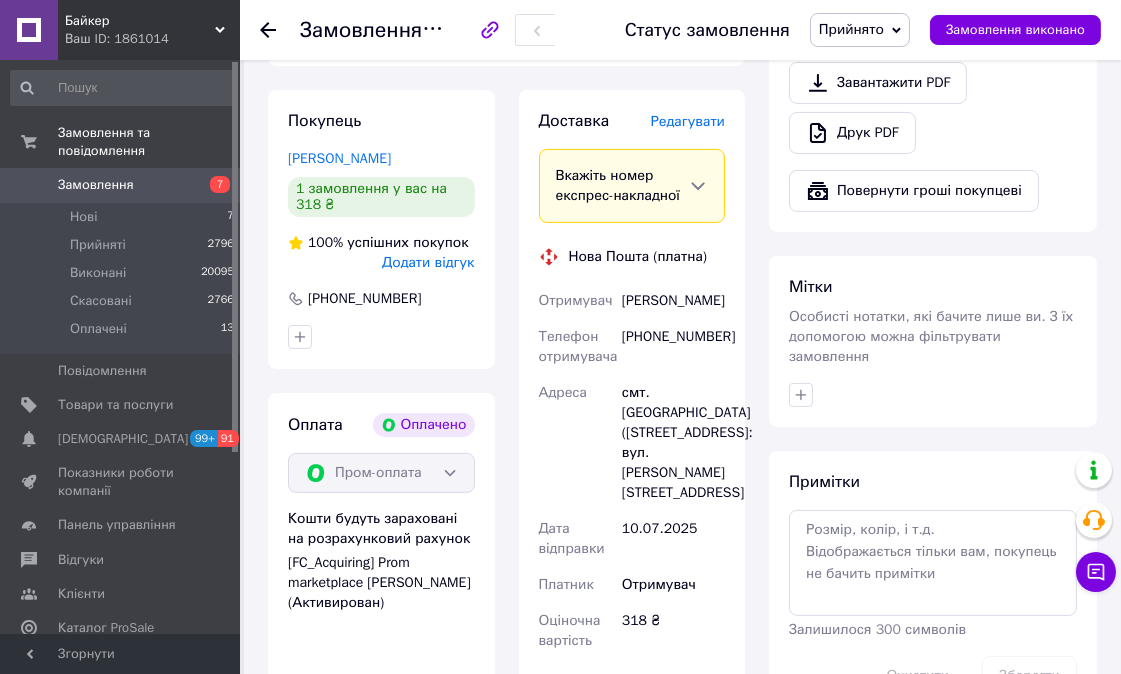 scroll, scrollTop: 1000, scrollLeft: 0, axis: vertical 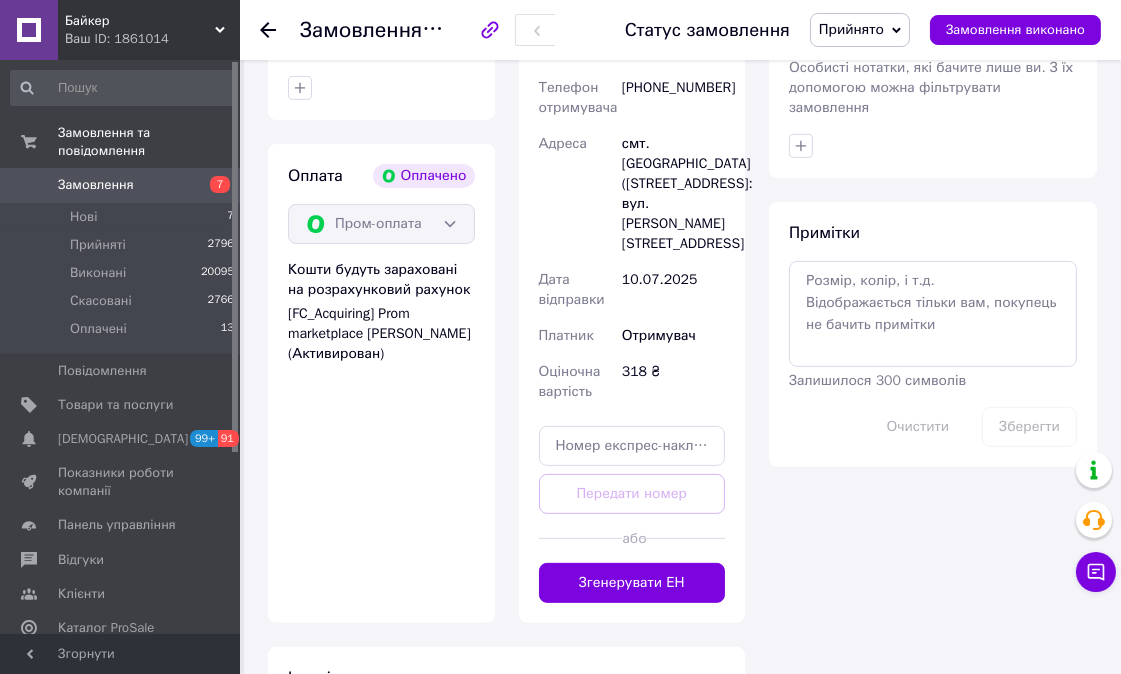 click on "Згенерувати ЕН" at bounding box center [632, 583] 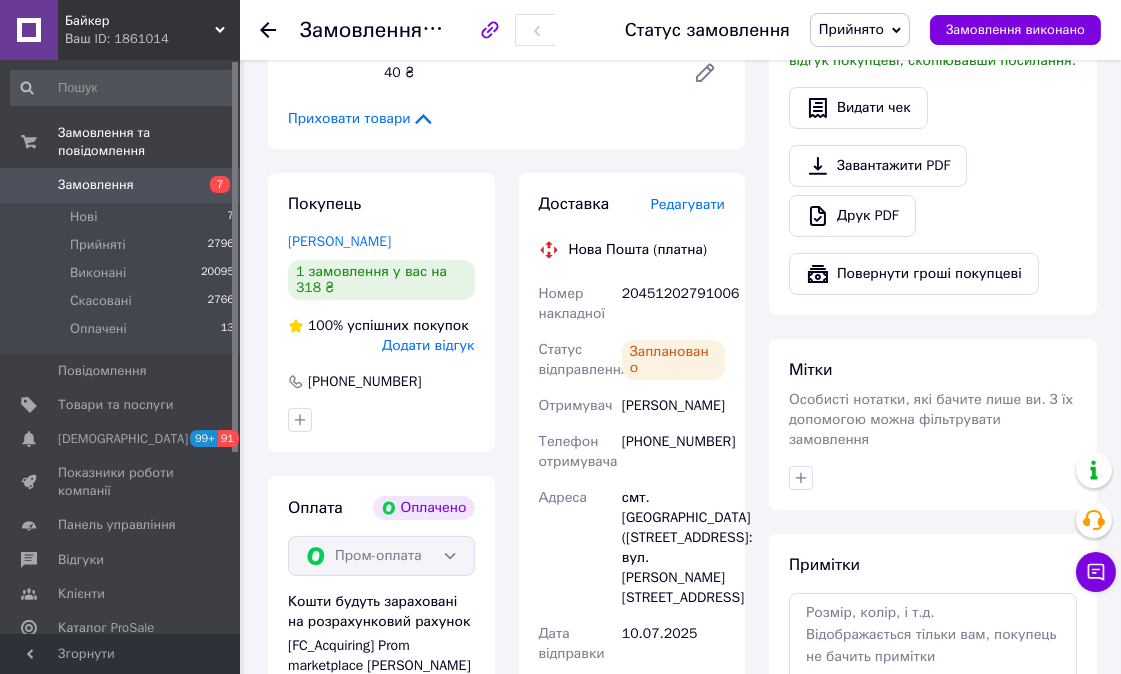 scroll, scrollTop: 666, scrollLeft: 0, axis: vertical 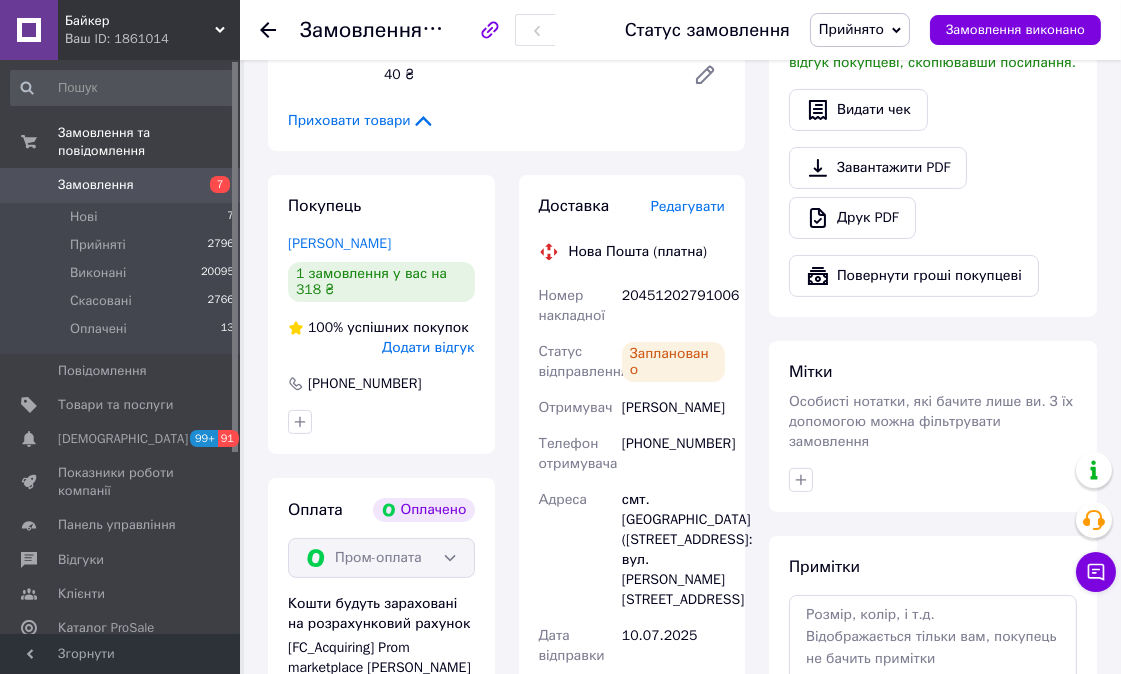 click on "Прийнято" at bounding box center (851, 29) 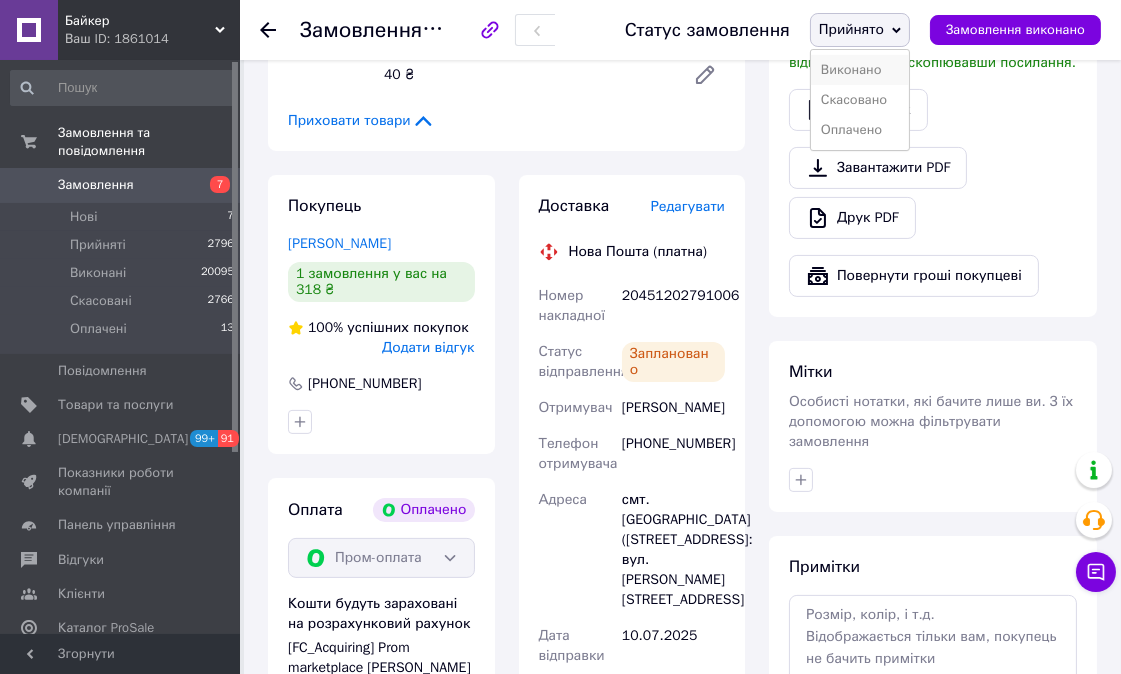 click on "Виконано" at bounding box center (860, 70) 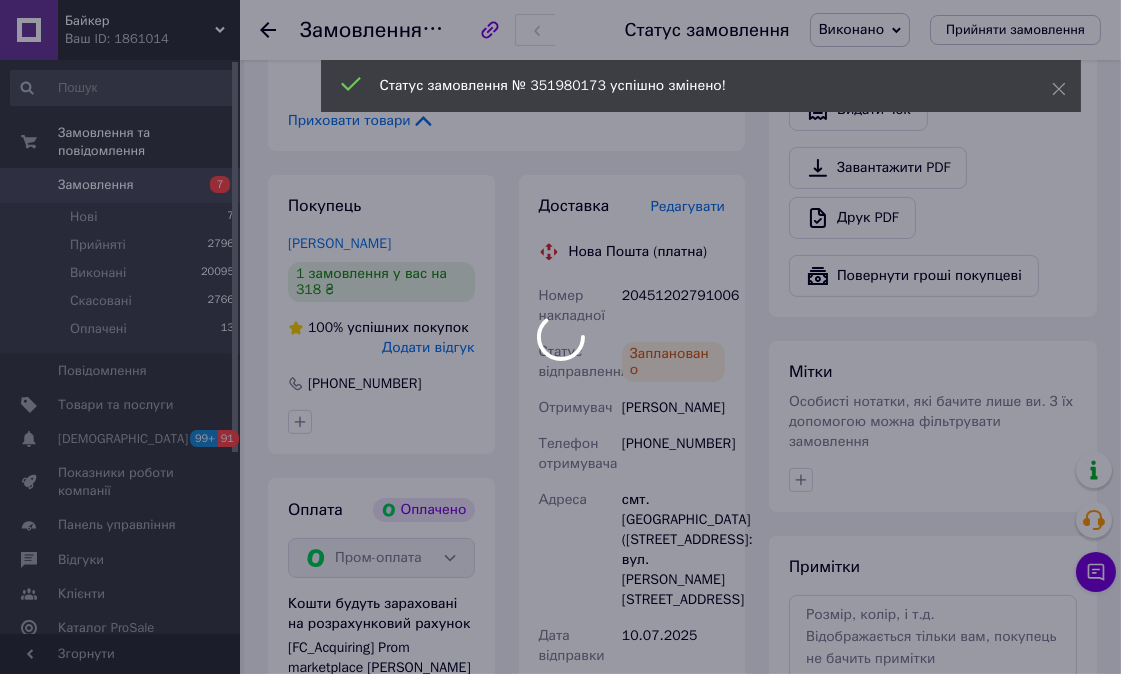 drag, startPoint x: 732, startPoint y: 300, endPoint x: 697, endPoint y: 297, distance: 35.128338 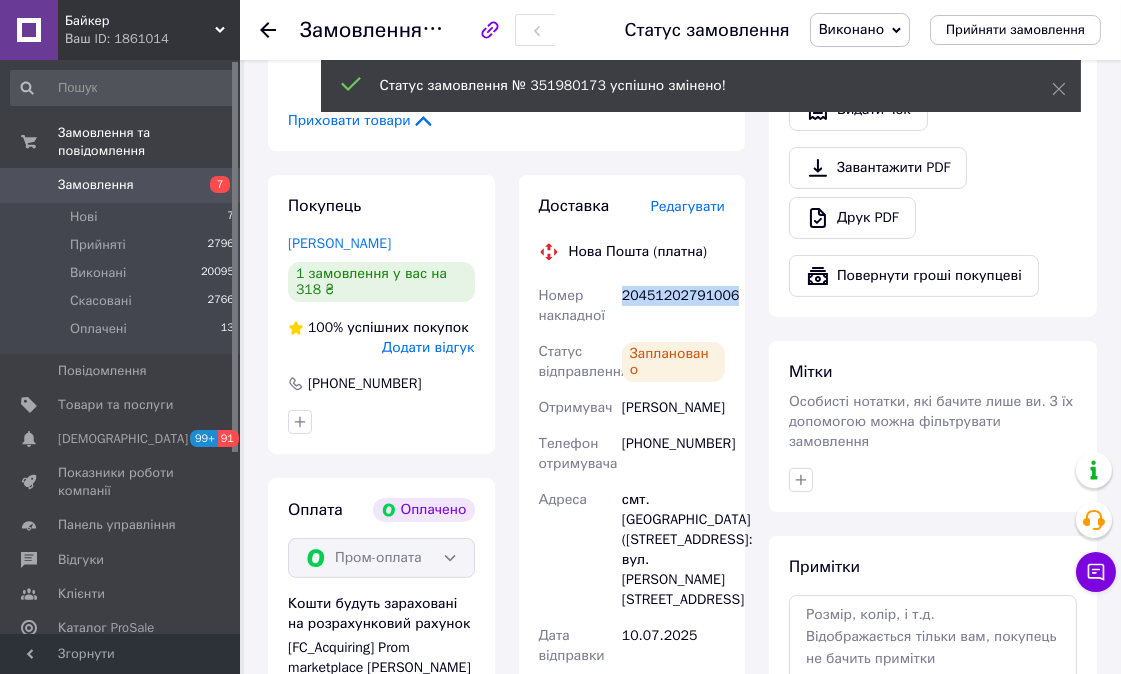 drag, startPoint x: 732, startPoint y: 296, endPoint x: 623, endPoint y: 297, distance: 109.004585 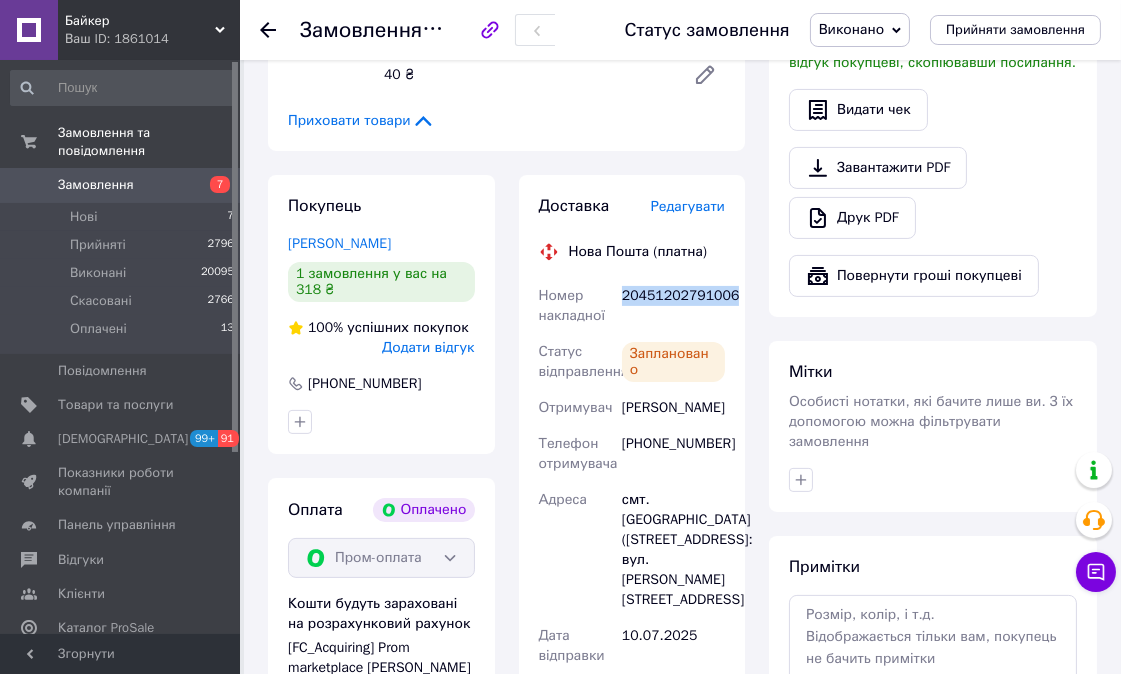 copy on "20451202791006" 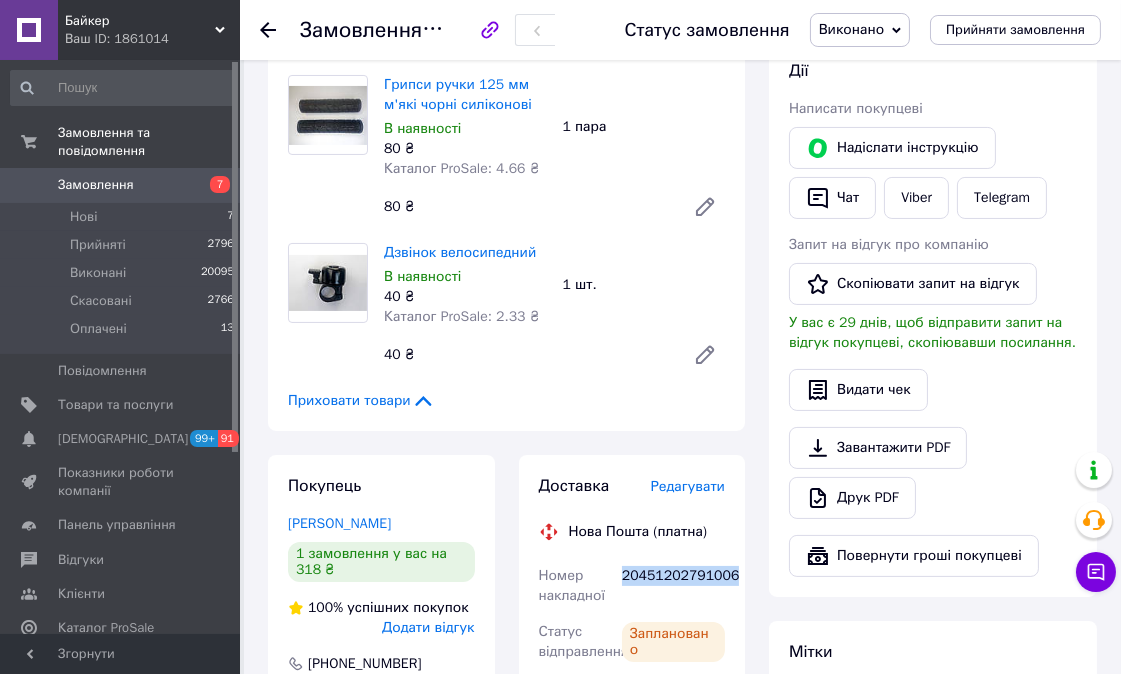 scroll, scrollTop: 333, scrollLeft: 0, axis: vertical 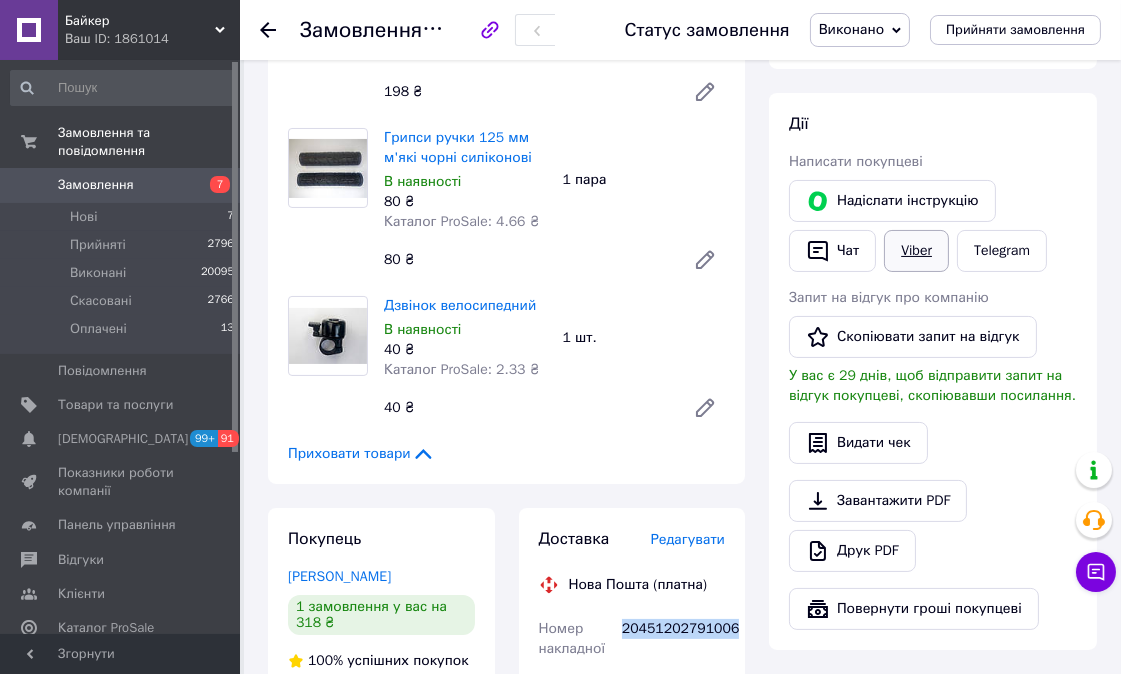click on "Viber" at bounding box center (916, 251) 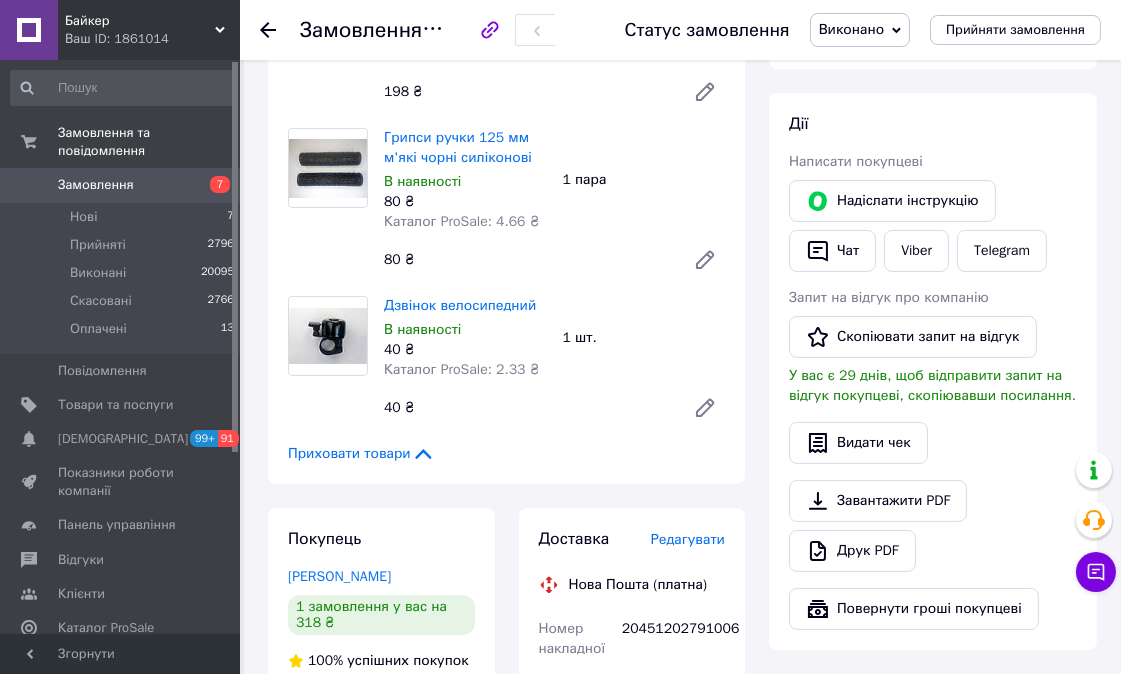 click 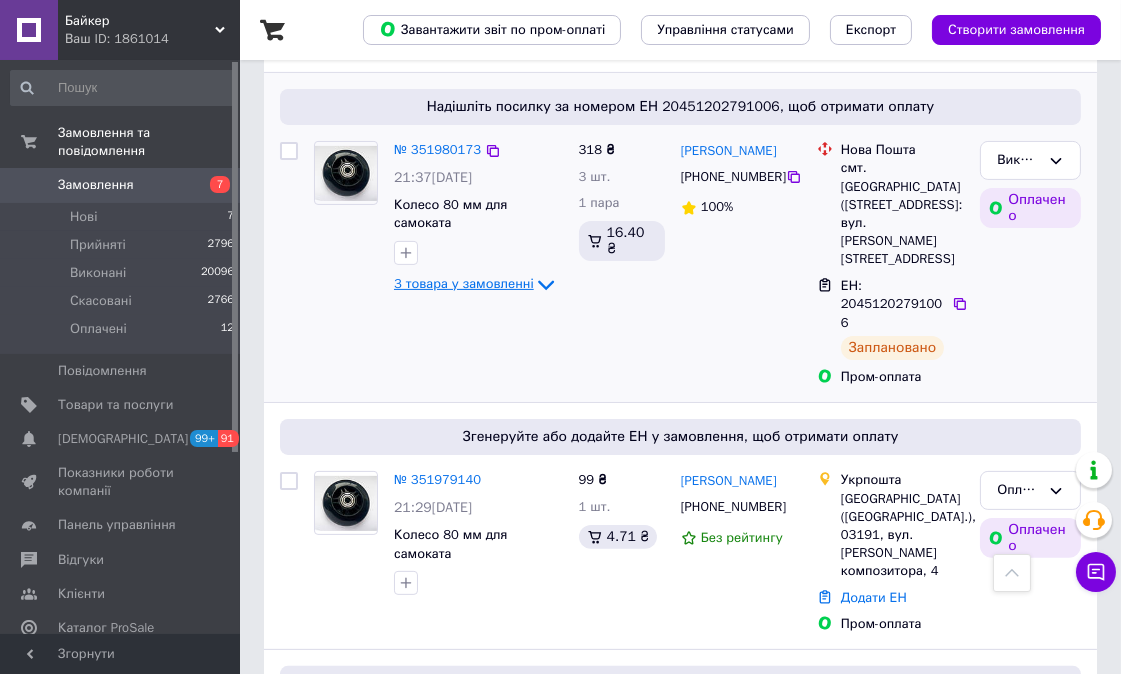 scroll, scrollTop: 777, scrollLeft: 0, axis: vertical 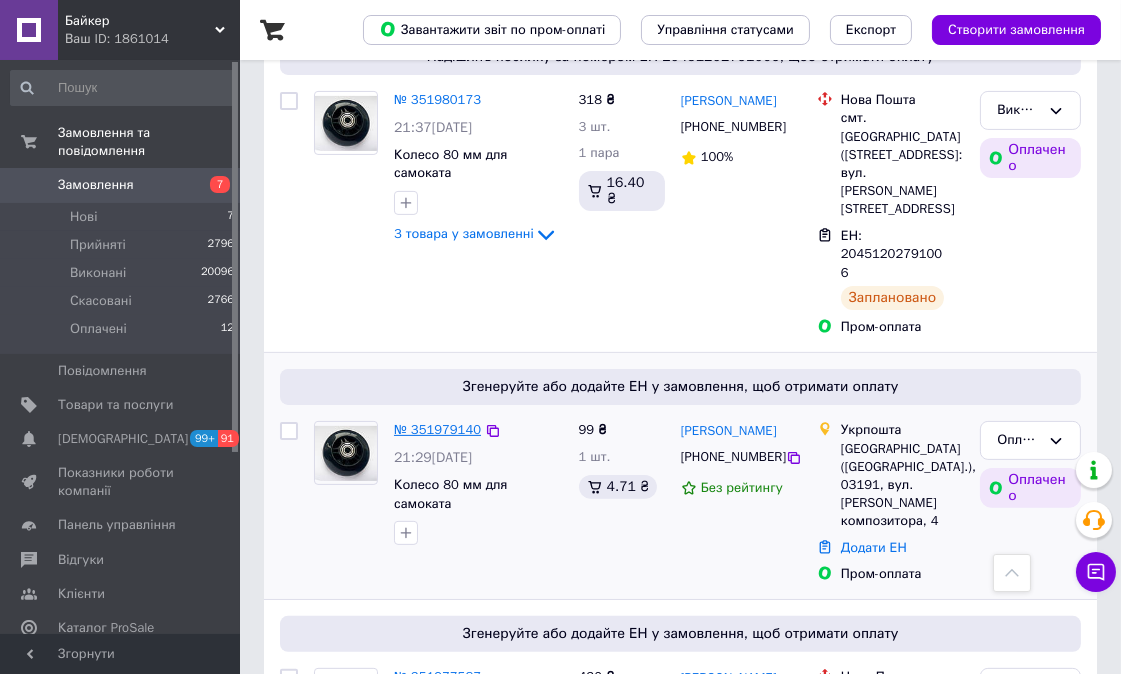 click on "№ 351979140" at bounding box center (437, 429) 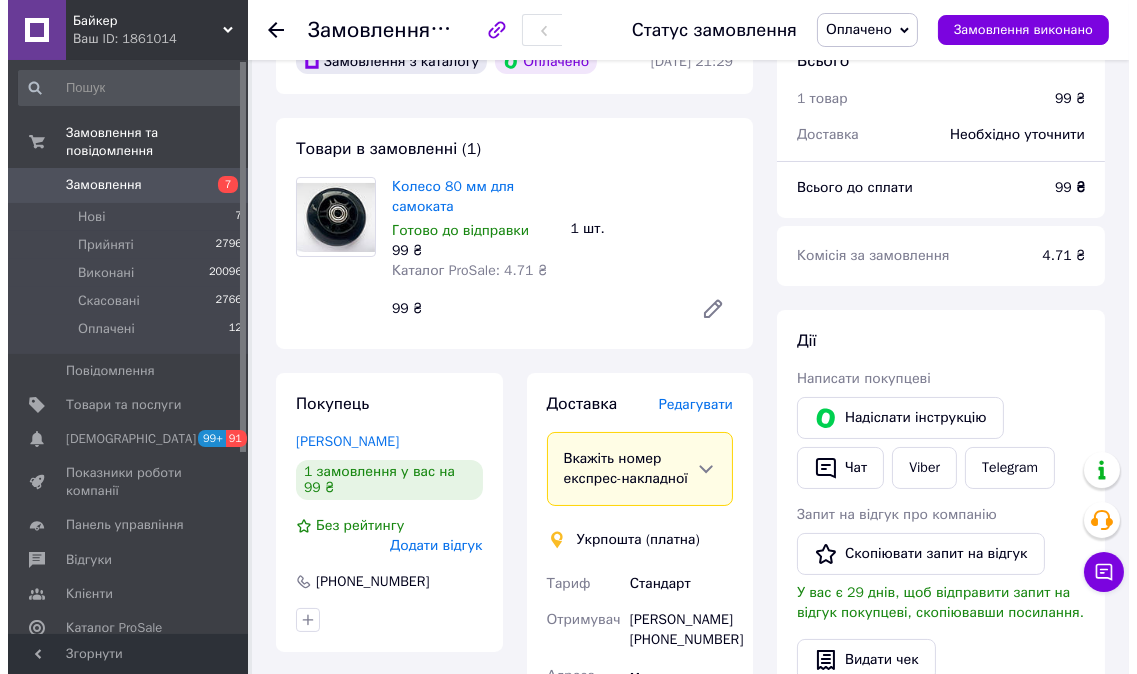scroll, scrollTop: 111, scrollLeft: 0, axis: vertical 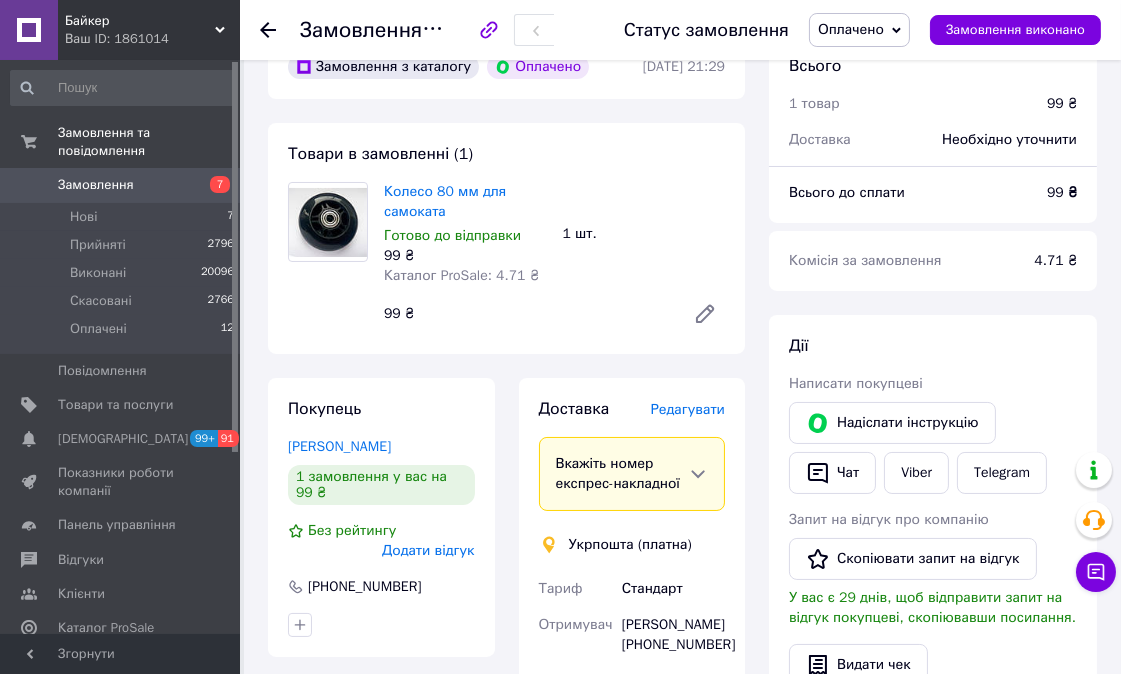 click on "Редагувати" at bounding box center (688, 409) 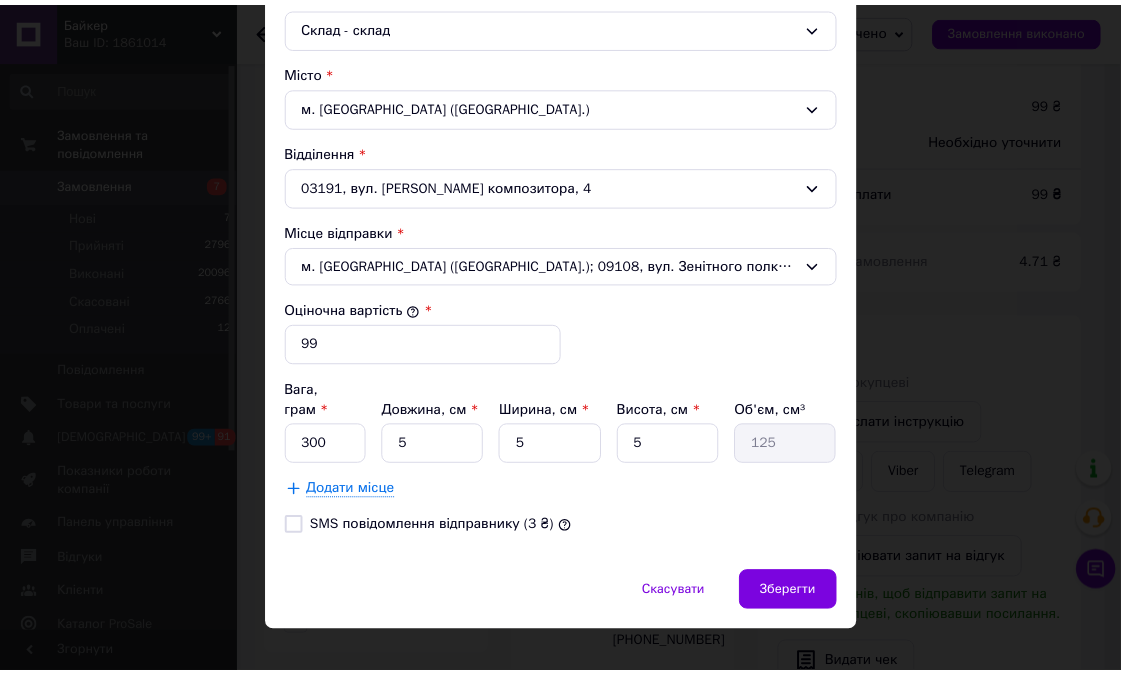 scroll, scrollTop: 578, scrollLeft: 0, axis: vertical 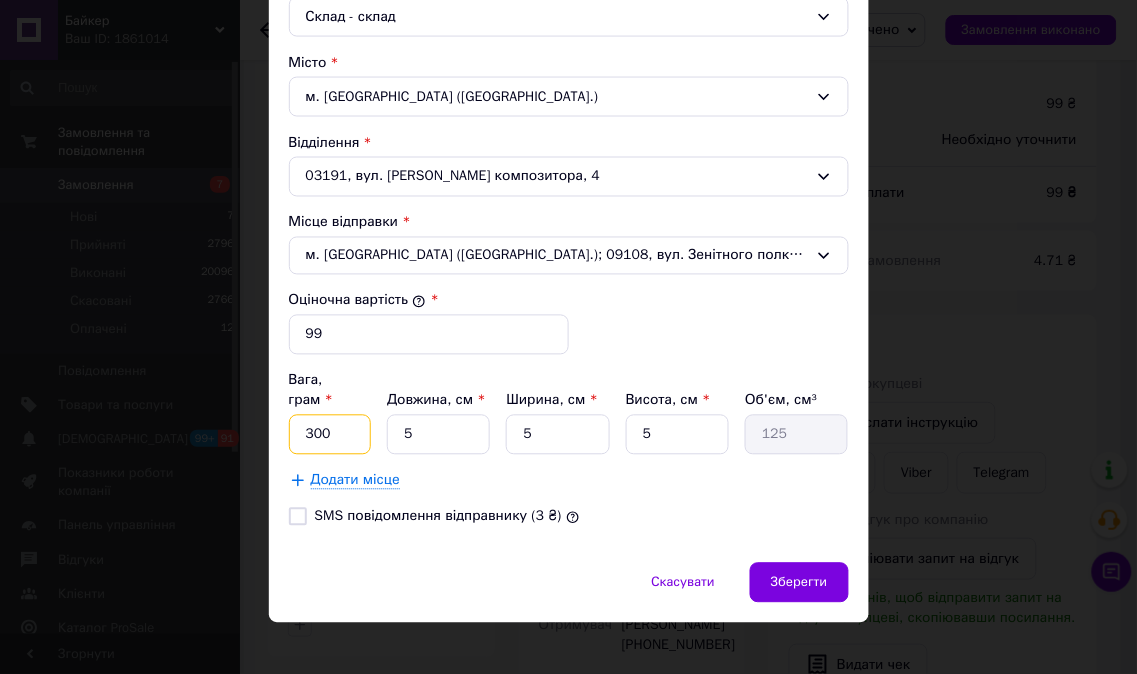 drag, startPoint x: 338, startPoint y: 421, endPoint x: 278, endPoint y: 421, distance: 60 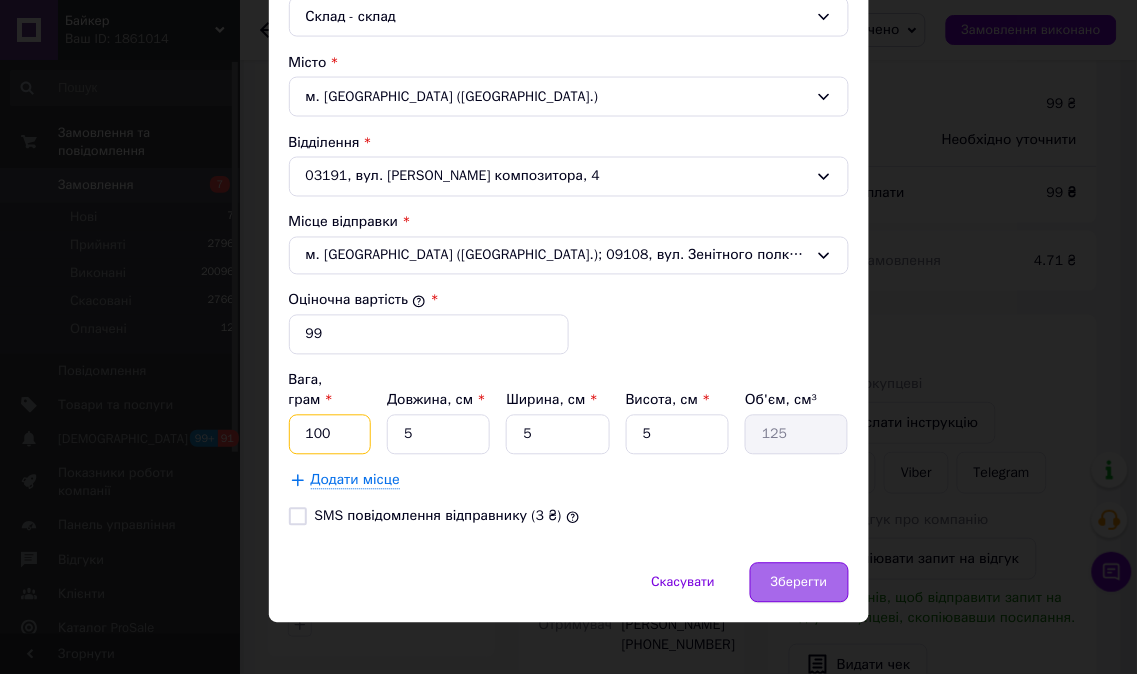 type on "100" 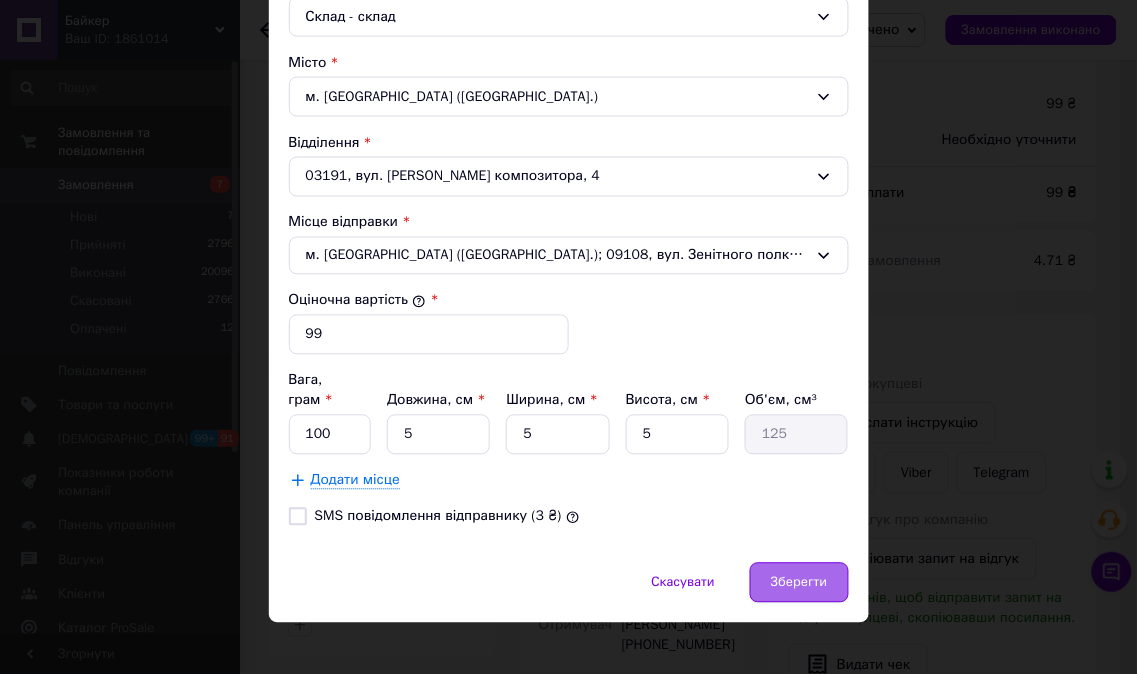click on "Зберегти" at bounding box center (799, 583) 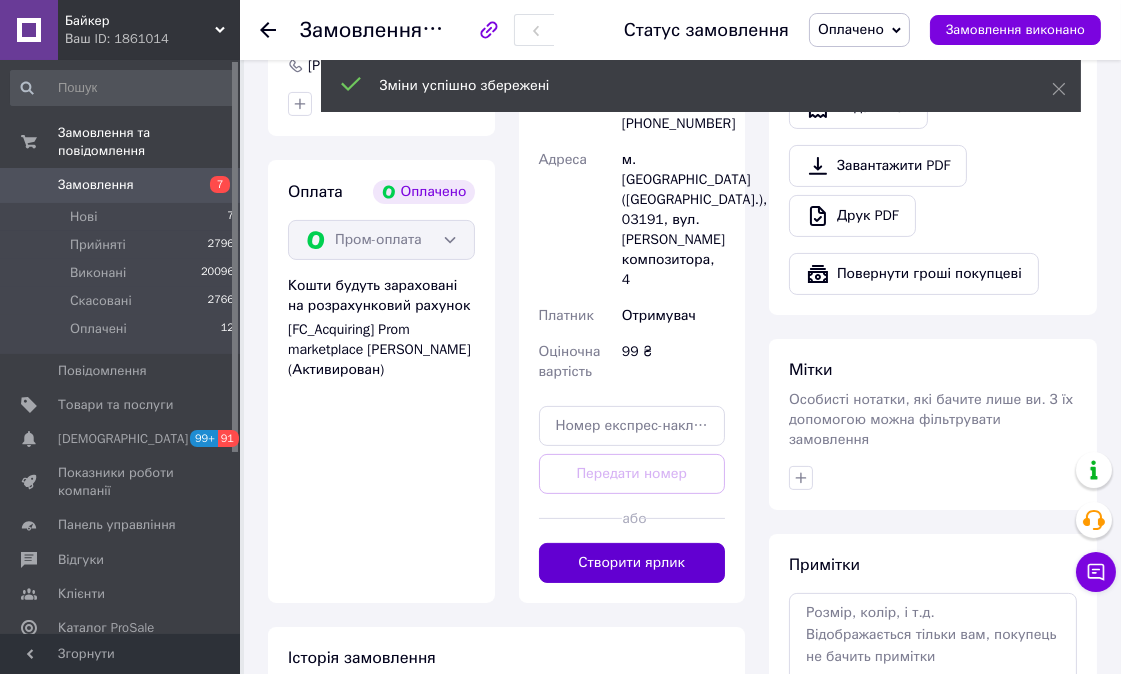scroll, scrollTop: 666, scrollLeft: 0, axis: vertical 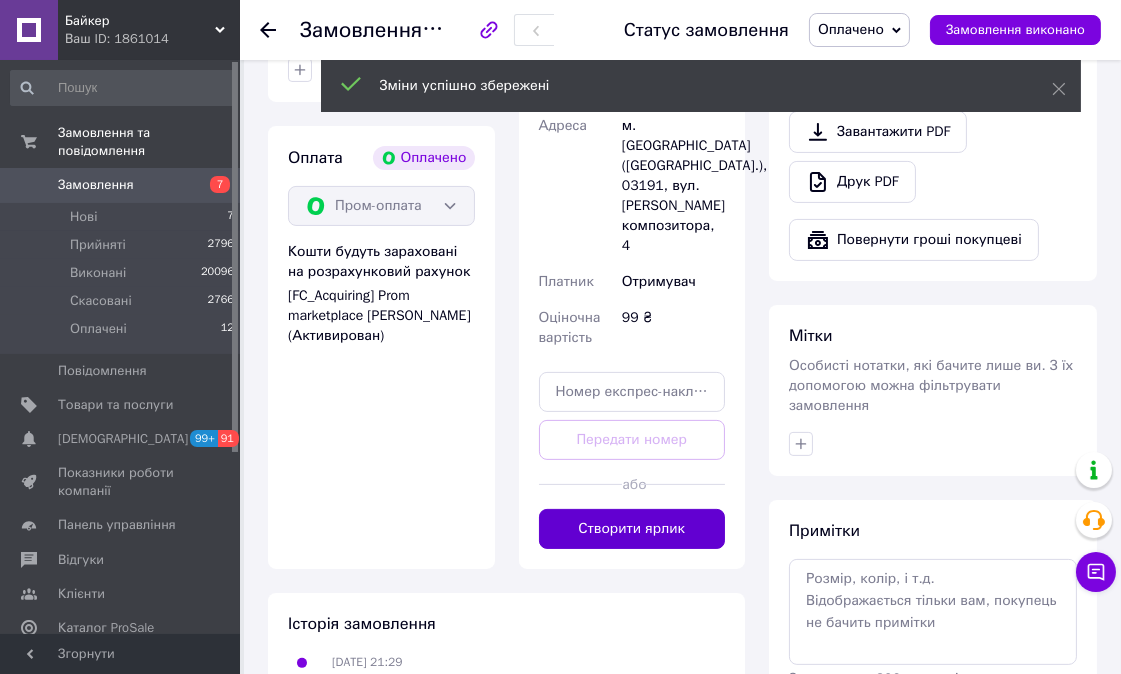 click on "Створити ярлик" at bounding box center [632, 529] 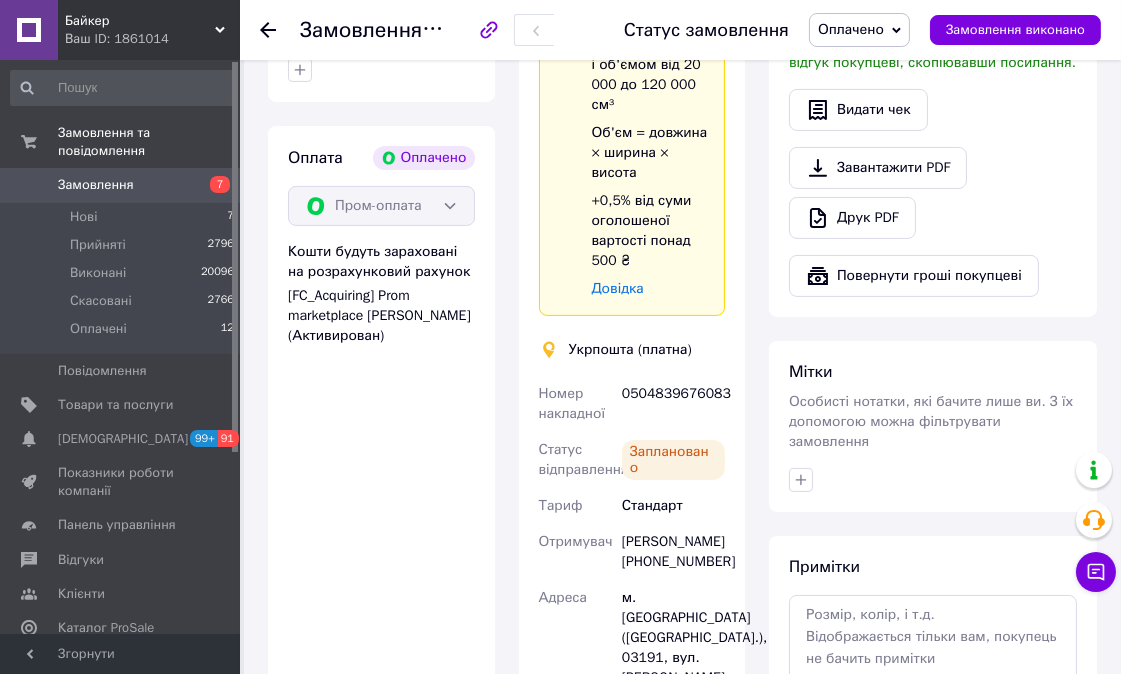 click on "Оплачено" at bounding box center (851, 29) 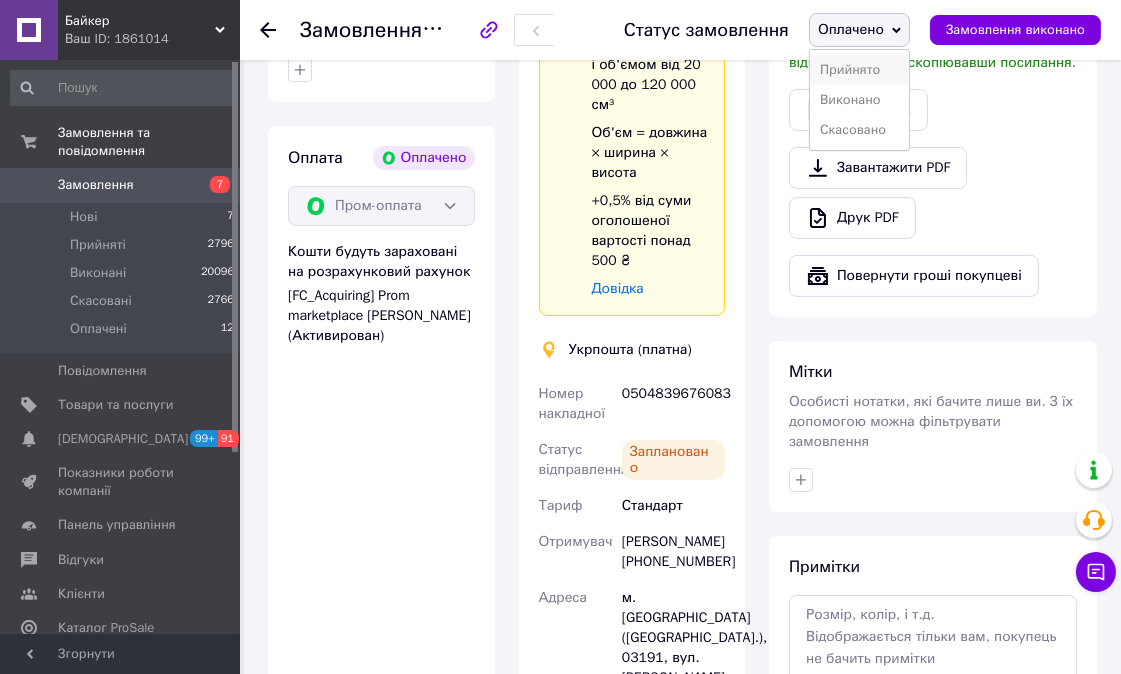 click on "Прийнято" at bounding box center (859, 70) 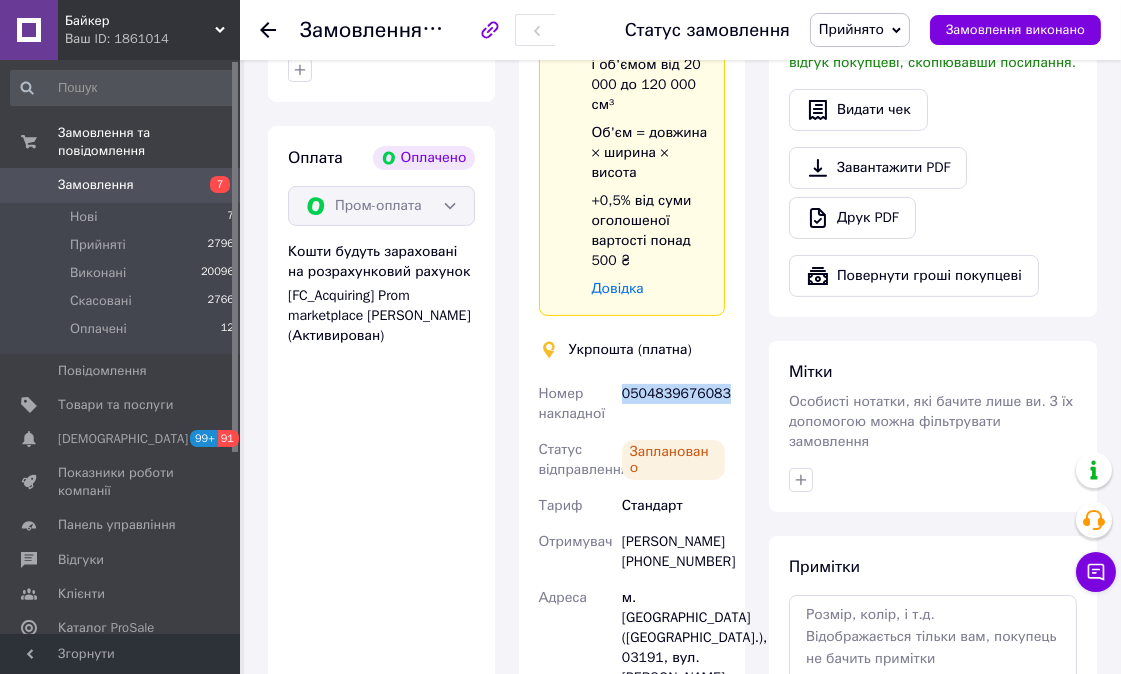 drag, startPoint x: 733, startPoint y: 395, endPoint x: 620, endPoint y: 384, distance: 113.534134 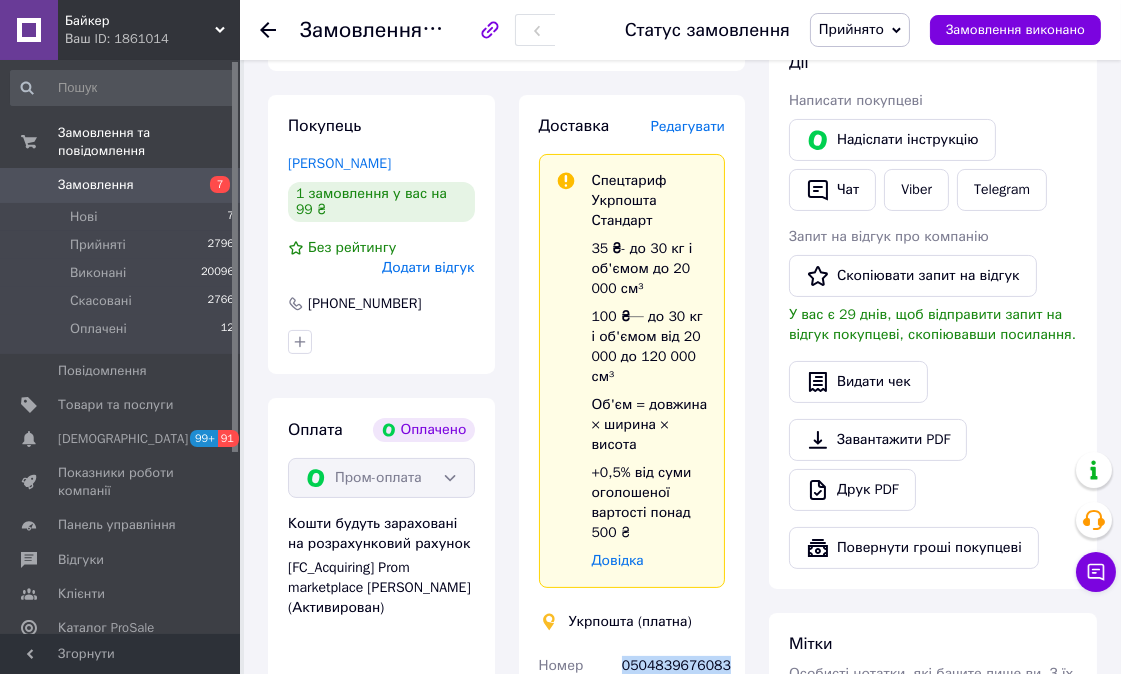scroll, scrollTop: 333, scrollLeft: 0, axis: vertical 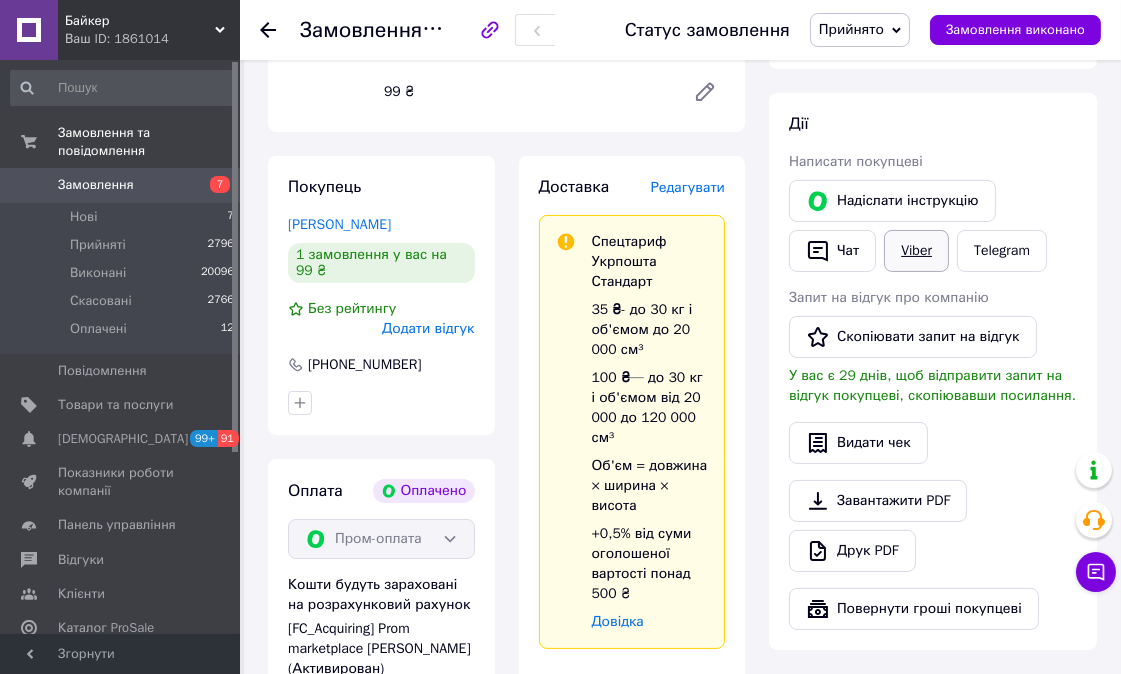 click on "Viber" at bounding box center [916, 251] 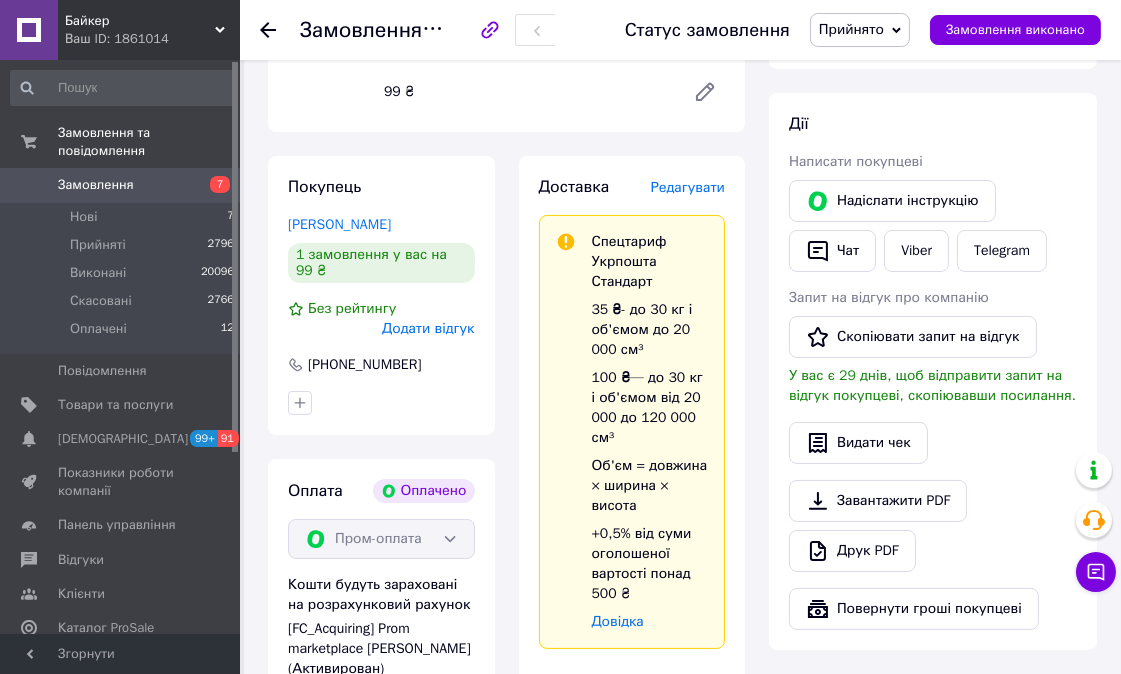 click on "Прийнято" at bounding box center (851, 29) 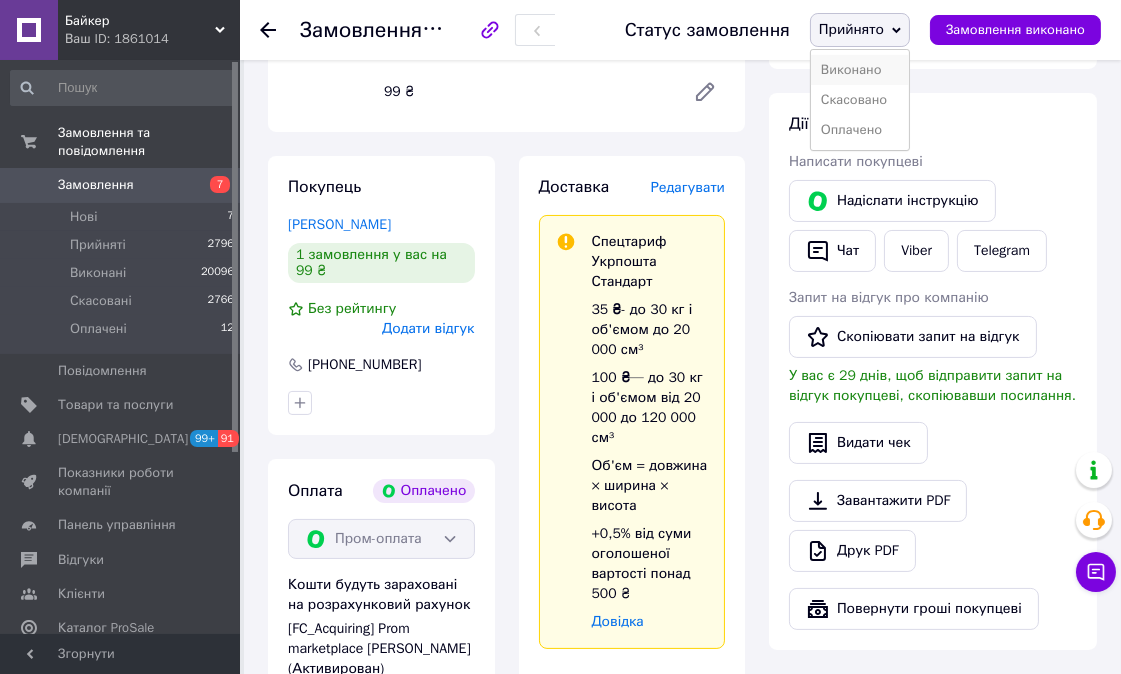 click on "Виконано" at bounding box center [860, 70] 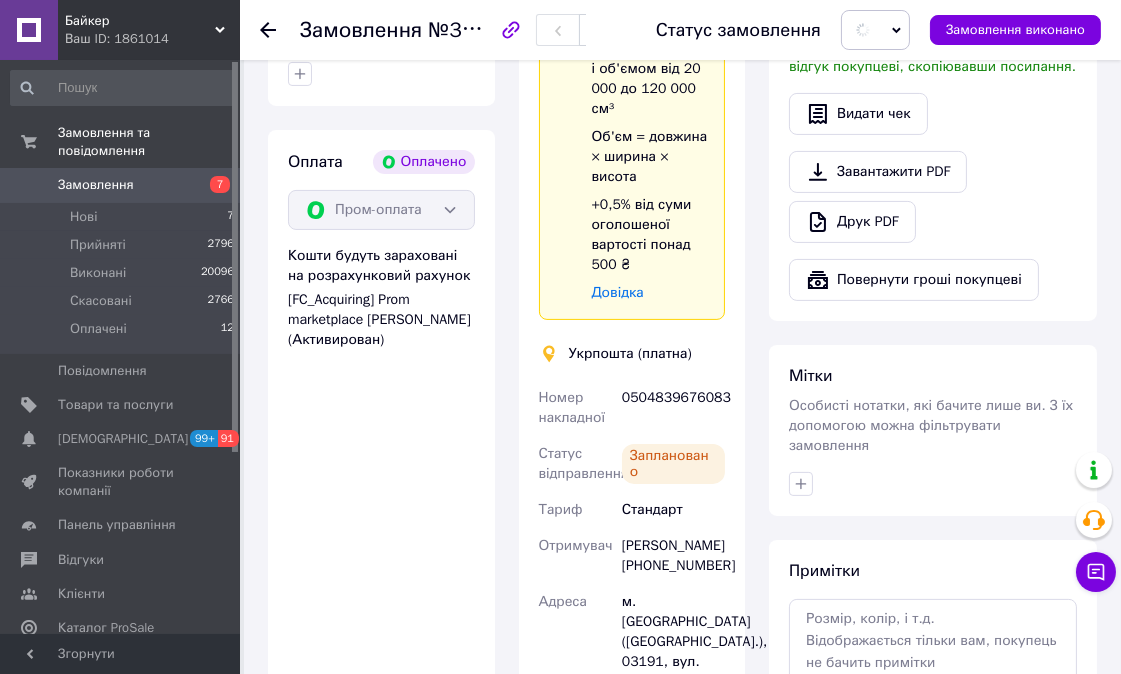 scroll, scrollTop: 666, scrollLeft: 0, axis: vertical 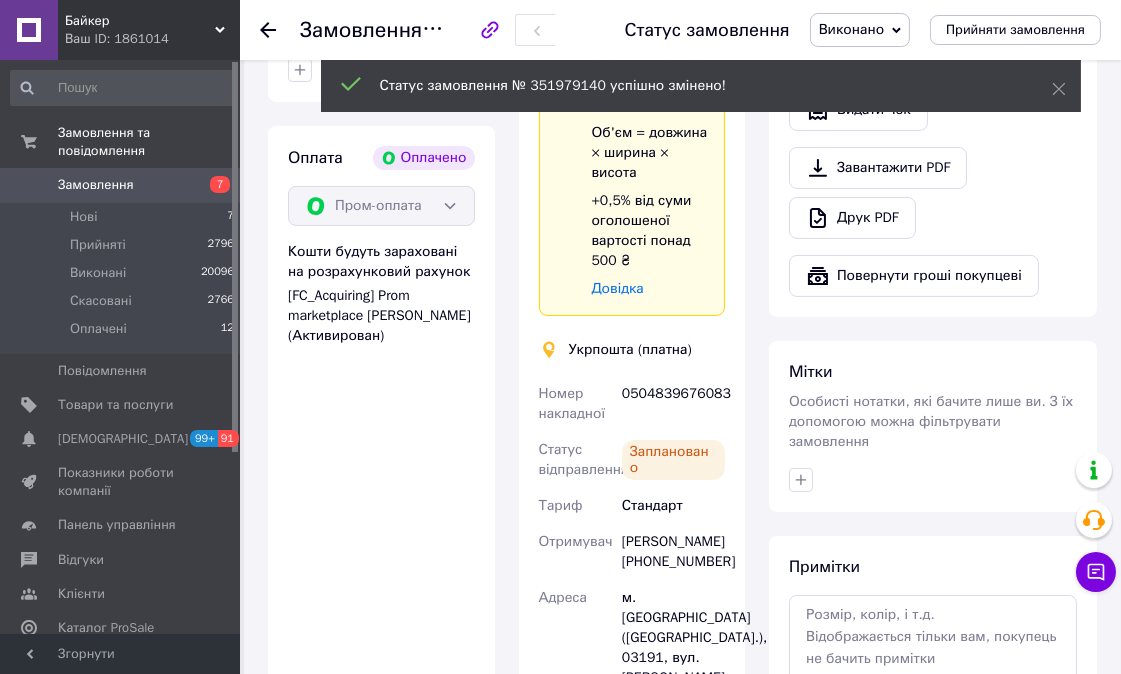 click 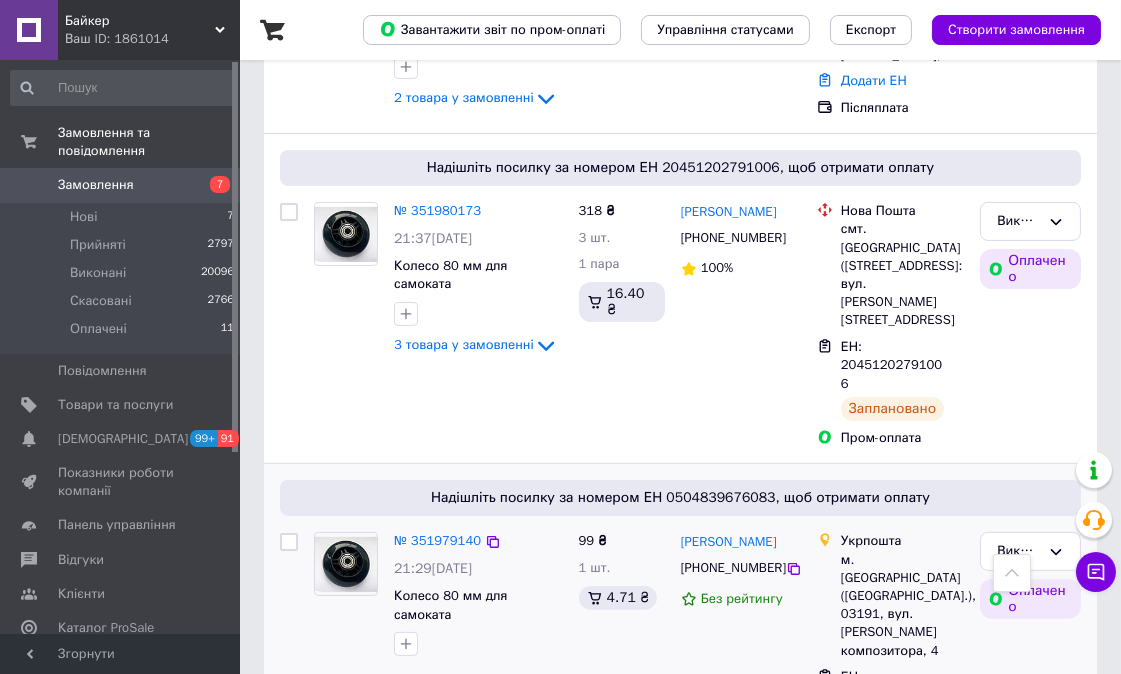 scroll, scrollTop: 1000, scrollLeft: 0, axis: vertical 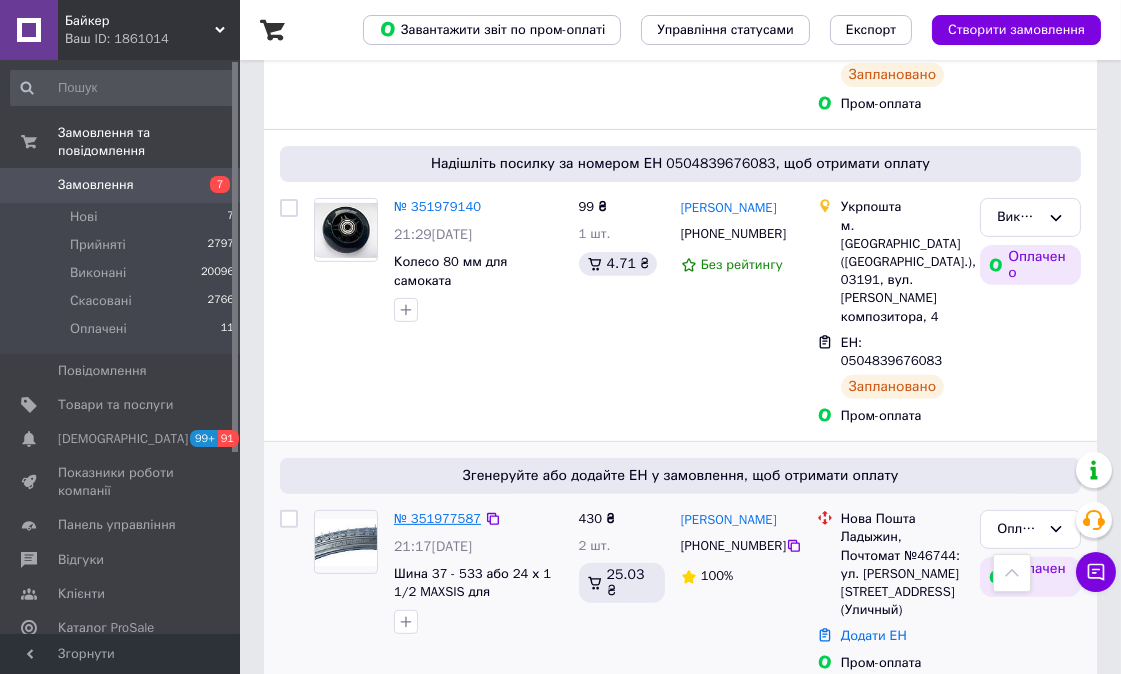 click on "№ 351977587" at bounding box center (437, 518) 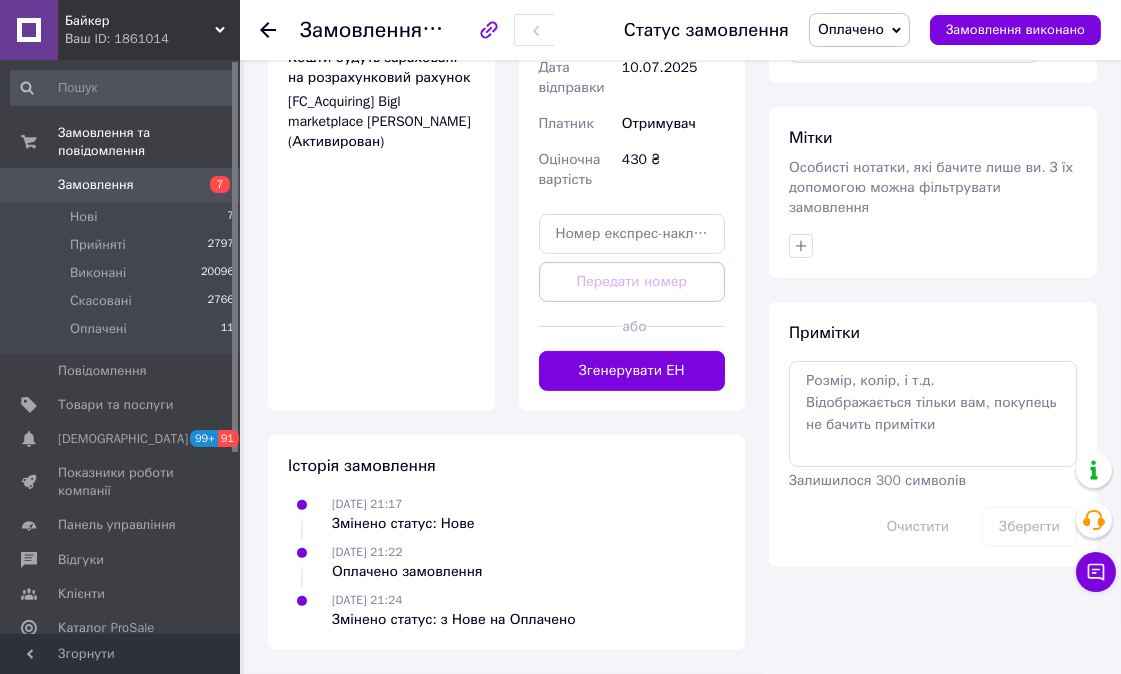 scroll, scrollTop: 567, scrollLeft: 0, axis: vertical 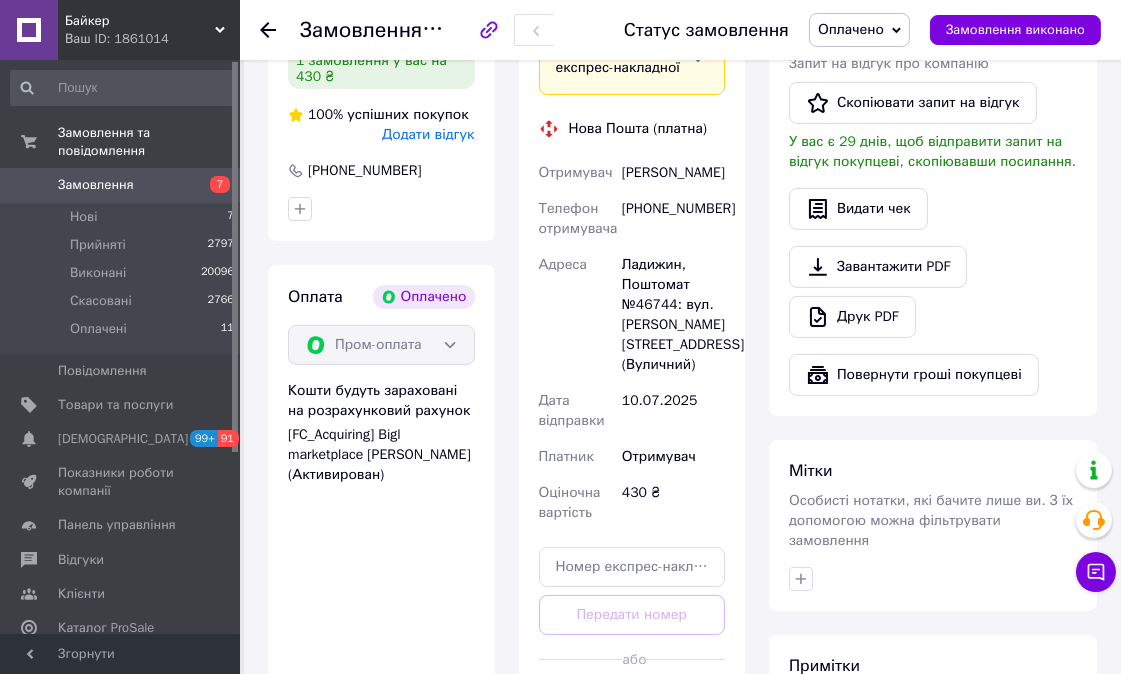 click on "Оплачено" at bounding box center (851, 29) 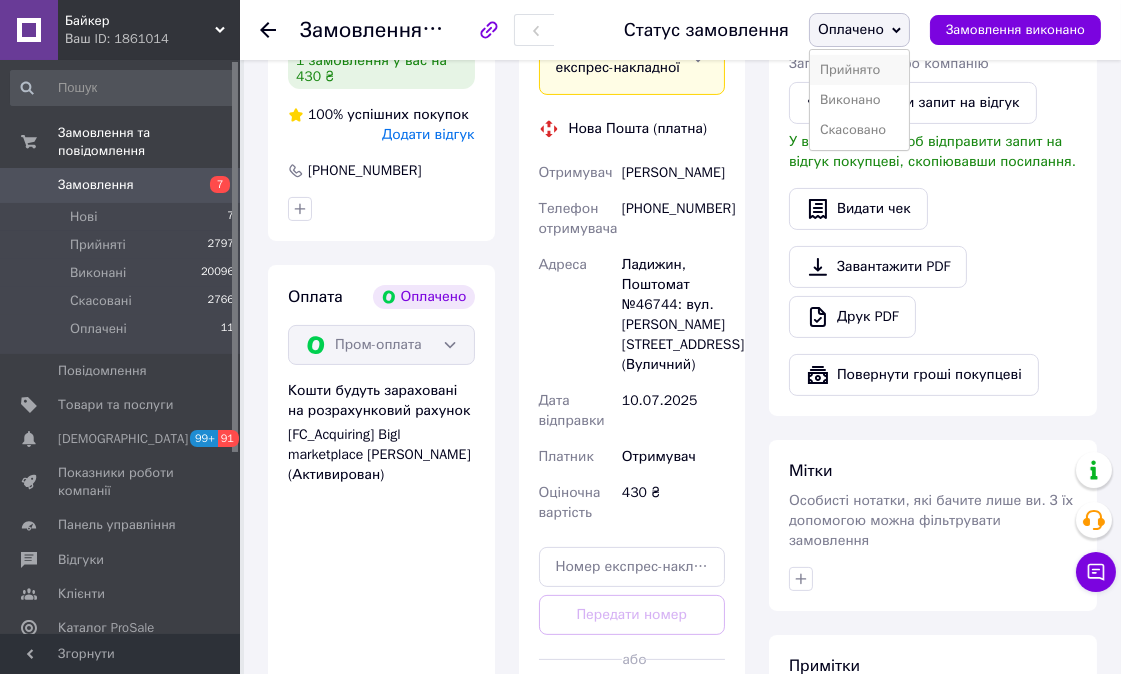 click on "Прийнято" at bounding box center (859, 70) 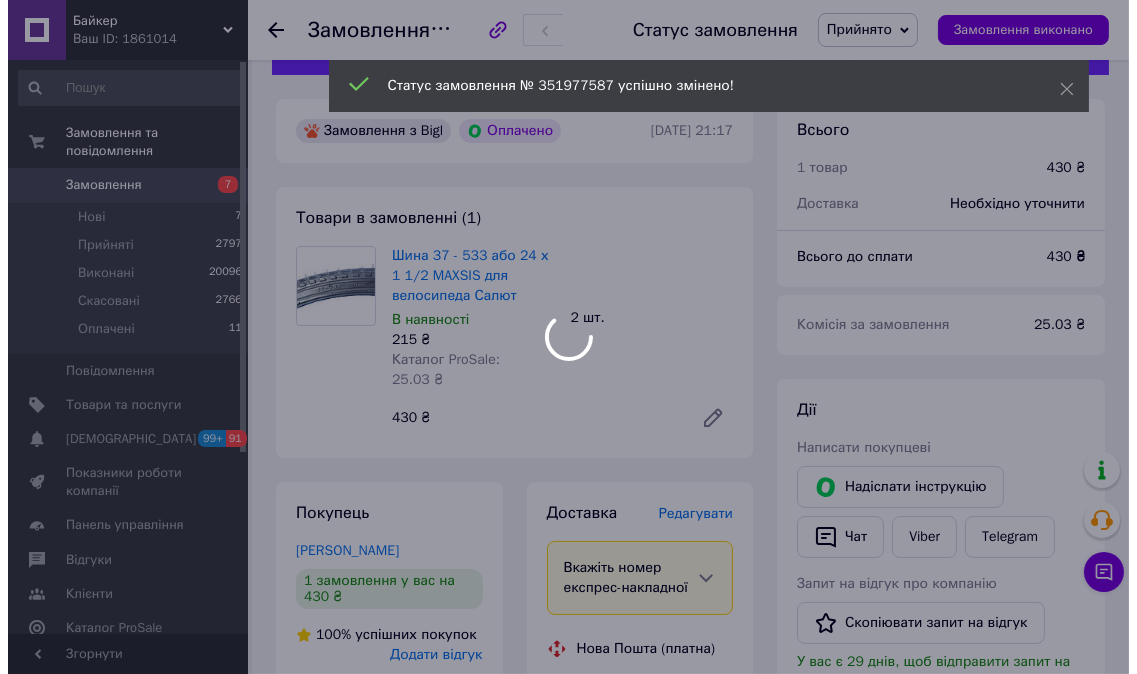 scroll, scrollTop: 12, scrollLeft: 0, axis: vertical 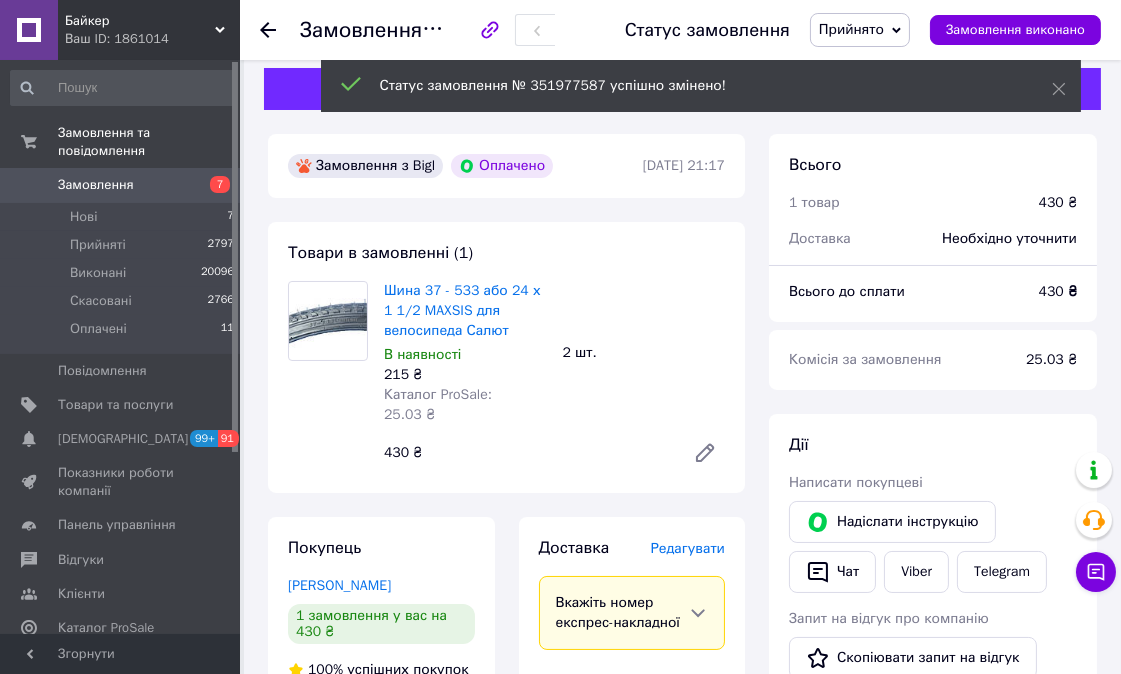 click on "Редагувати" at bounding box center [688, 548] 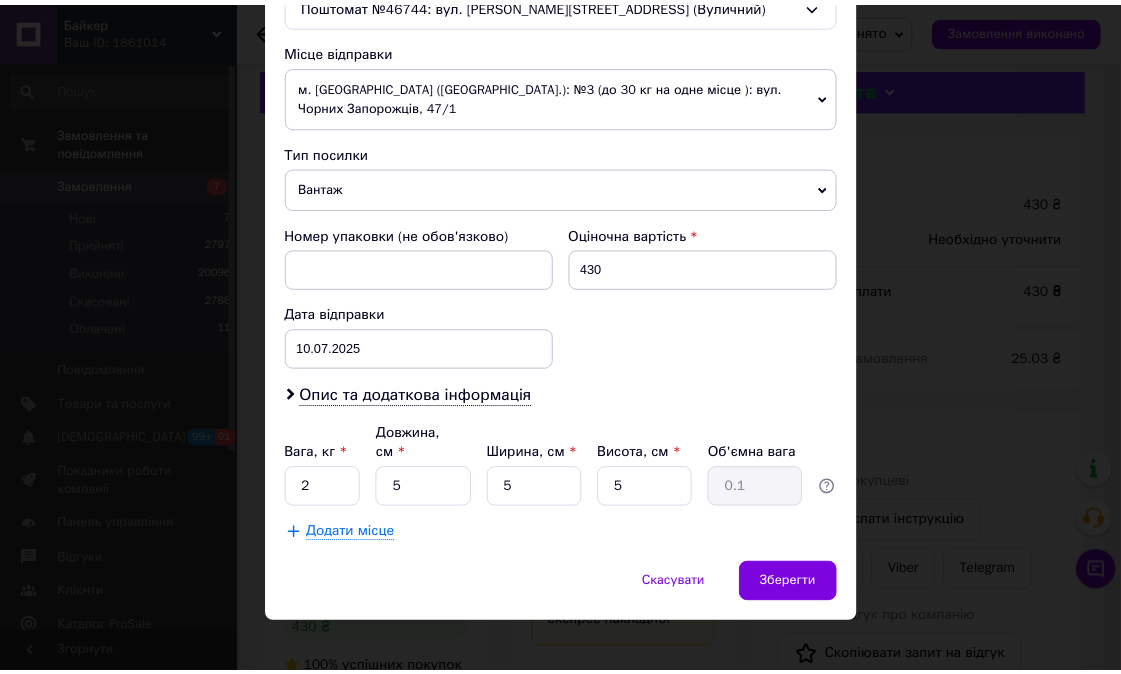 scroll, scrollTop: 675, scrollLeft: 0, axis: vertical 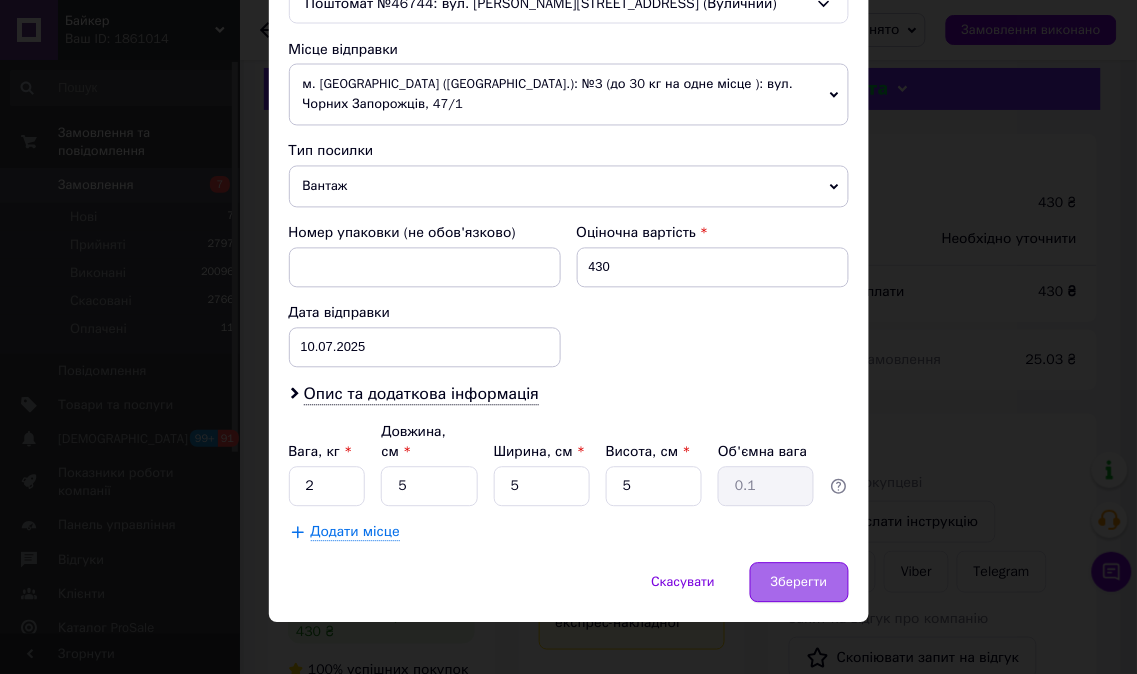 click on "Зберегти" at bounding box center (799, 583) 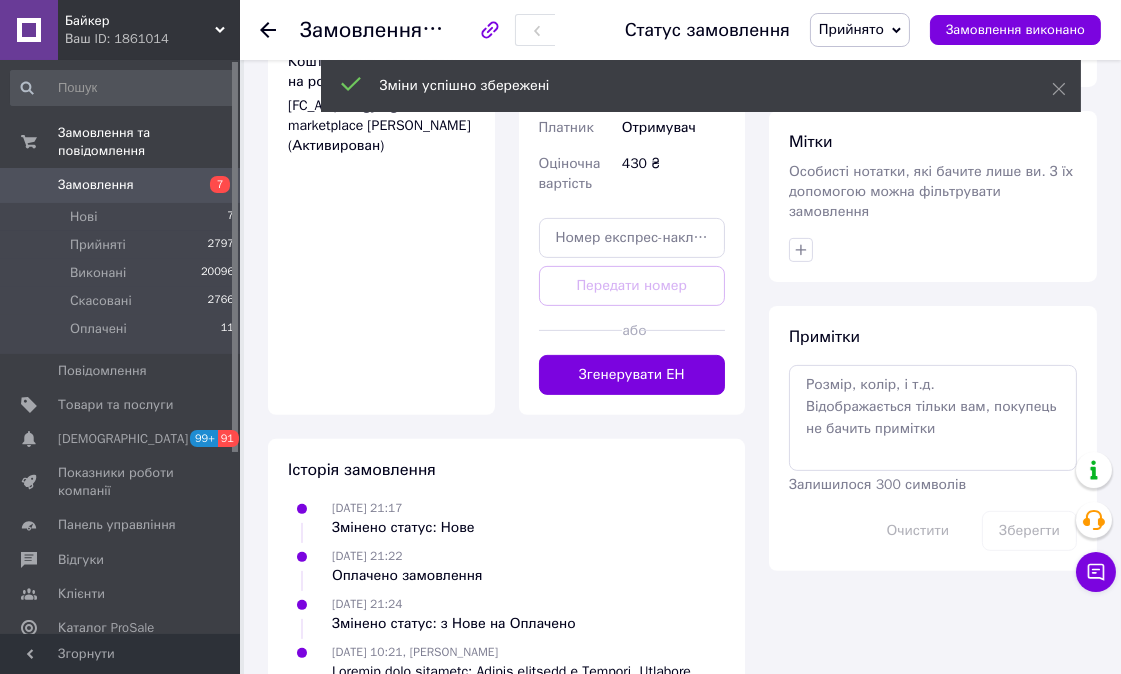 scroll, scrollTop: 901, scrollLeft: 0, axis: vertical 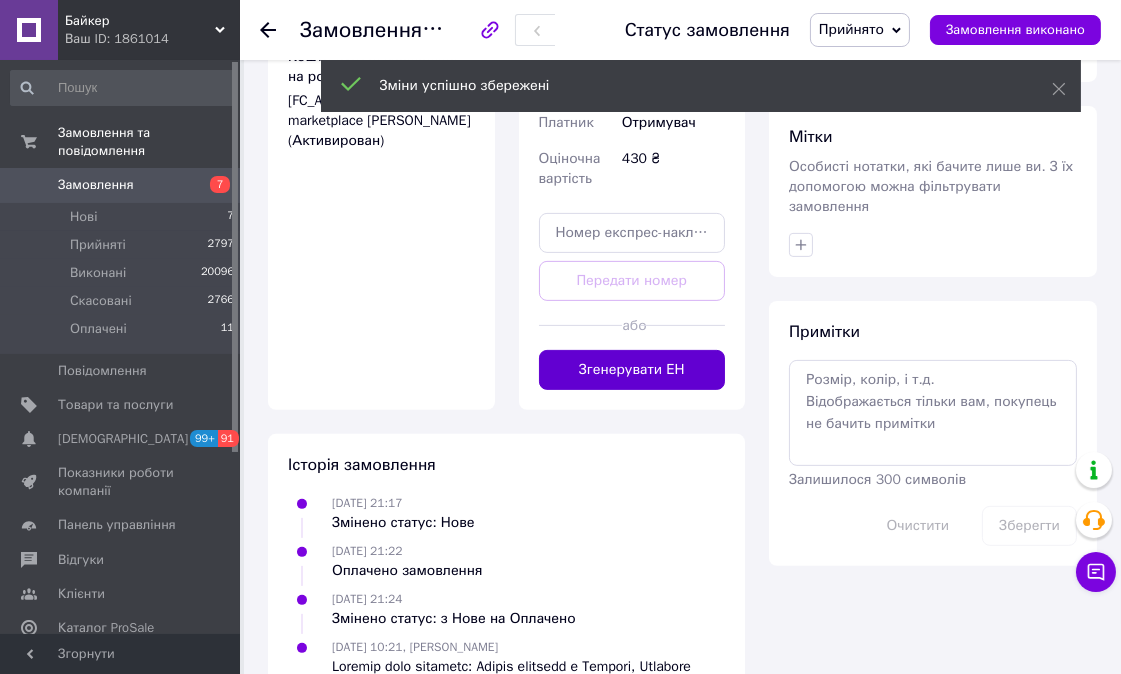 click on "Згенерувати ЕН" at bounding box center (632, 370) 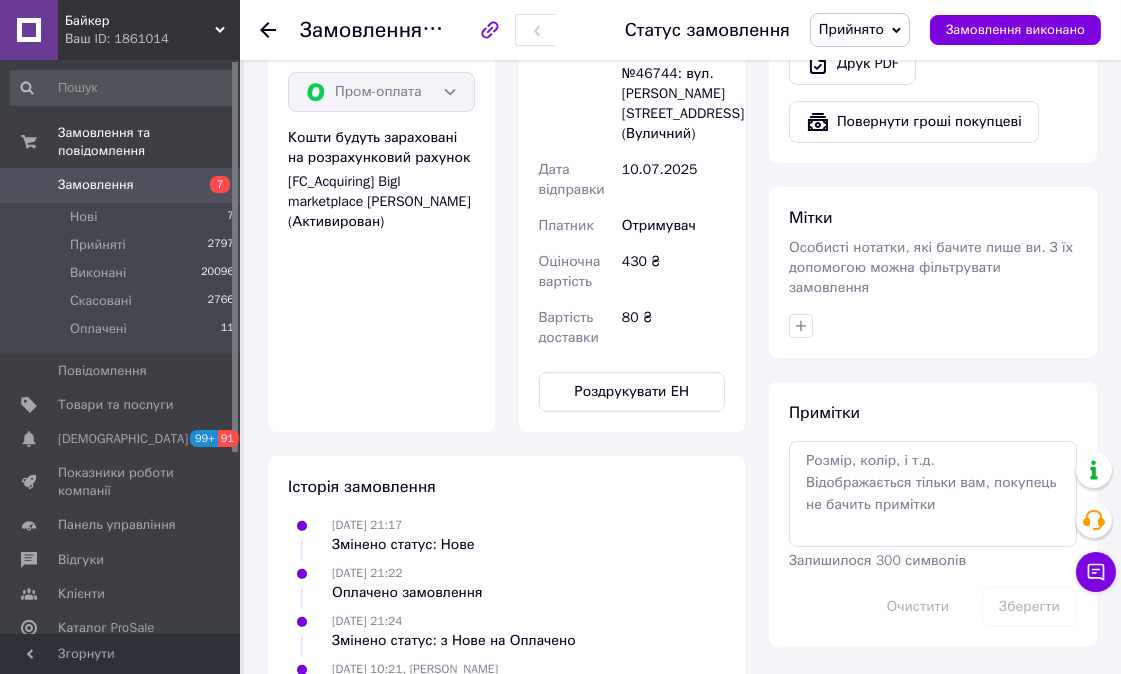 scroll, scrollTop: 790, scrollLeft: 0, axis: vertical 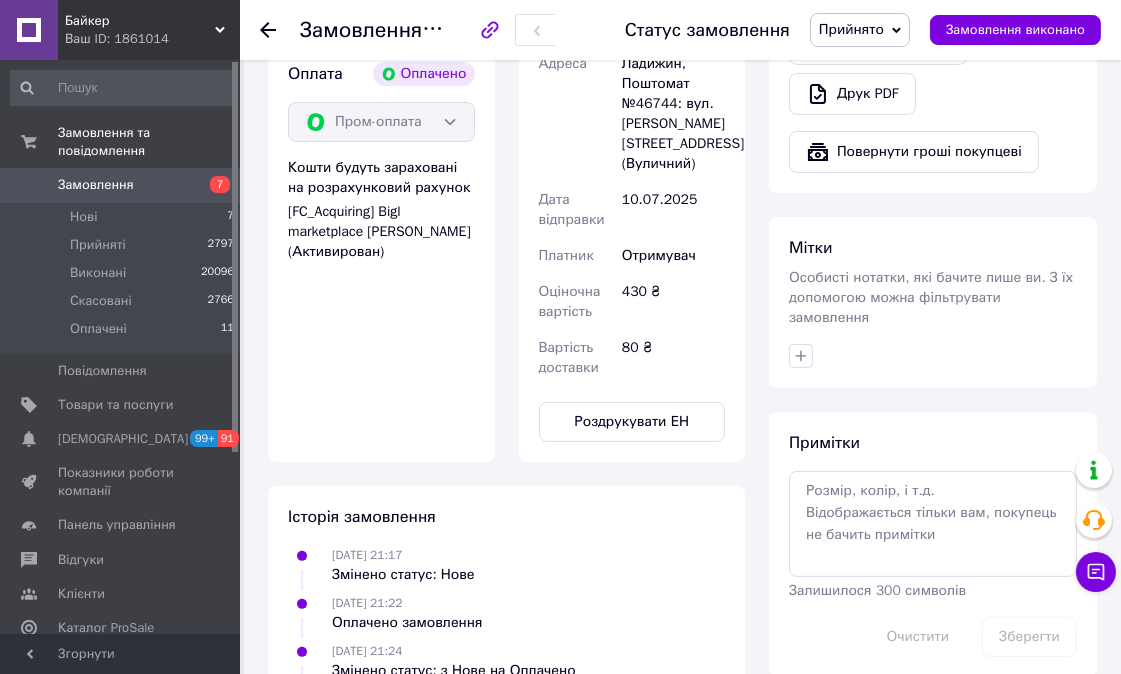 click on "Прийнято" at bounding box center [851, 29] 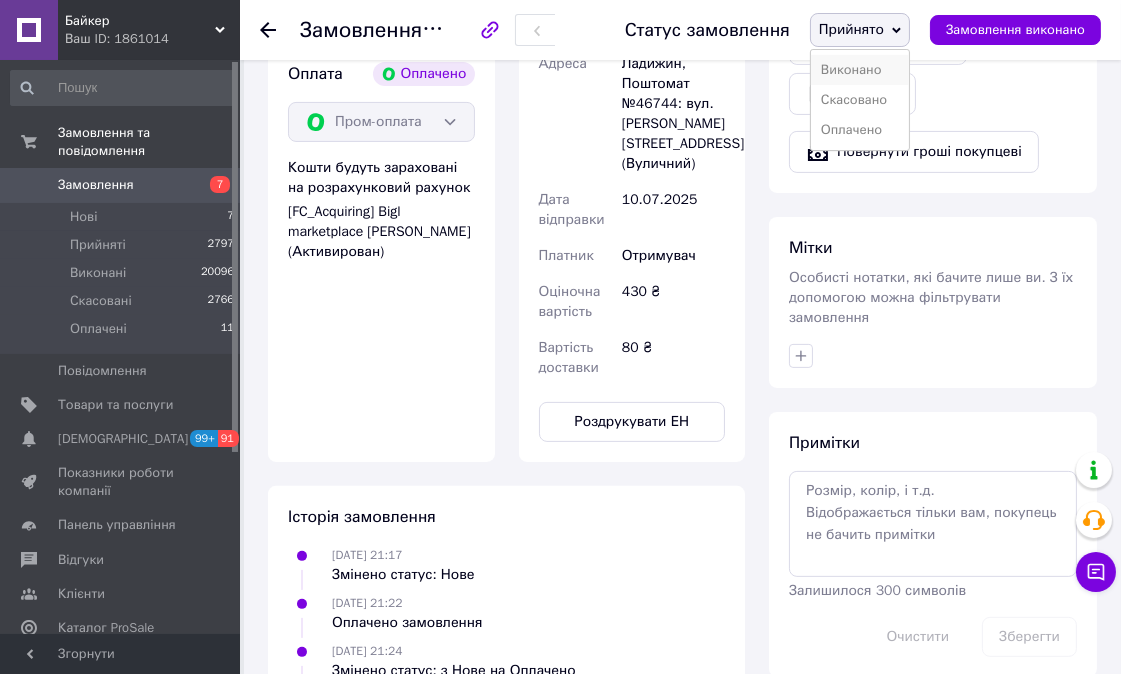 click on "Виконано" at bounding box center [860, 70] 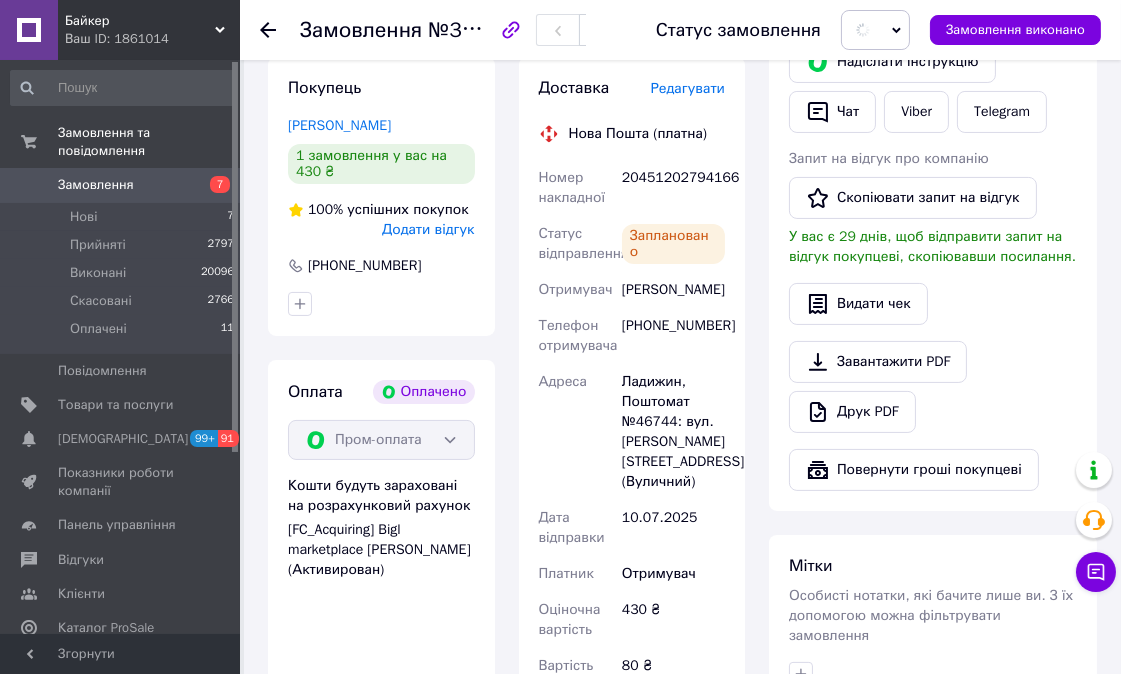 scroll, scrollTop: 456, scrollLeft: 0, axis: vertical 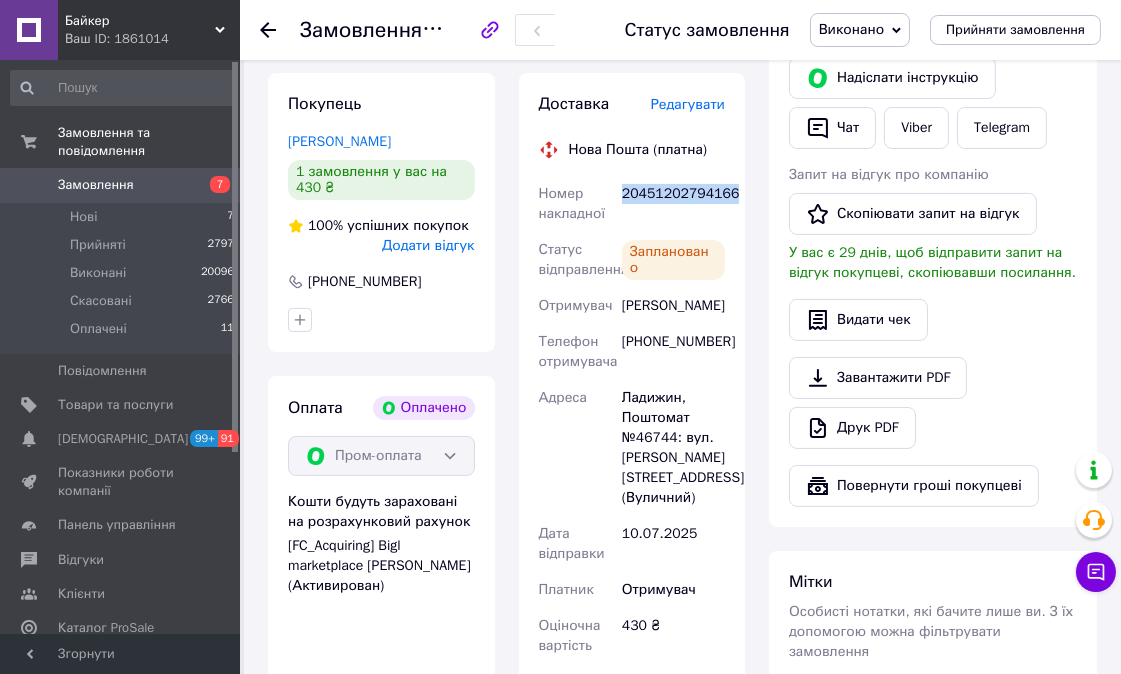 drag, startPoint x: 730, startPoint y: 171, endPoint x: 622, endPoint y: 171, distance: 108 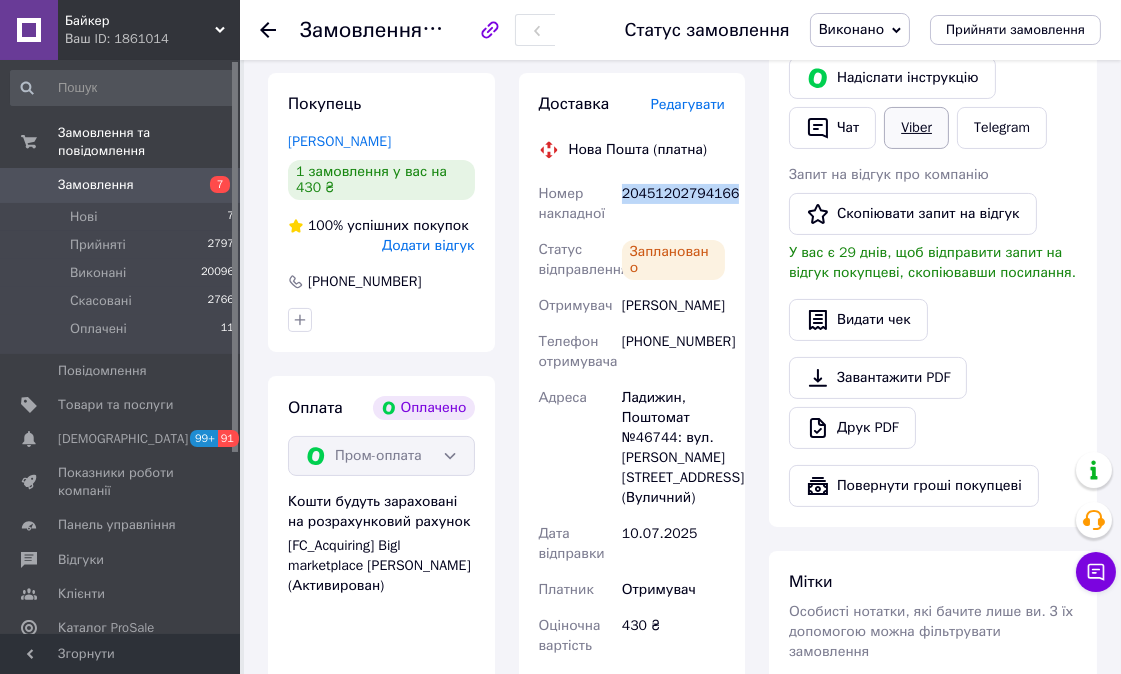 click on "Viber" at bounding box center [916, 128] 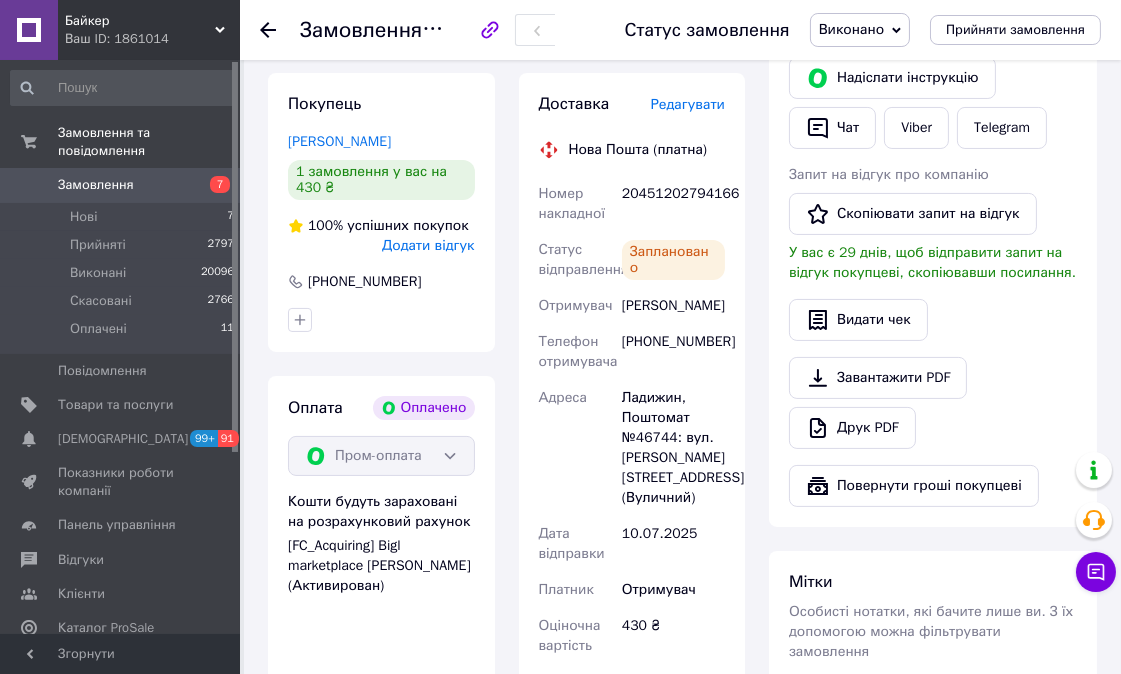 click 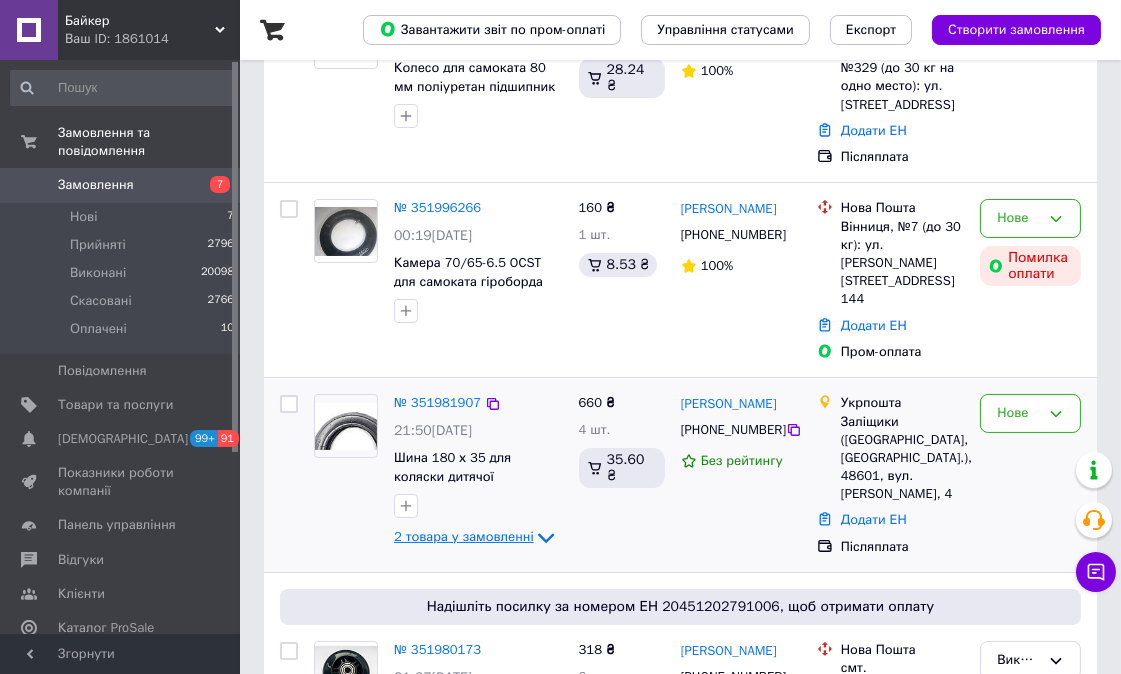 scroll, scrollTop: 333, scrollLeft: 0, axis: vertical 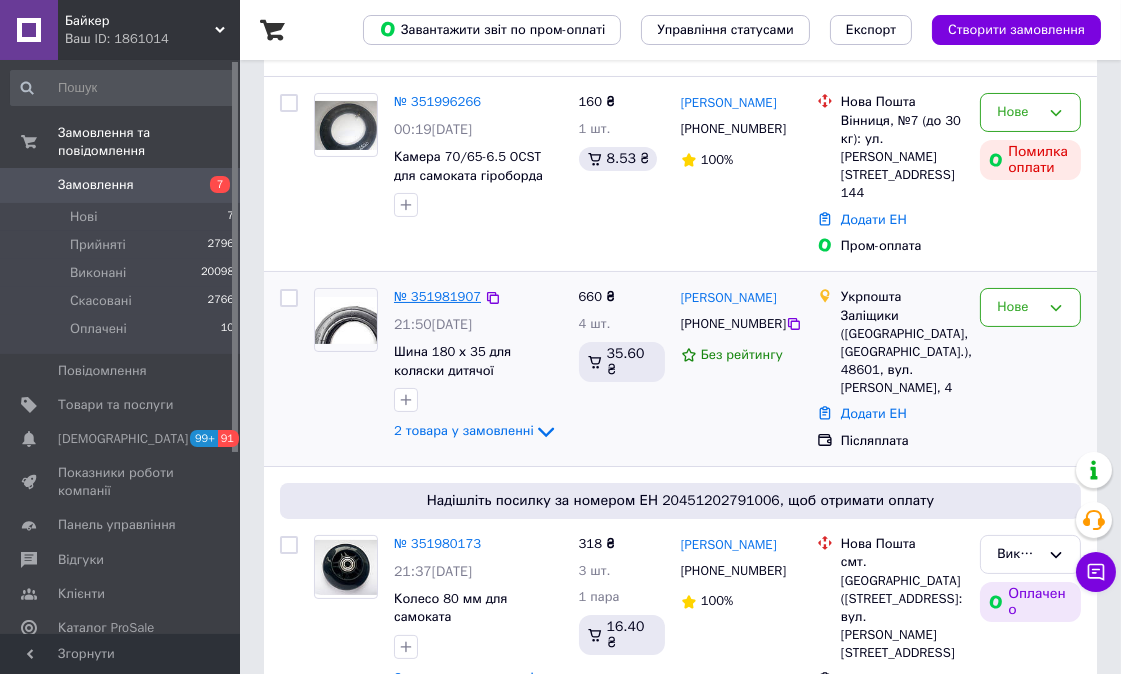click on "№ 351981907" at bounding box center (437, 296) 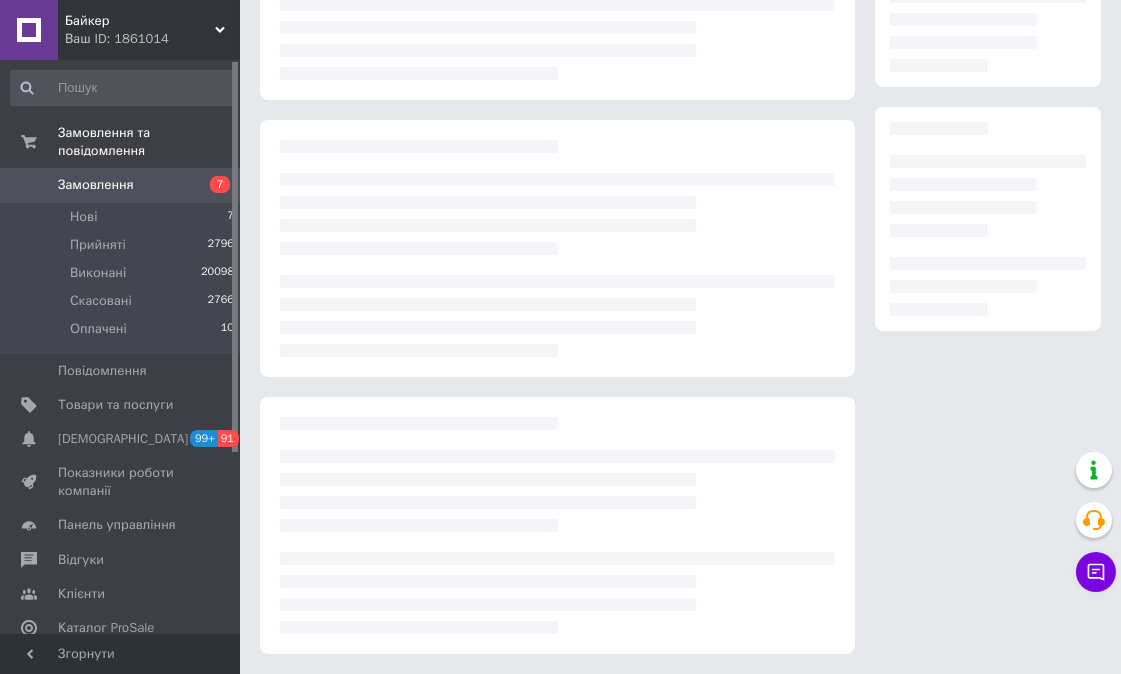 scroll, scrollTop: 333, scrollLeft: 0, axis: vertical 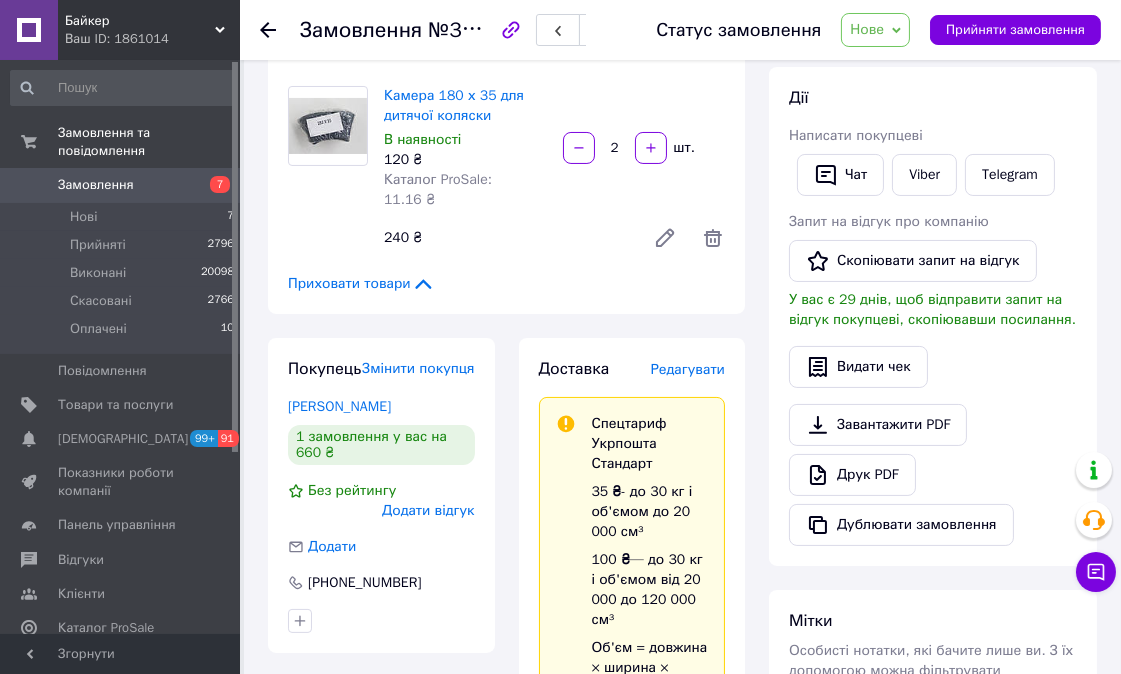 click on "Нове" at bounding box center (867, 29) 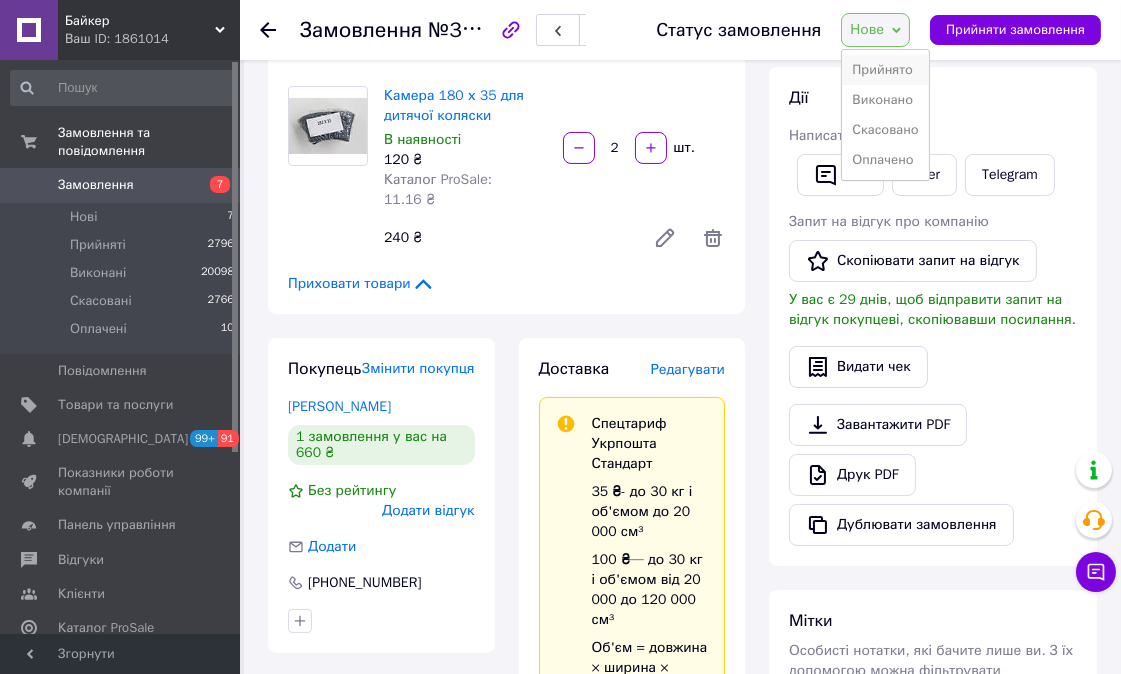 click on "Прийнято" at bounding box center (885, 70) 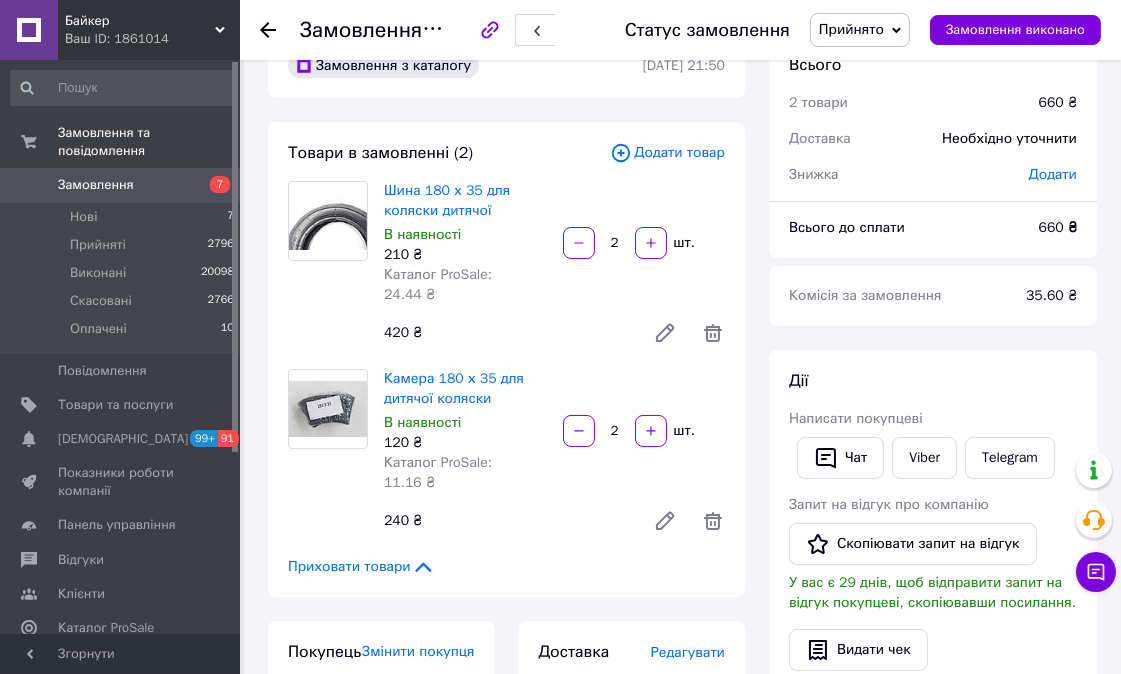 scroll, scrollTop: 0, scrollLeft: 0, axis: both 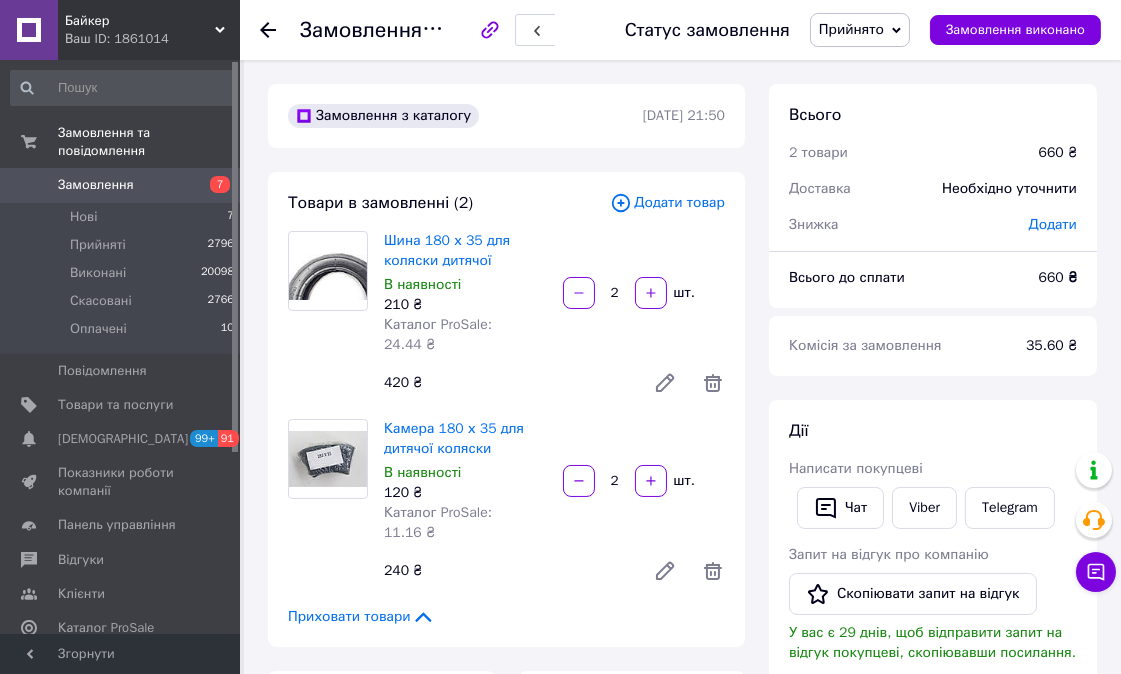 click 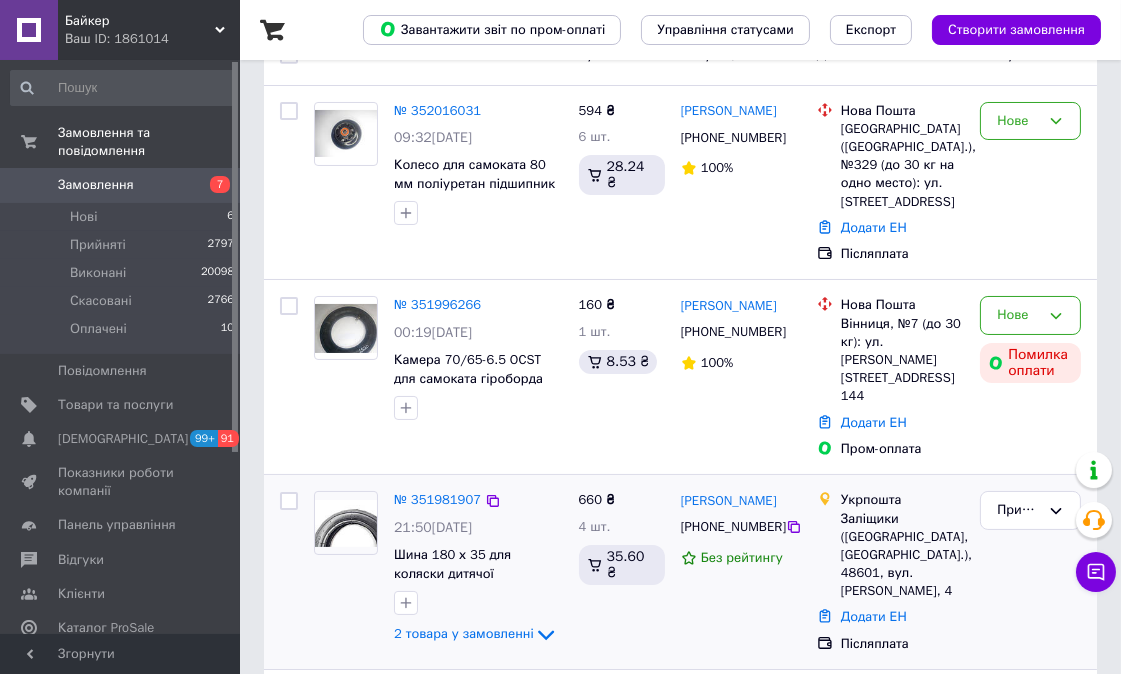 scroll, scrollTop: 111, scrollLeft: 0, axis: vertical 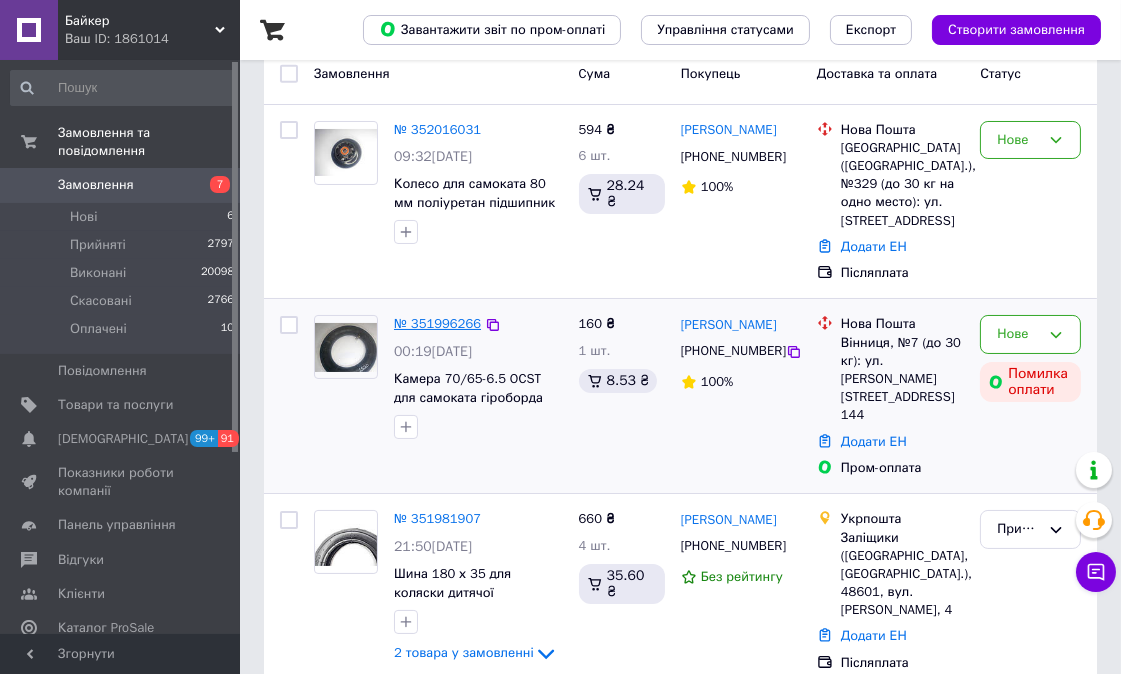 click on "№ 351996266" at bounding box center [437, 323] 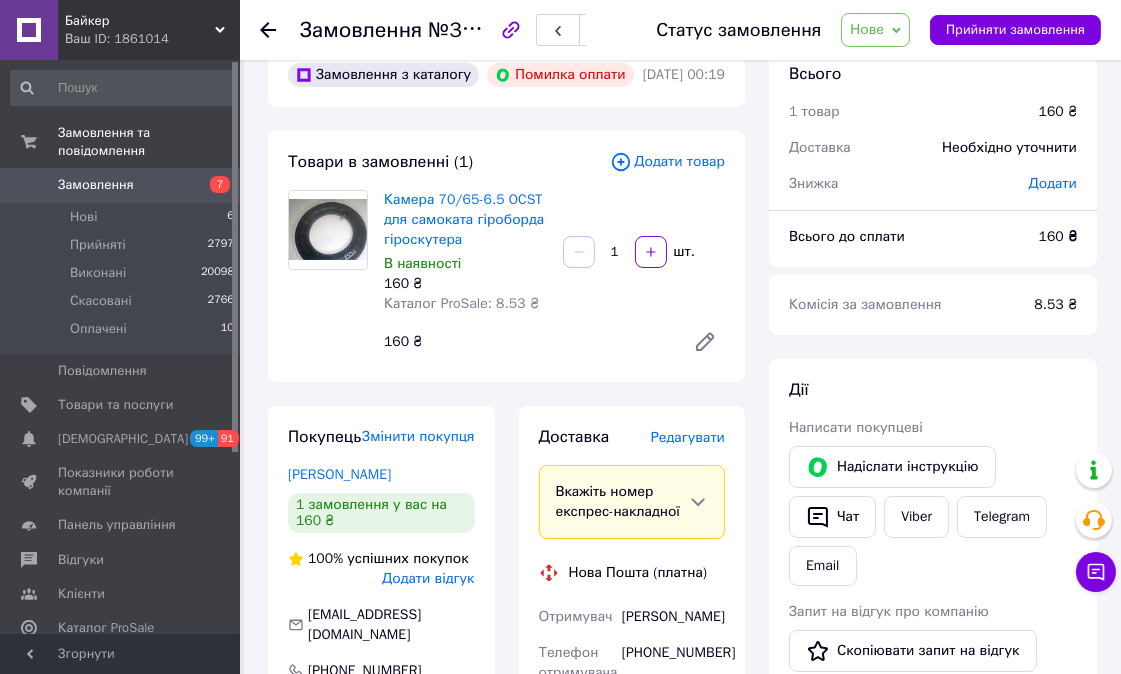 scroll, scrollTop: 0, scrollLeft: 0, axis: both 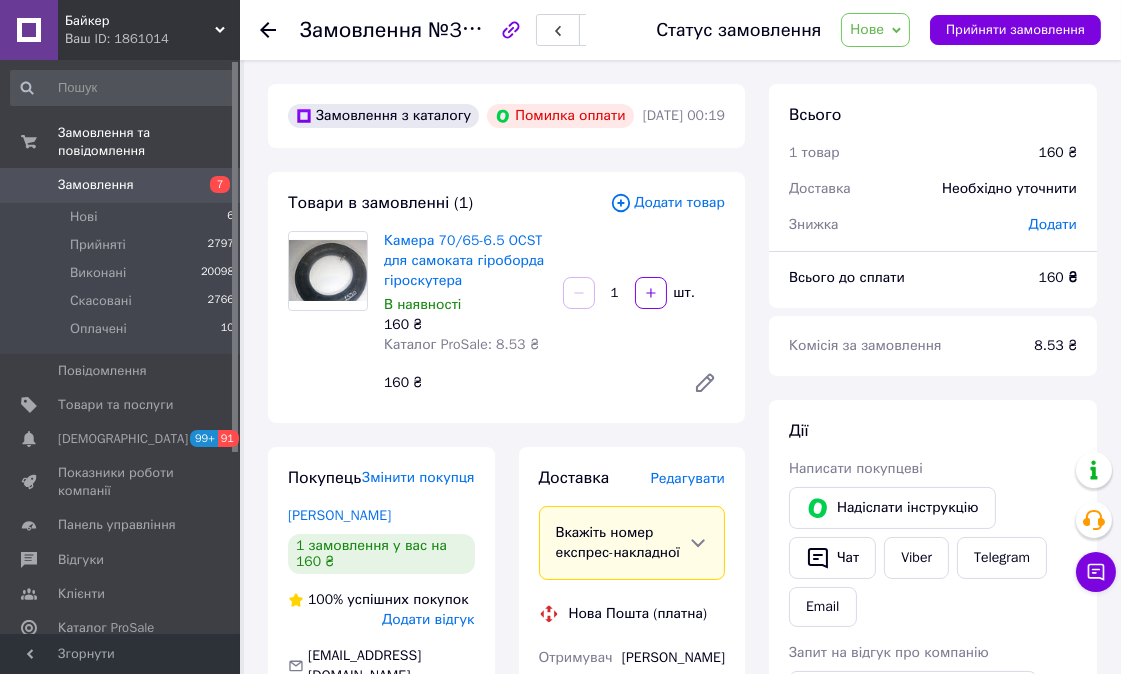 click on "Нове" at bounding box center [875, 30] 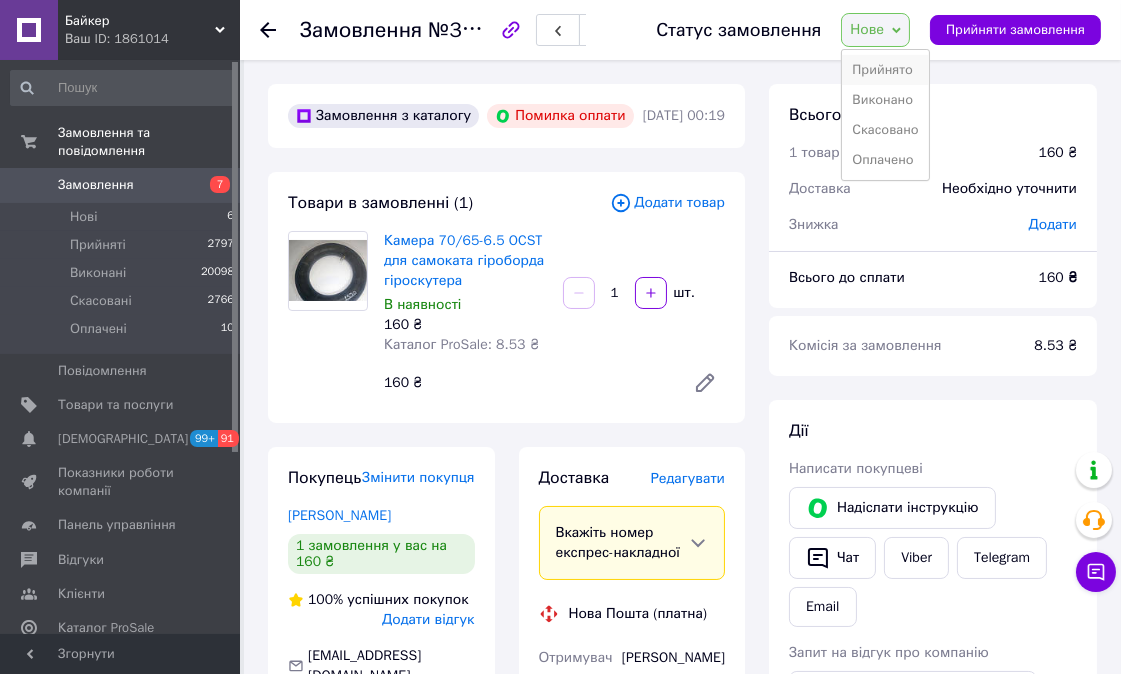click on "Прийнято" at bounding box center [885, 70] 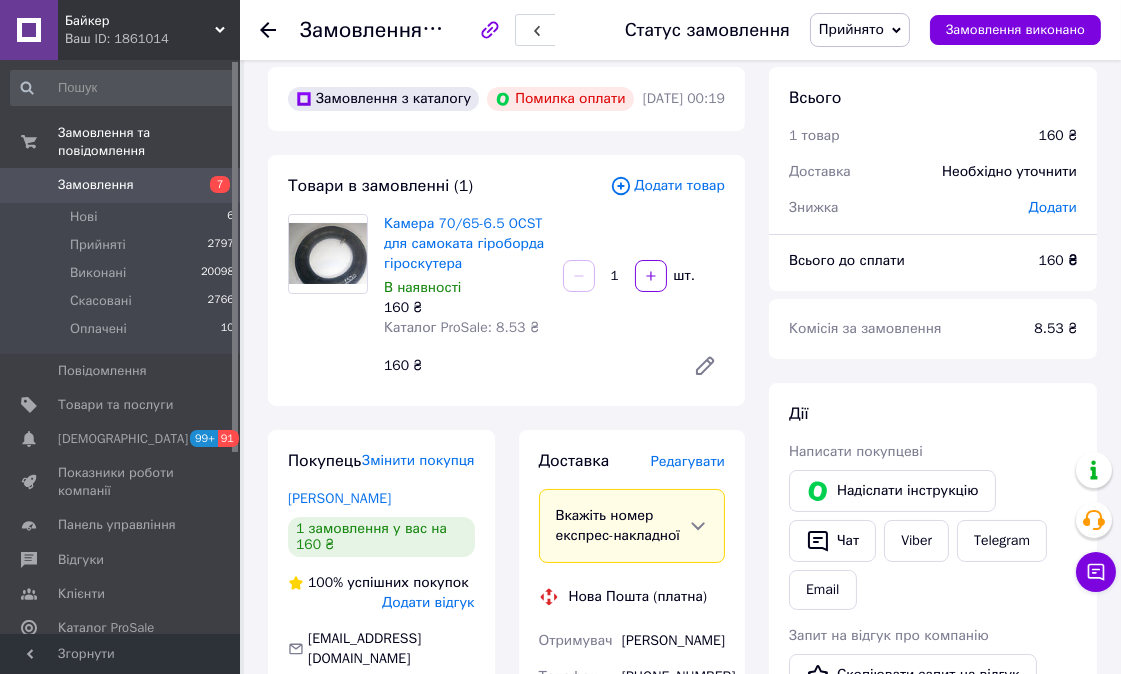scroll, scrollTop: 444, scrollLeft: 0, axis: vertical 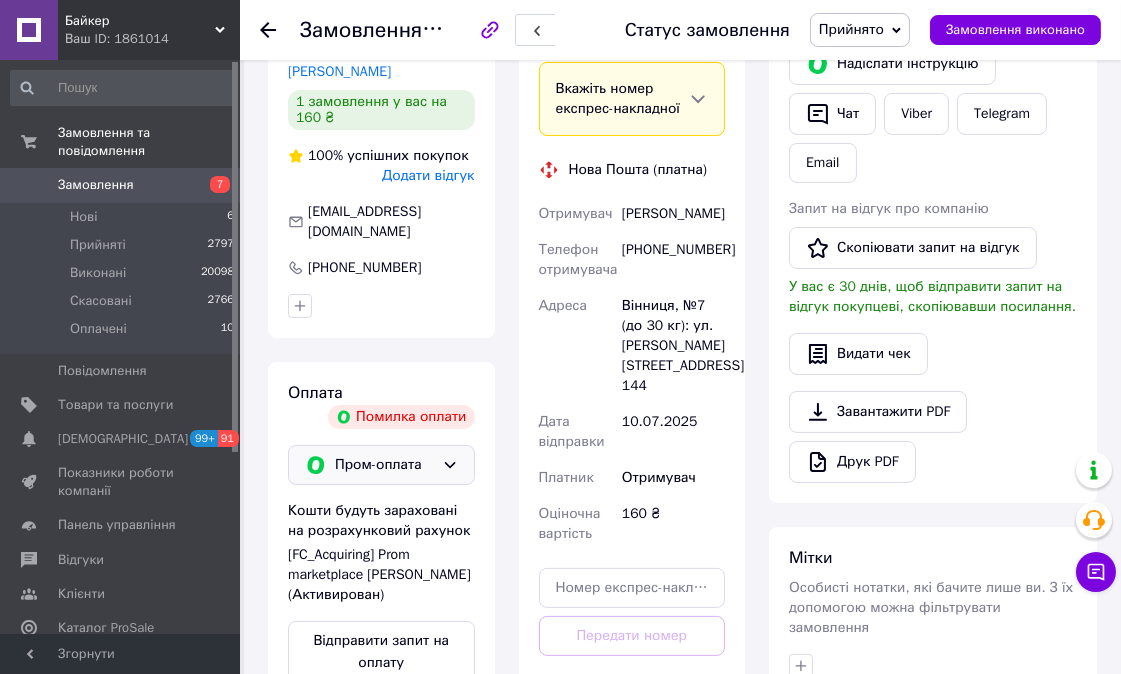click on "Пром-оплата" at bounding box center [384, 465] 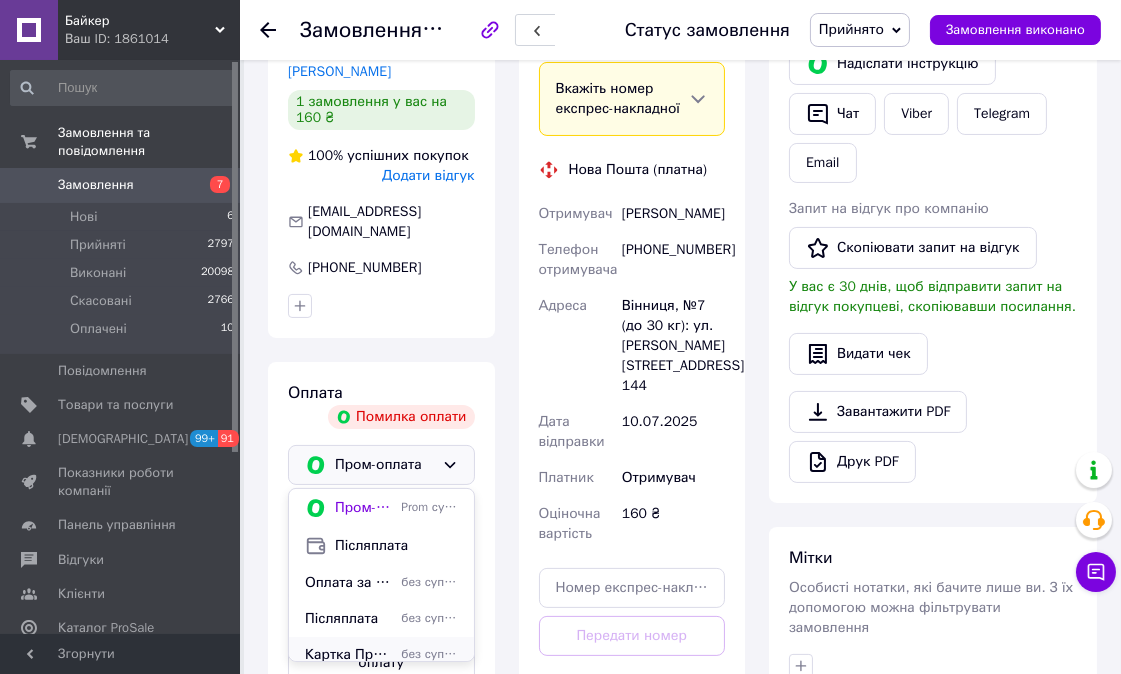 click on "Картка ПриватБанка" at bounding box center (349, 655) 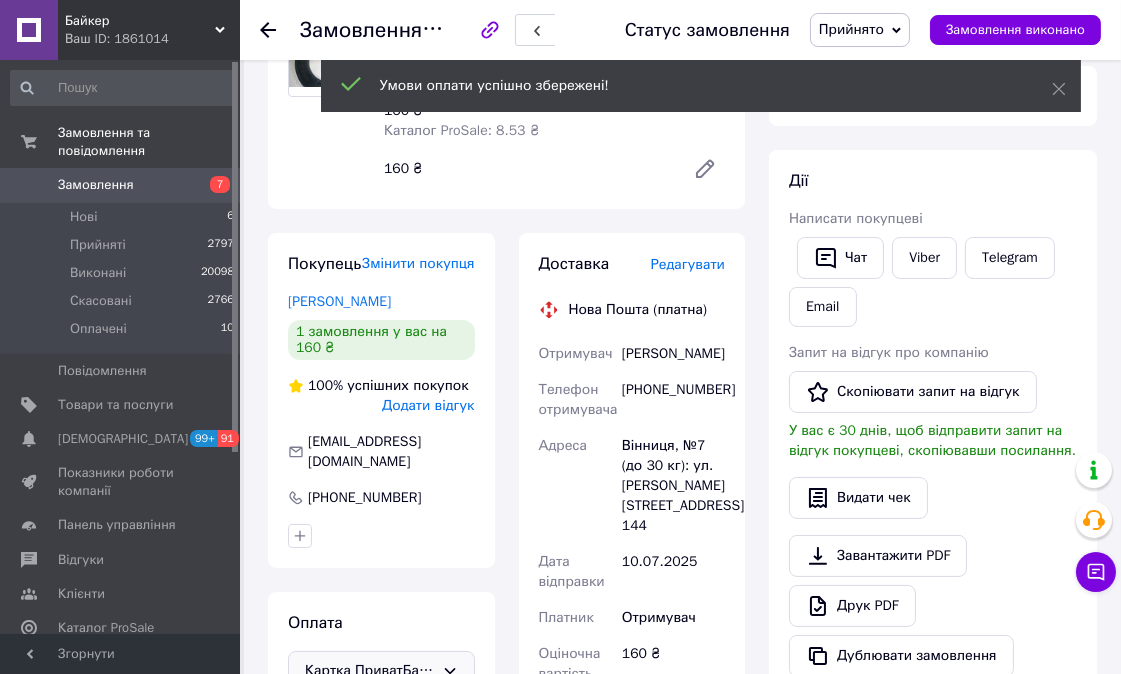 scroll, scrollTop: 190, scrollLeft: 0, axis: vertical 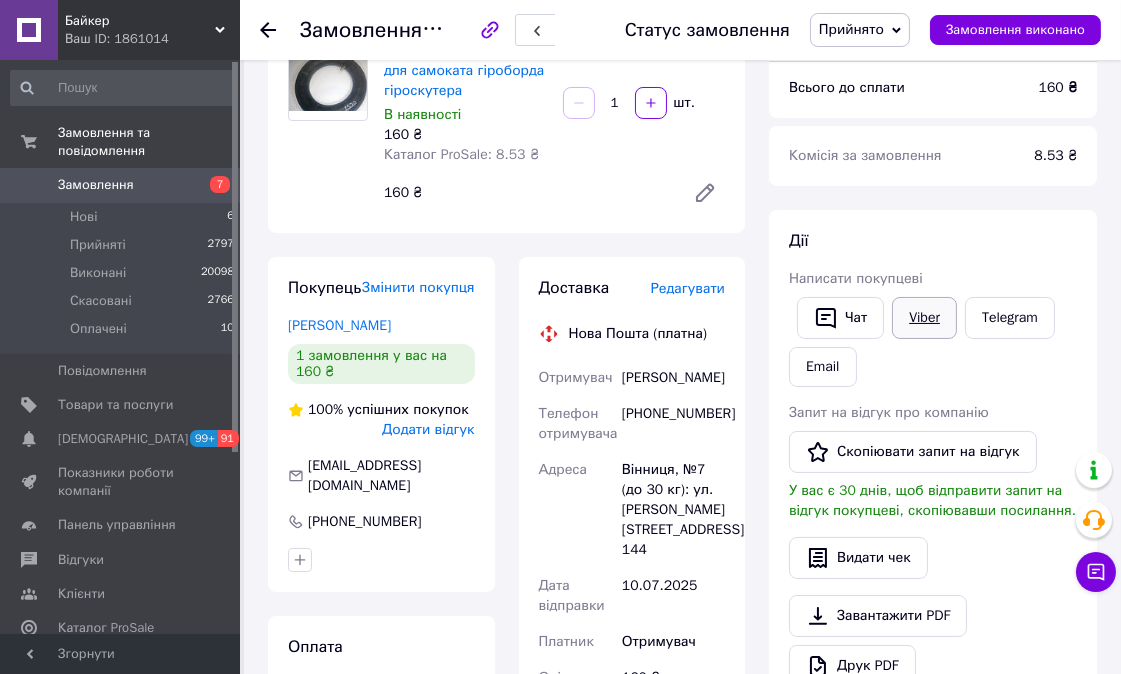 click on "Viber" at bounding box center (924, 318) 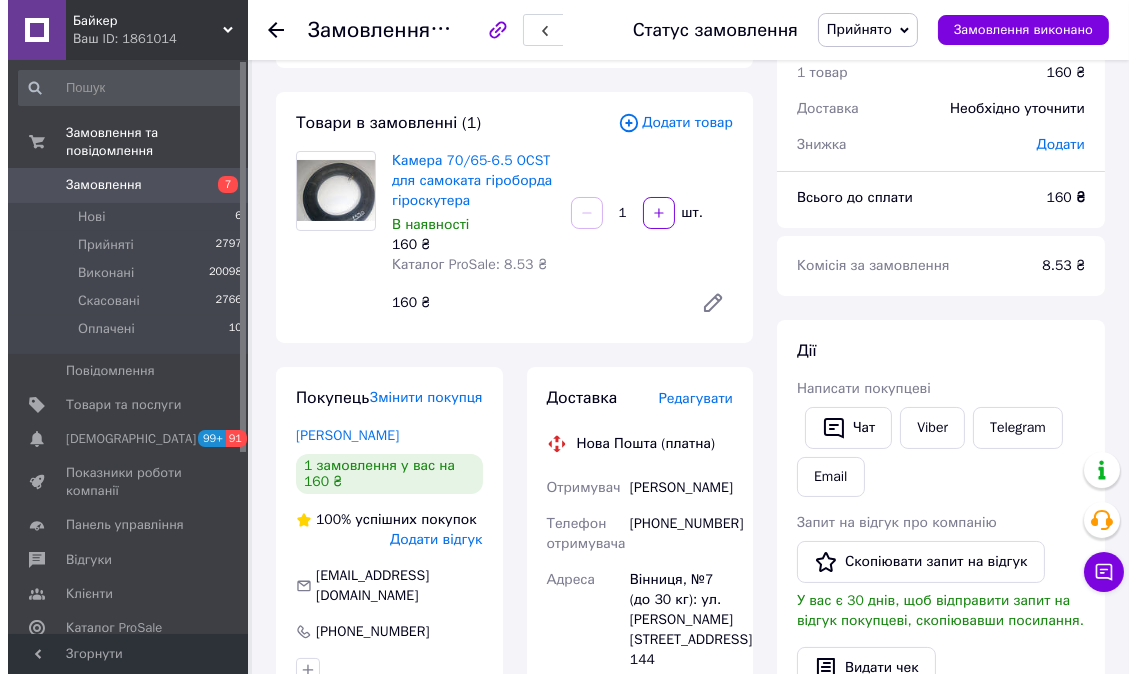 scroll, scrollTop: 0, scrollLeft: 0, axis: both 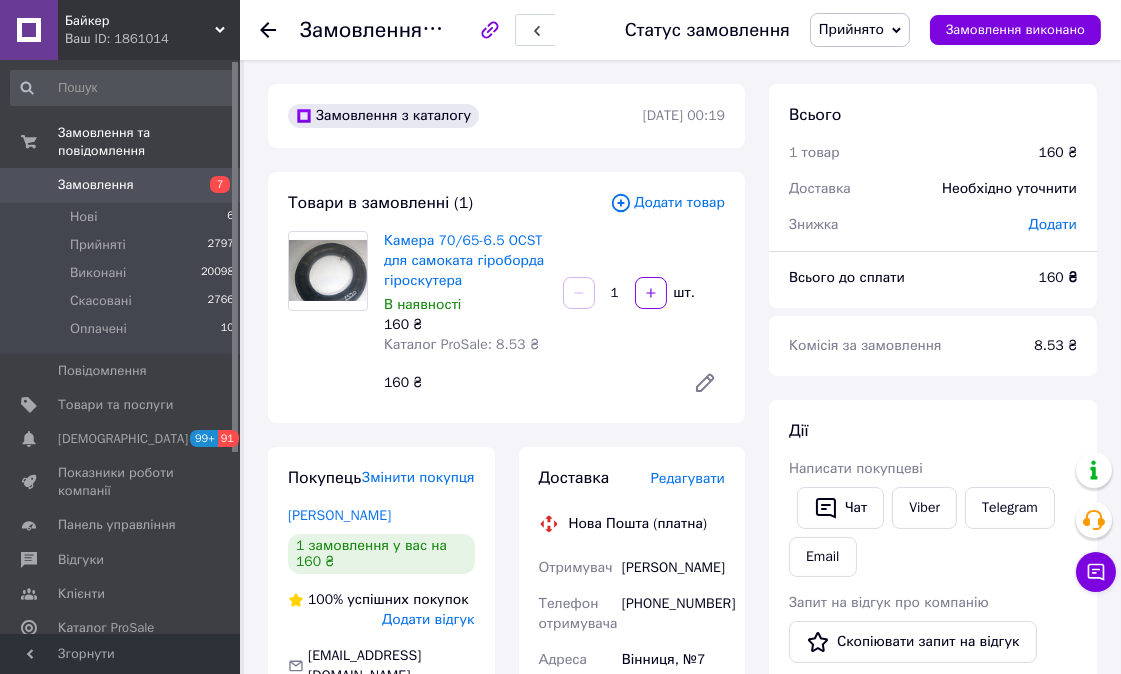 click on "Редагувати" at bounding box center [688, 478] 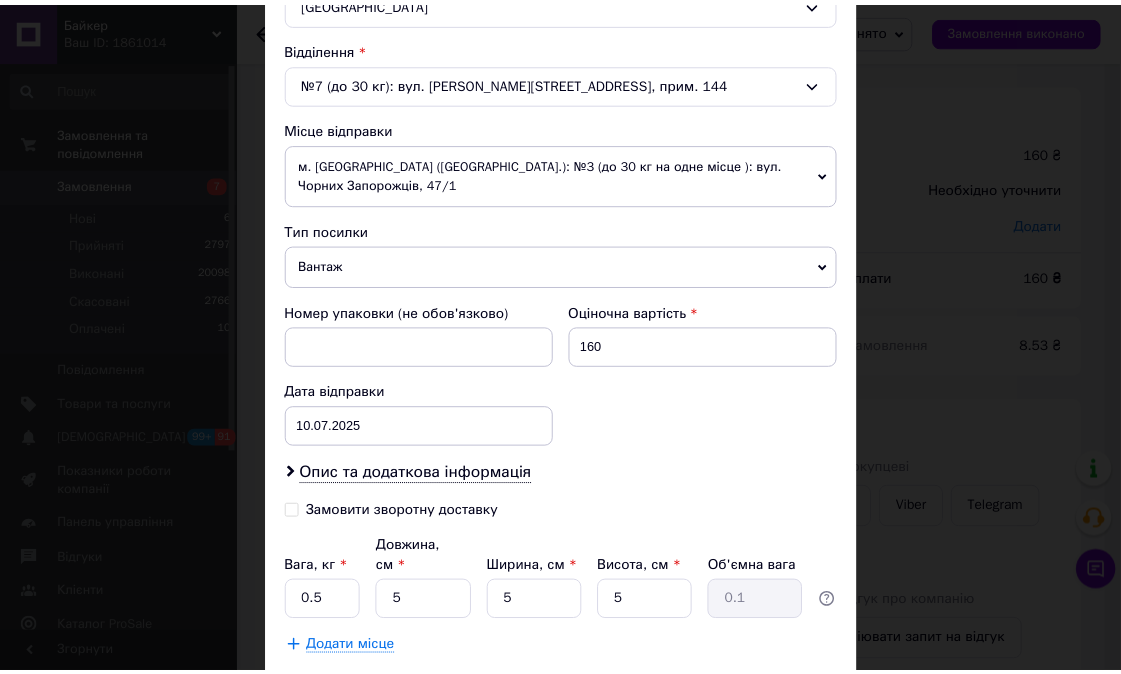 scroll, scrollTop: 712, scrollLeft: 0, axis: vertical 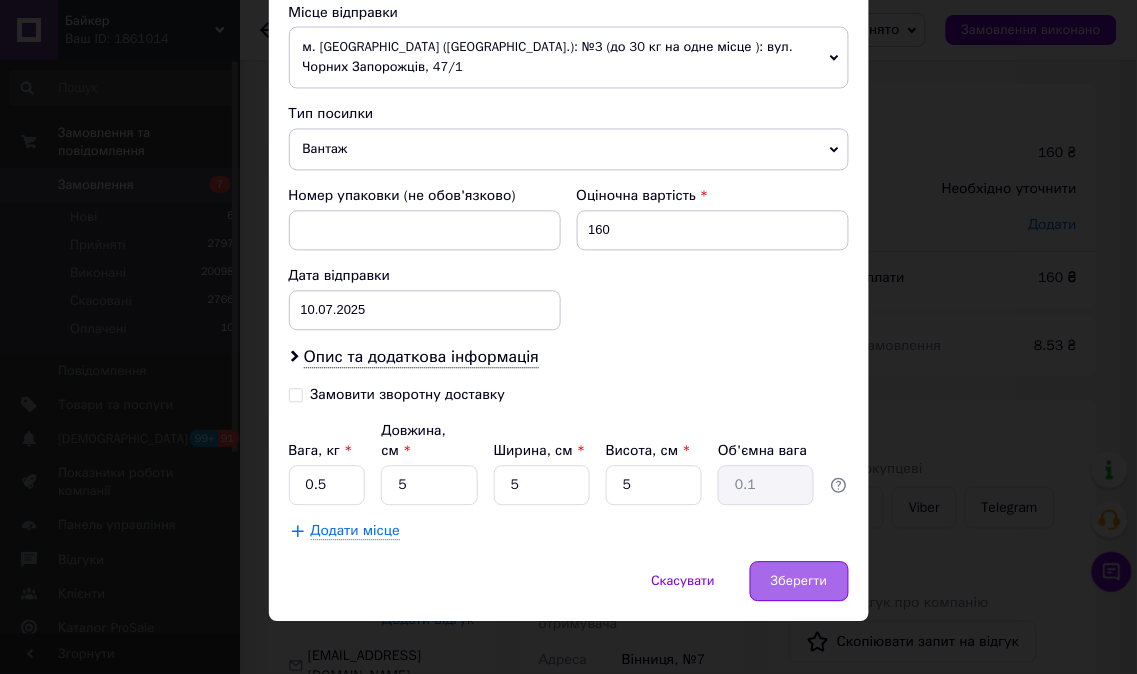 click on "Зберегти" at bounding box center [799, 582] 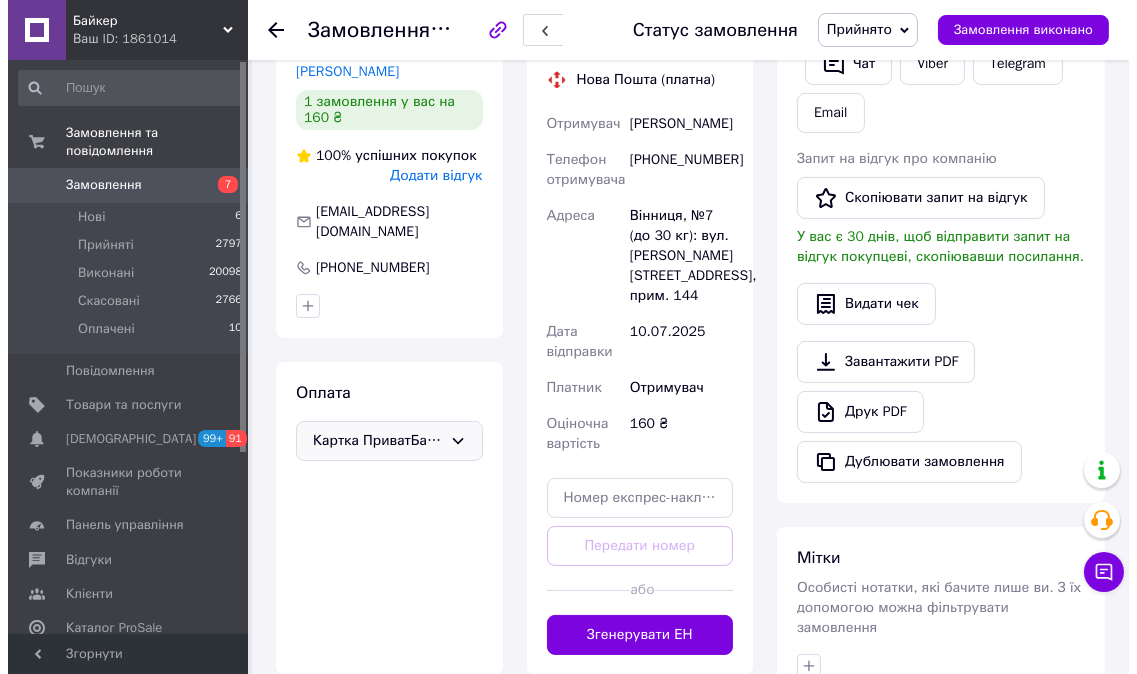scroll, scrollTop: 0, scrollLeft: 0, axis: both 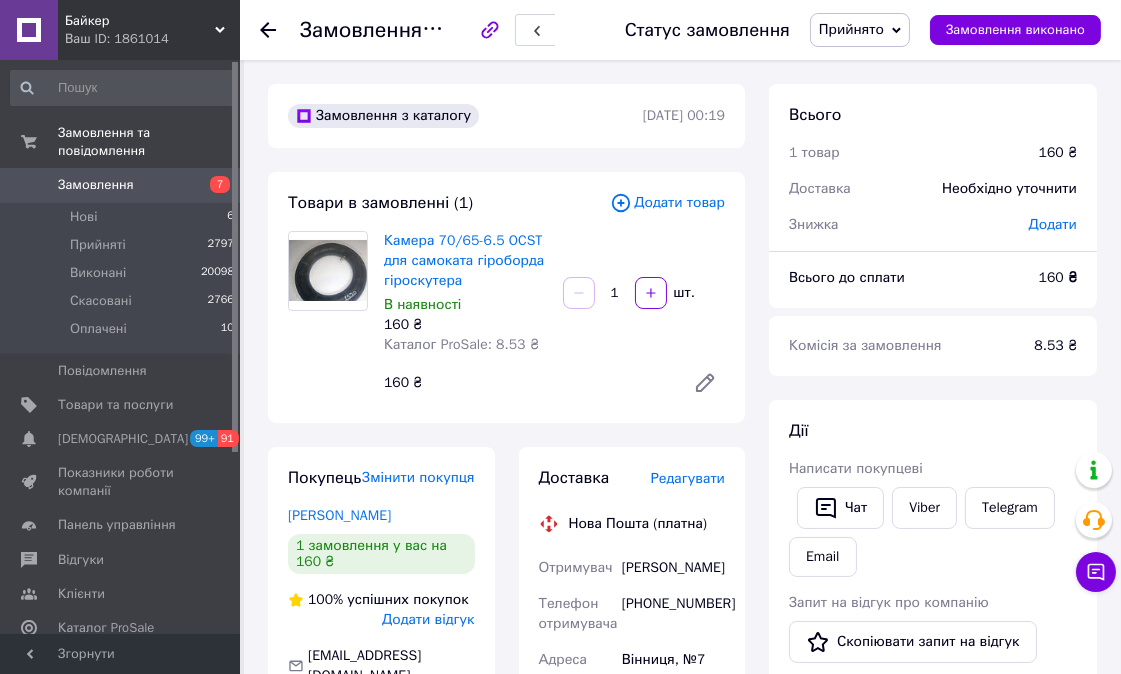 click on "Редагувати" at bounding box center [688, 478] 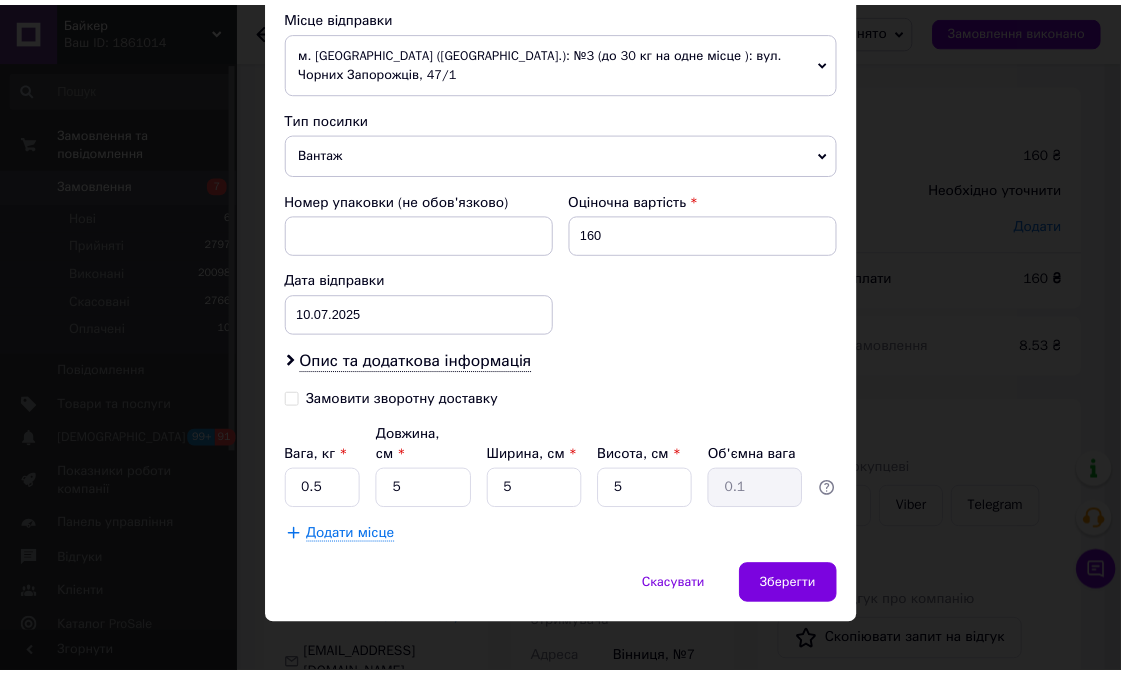scroll, scrollTop: 712, scrollLeft: 0, axis: vertical 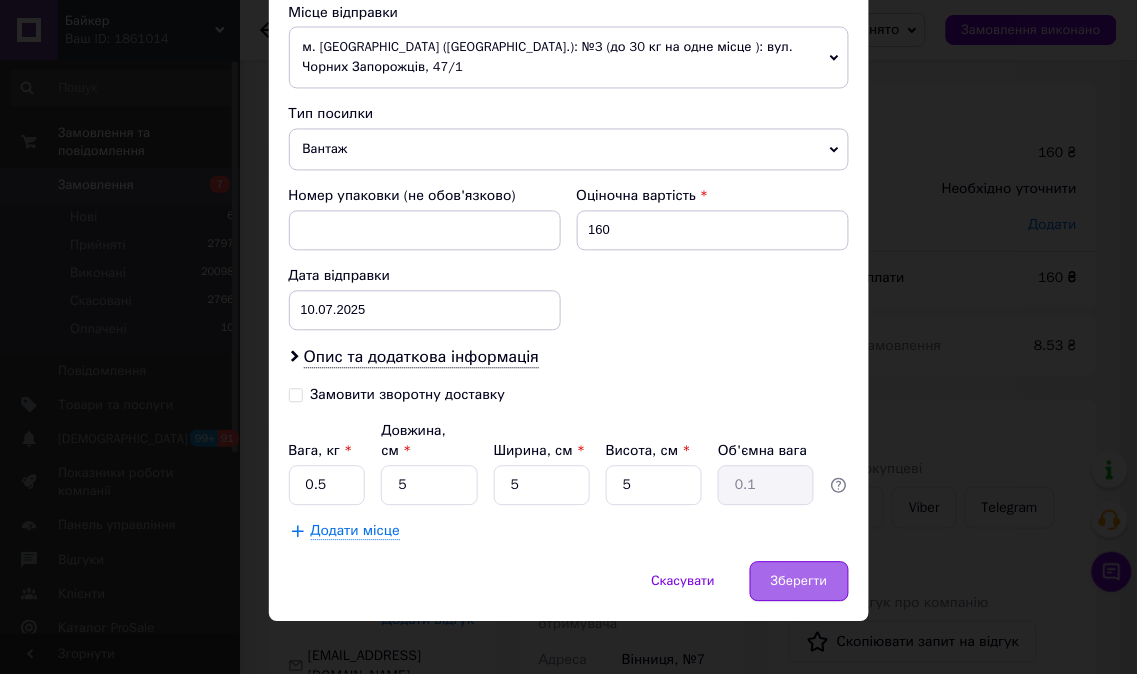 click on "Зберегти" at bounding box center (799, 582) 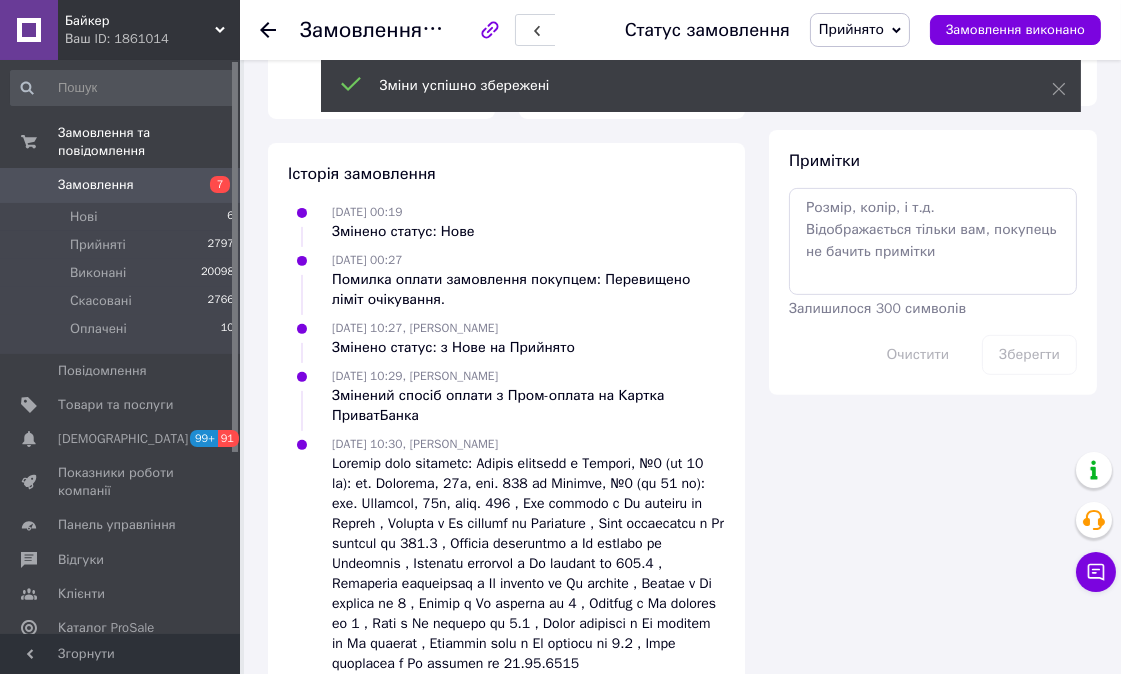 scroll, scrollTop: 555, scrollLeft: 0, axis: vertical 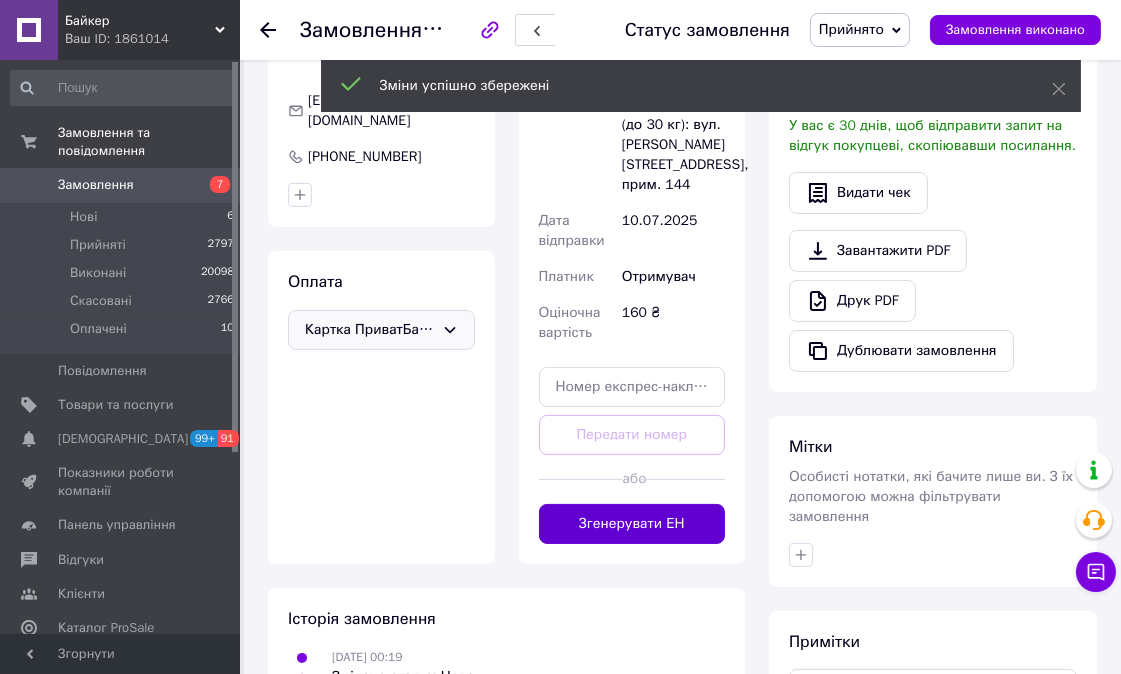 click on "Згенерувати ЕН" at bounding box center (632, 524) 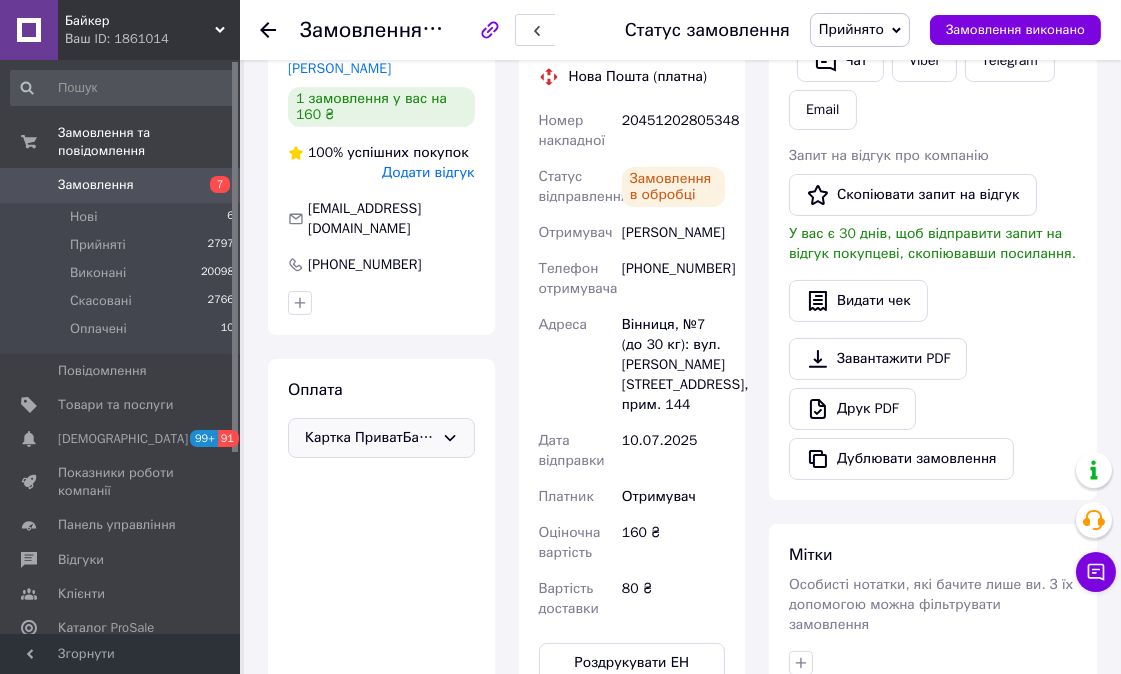 scroll, scrollTop: 222, scrollLeft: 0, axis: vertical 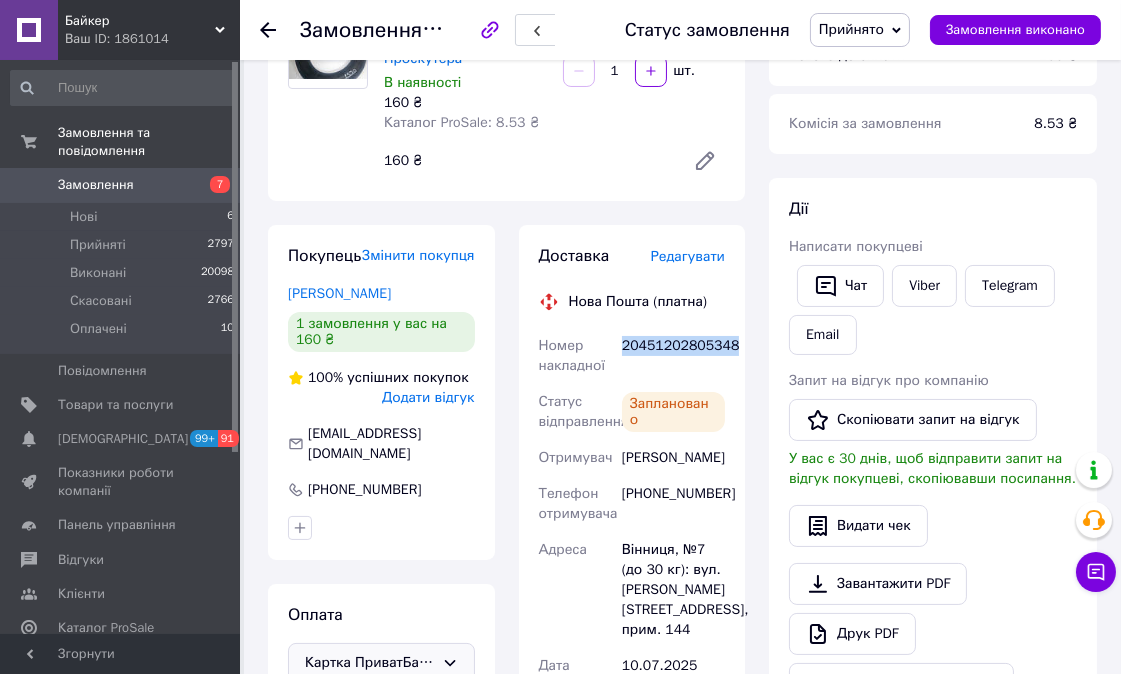 drag, startPoint x: 728, startPoint y: 342, endPoint x: 622, endPoint y: 341, distance: 106.004715 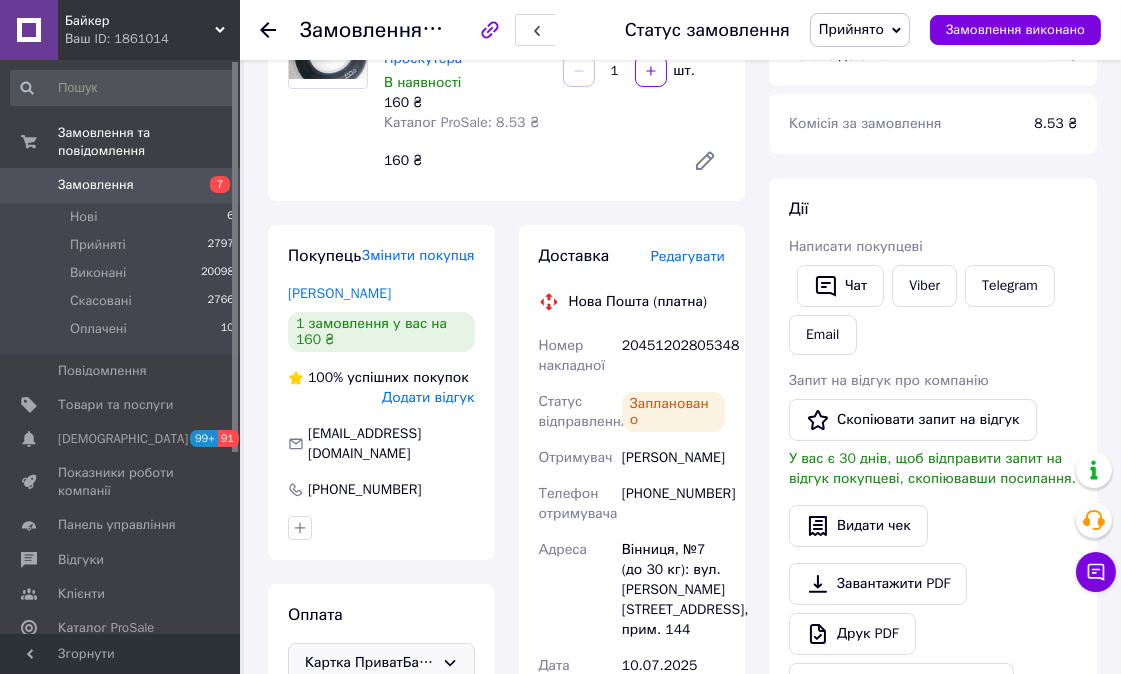 click 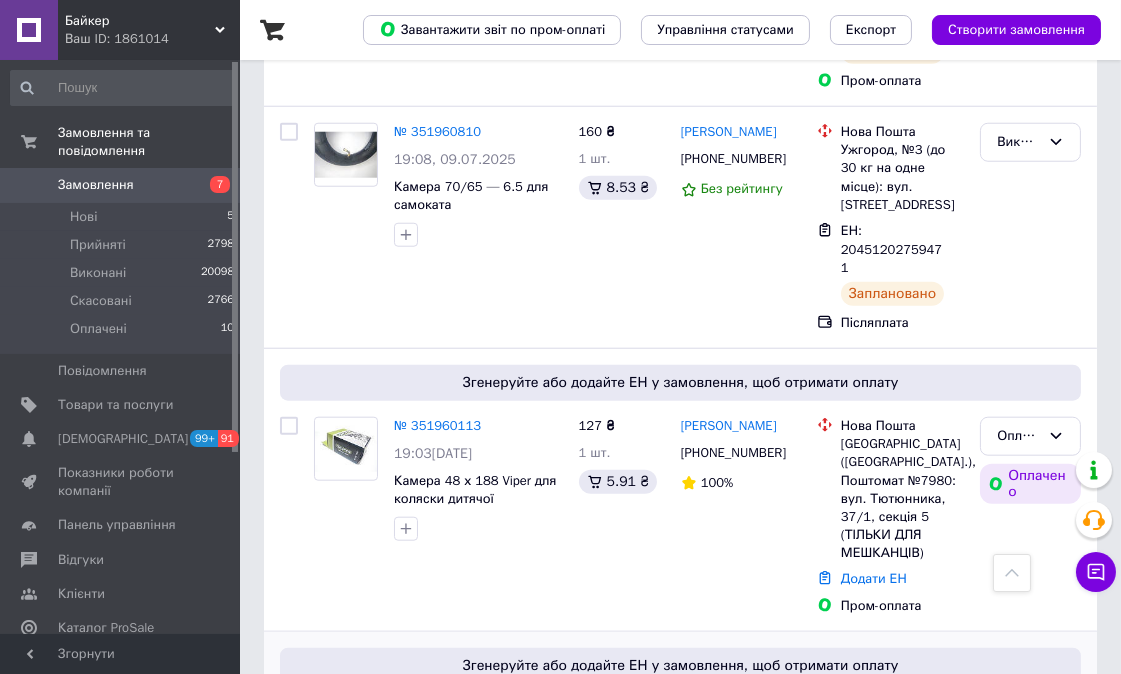 scroll, scrollTop: 2555, scrollLeft: 0, axis: vertical 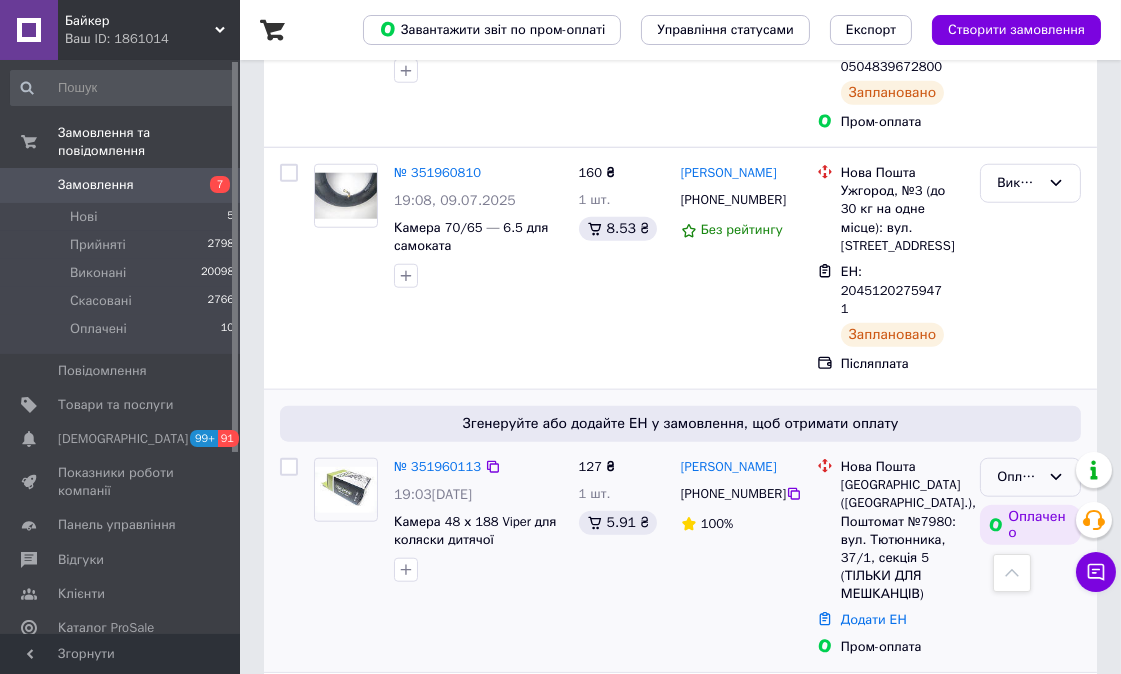 click on "Оплачено" at bounding box center (1018, 477) 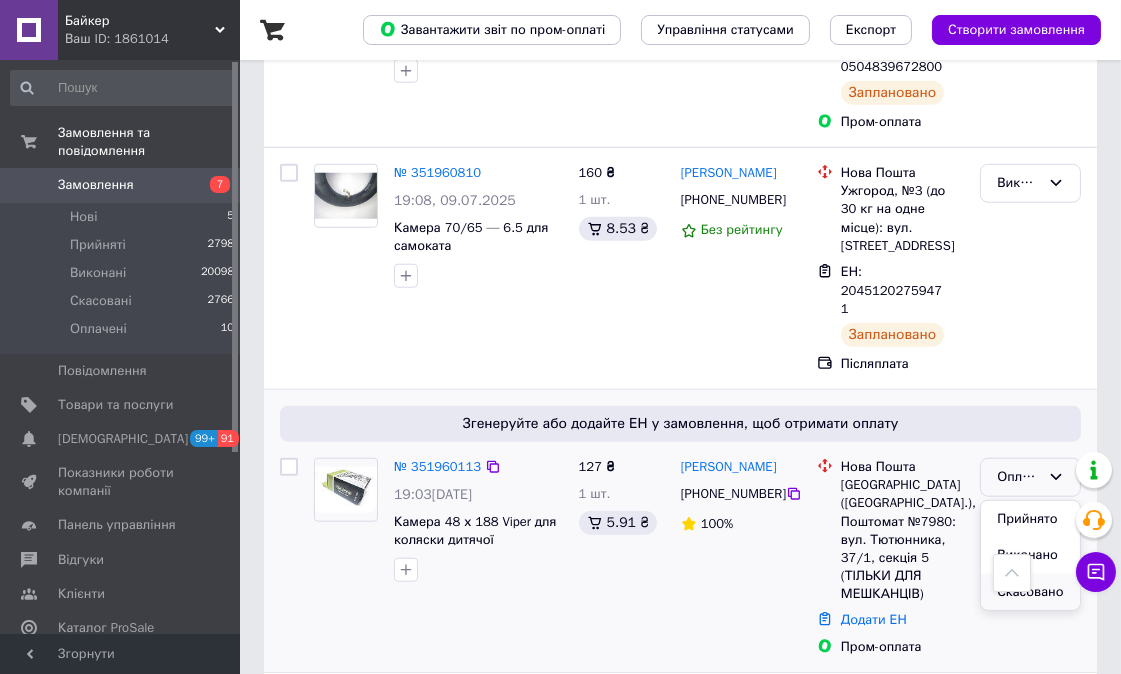 click on "Скасовано" at bounding box center [1030, 592] 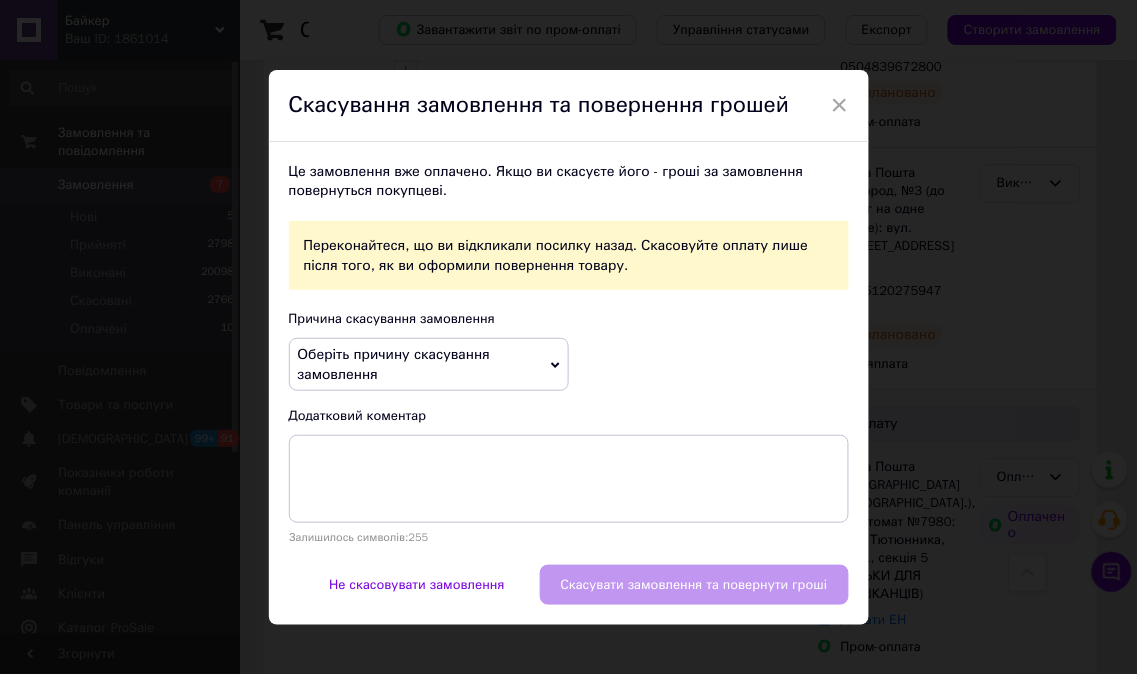 click on "Оберіть причину скасування замовлення" at bounding box center [429, 364] 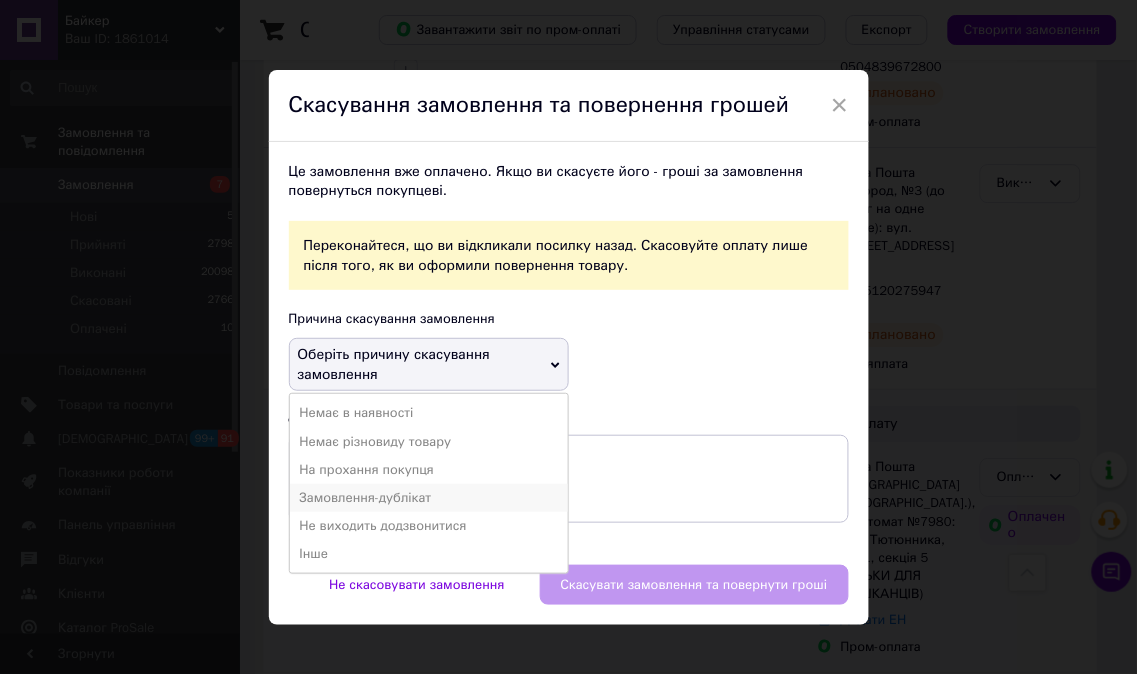 click on "Замовлення-дублікат" at bounding box center [429, 498] 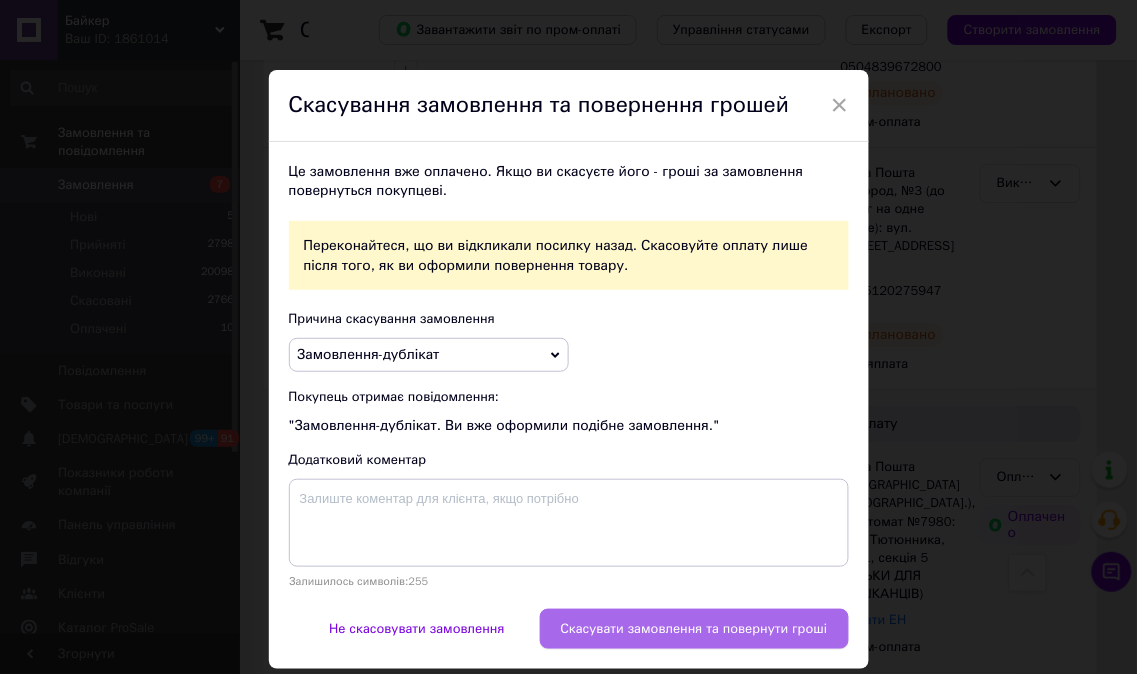 click on "Скасувати замовлення та повернути гроші" at bounding box center (694, 629) 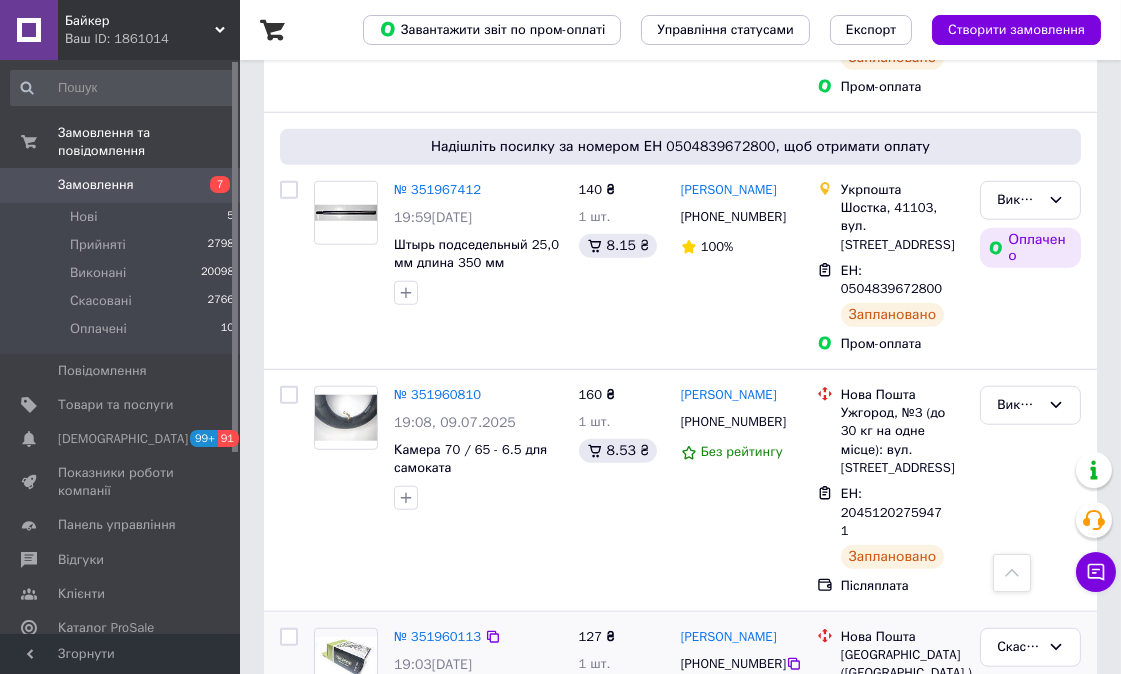 scroll, scrollTop: 2444, scrollLeft: 0, axis: vertical 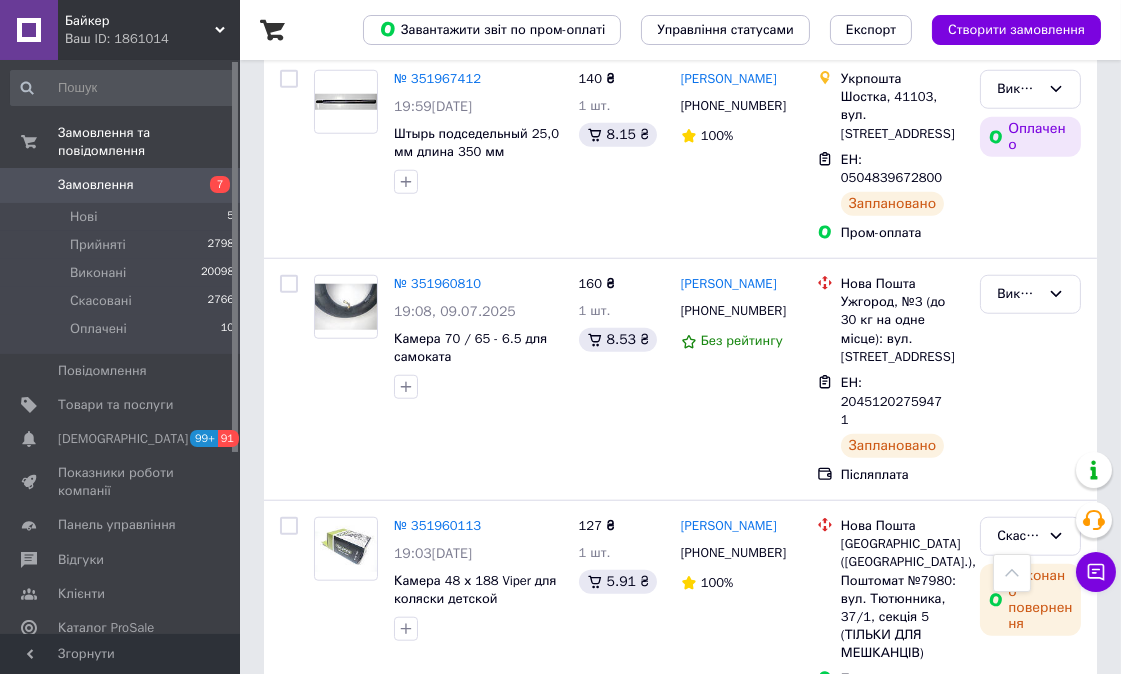 click on "№ 351959936" at bounding box center [437, 782] 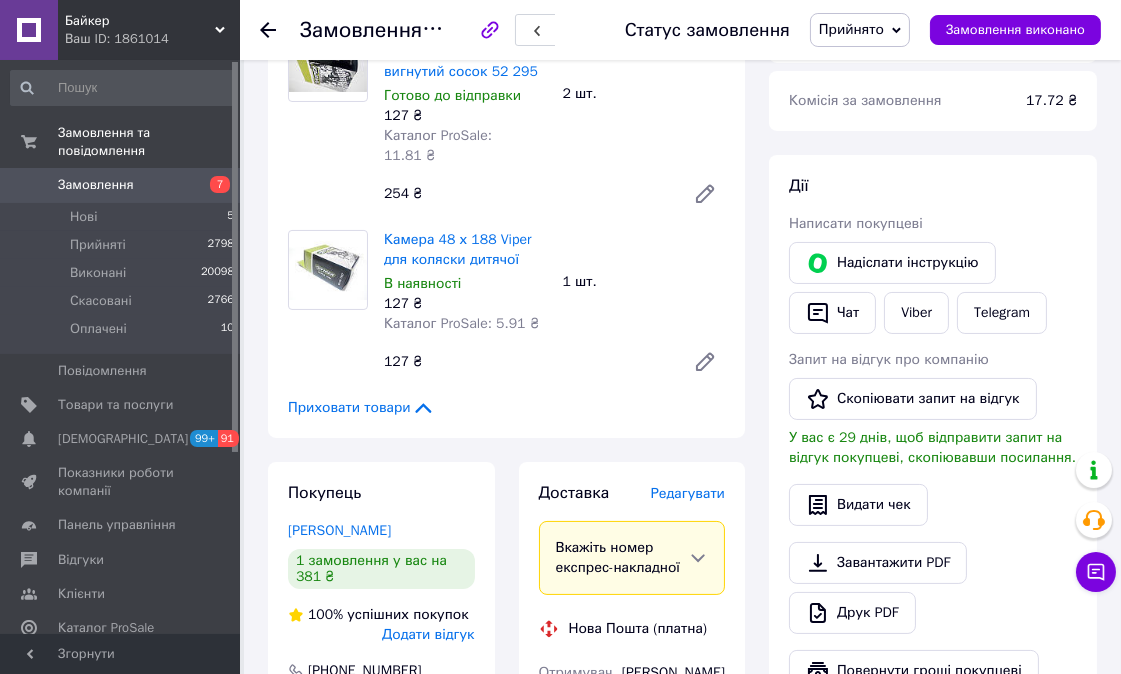 scroll, scrollTop: 272, scrollLeft: 0, axis: vertical 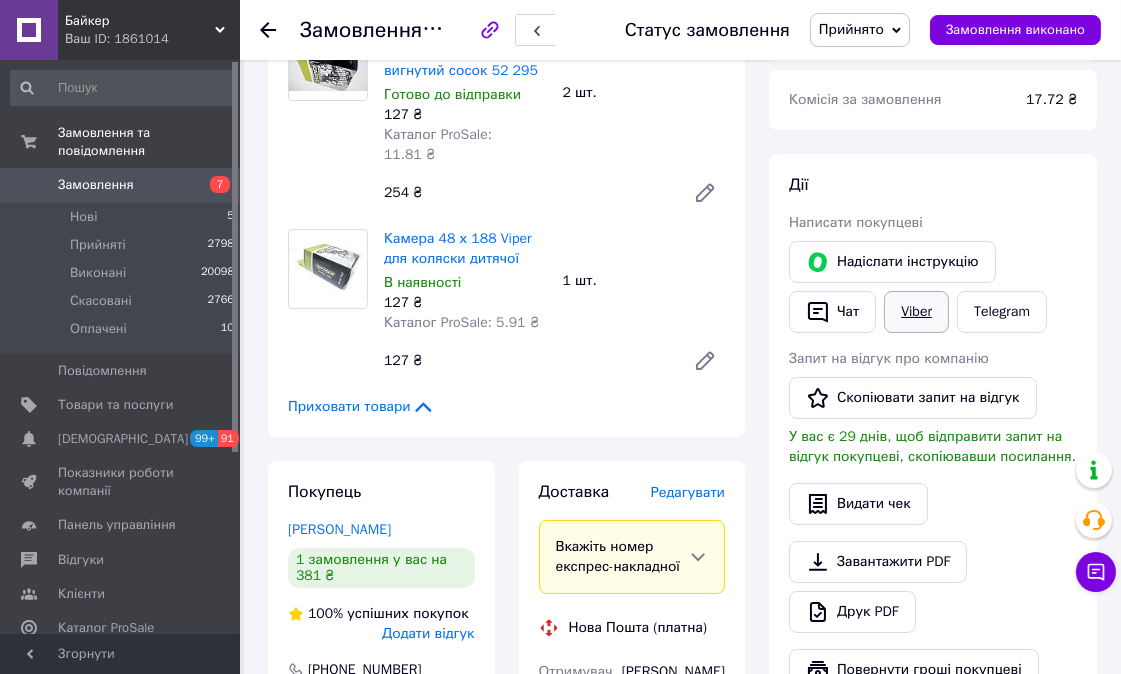 click on "Viber" at bounding box center [916, 312] 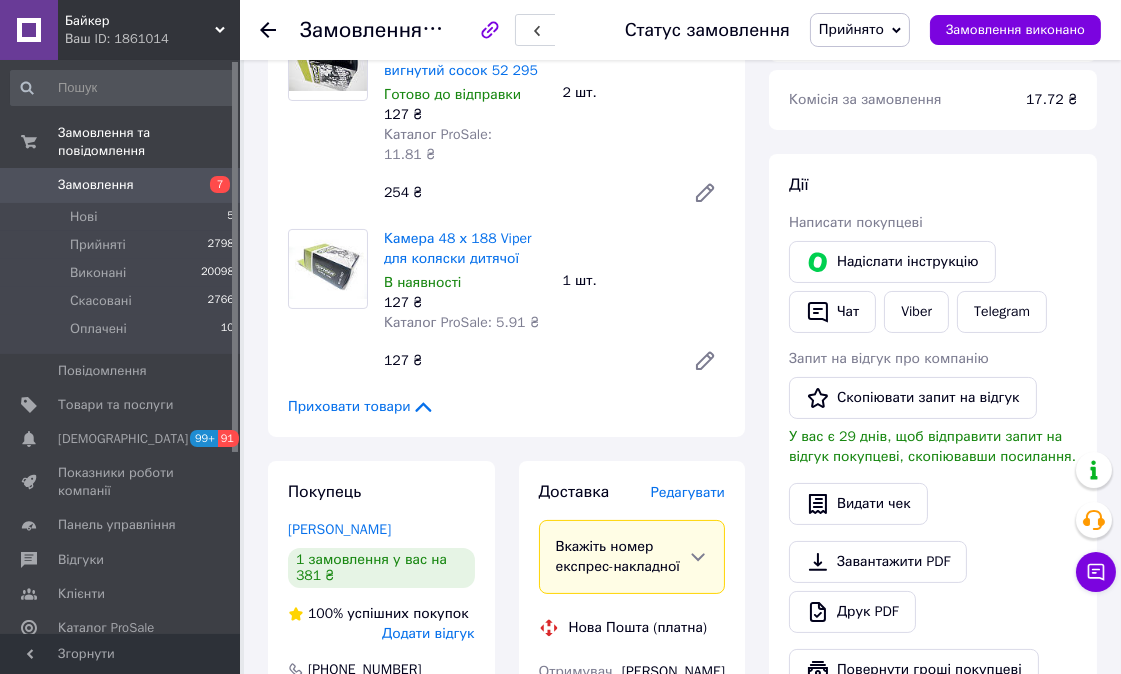 click on "Замовлення №351959936 Статус замовлення Прийнято Виконано Скасовано Оплачено Замовлення виконано" at bounding box center [680, 30] 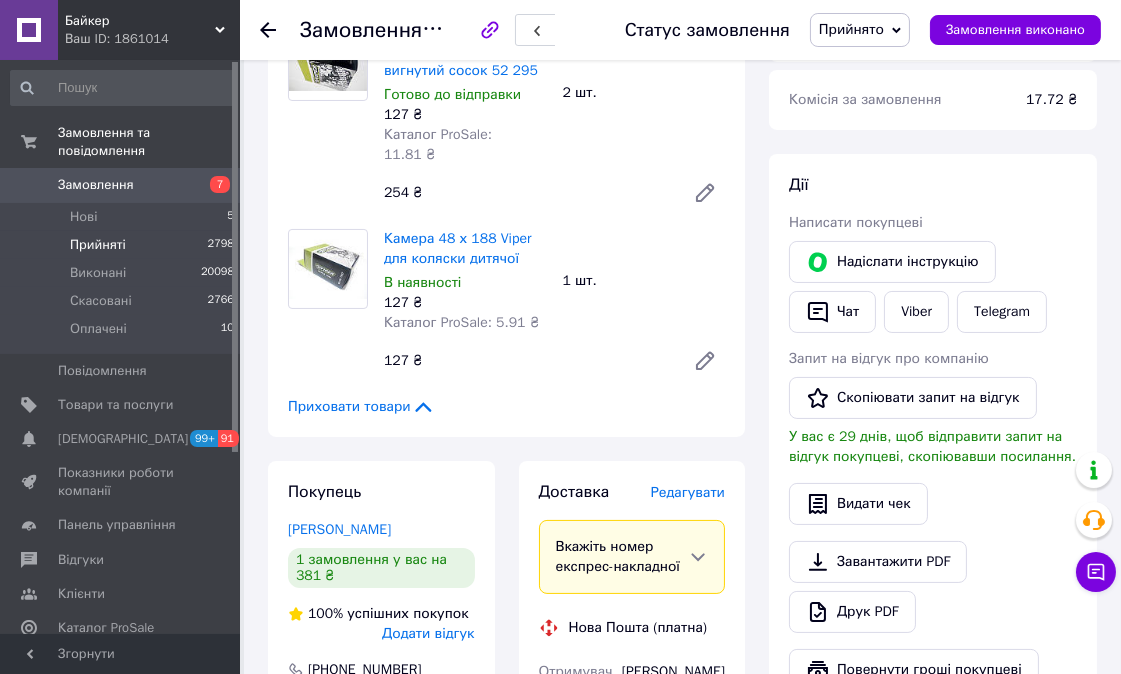 scroll, scrollTop: 0, scrollLeft: 0, axis: both 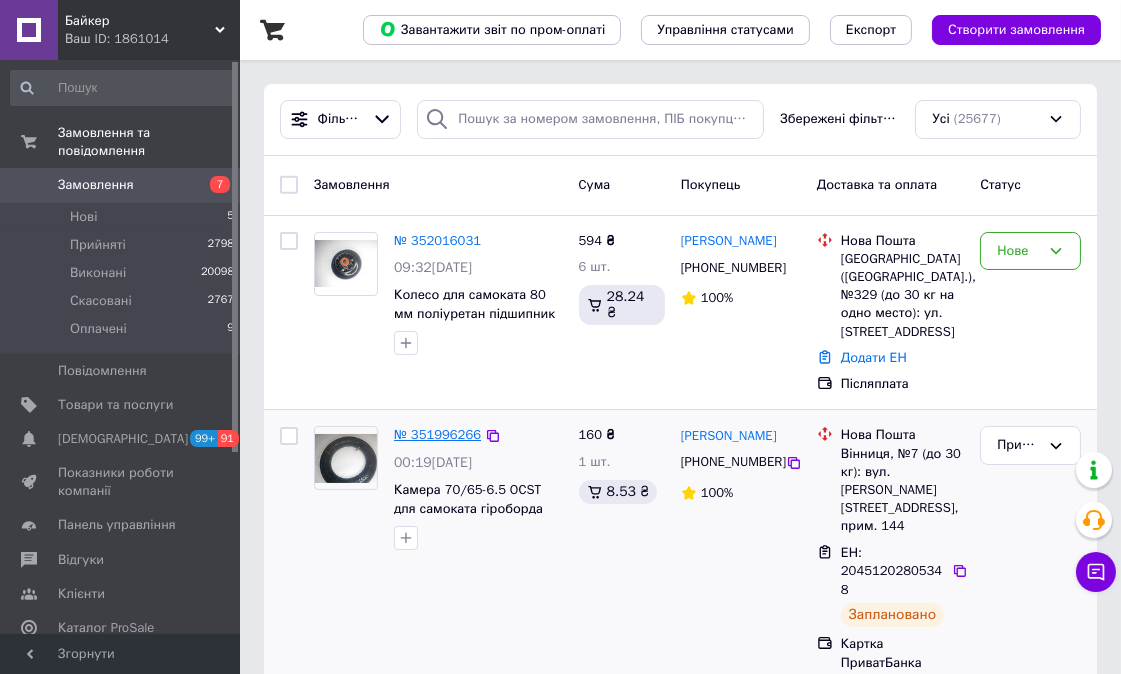 click on "№ 351996266" at bounding box center (437, 434) 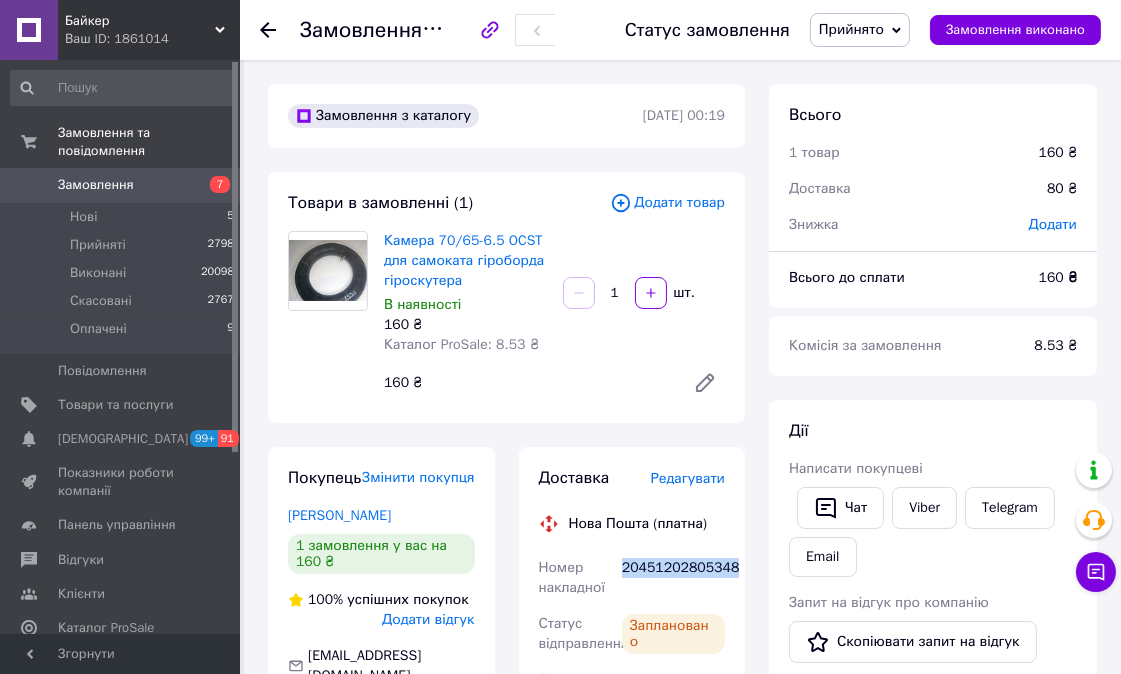drag, startPoint x: 724, startPoint y: 565, endPoint x: 623, endPoint y: 565, distance: 101 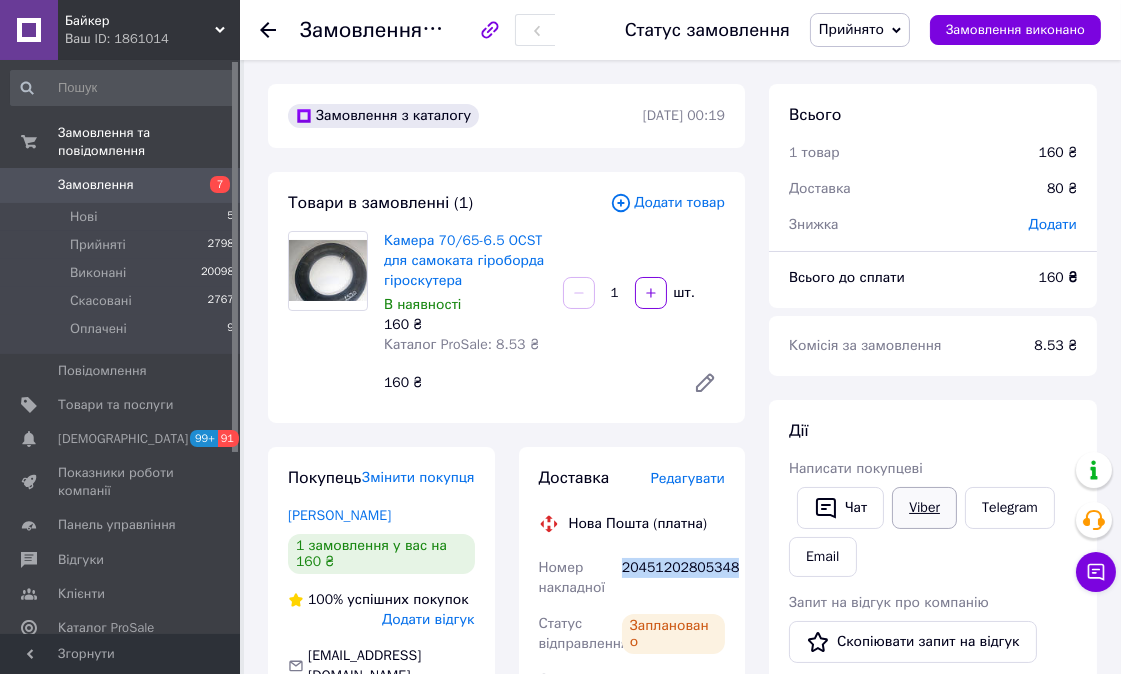 click on "Viber" at bounding box center (924, 508) 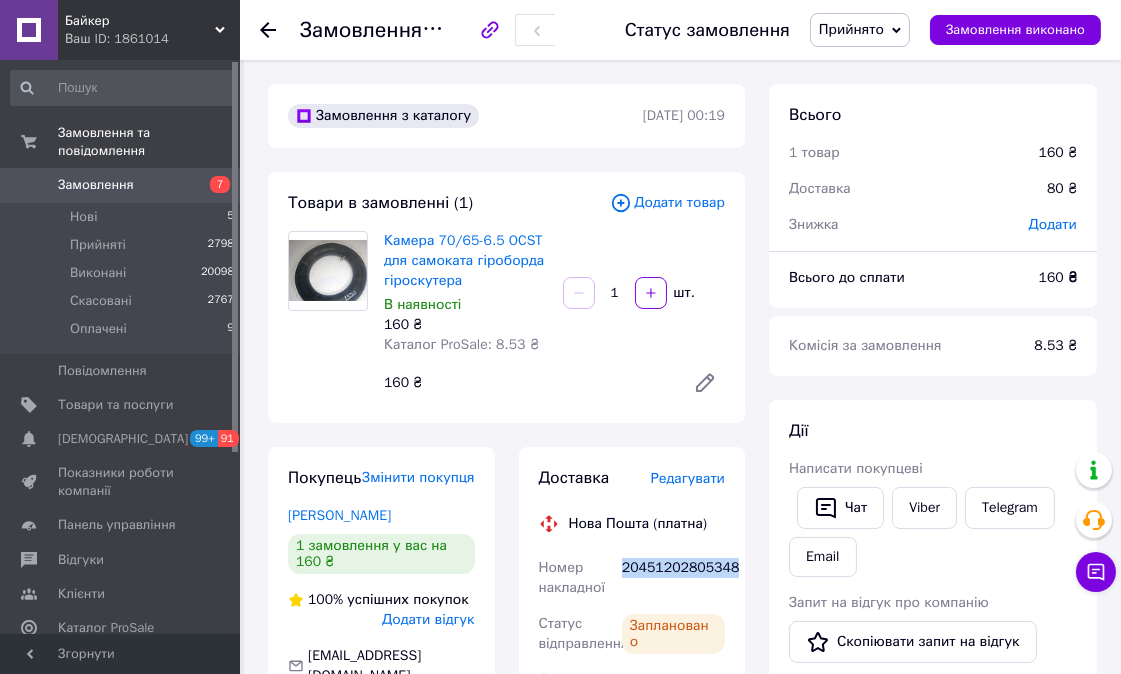 click on "Замовлення" at bounding box center [96, 185] 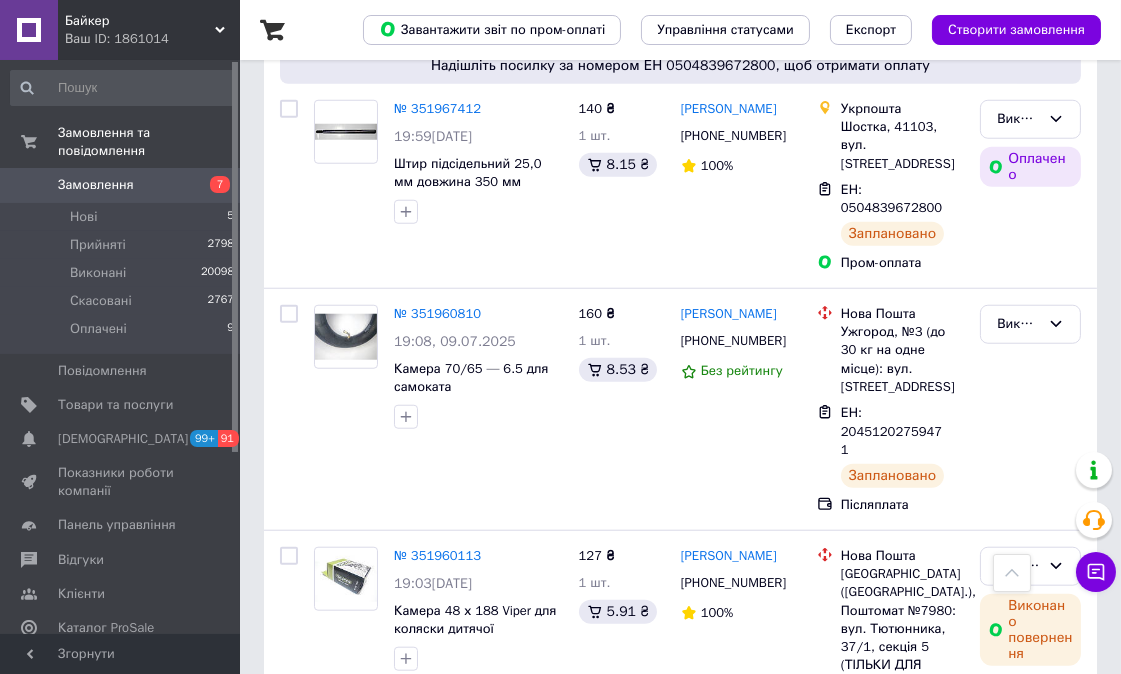 scroll, scrollTop: 2555, scrollLeft: 0, axis: vertical 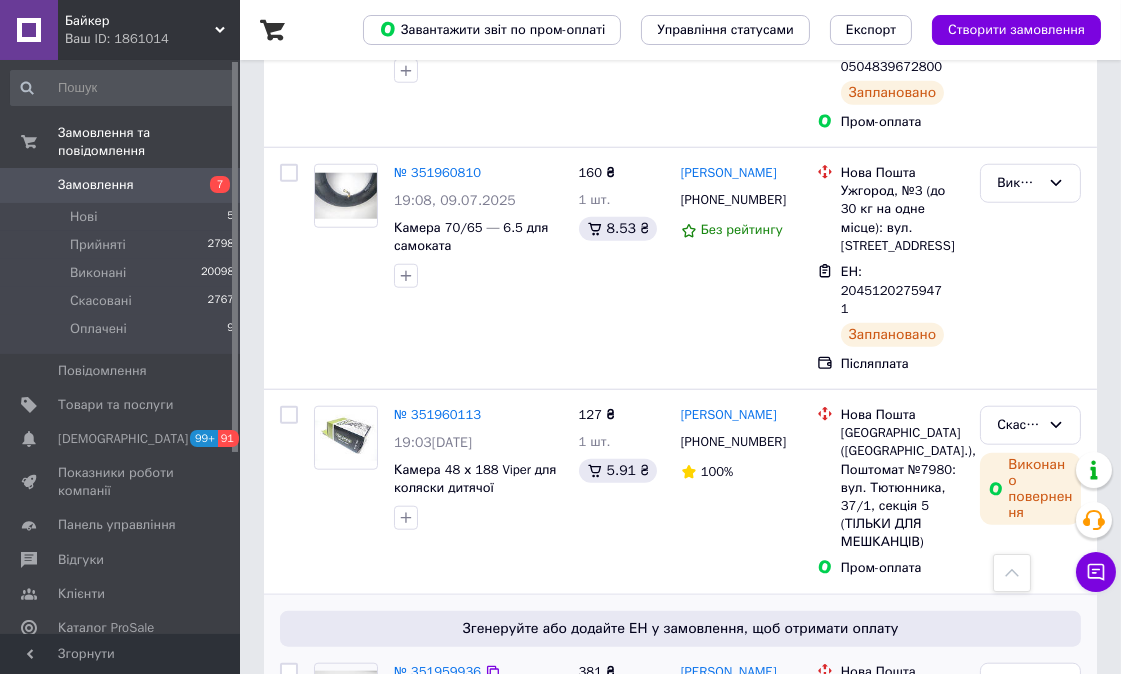 click on "№ 351959936" at bounding box center [437, 671] 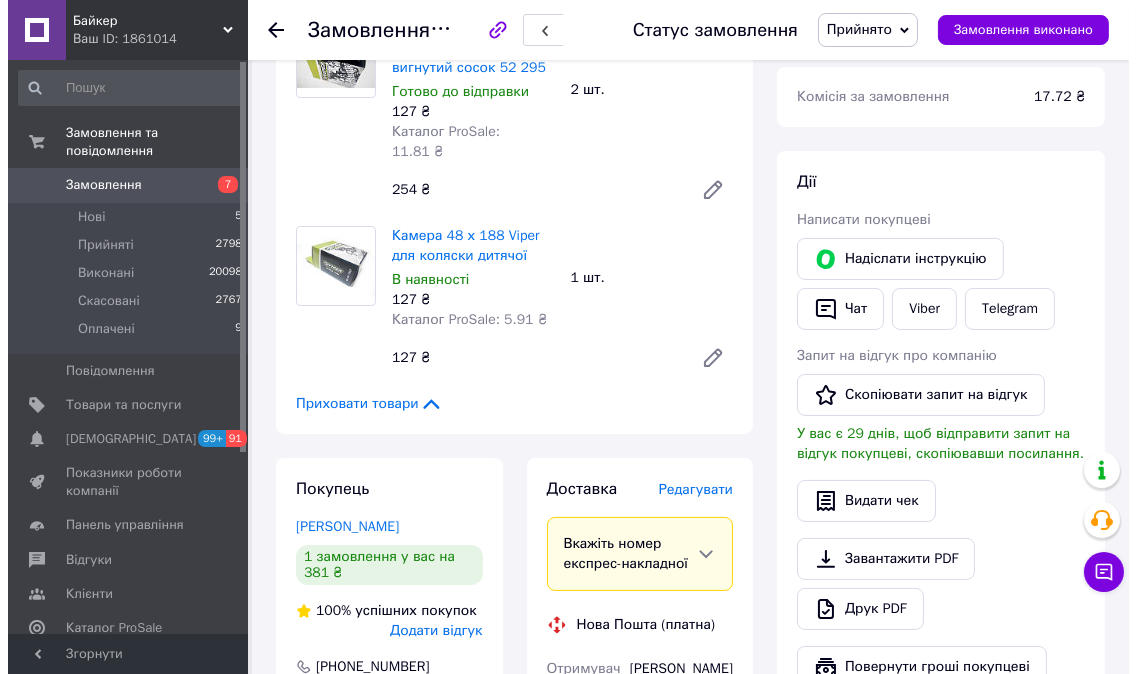 scroll, scrollTop: 284, scrollLeft: 0, axis: vertical 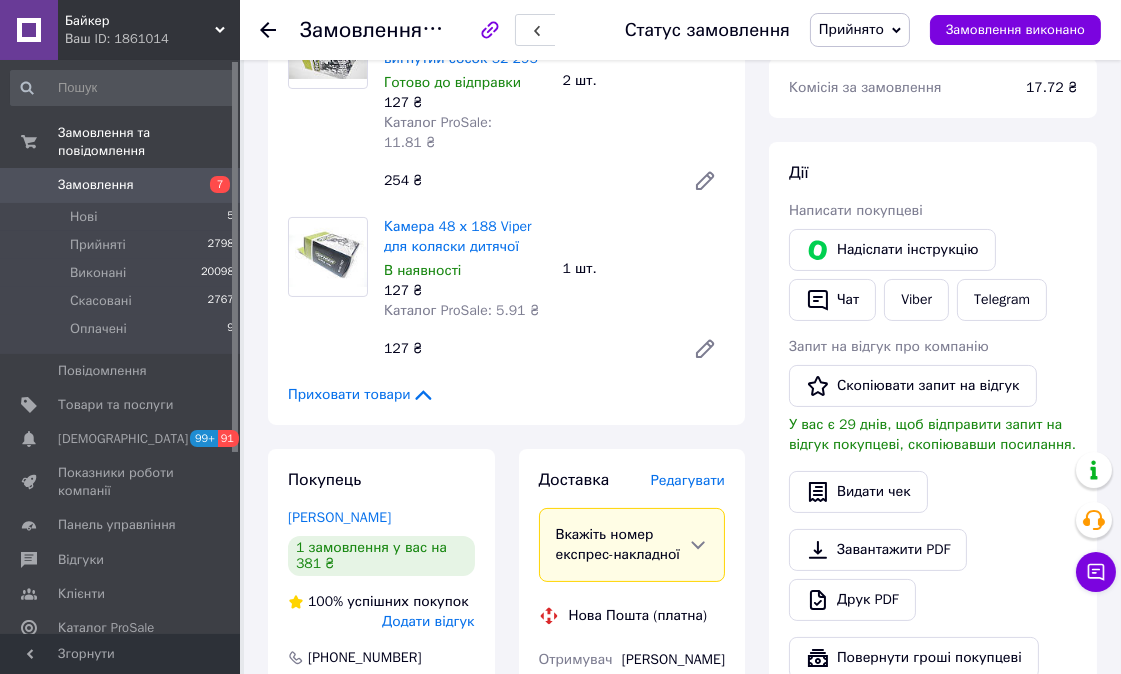 click on "Редагувати" at bounding box center (688, 480) 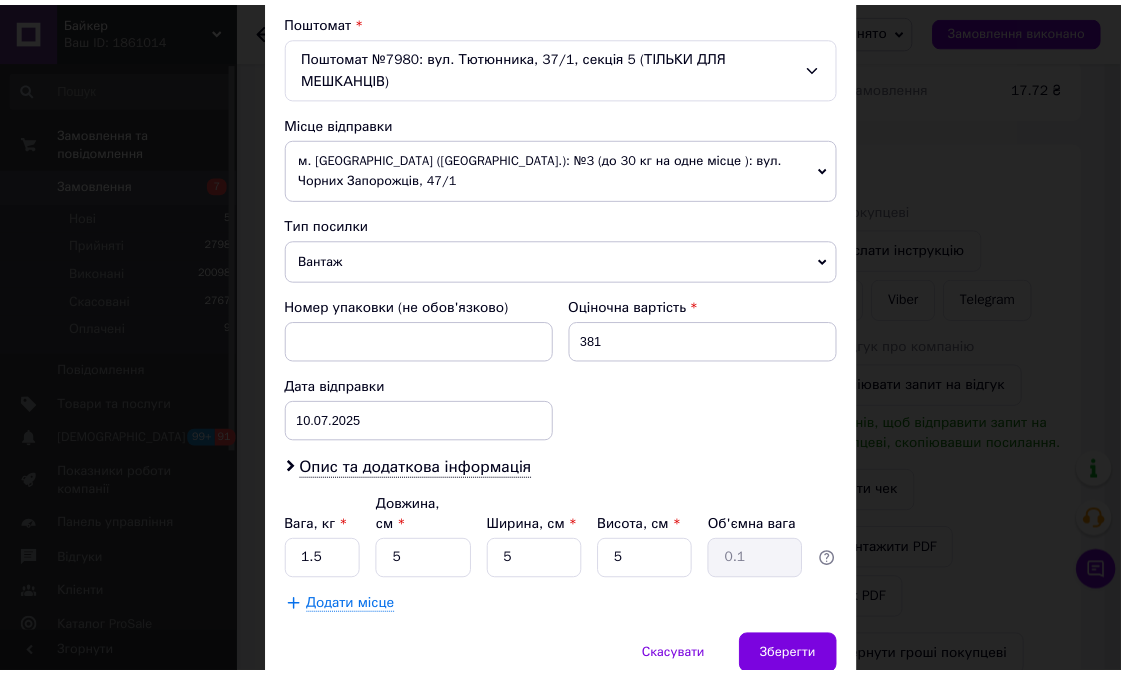 scroll, scrollTop: 666, scrollLeft: 0, axis: vertical 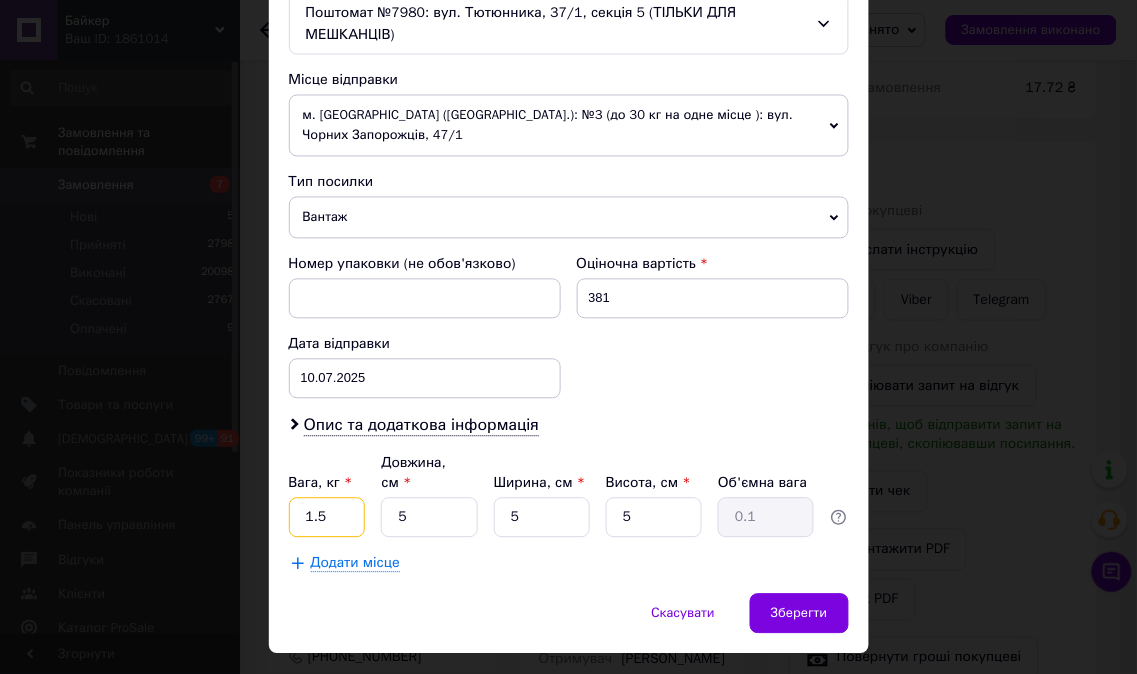 click on "1.5" at bounding box center [327, 518] 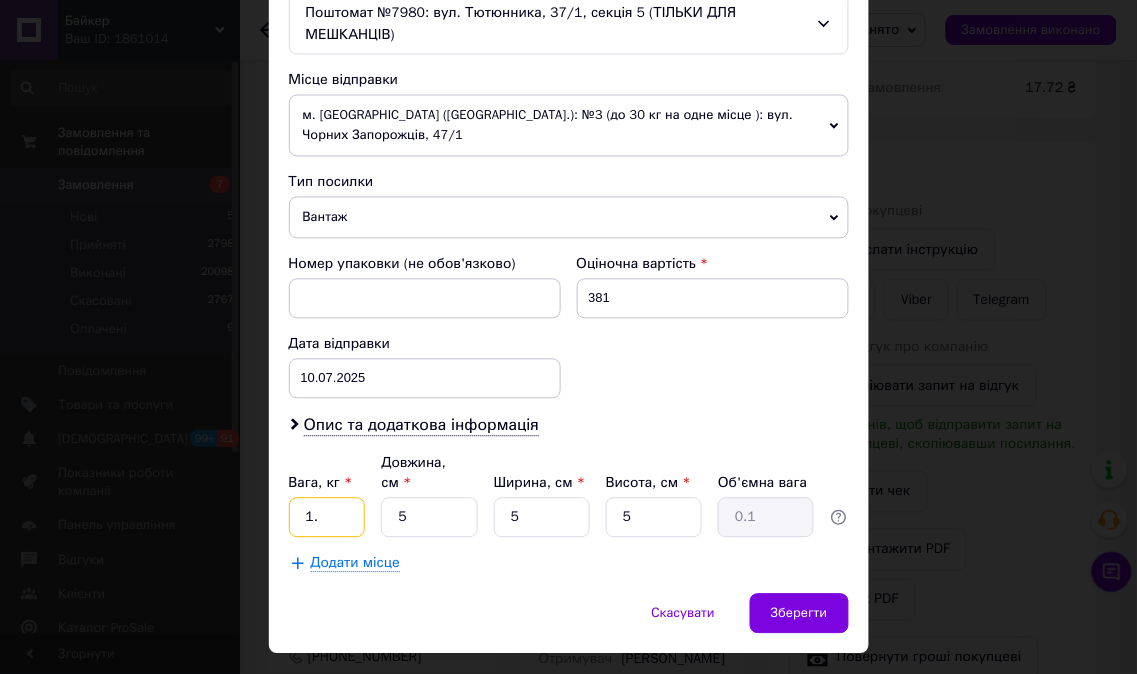 type on "1" 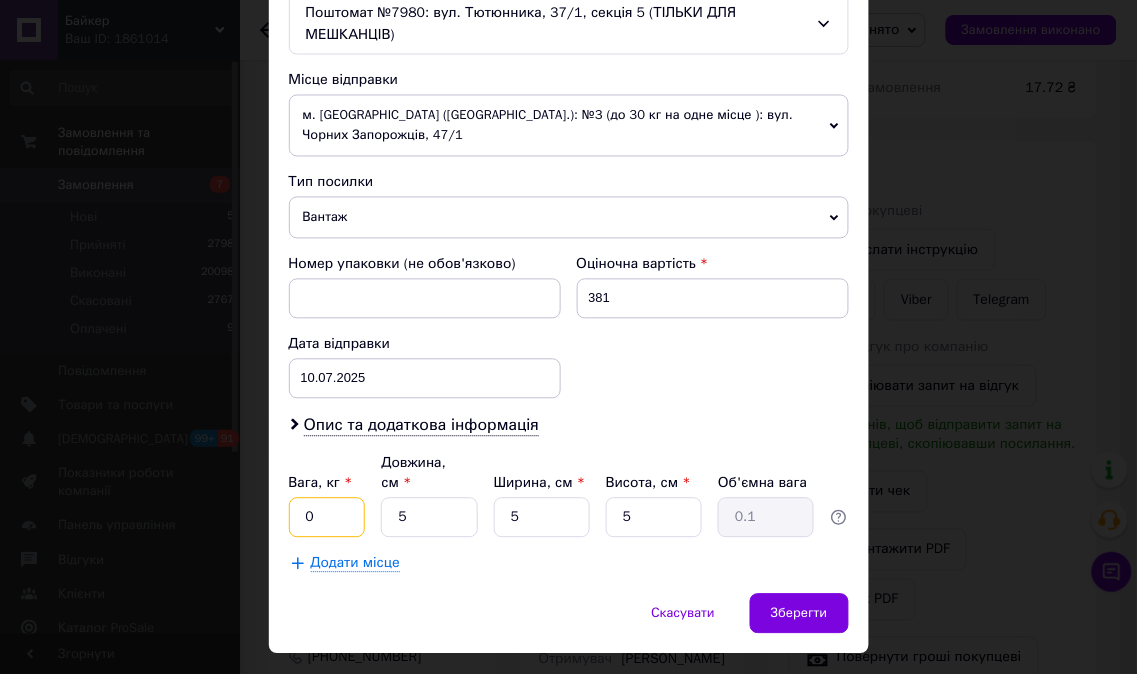type on "0.5" 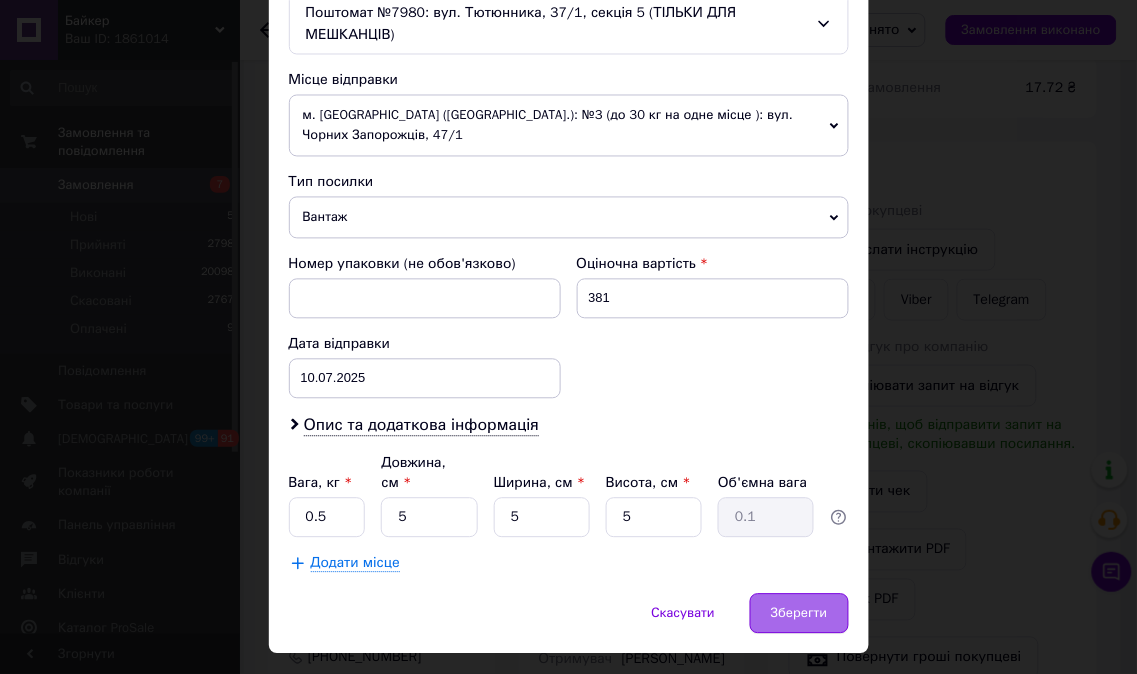 click on "Зберегти" at bounding box center [799, 614] 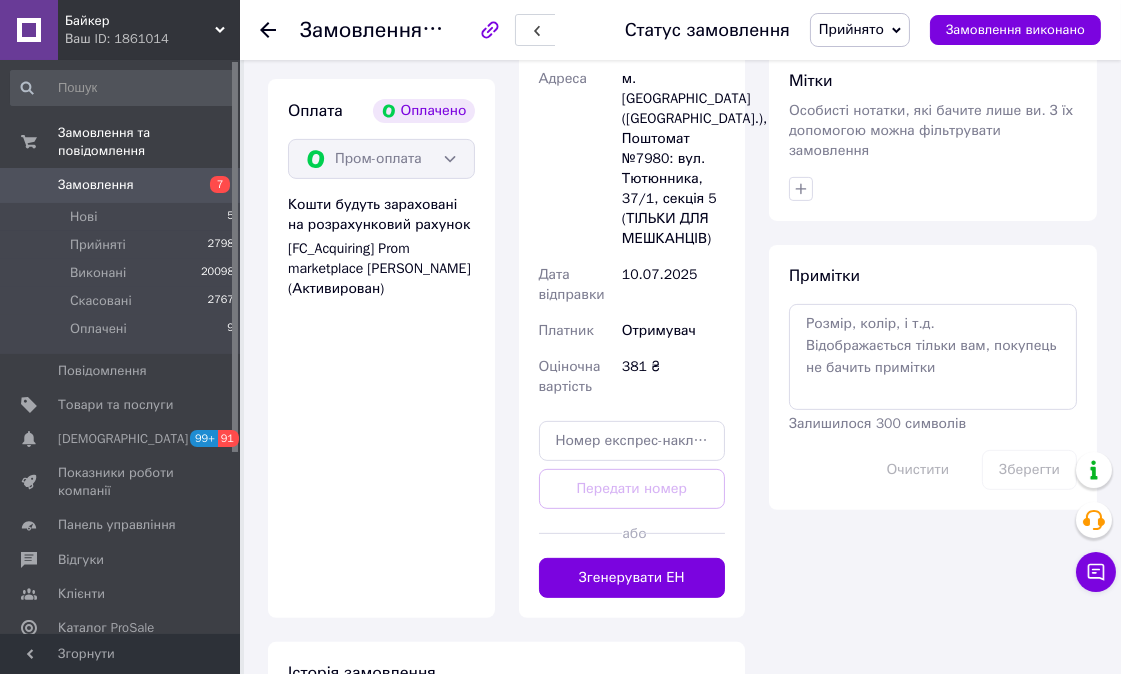 scroll, scrollTop: 1000, scrollLeft: 0, axis: vertical 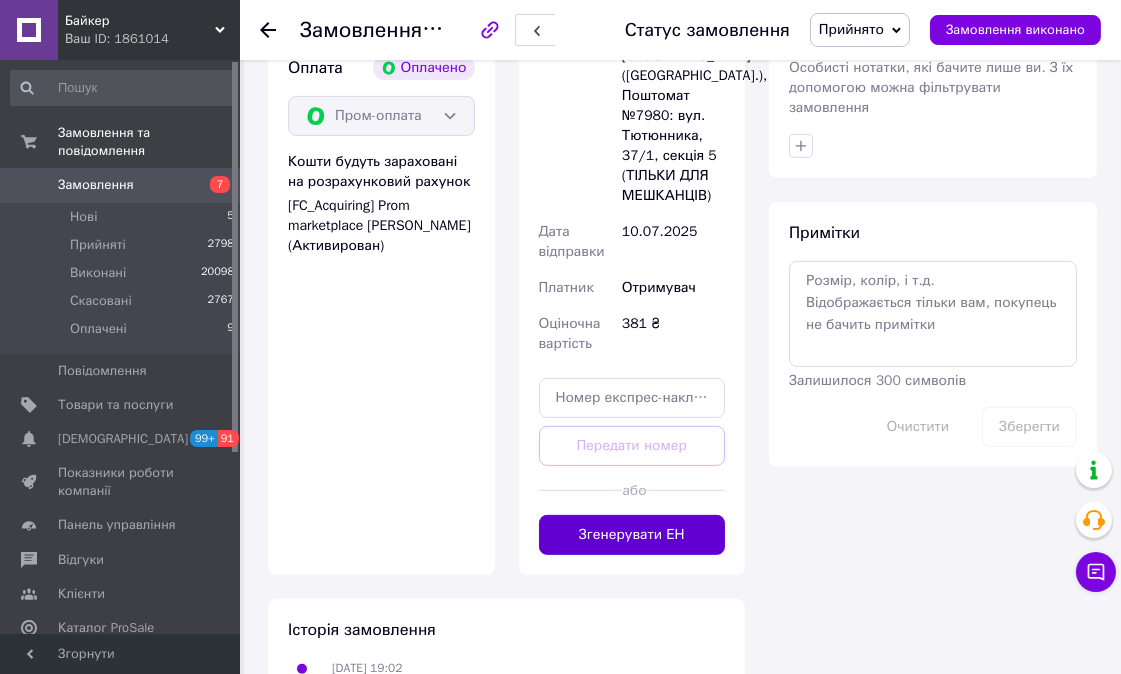 click on "Згенерувати ЕН" at bounding box center [632, 535] 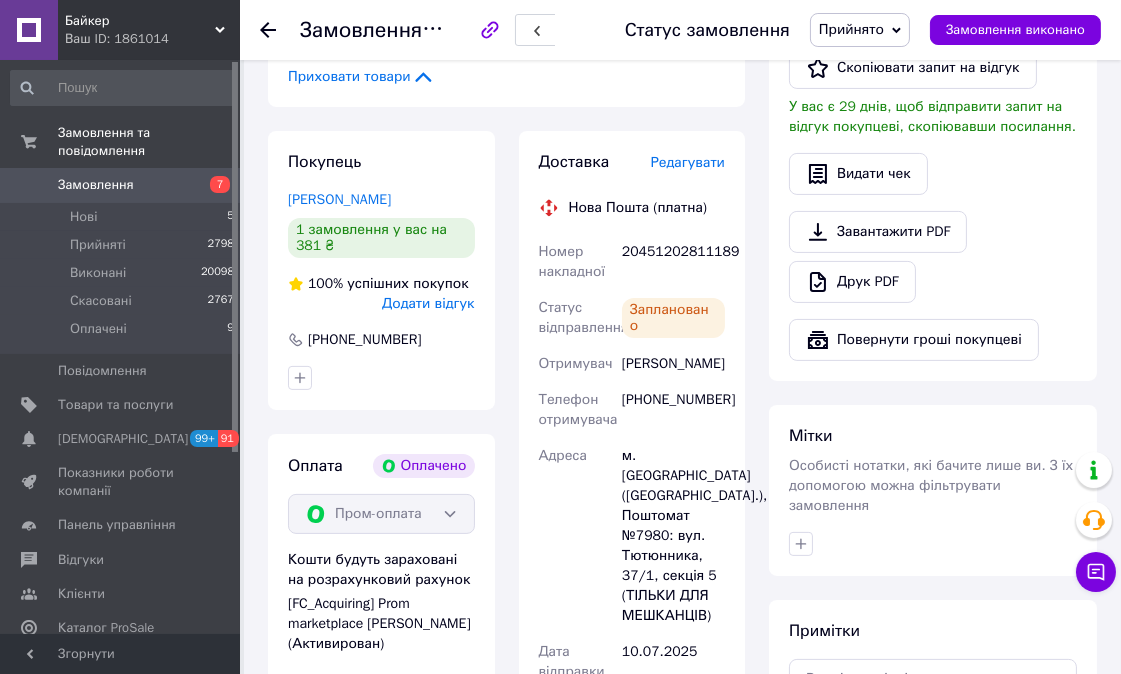 scroll, scrollTop: 555, scrollLeft: 0, axis: vertical 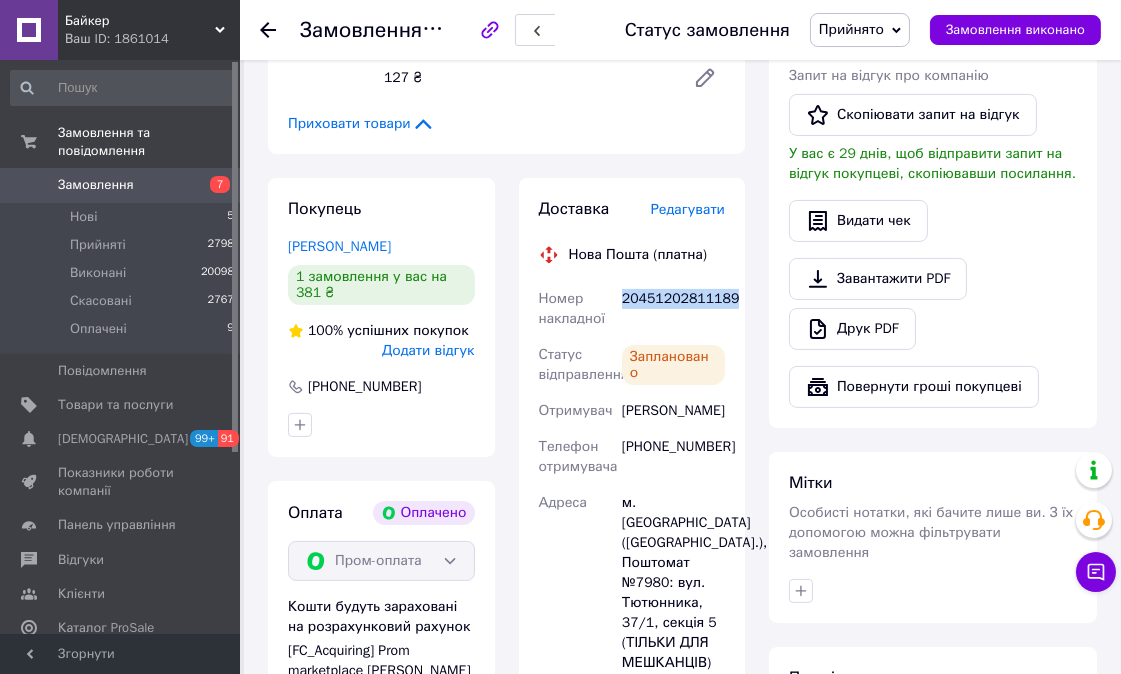 drag, startPoint x: 727, startPoint y: 277, endPoint x: 624, endPoint y: 277, distance: 103 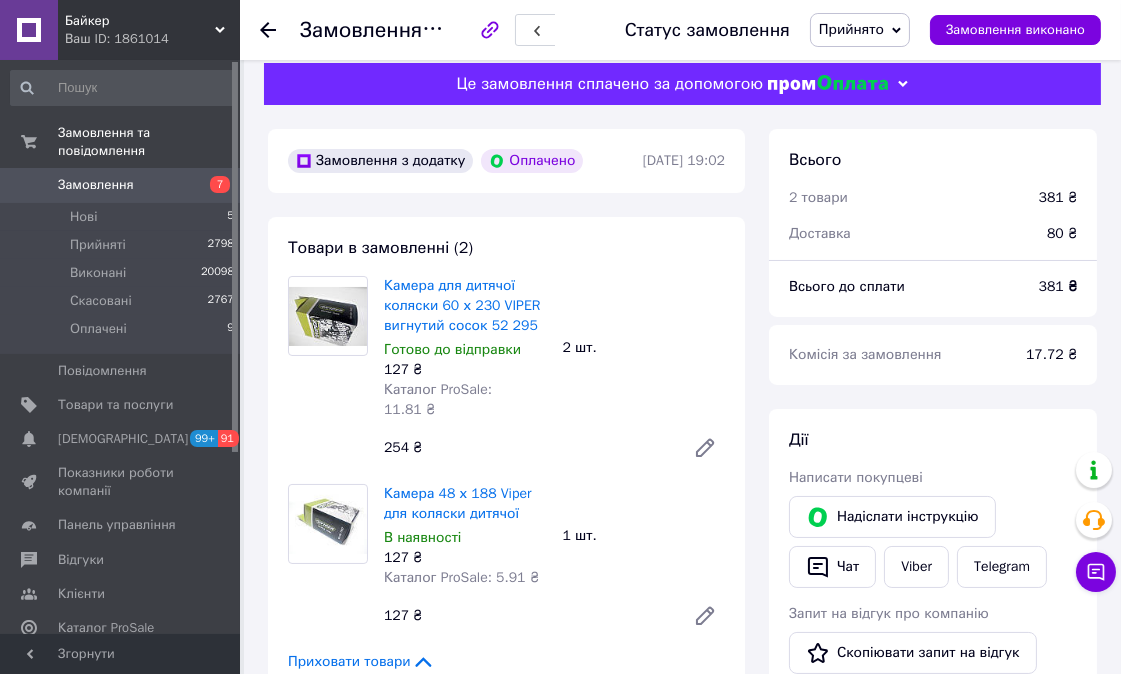scroll, scrollTop: 0, scrollLeft: 0, axis: both 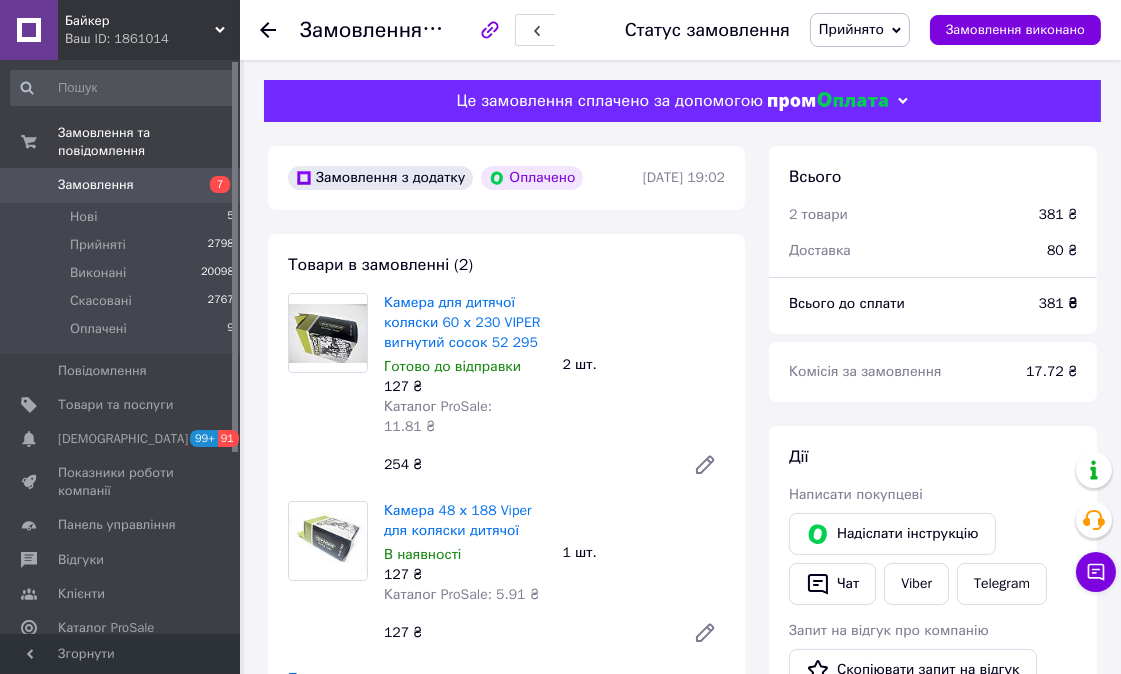 click 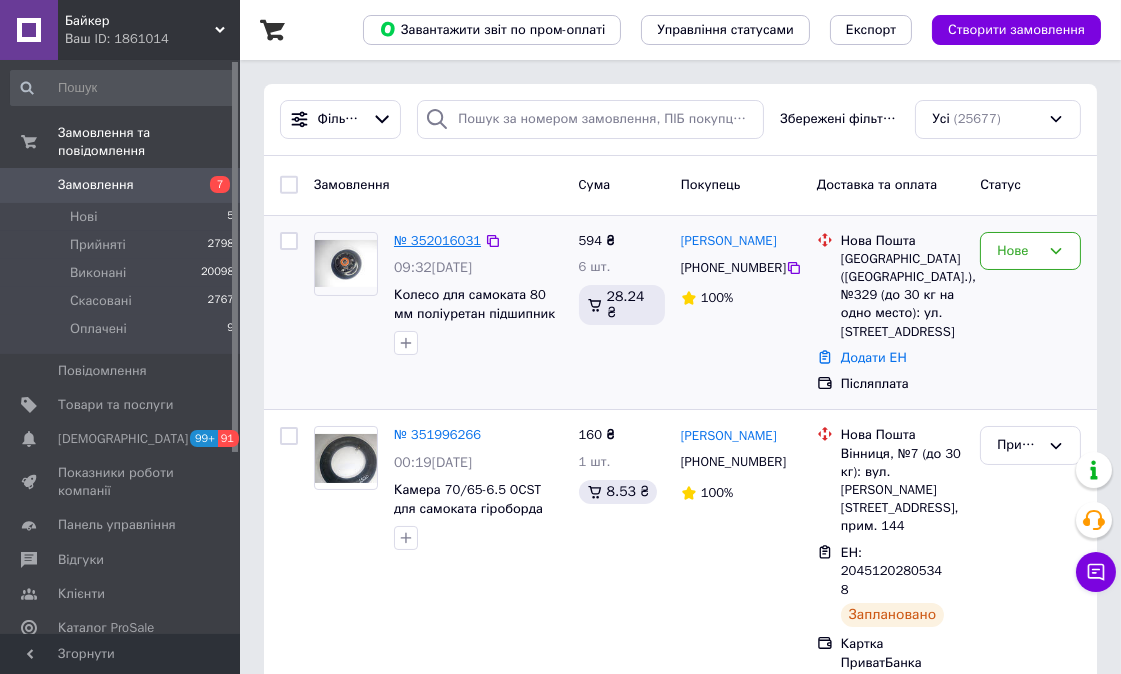 click on "№ 352016031" at bounding box center (437, 240) 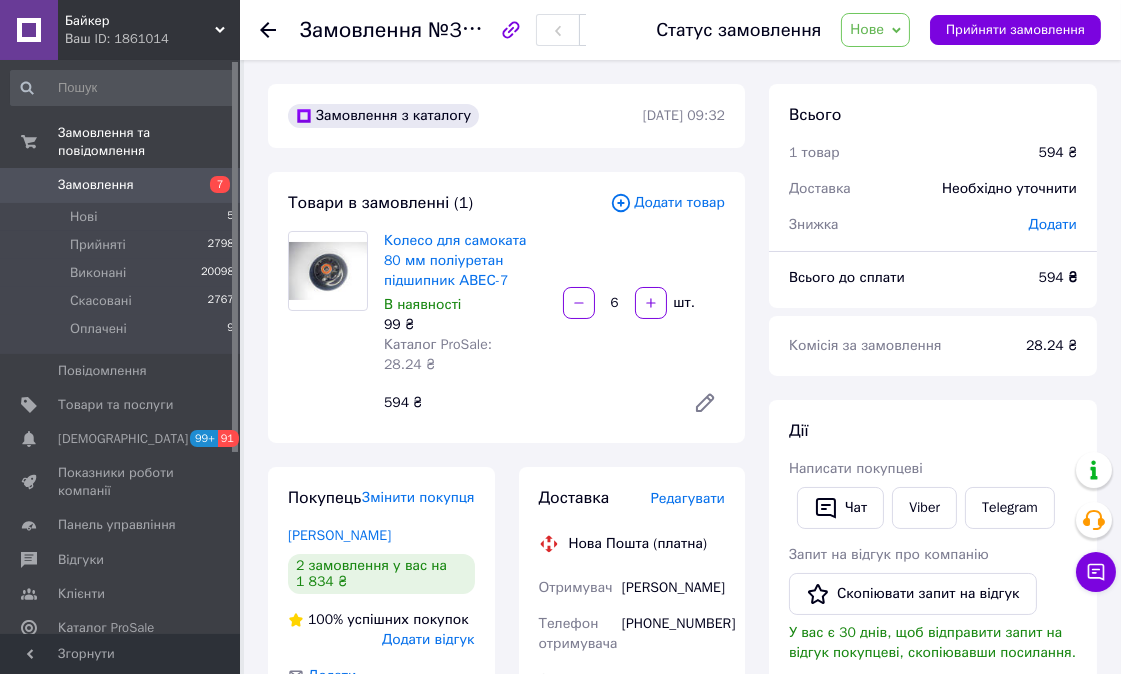 click on "Нове" at bounding box center [867, 29] 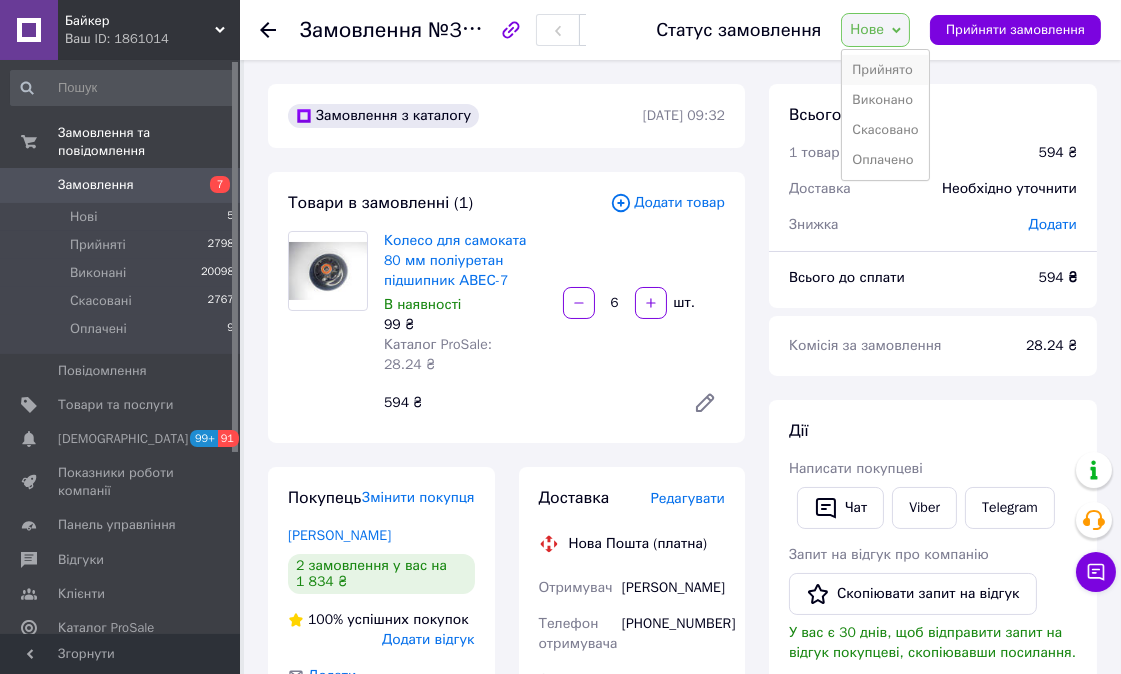 click on "Прийнято" at bounding box center [885, 70] 